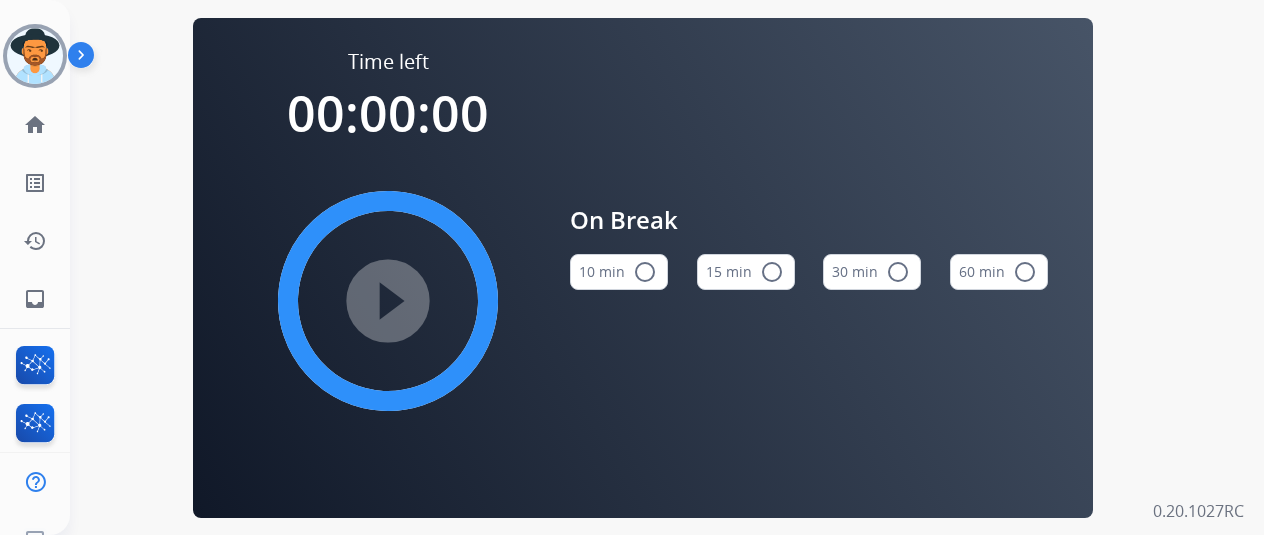 scroll, scrollTop: 0, scrollLeft: 0, axis: both 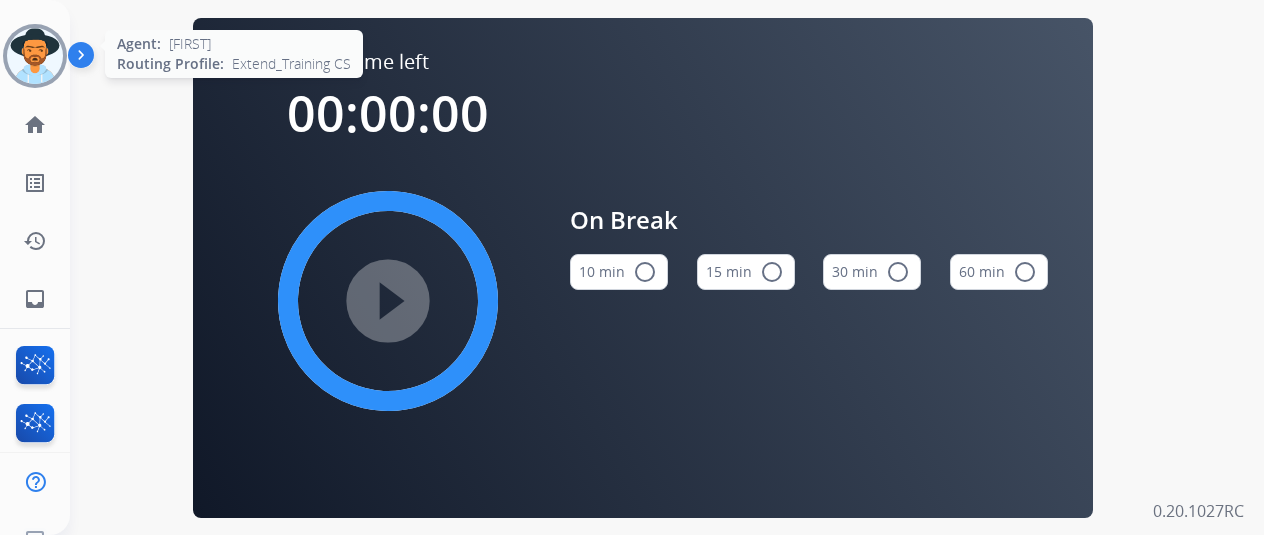 click at bounding box center [35, 56] 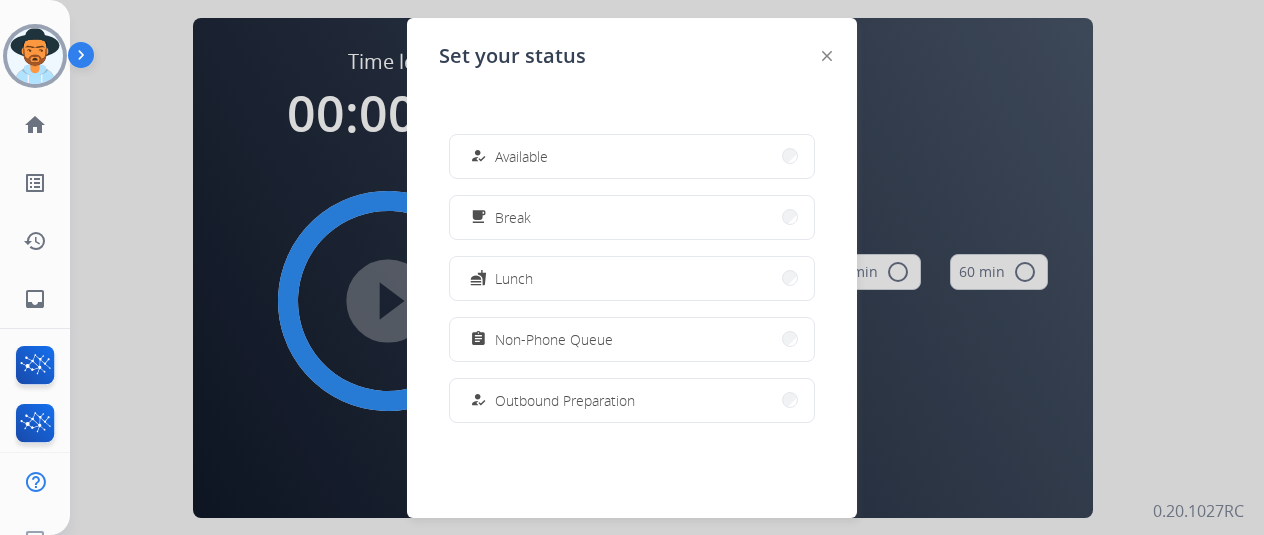 click on "how_to_reg free_breakfast Break fastfood Lunch assignment Non-Phone Queue how_to_reg Outbound Preparation campaign Team Huddle menu_book Training school Coaching phonelink_off System Issue login Logged In work_off Offline" at bounding box center (632, 278) 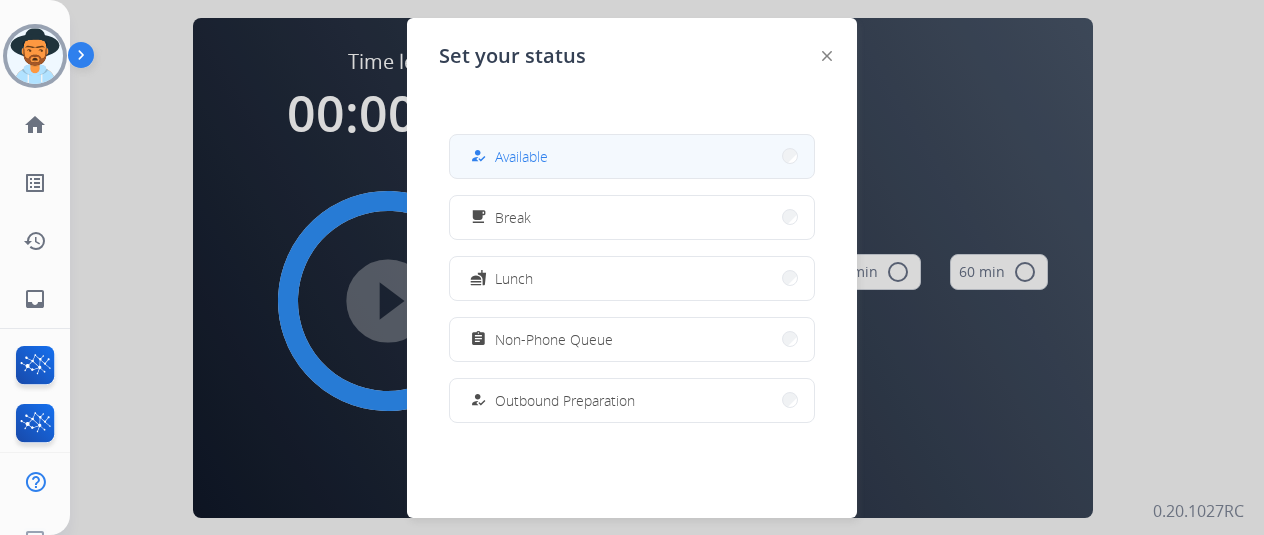 click on "how_to_reg Available" at bounding box center (632, 156) 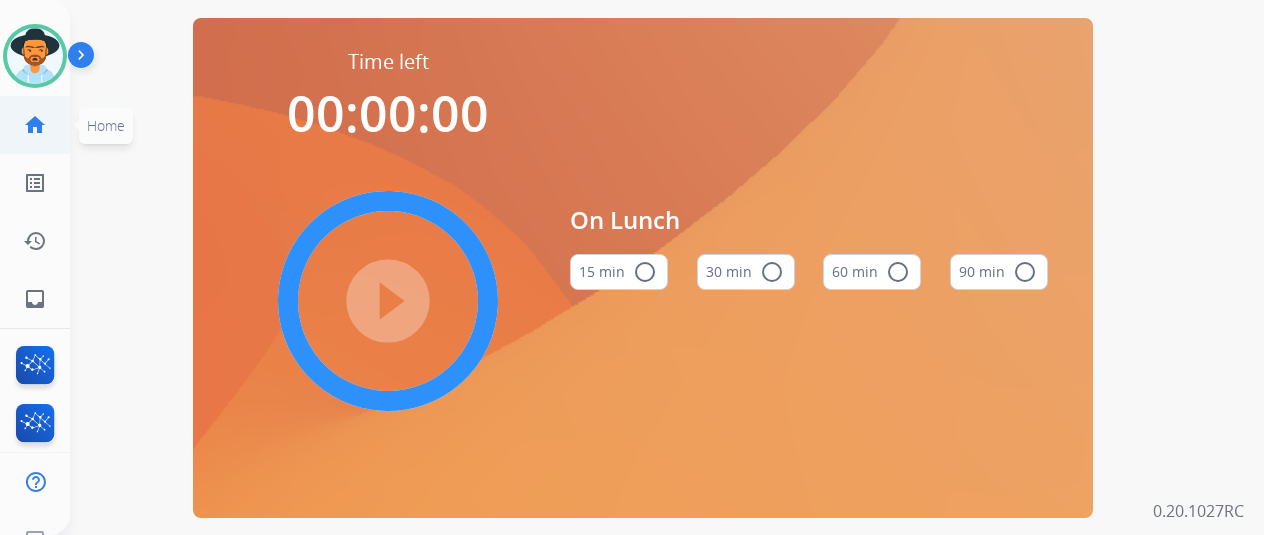 click on "home  Home" at bounding box center (35, 125) 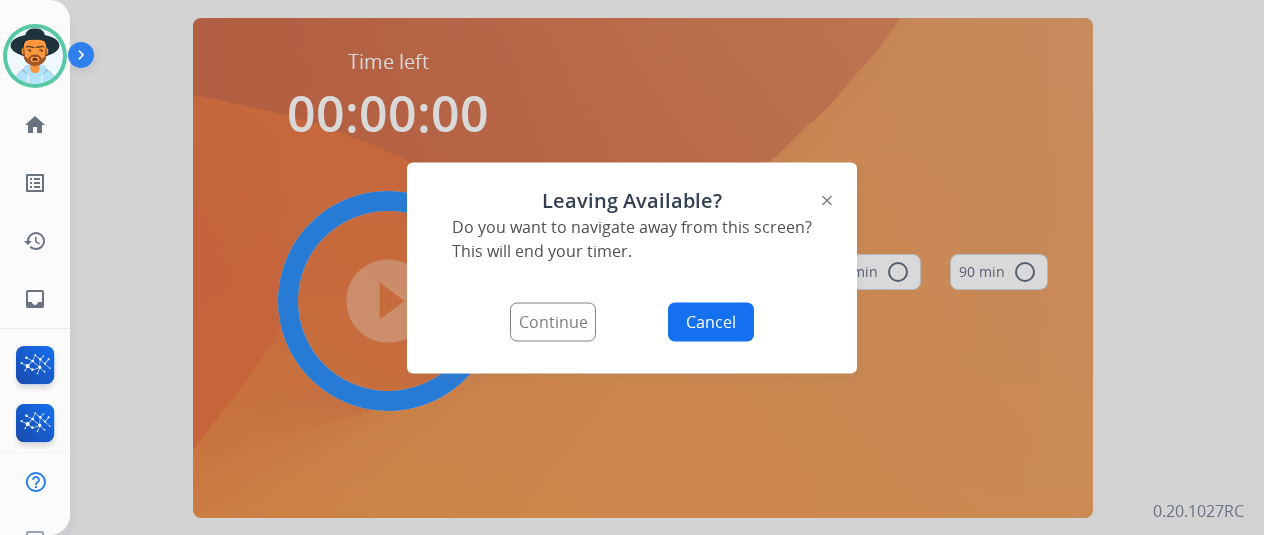 click on "Continue" at bounding box center (553, 321) 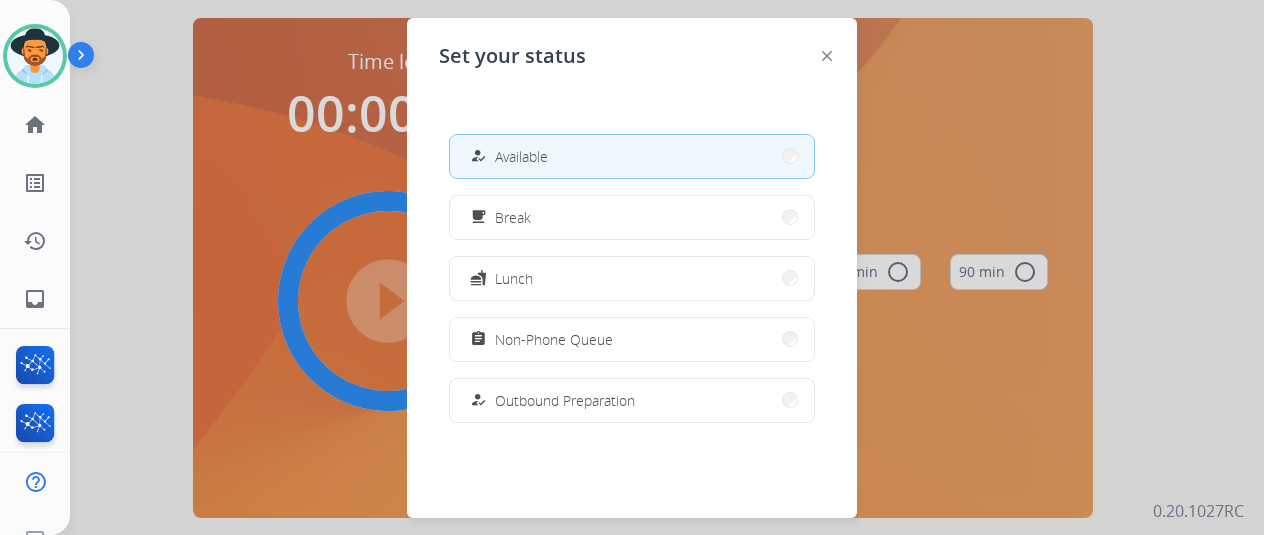 click on "how_to_reg" at bounding box center (480, 156) 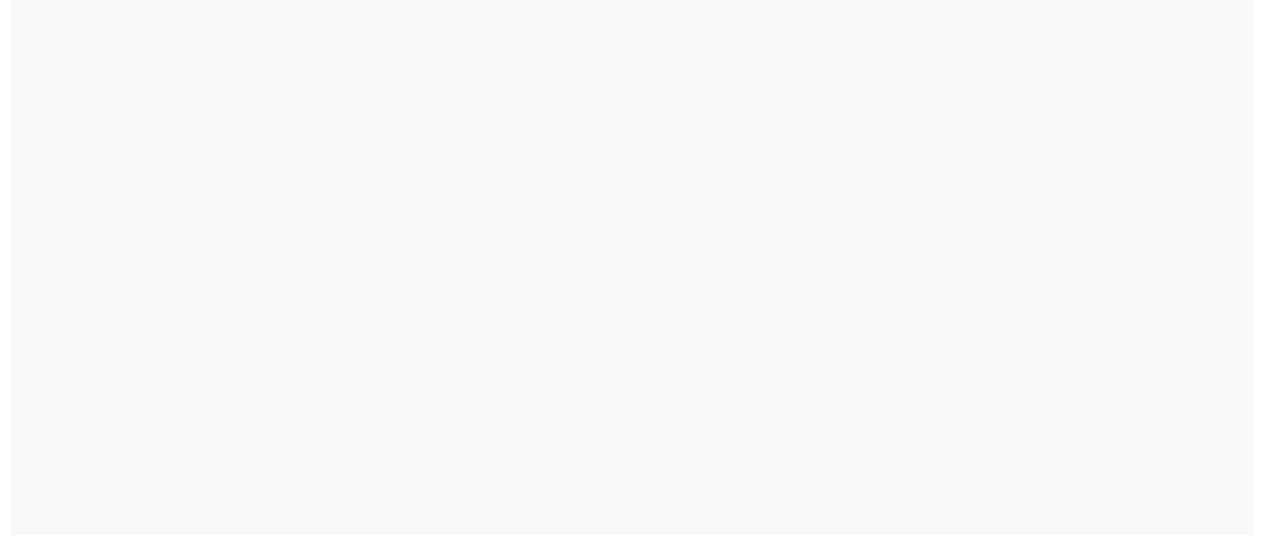 scroll, scrollTop: 0, scrollLeft: 0, axis: both 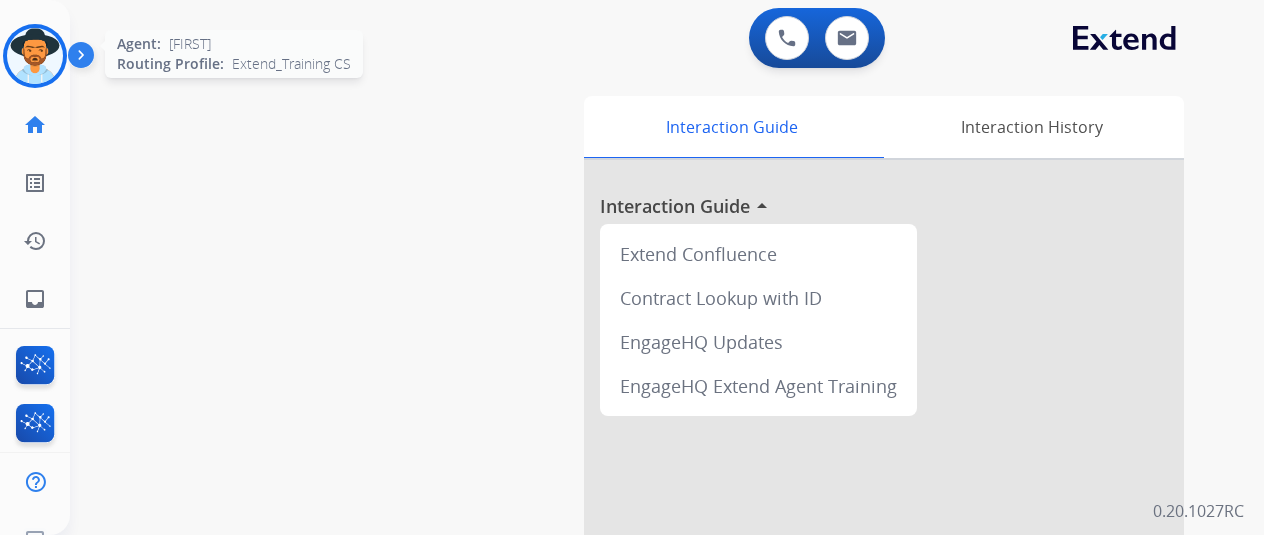 click at bounding box center (35, 56) 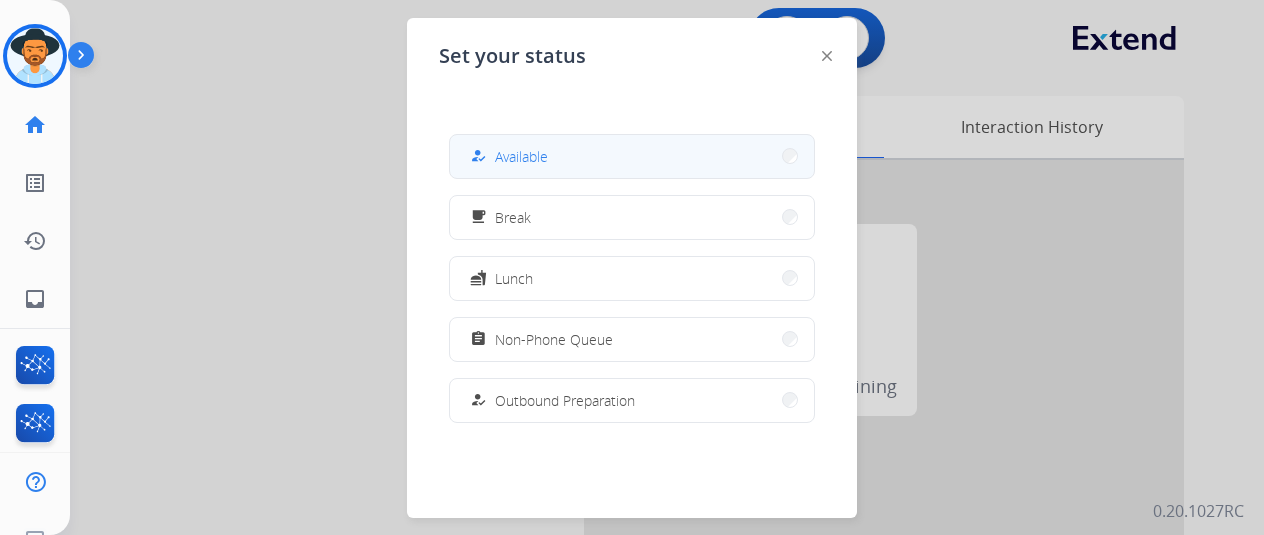 click on "Available" at bounding box center [521, 156] 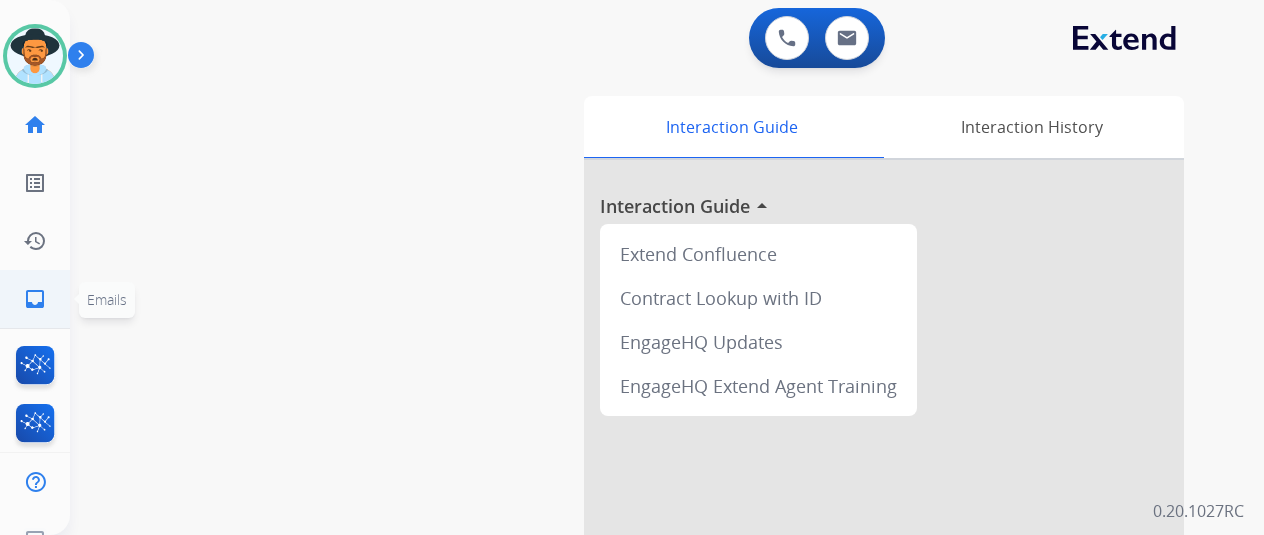 click on "inbox  Emails" 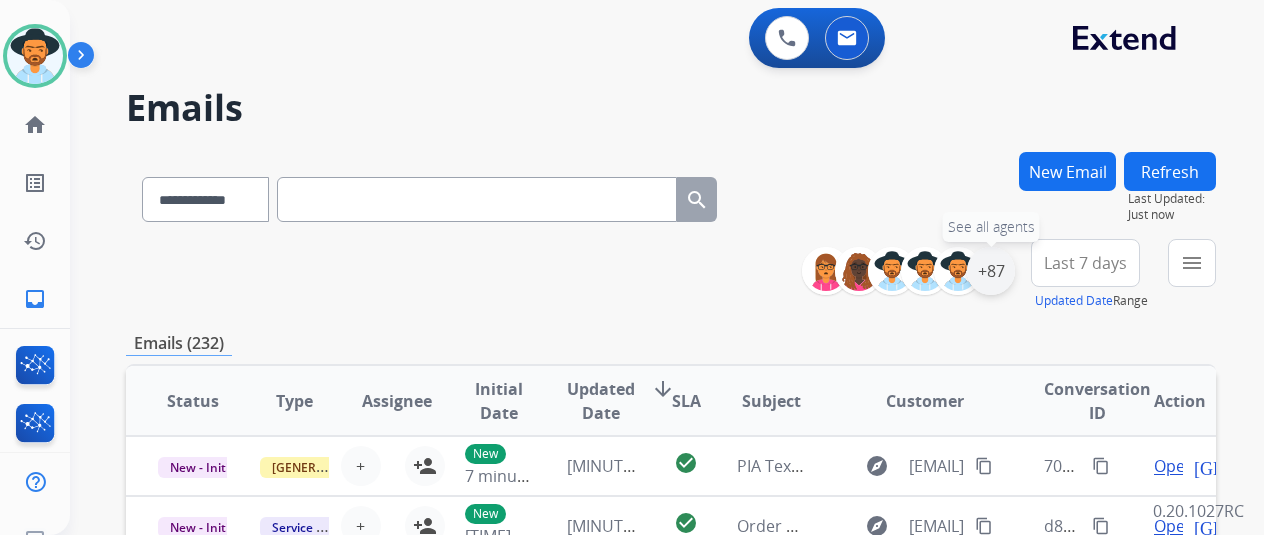 click on "+87" at bounding box center (991, 271) 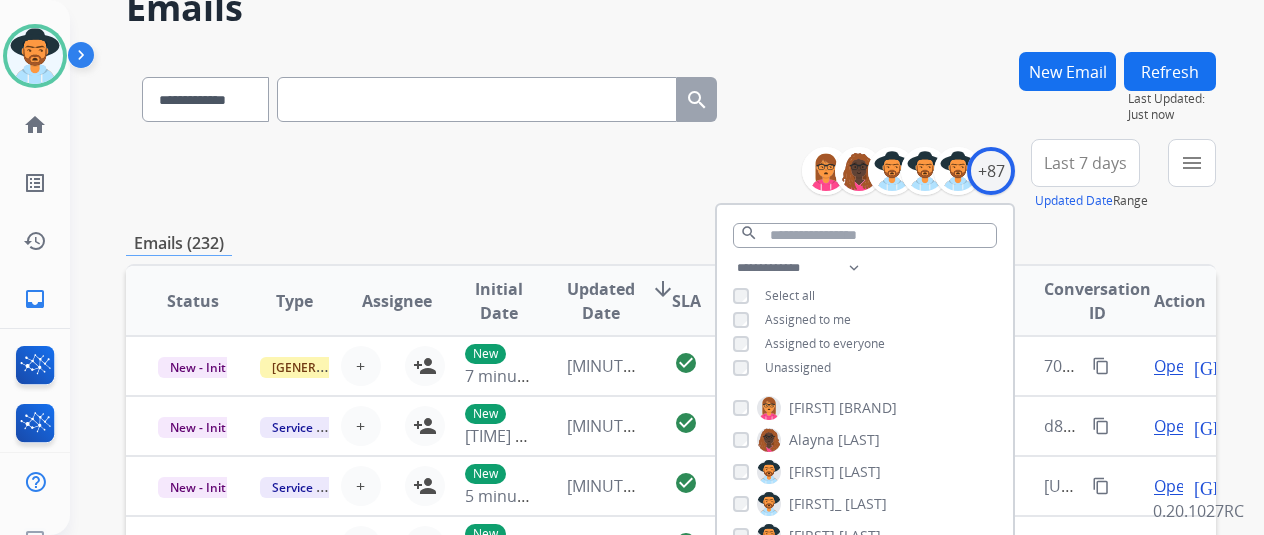 click on "Unassigned" at bounding box center (798, 367) 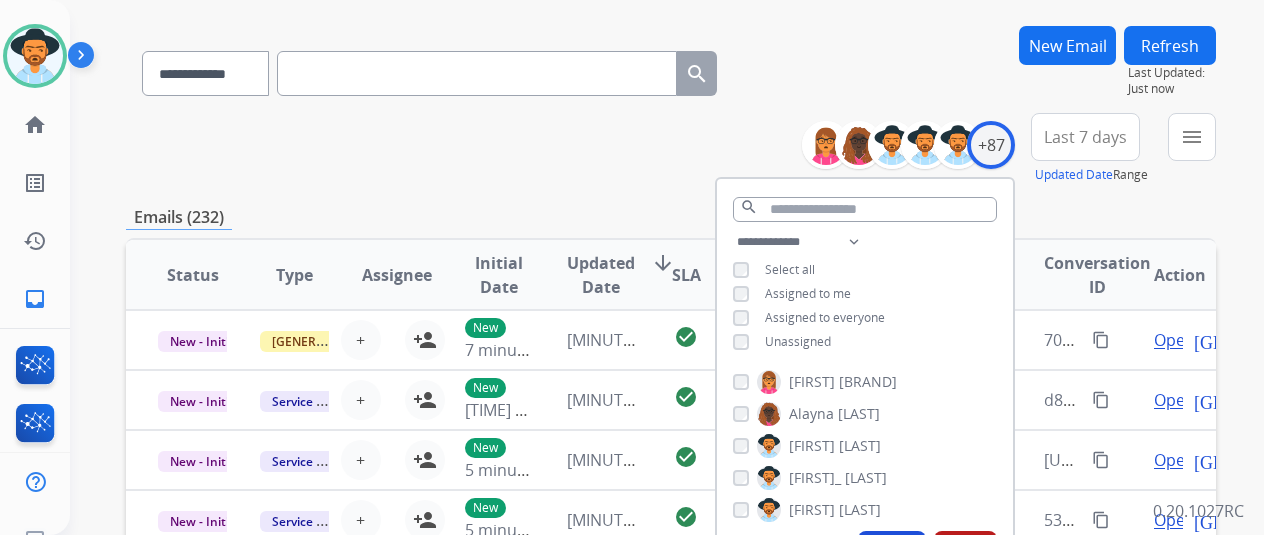 scroll, scrollTop: 200, scrollLeft: 0, axis: vertical 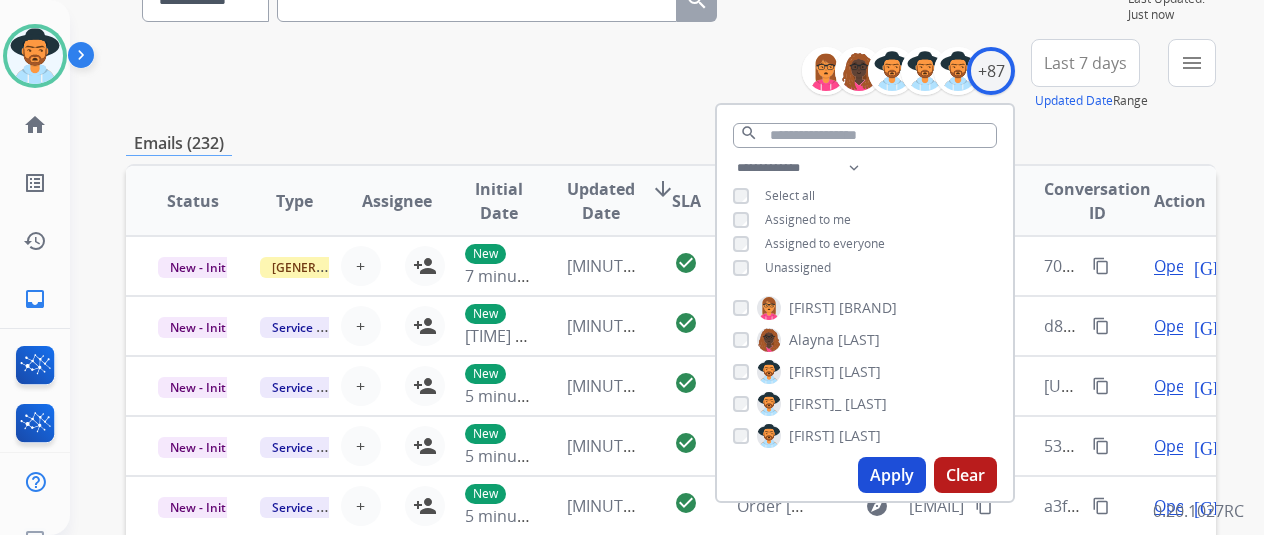 click on "Apply" at bounding box center [892, 475] 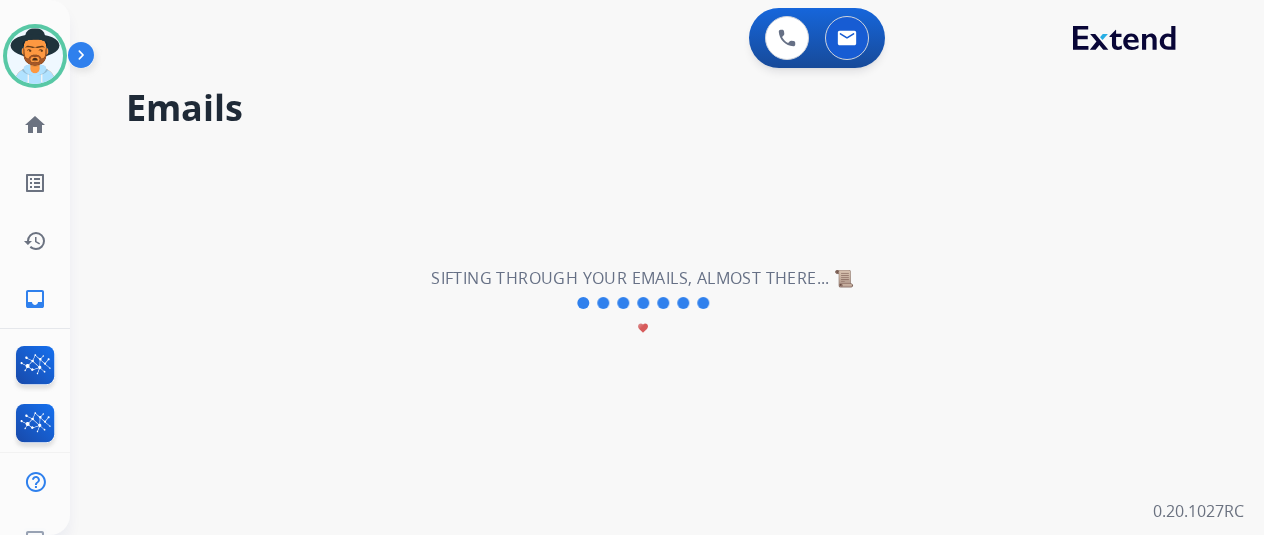 scroll, scrollTop: 0, scrollLeft: 0, axis: both 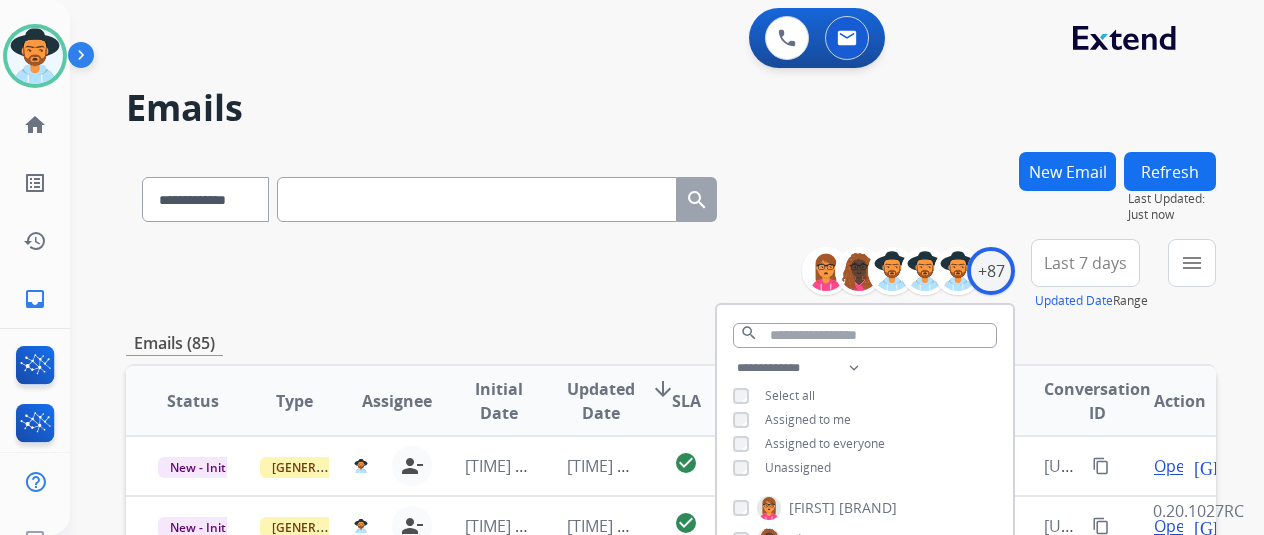 click on "**********" at bounding box center (671, 275) 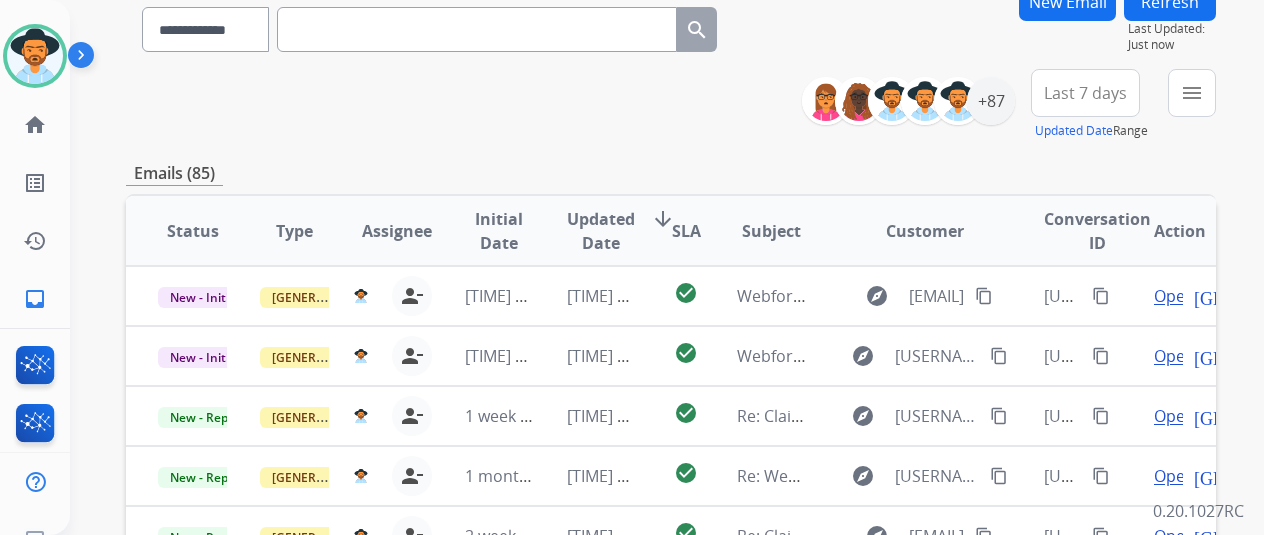 scroll, scrollTop: 200, scrollLeft: 0, axis: vertical 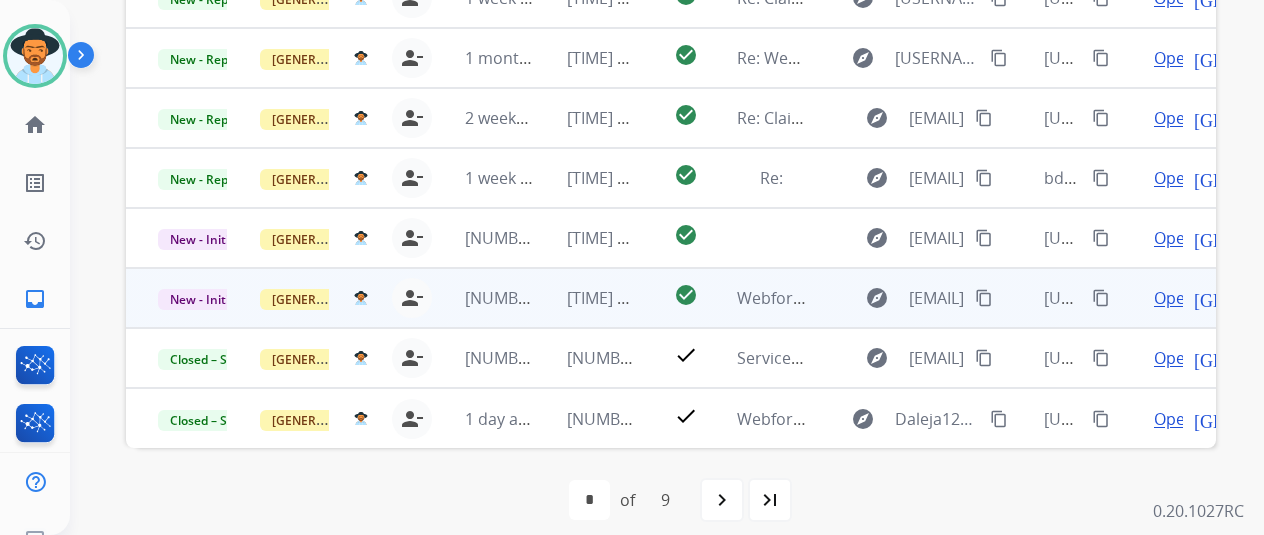 click on "Open" at bounding box center (1174, 298) 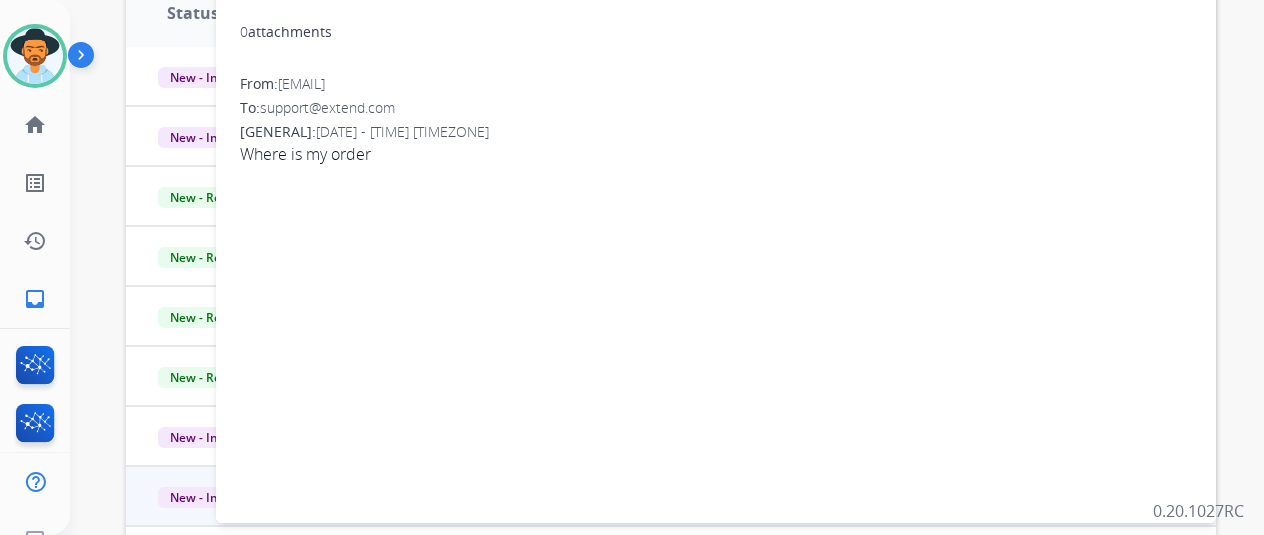 scroll, scrollTop: 186, scrollLeft: 0, axis: vertical 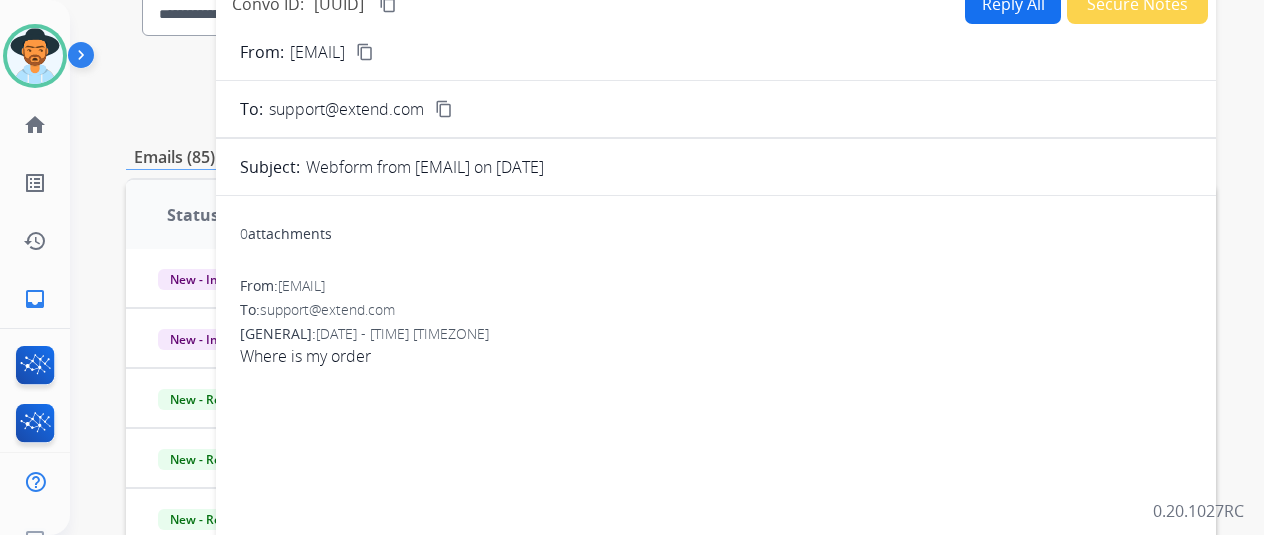 click on "content_copy" at bounding box center [365, 52] 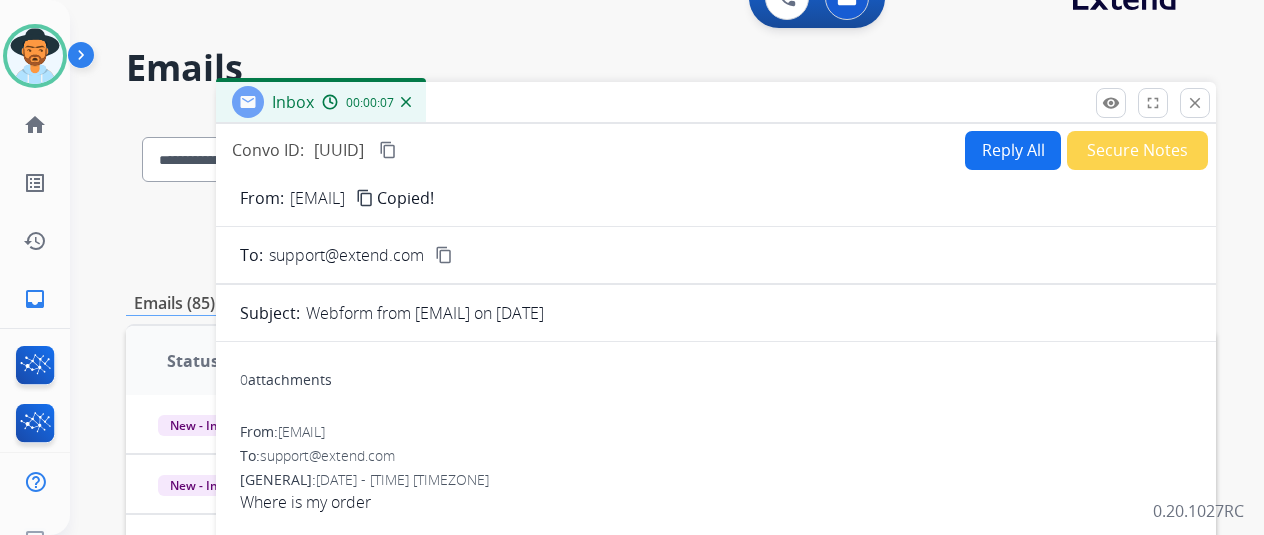 scroll, scrollTop: 0, scrollLeft: 0, axis: both 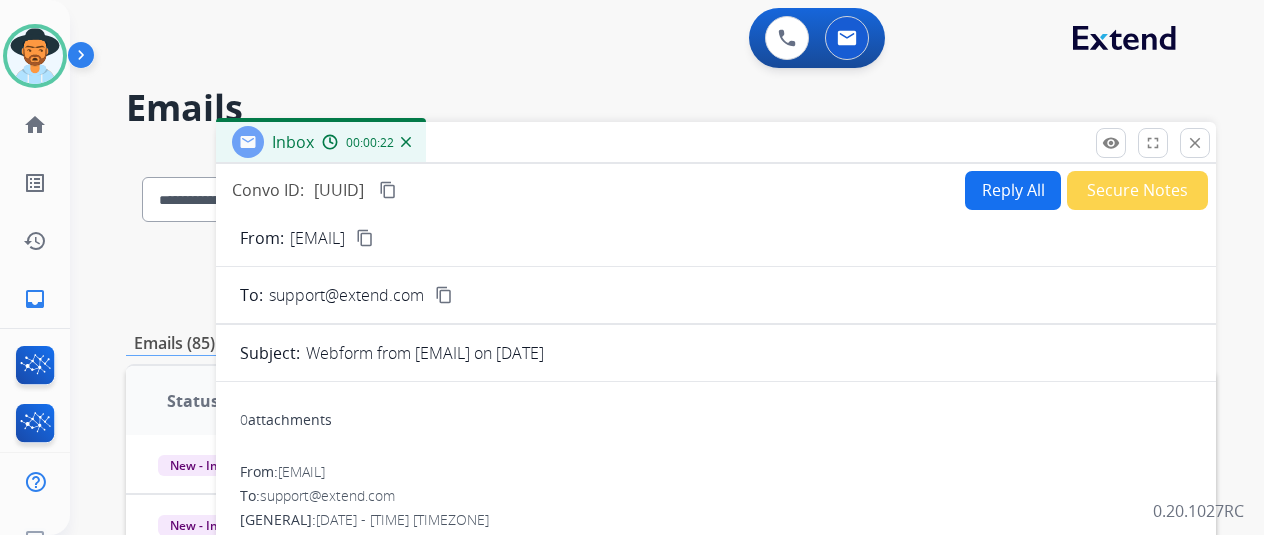 click on "Reply All" at bounding box center (1013, 190) 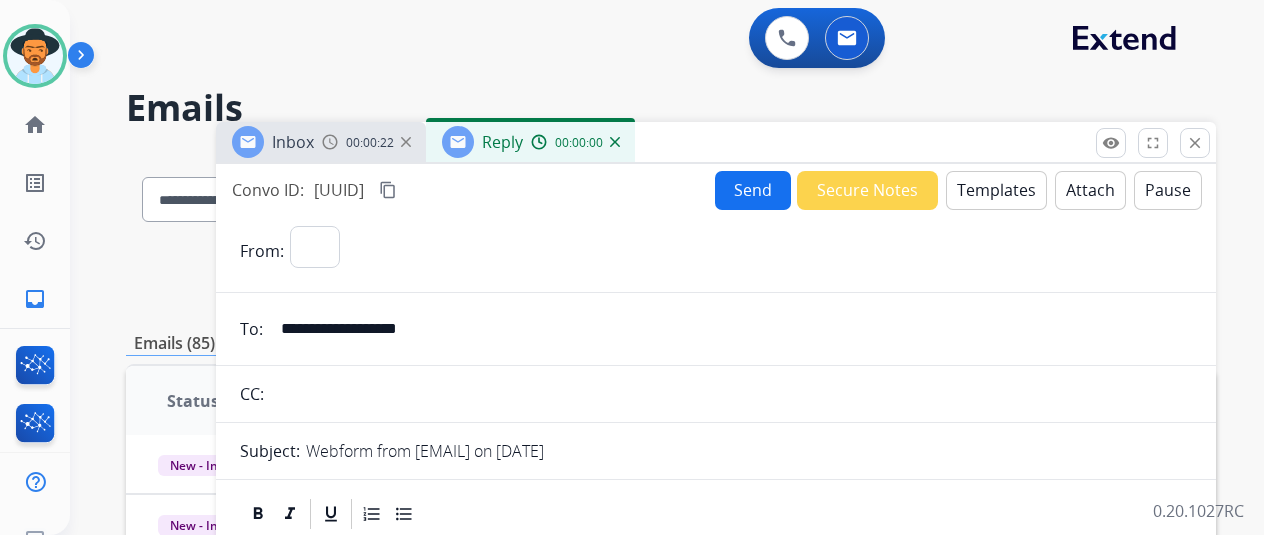 select on "**********" 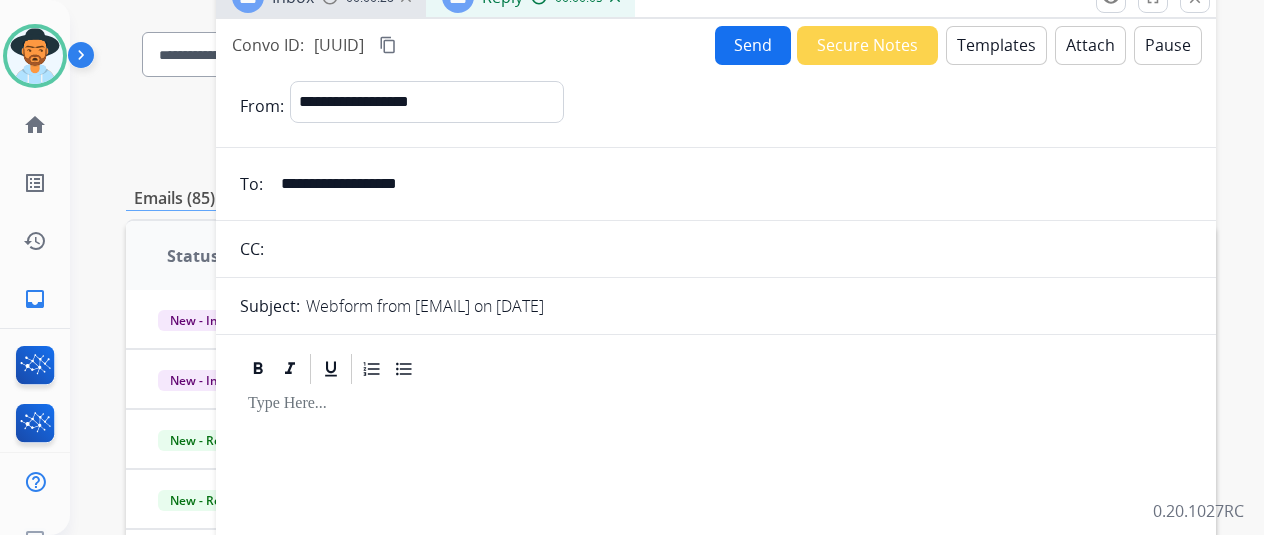 scroll, scrollTop: 100, scrollLeft: 0, axis: vertical 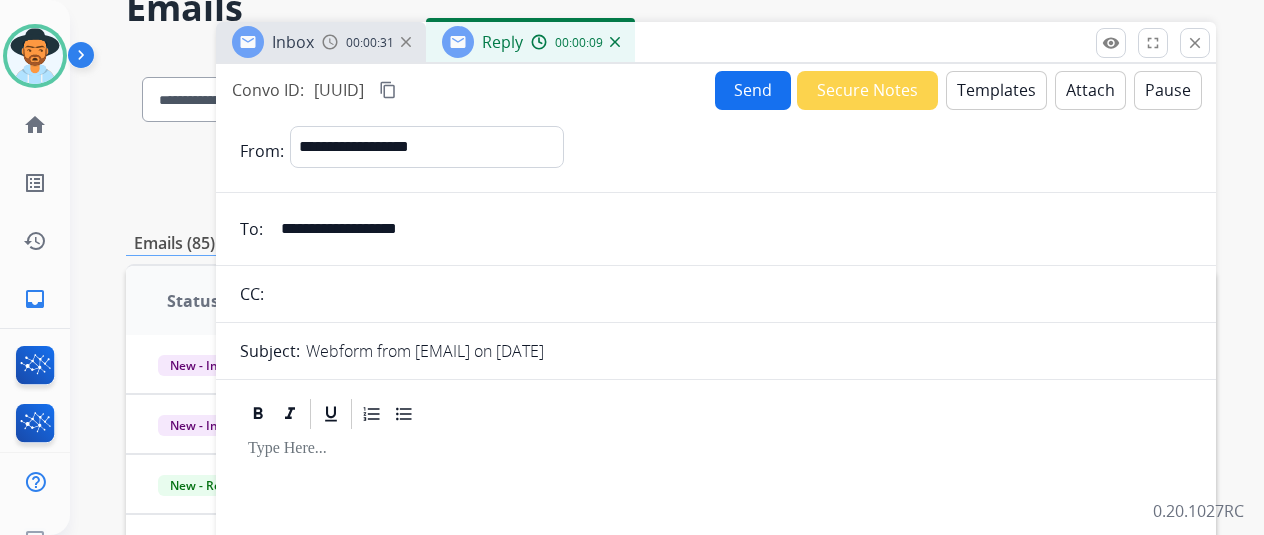 click on "Attach" at bounding box center [1090, 90] 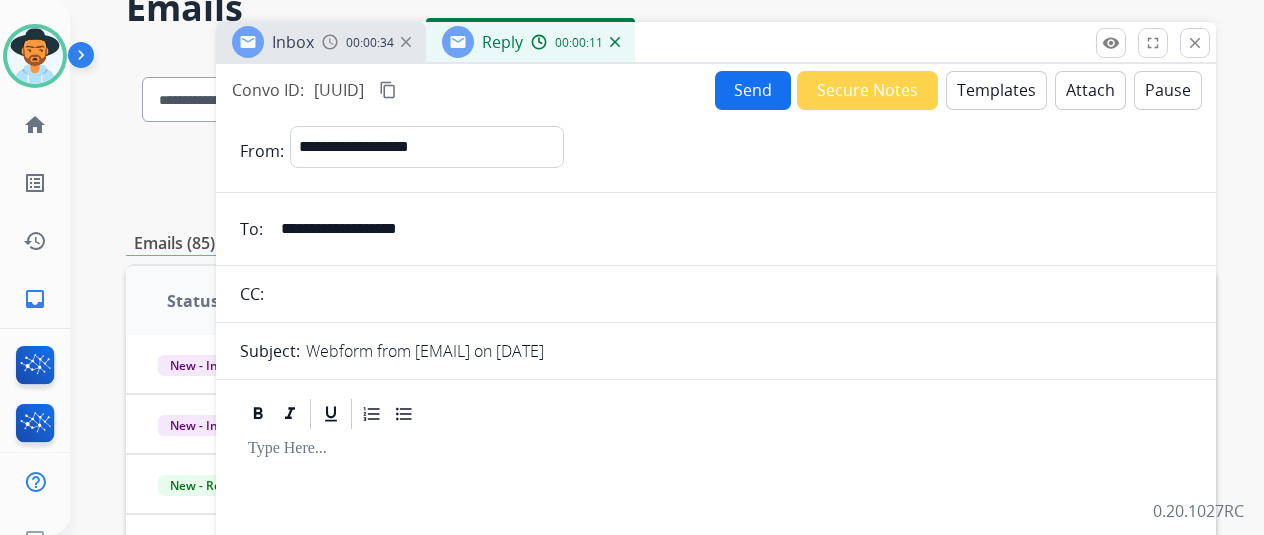 click on "Templates" at bounding box center (996, 90) 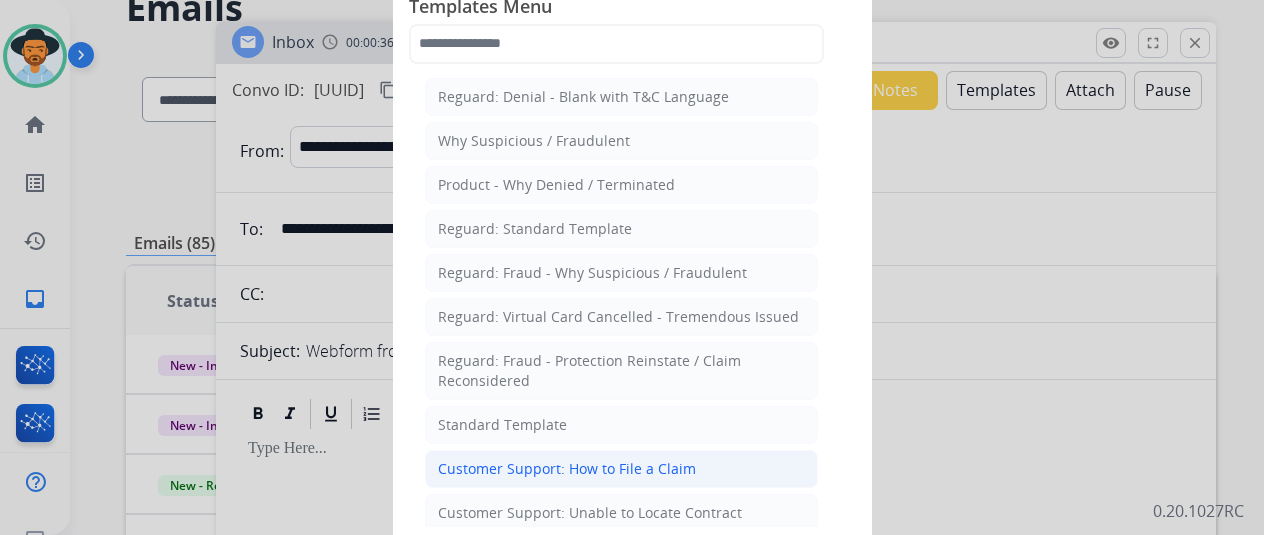click on "Customer Support: How to File a Claim" 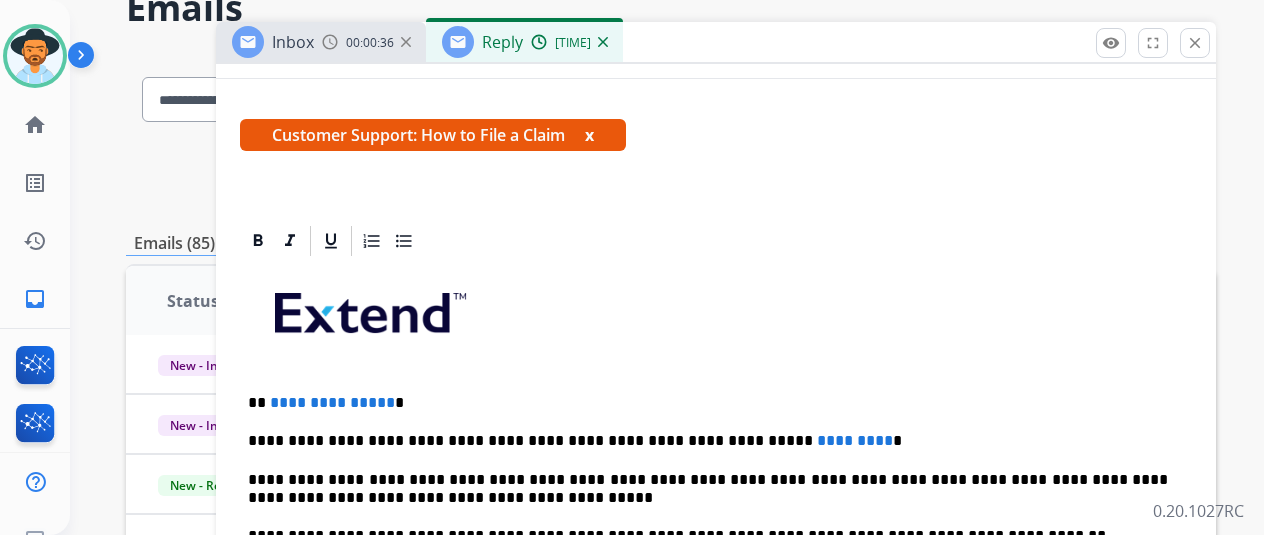 scroll, scrollTop: 400, scrollLeft: 0, axis: vertical 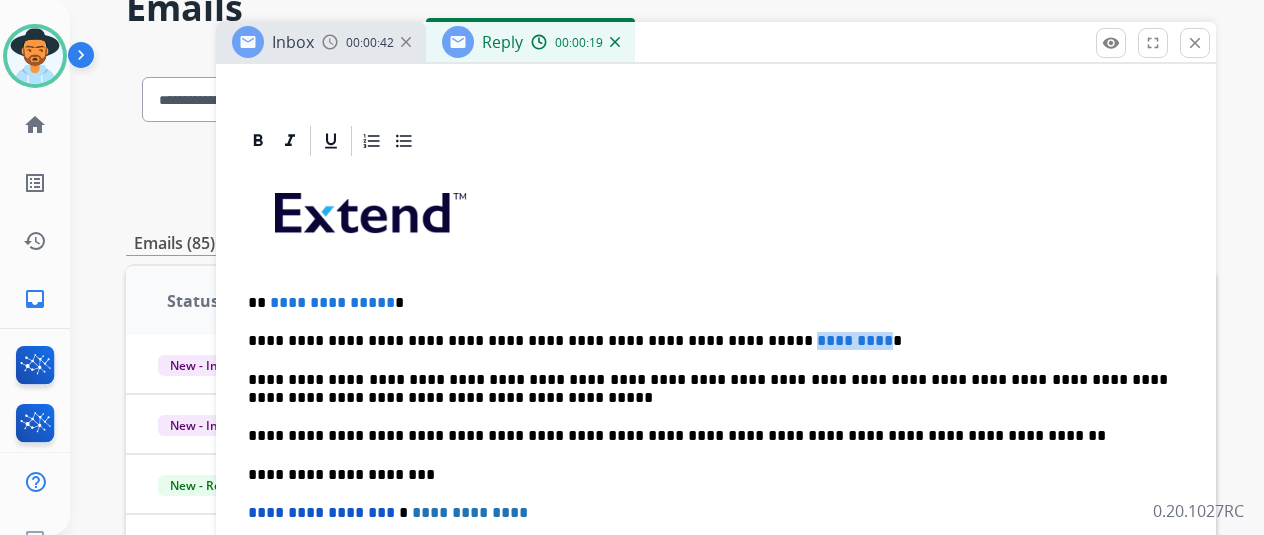 drag, startPoint x: 752, startPoint y: 348, endPoint x: 804, endPoint y: 369, distance: 56.0803 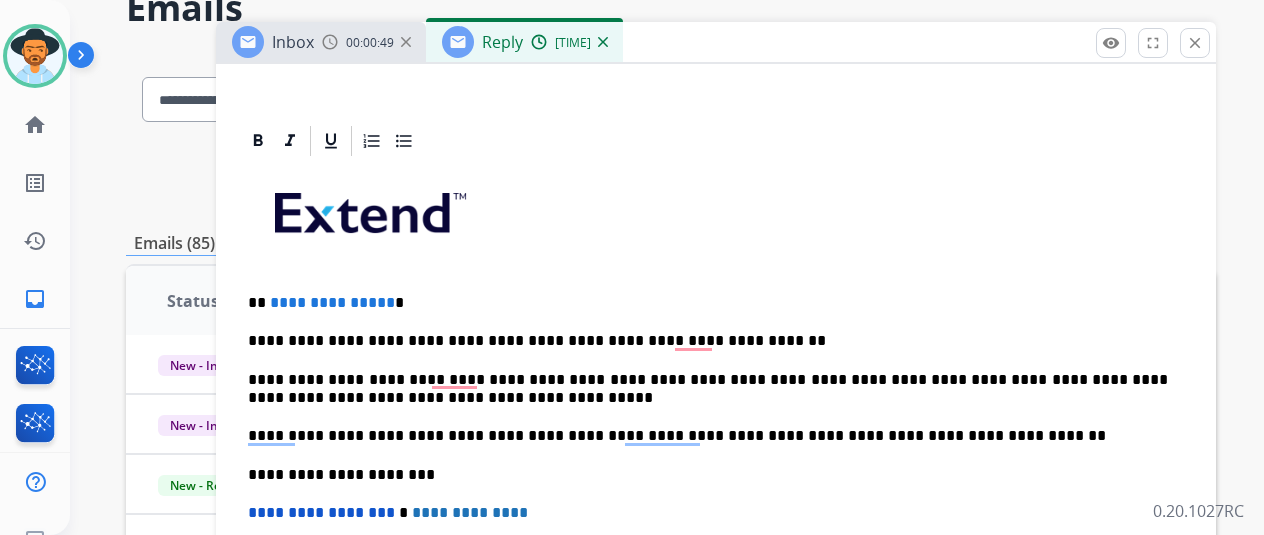 type 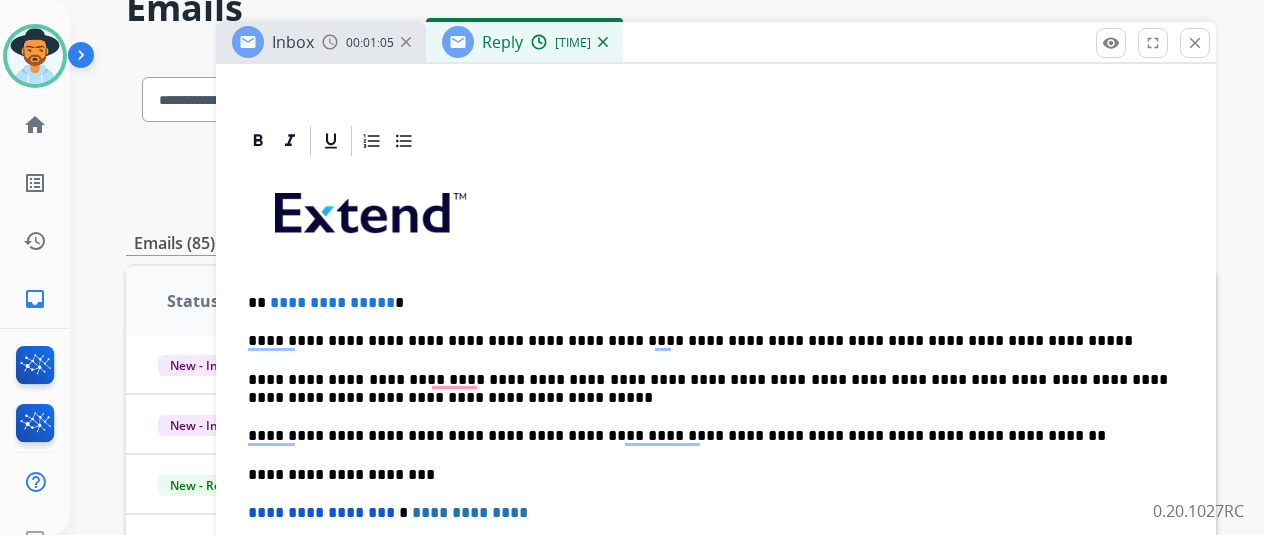 click on "**********" at bounding box center (708, 389) 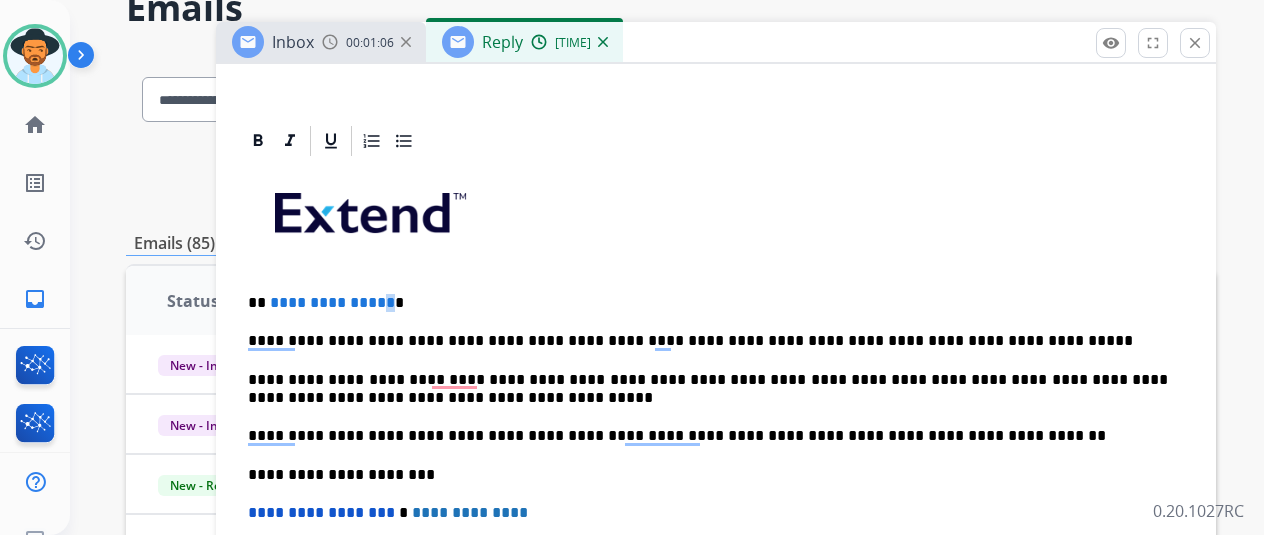 click on "**********" at bounding box center (332, 302) 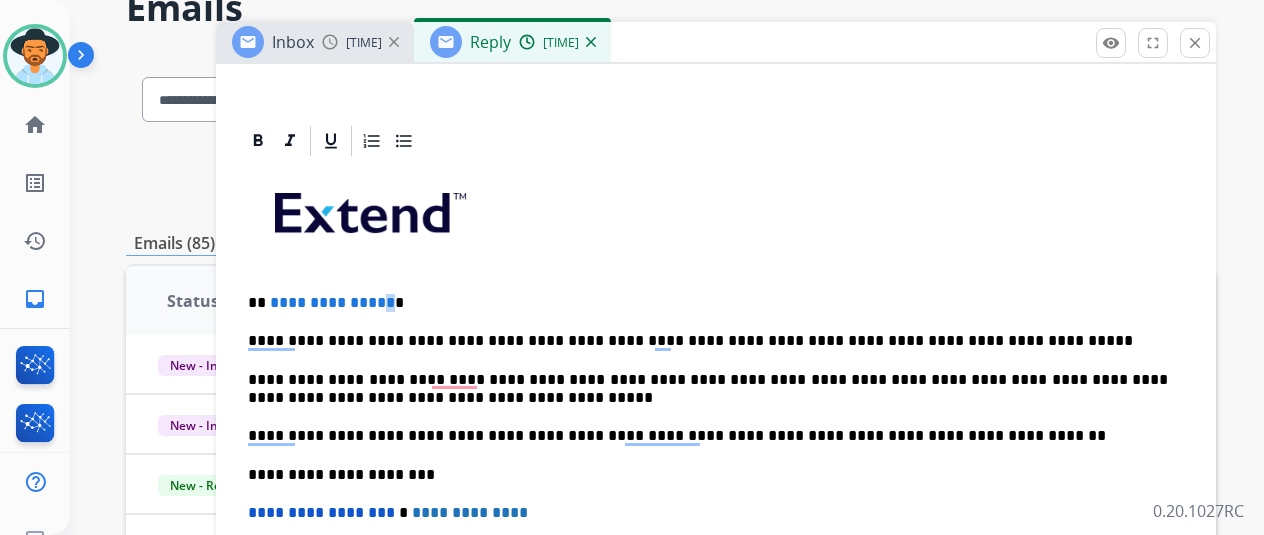 click on "**********" at bounding box center (332, 302) 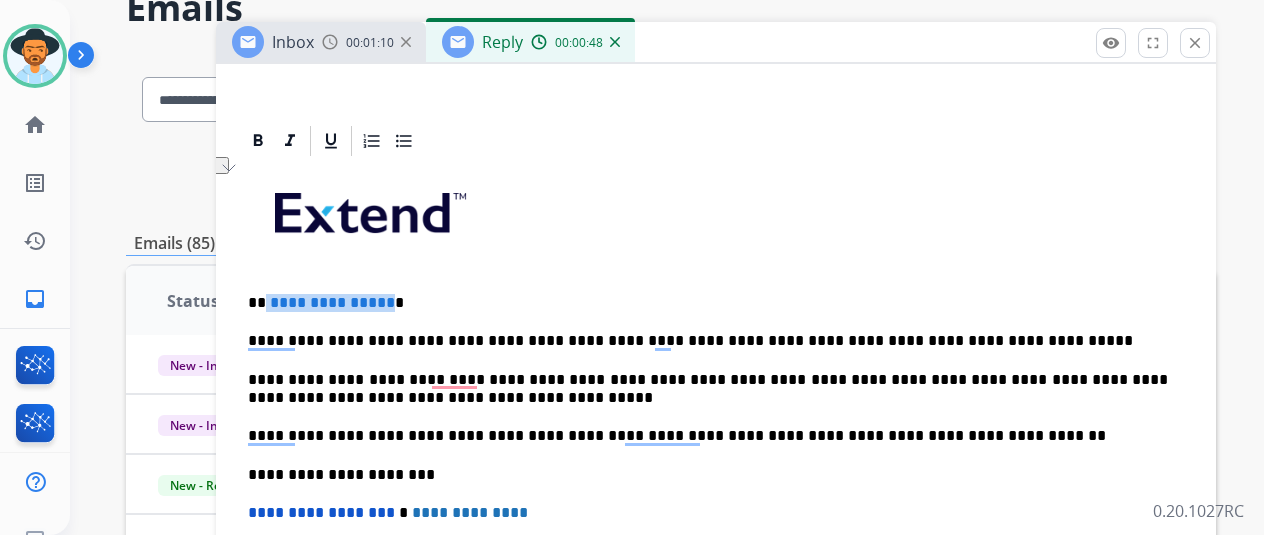 drag, startPoint x: 398, startPoint y: 297, endPoint x: 280, endPoint y: 297, distance: 118 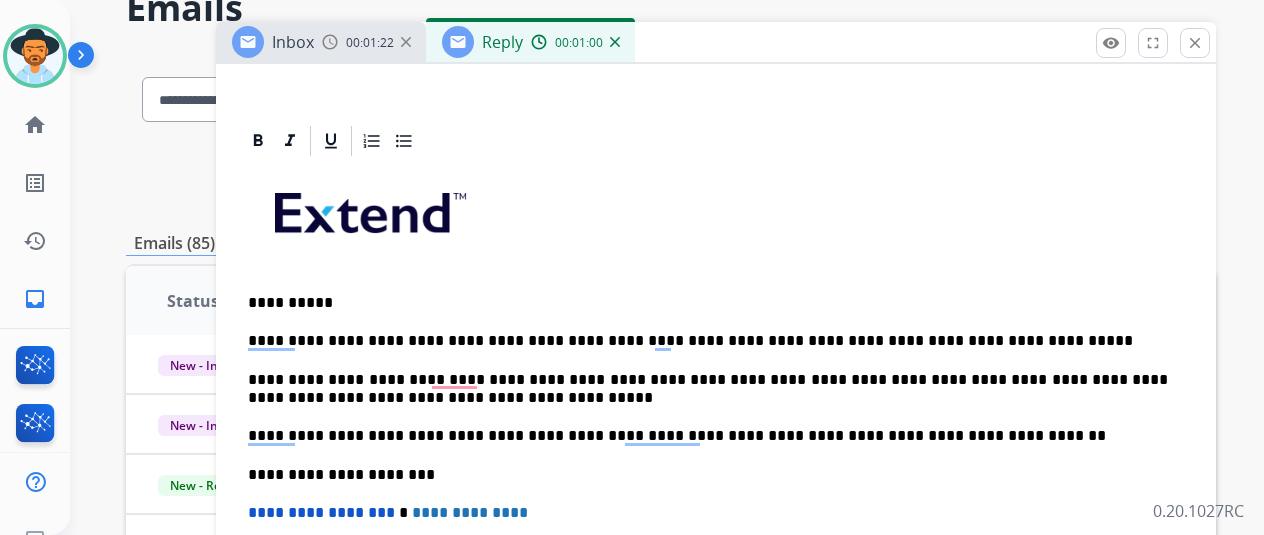 scroll, scrollTop: 475, scrollLeft: 0, axis: vertical 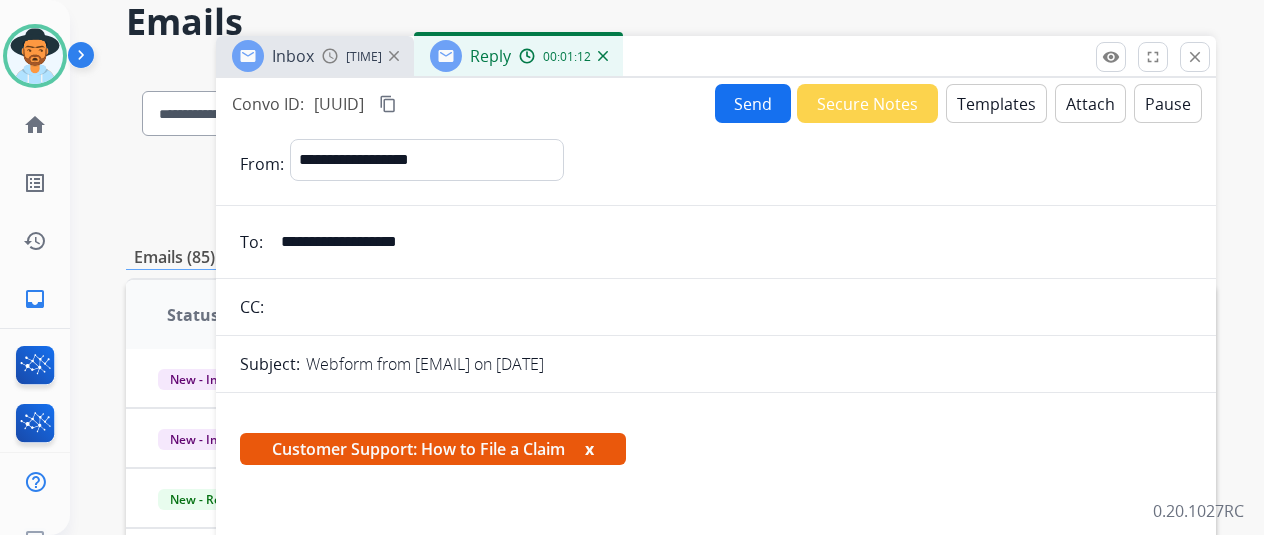 click on "Send" at bounding box center [753, 103] 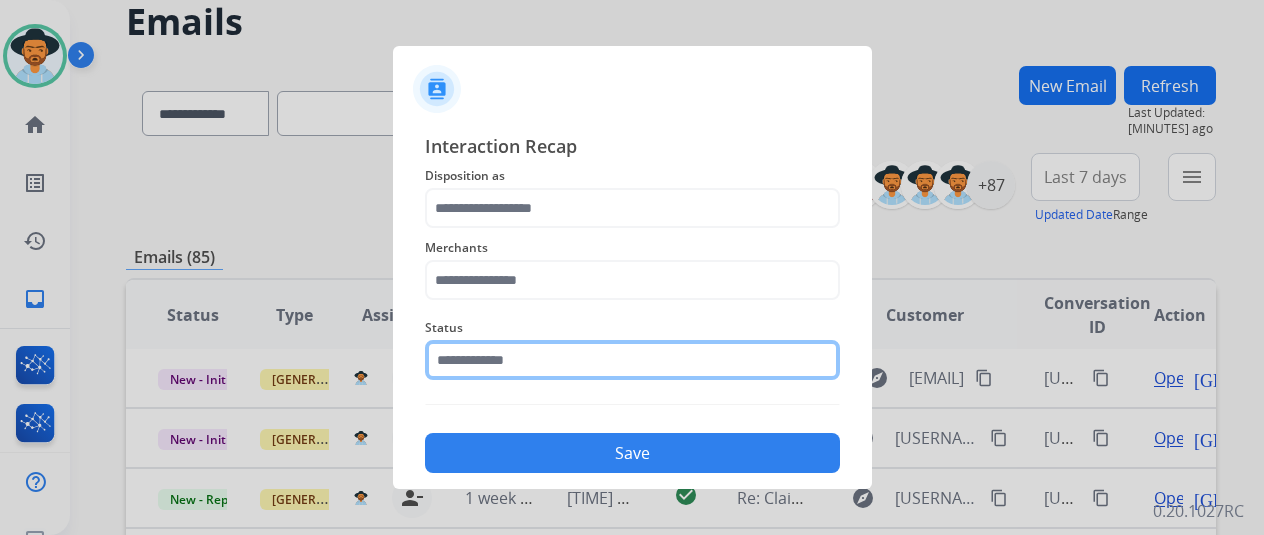 click 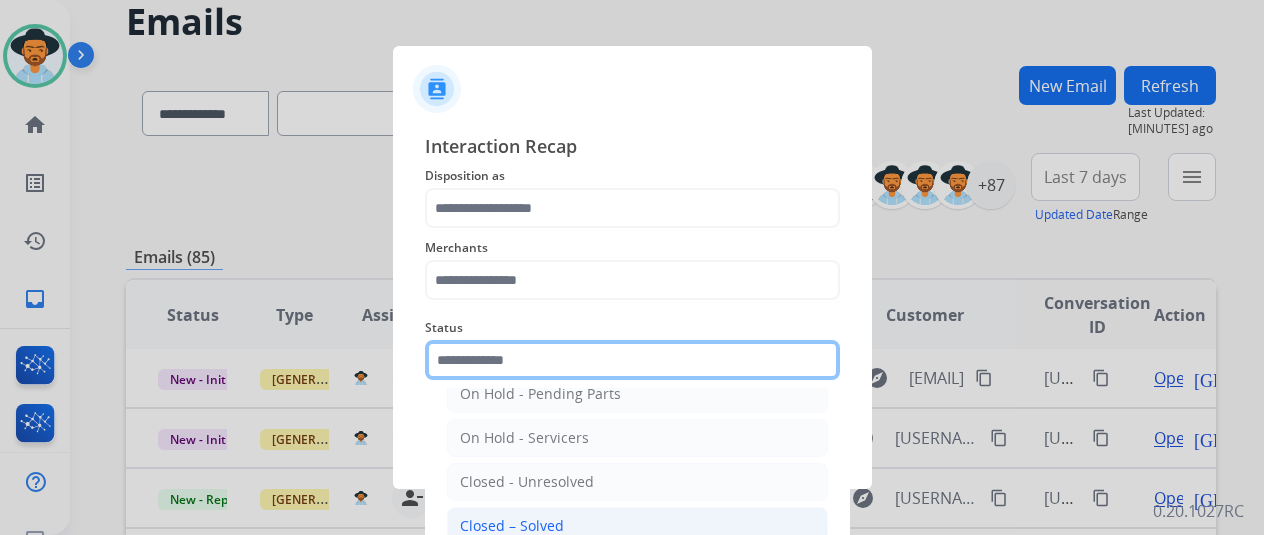 scroll, scrollTop: 114, scrollLeft: 0, axis: vertical 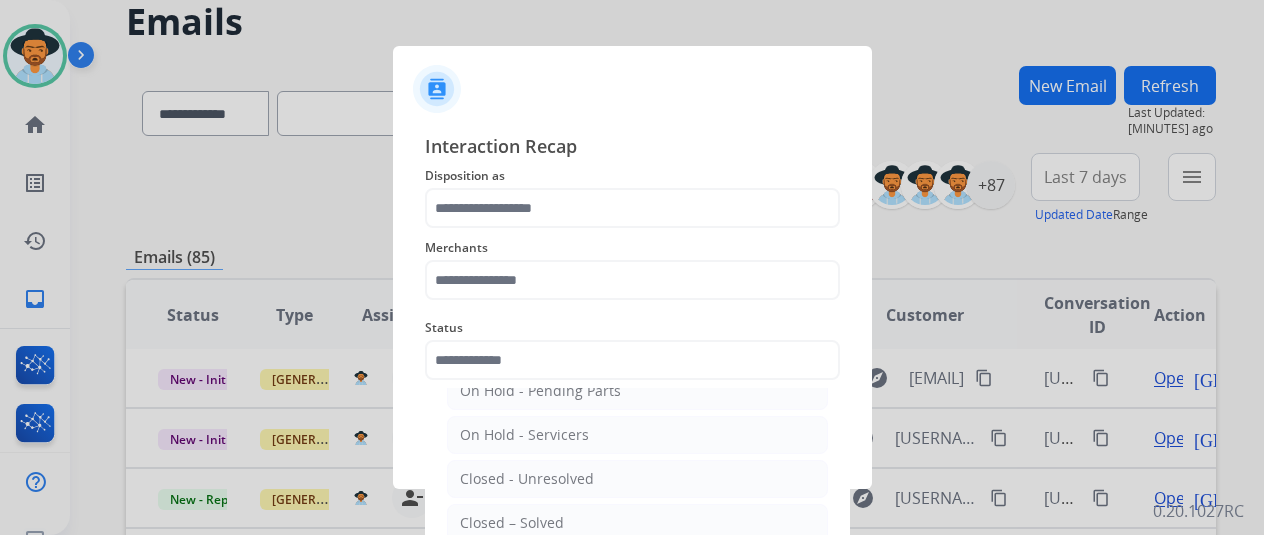 click on "Closed – Solved" 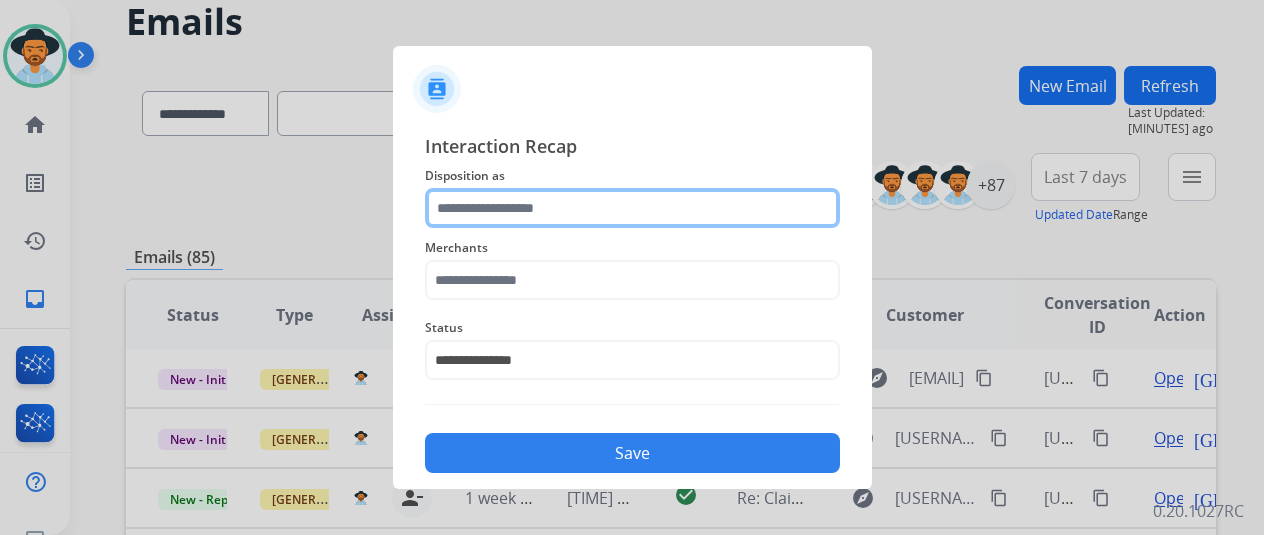 click 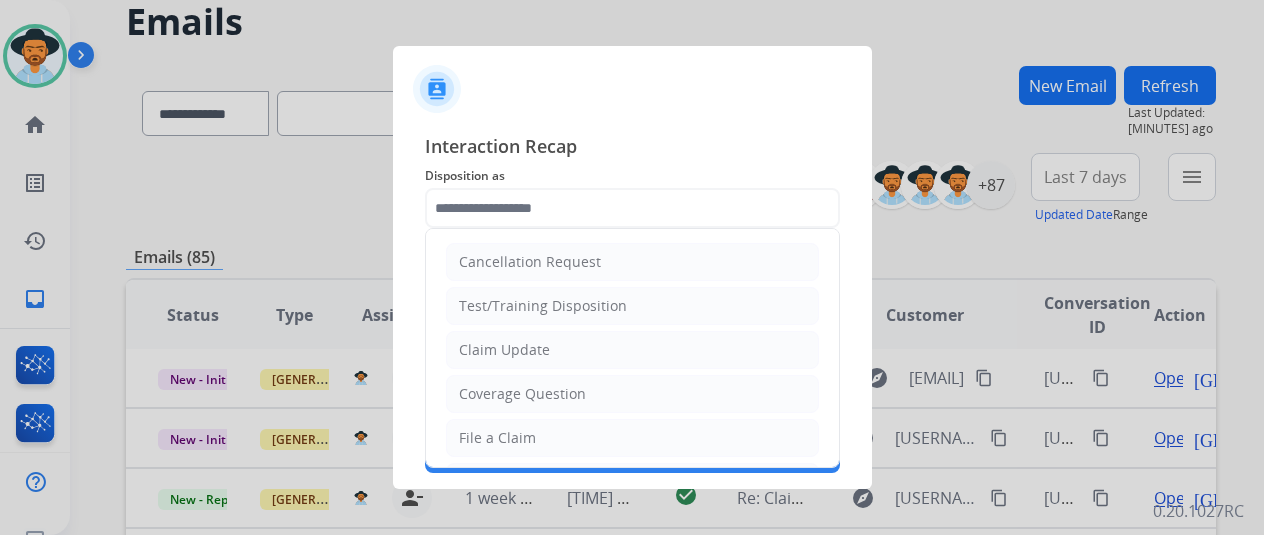 click on "File a Claim" 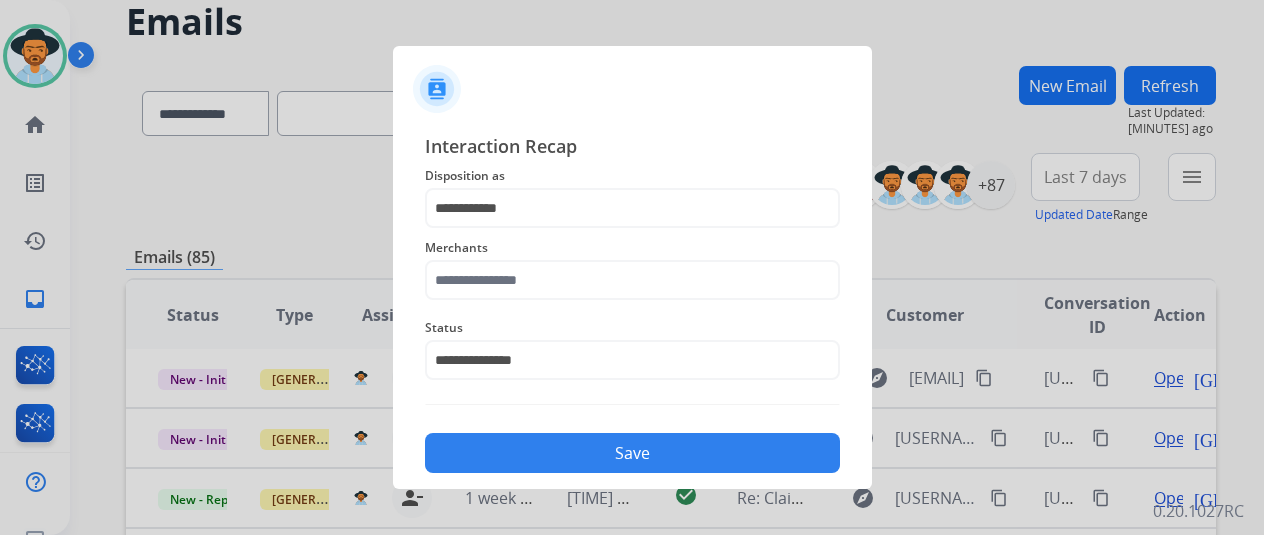 click on "Merchants" 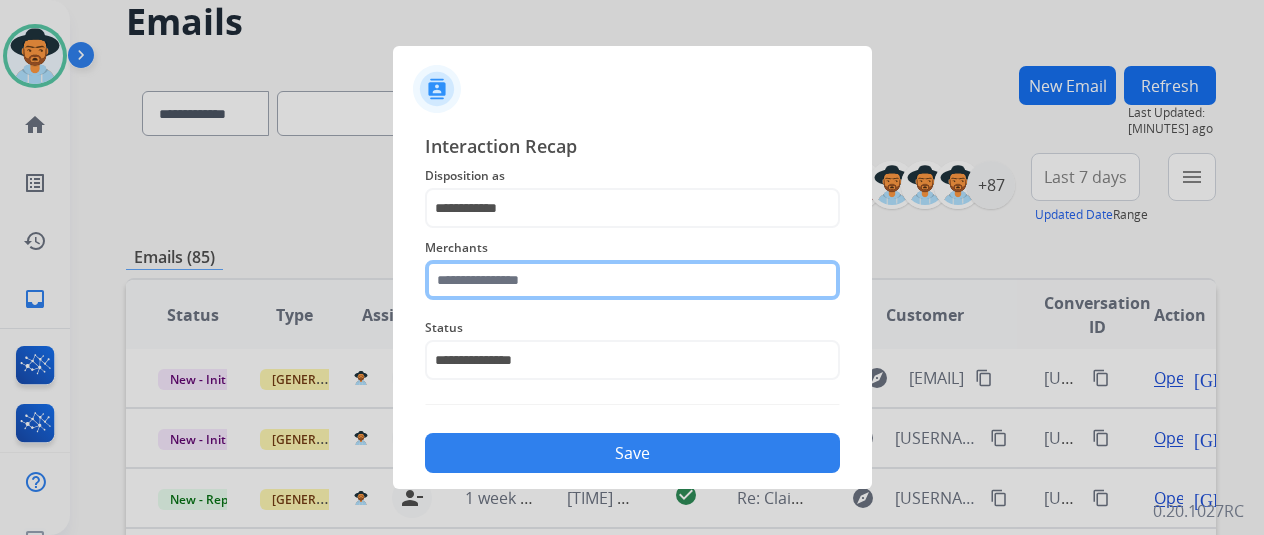 click 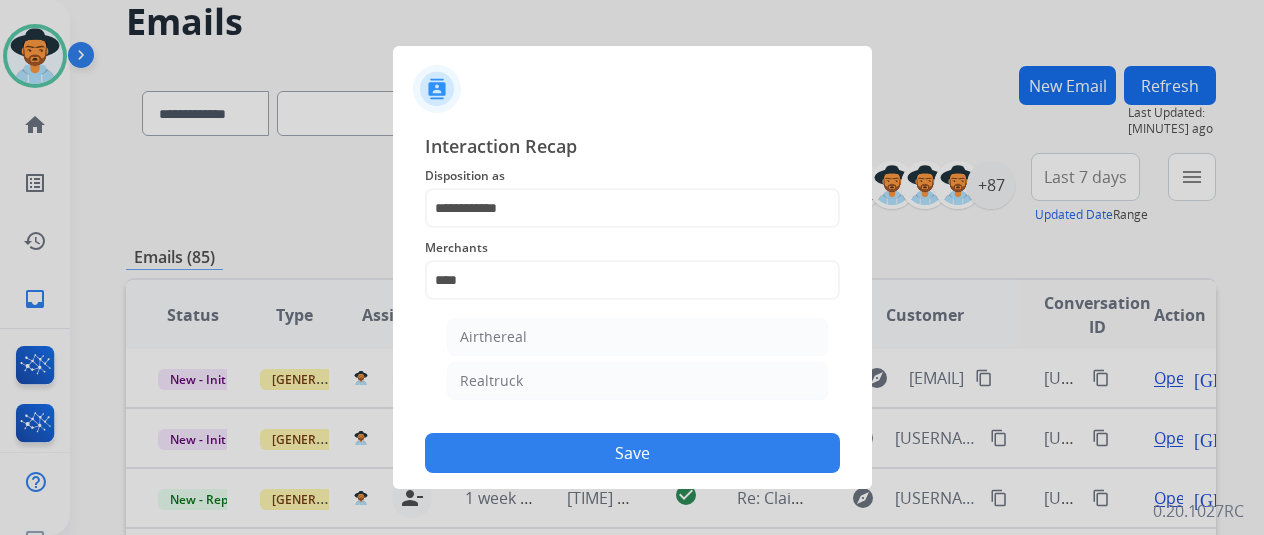 click on "Realtruck" 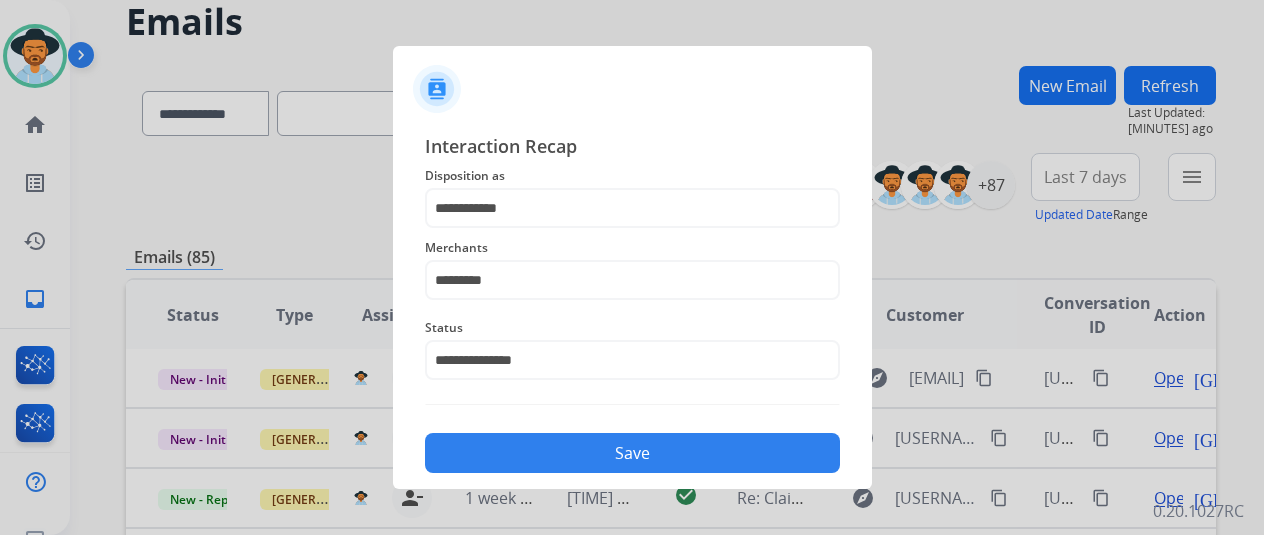 click on "Save" 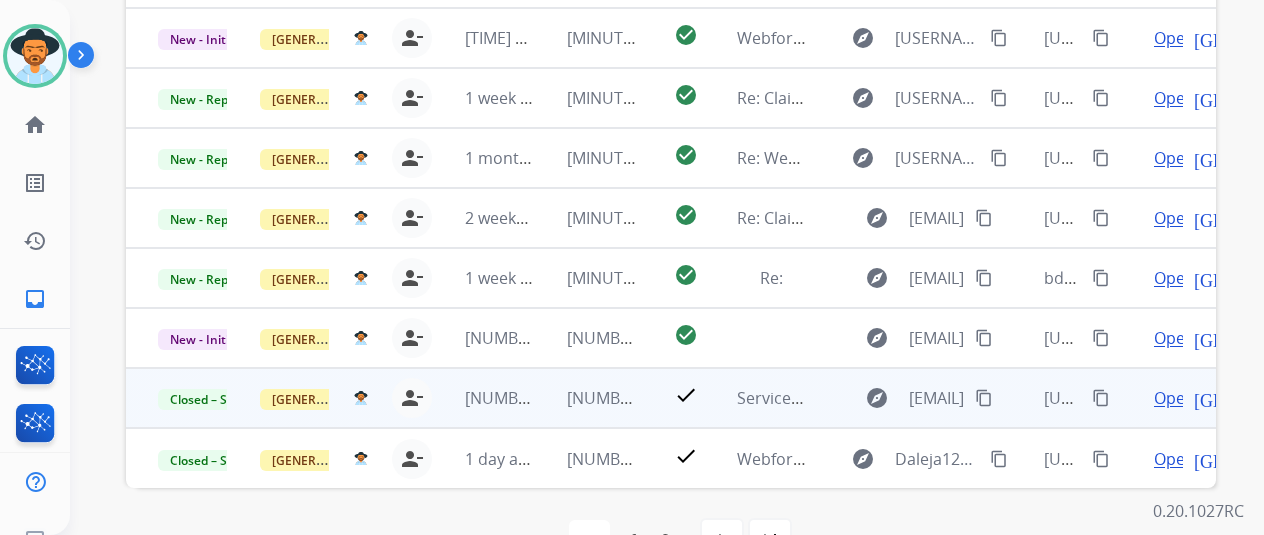 scroll, scrollTop: 586, scrollLeft: 0, axis: vertical 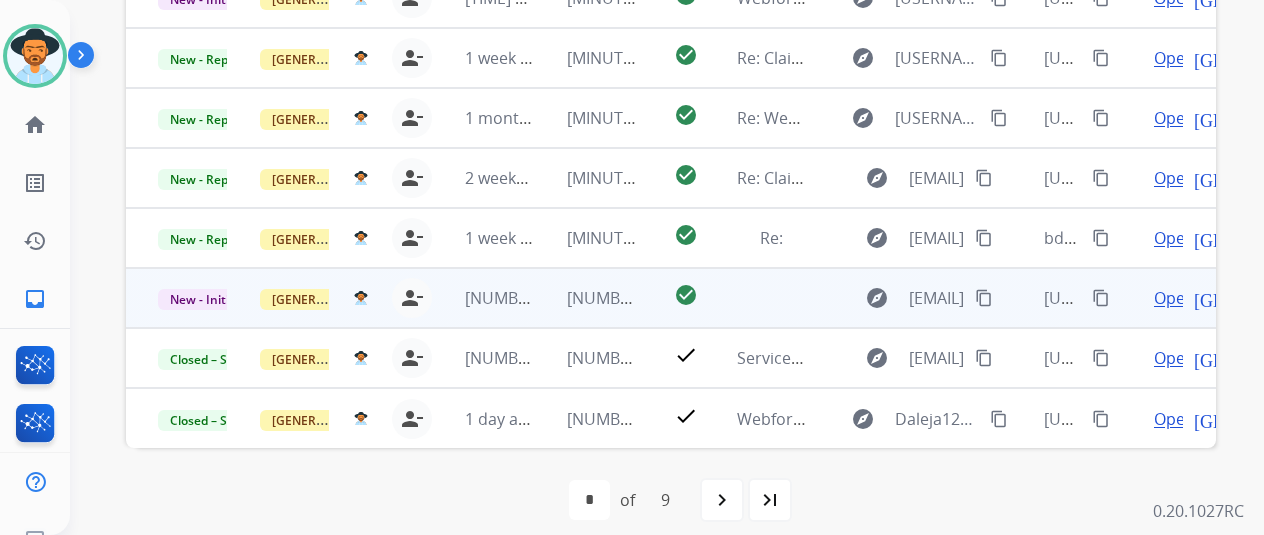 click on "Open" at bounding box center [1174, 298] 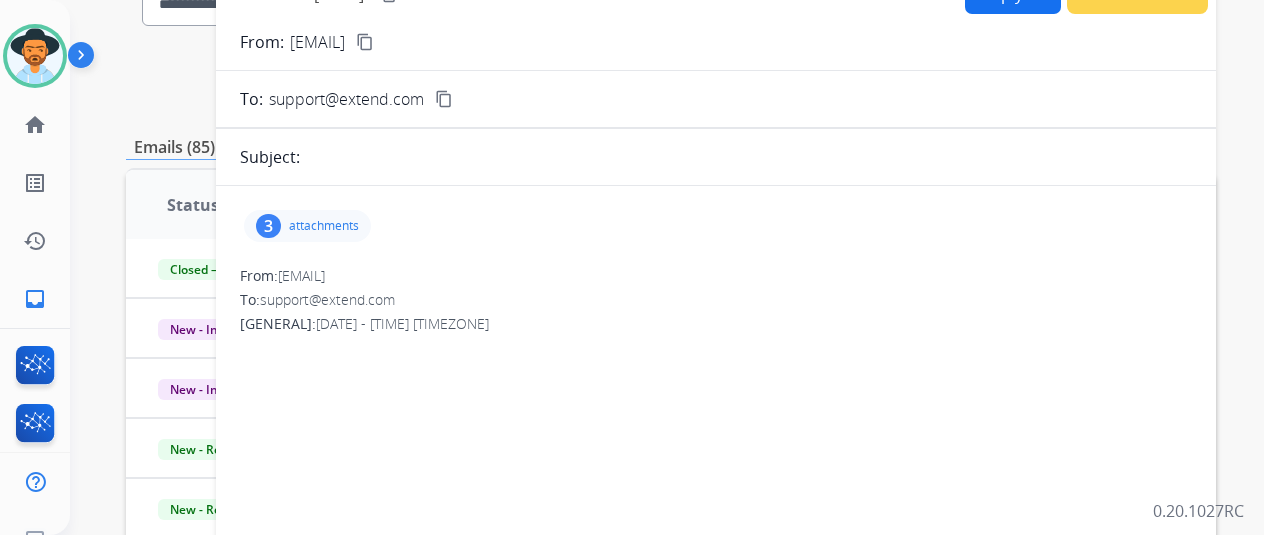 scroll, scrollTop: 186, scrollLeft: 0, axis: vertical 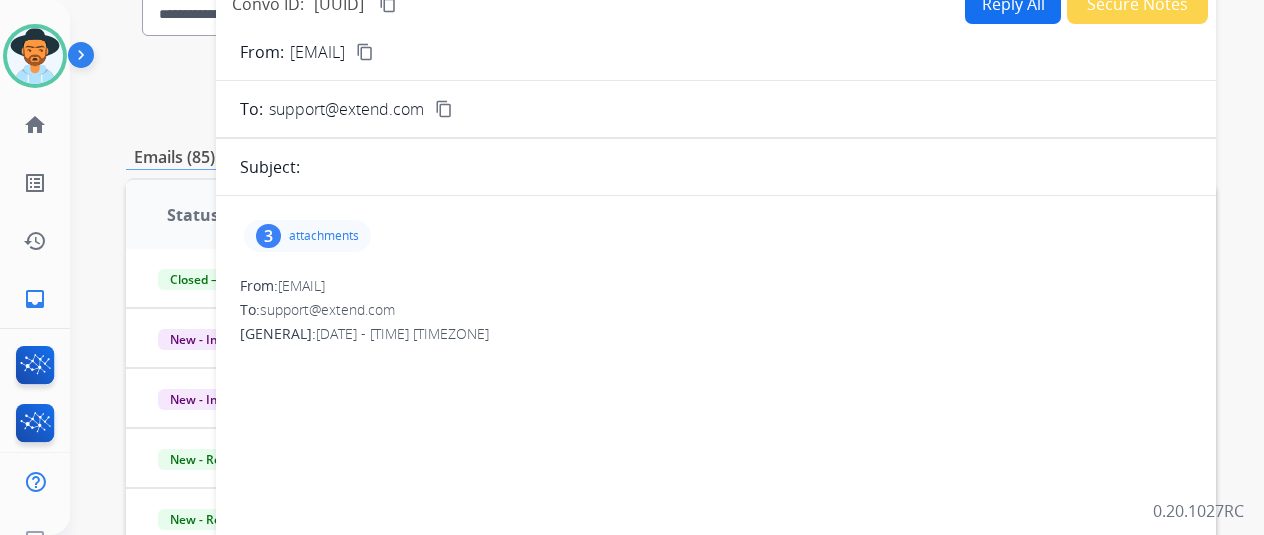 click on "attachments" at bounding box center [324, 236] 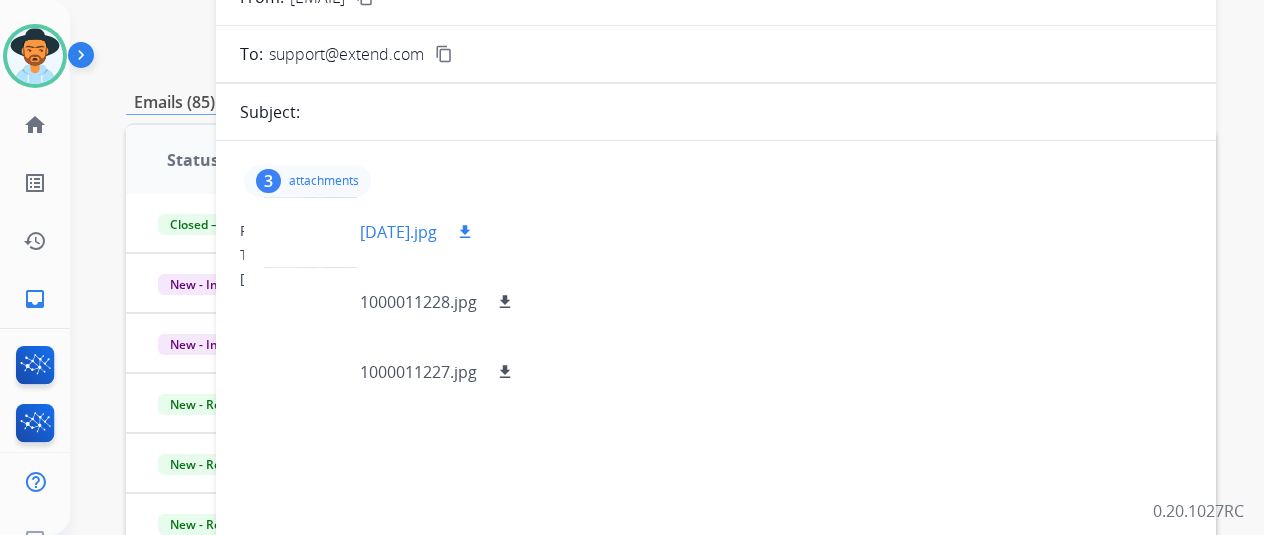 scroll, scrollTop: 286, scrollLeft: 0, axis: vertical 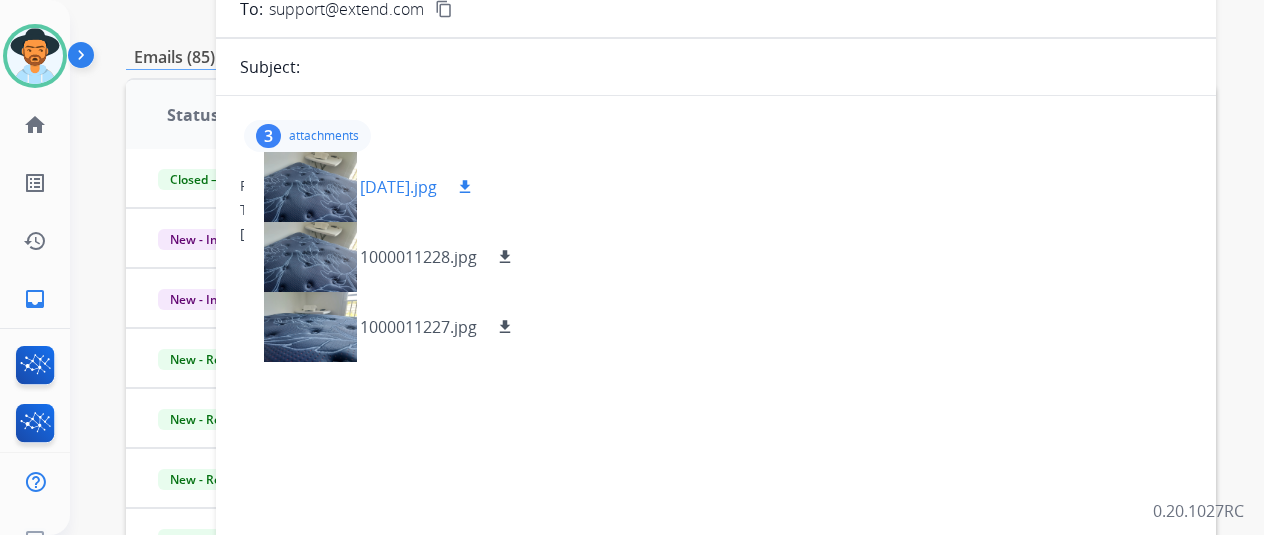 click at bounding box center (310, 187) 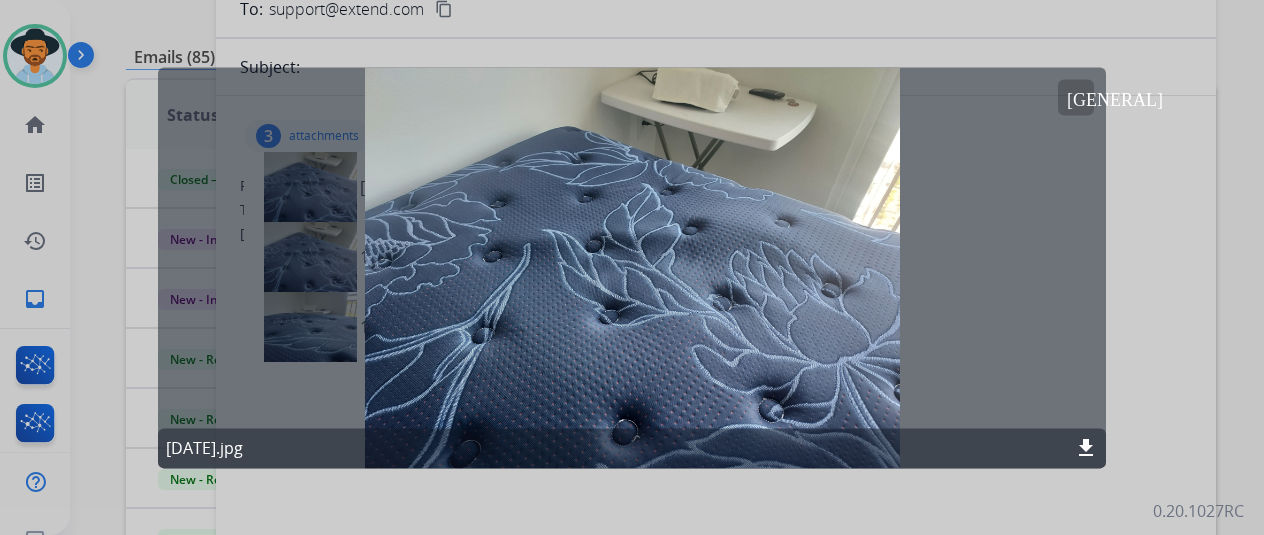 click on "[GENERAL]" 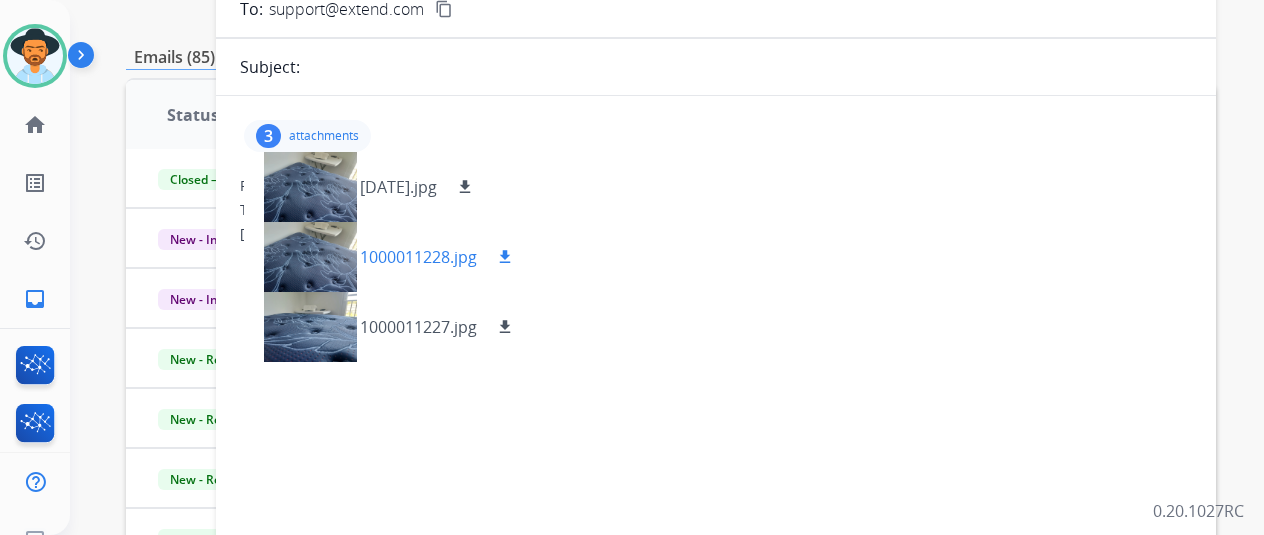 click on "1000011228.jpg" at bounding box center [418, 257] 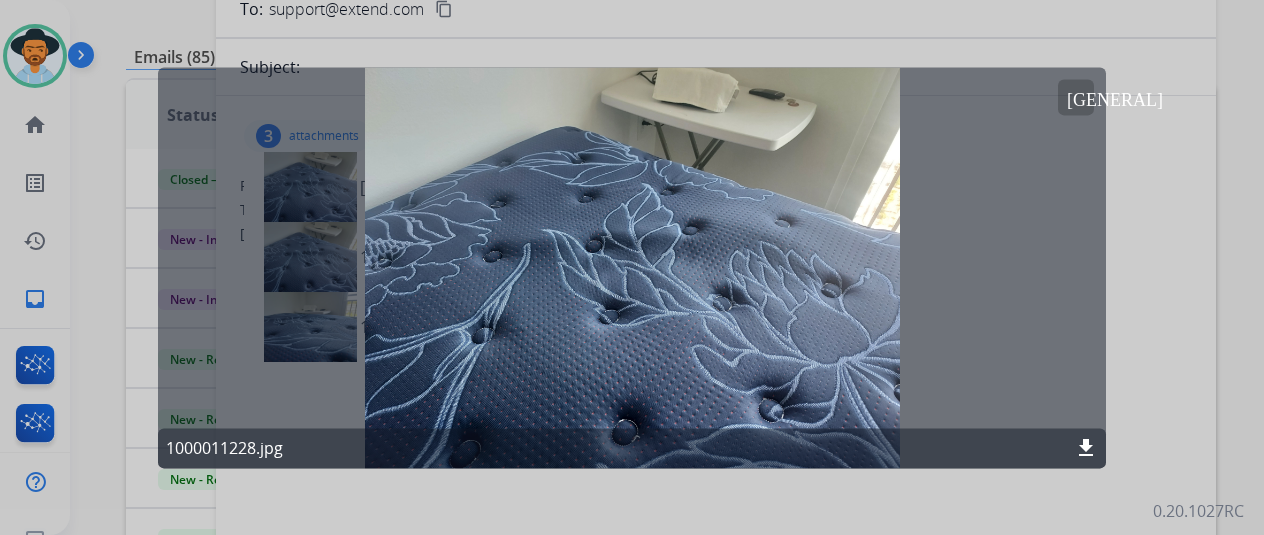 click on "[GENERAL]" 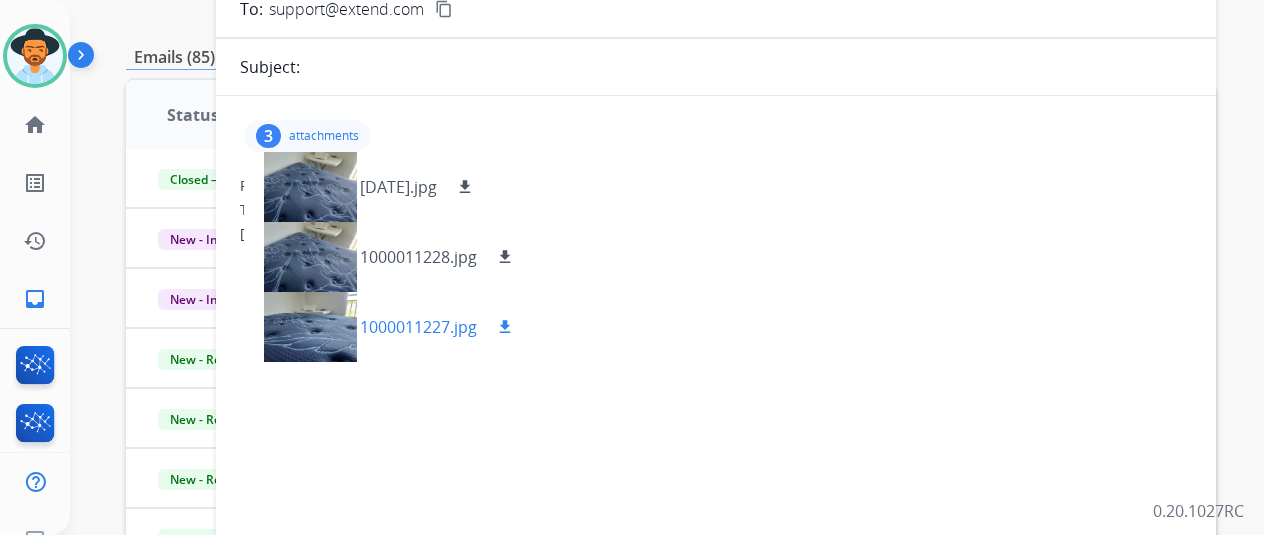 click on "1000011227.jpg" at bounding box center (418, 327) 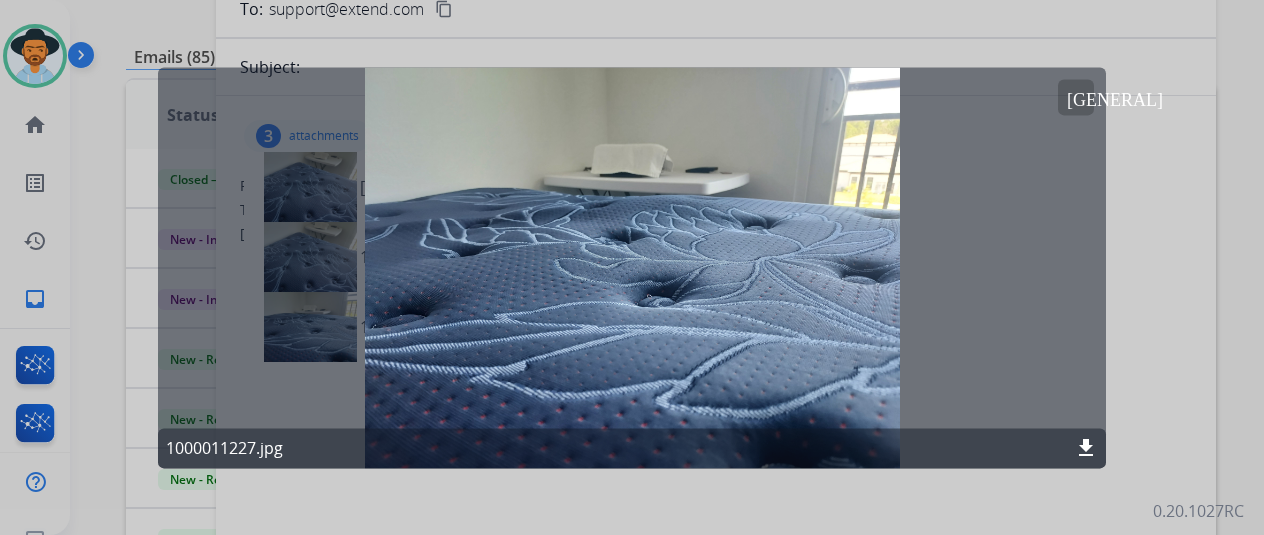 click on "[GENERAL]" 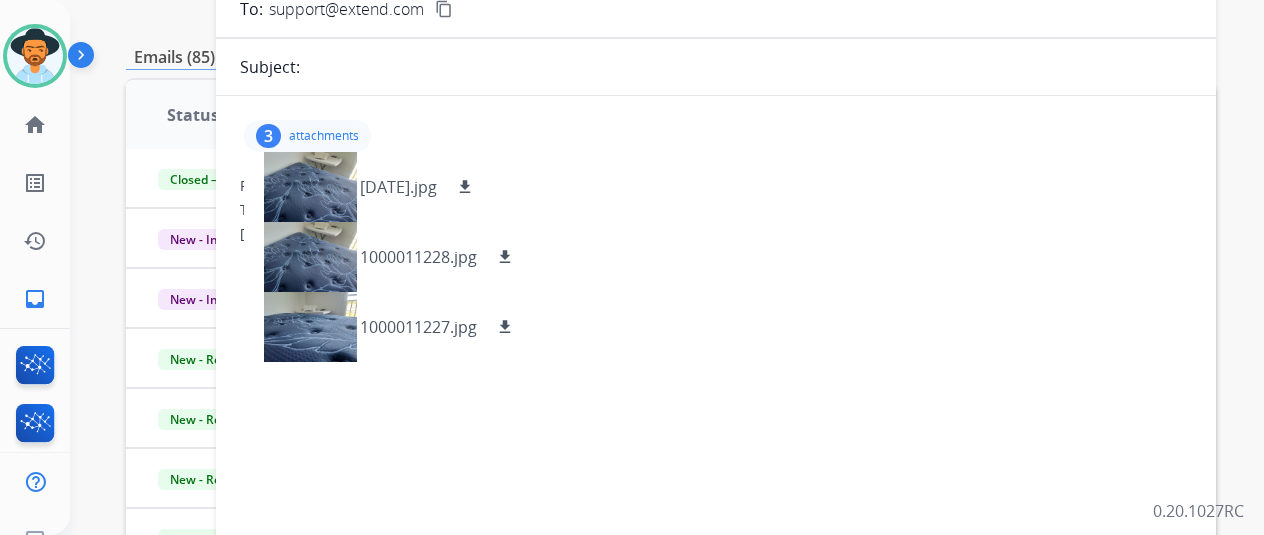 scroll, scrollTop: 86, scrollLeft: 0, axis: vertical 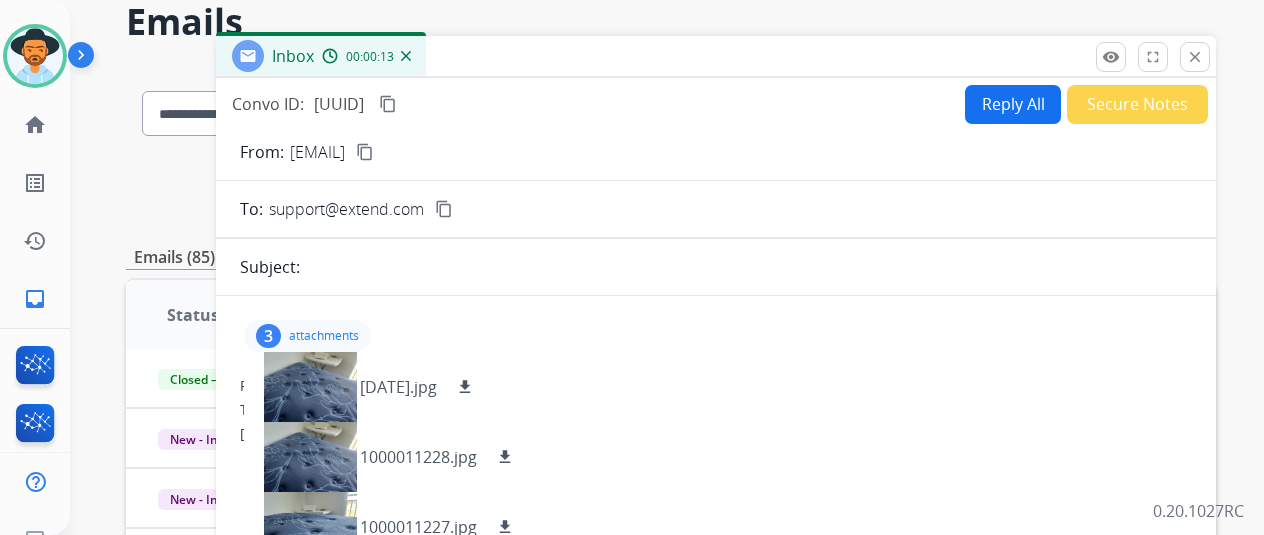 click on "From: [EMAIL] content_copy" at bounding box center [716, 152] 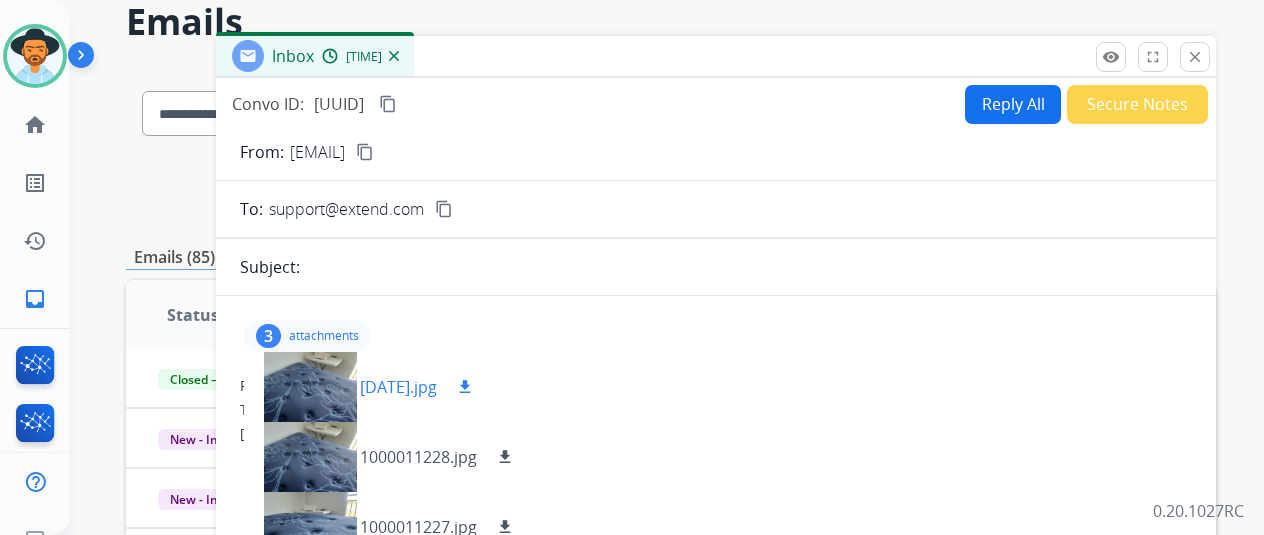 click on "download" at bounding box center (465, 387) 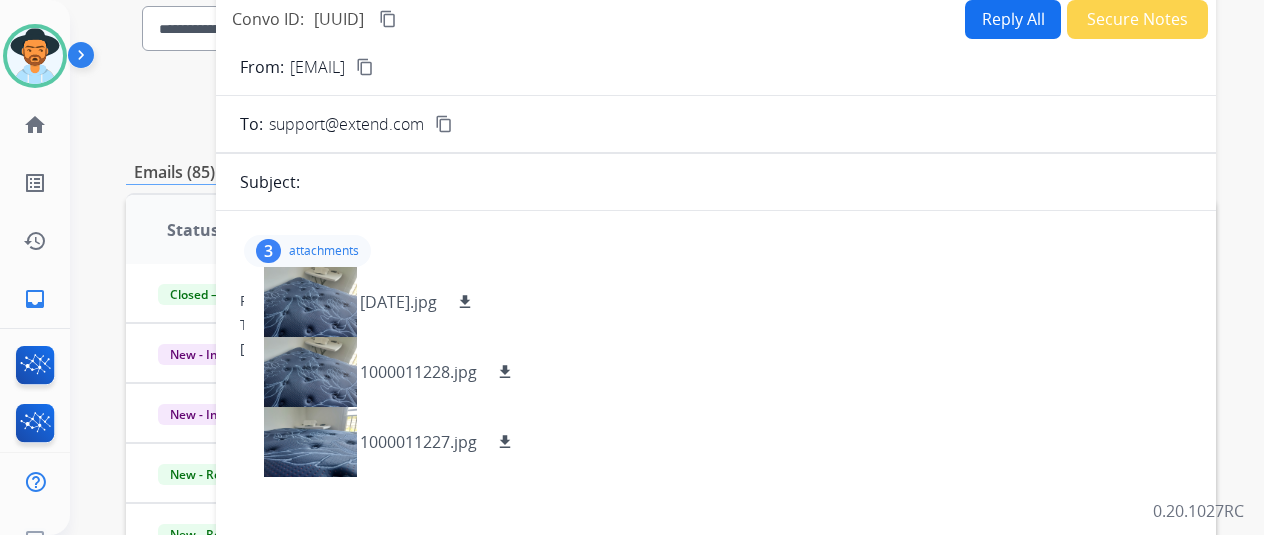 scroll, scrollTop: 286, scrollLeft: 0, axis: vertical 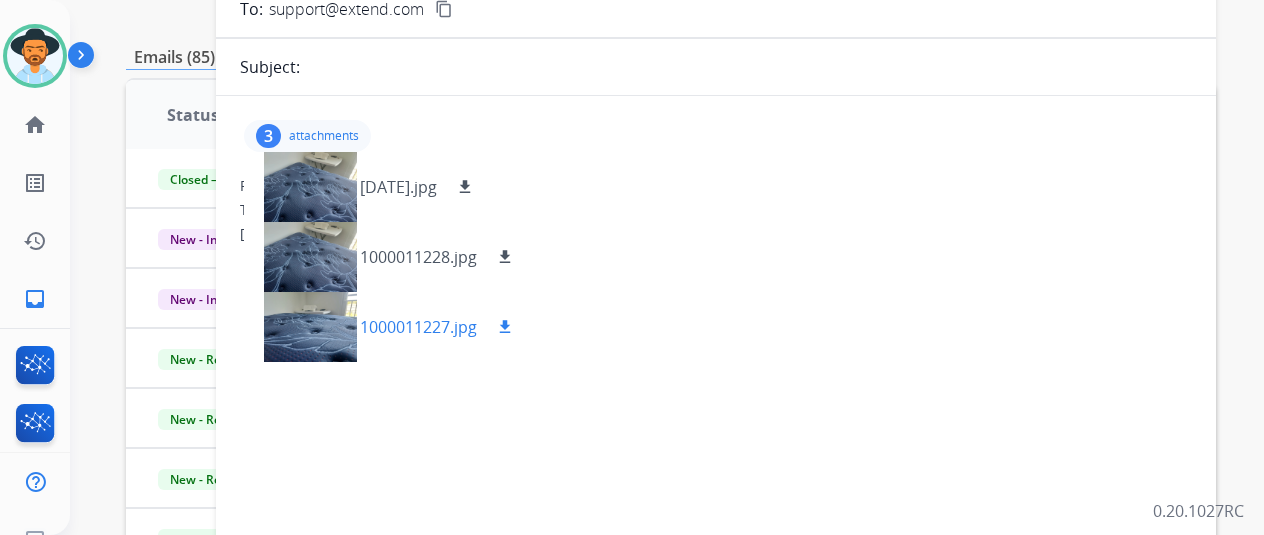 click at bounding box center (310, 327) 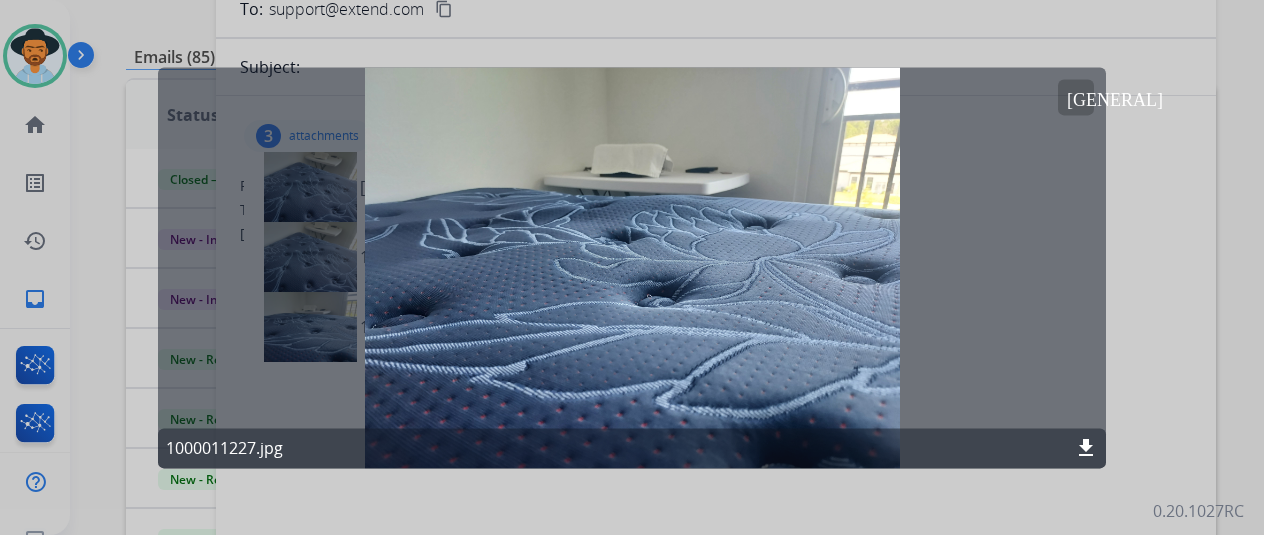 click on "[GENERAL]" 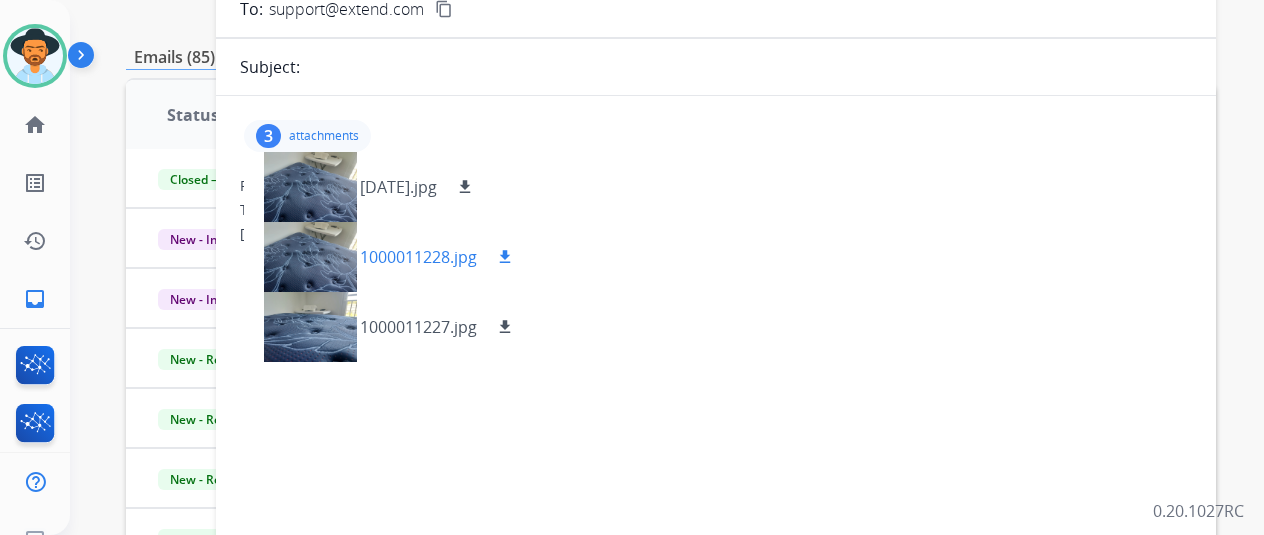 click at bounding box center (310, 257) 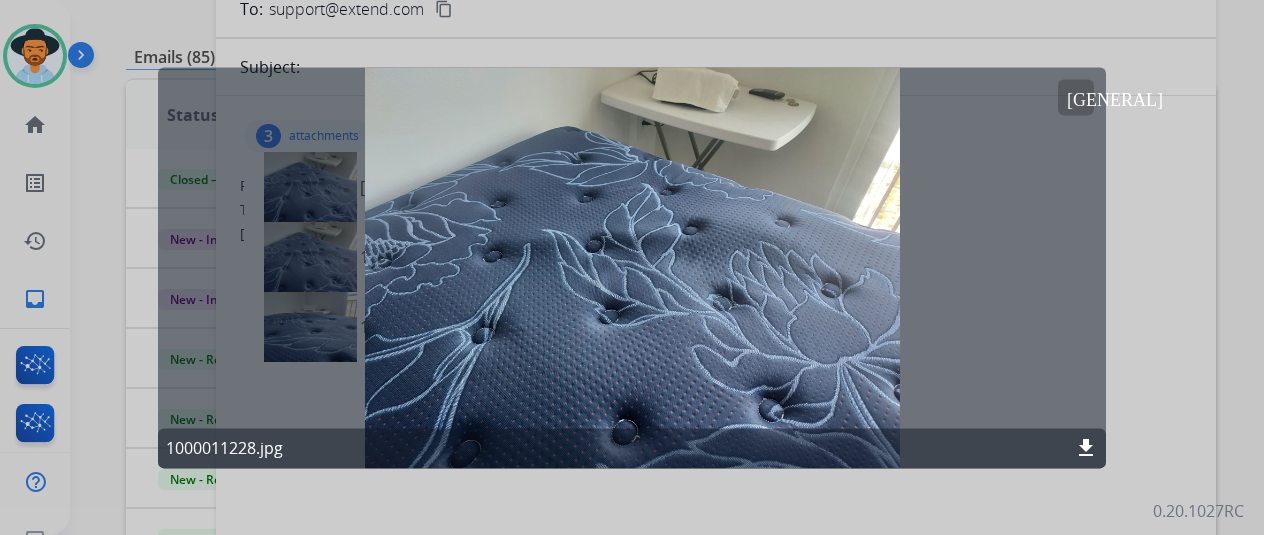 click on "[GENERAL]" 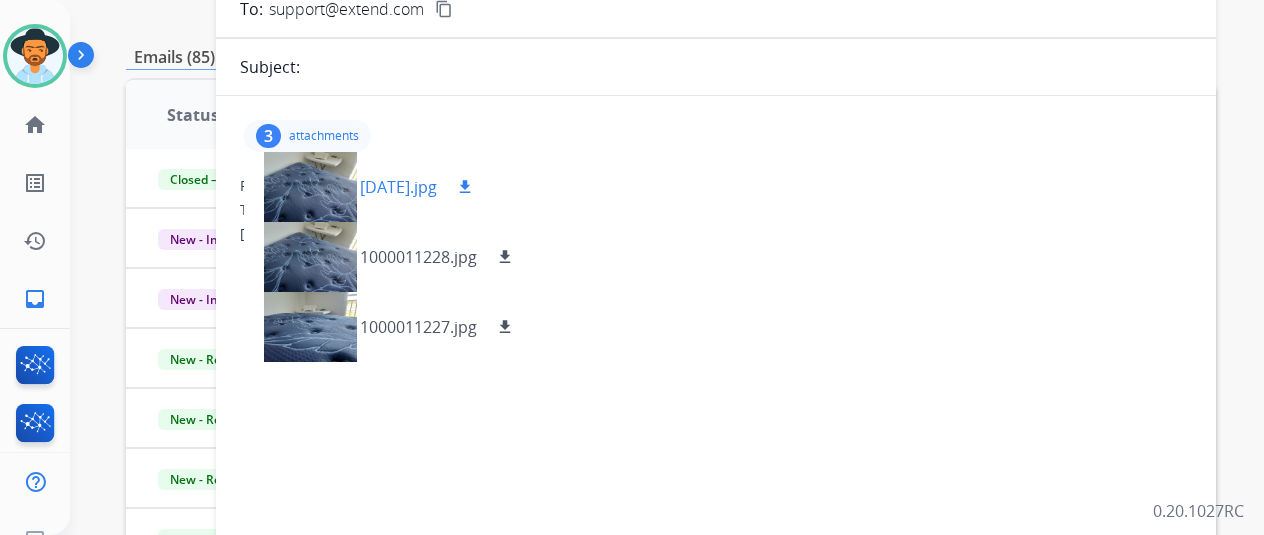 click at bounding box center (310, 187) 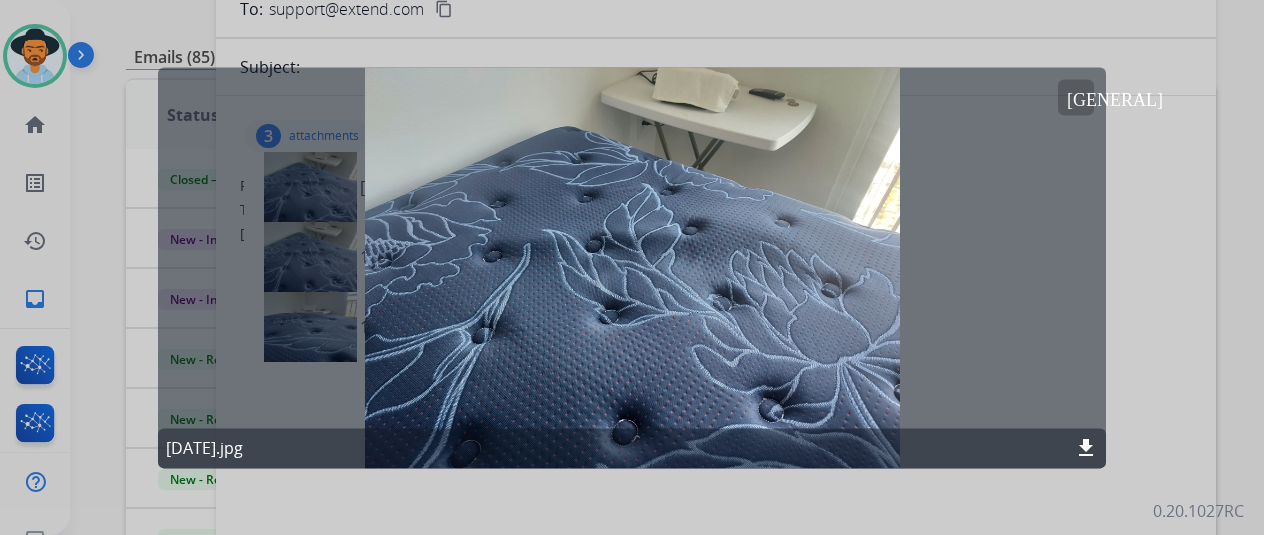 click on "[GENERAL]" 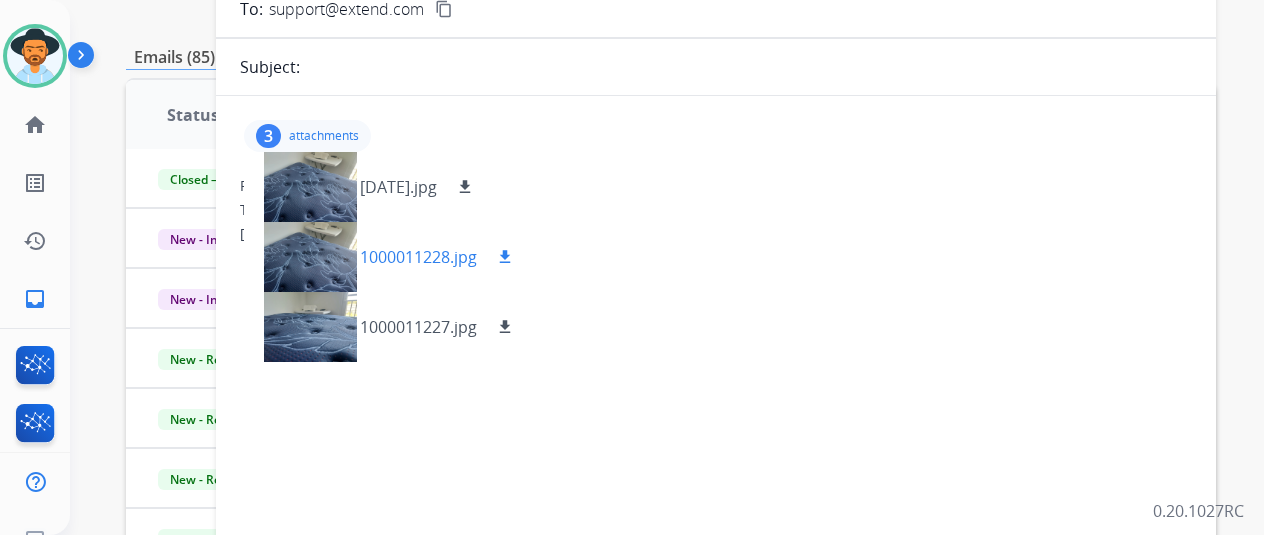 click at bounding box center (310, 257) 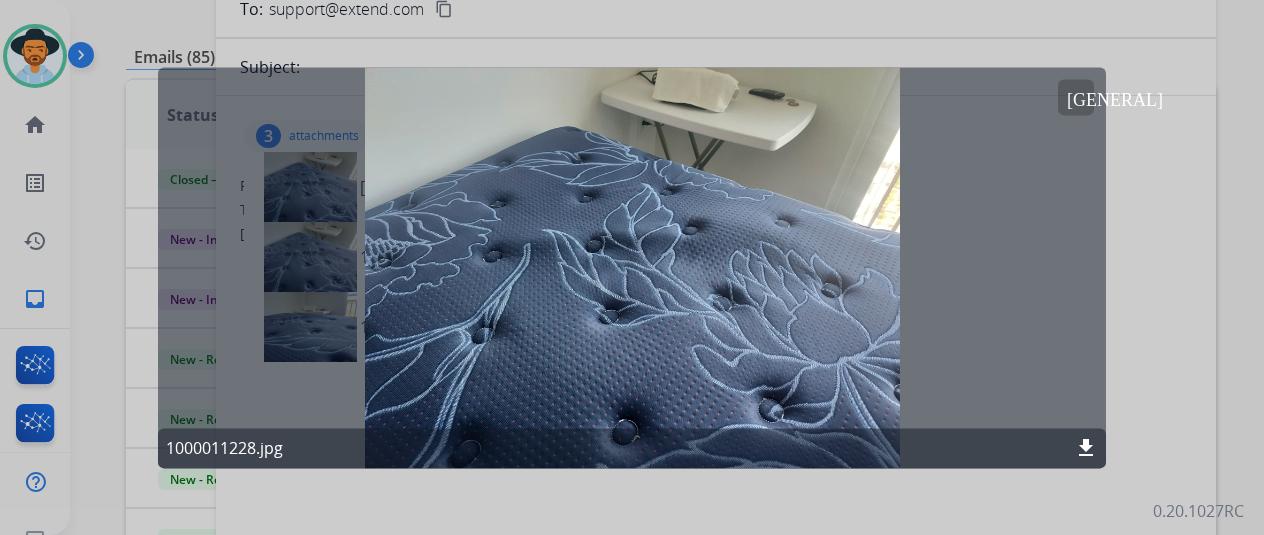 click on "download" 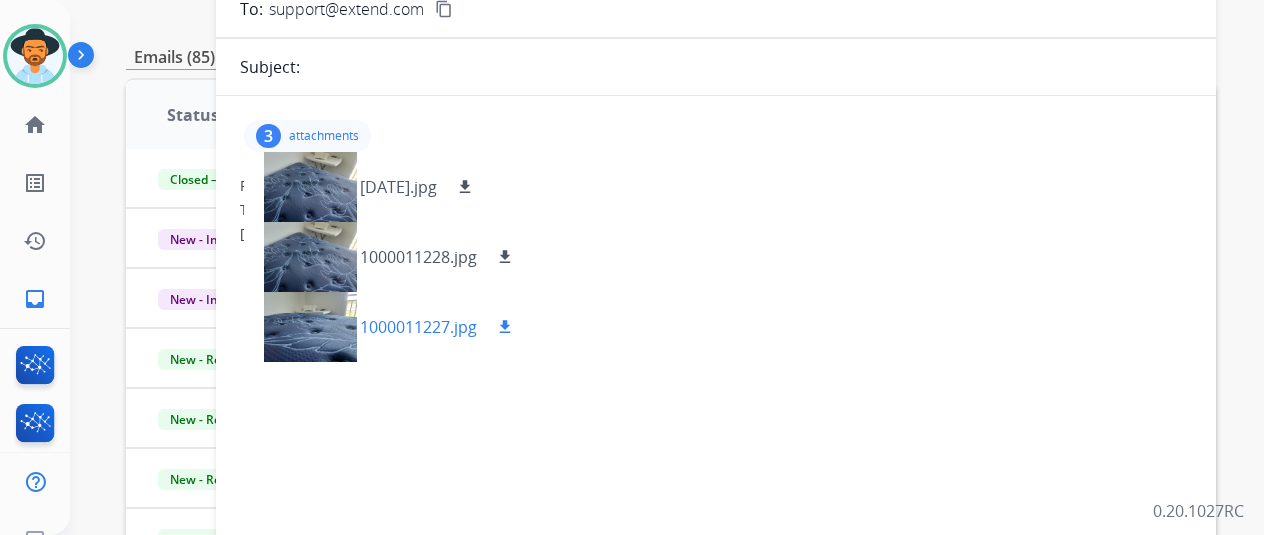 click on "download" at bounding box center (505, 327) 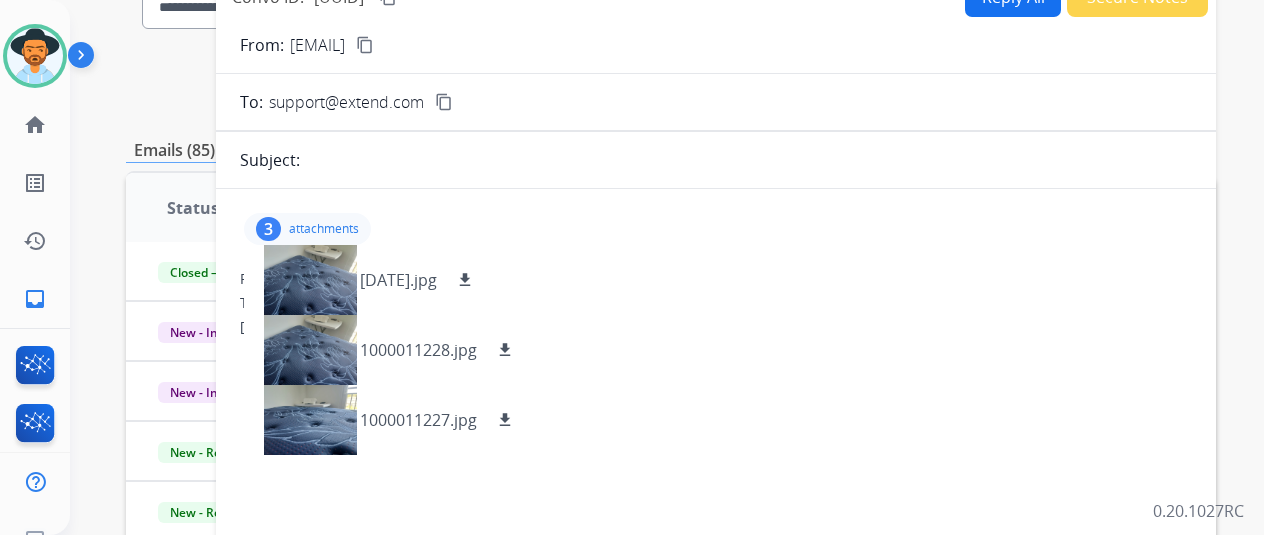 scroll, scrollTop: 0, scrollLeft: 0, axis: both 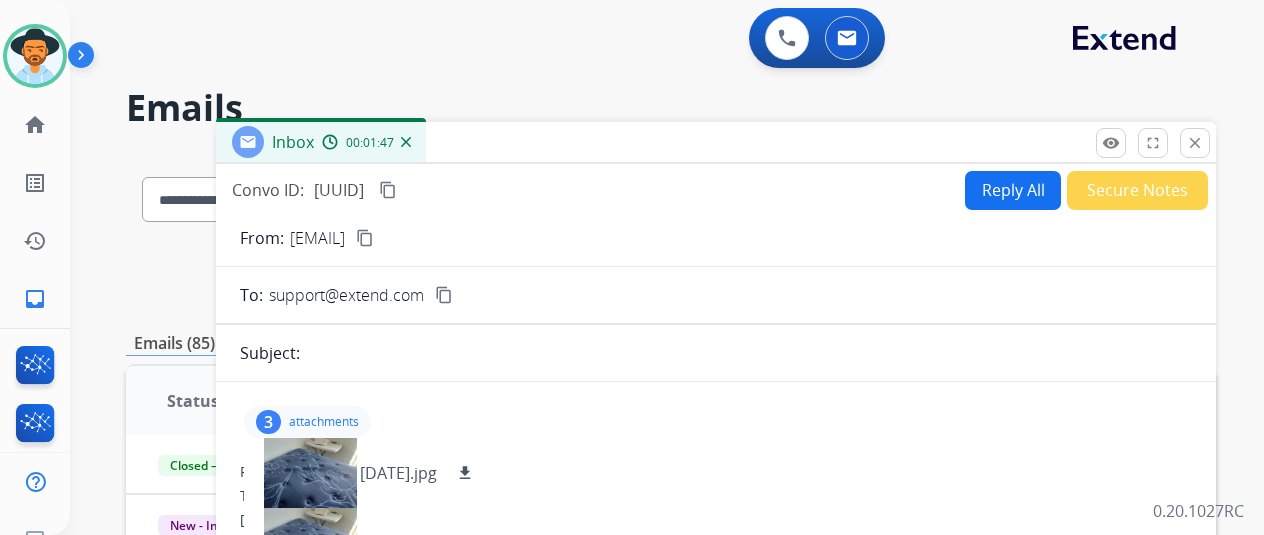 click on "Reply All" at bounding box center (1013, 190) 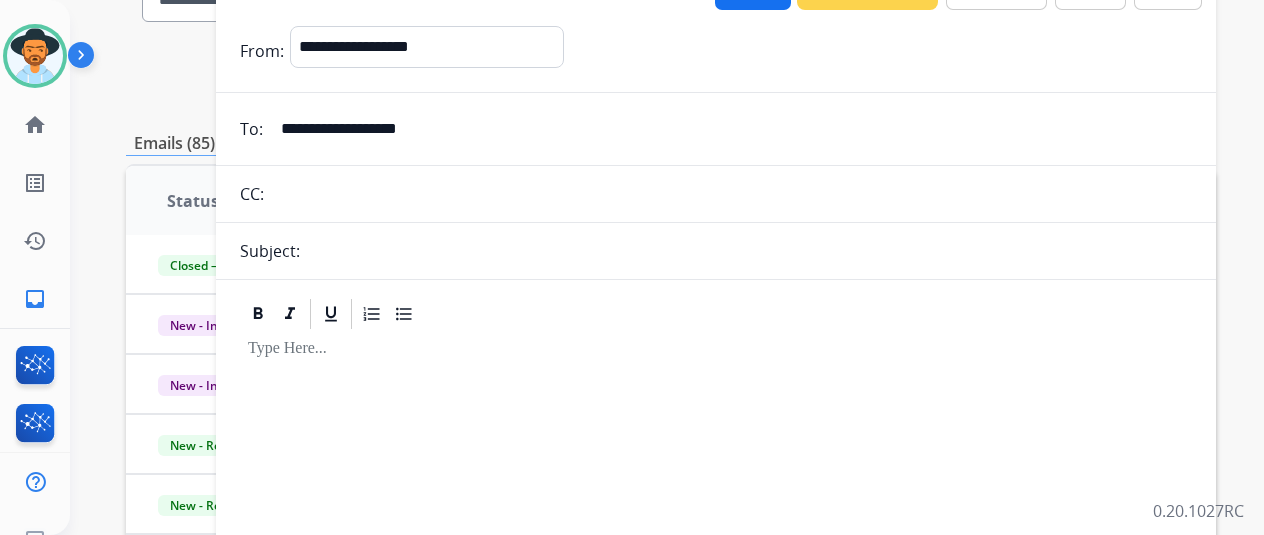 click on "Subject:" at bounding box center (716, 251) 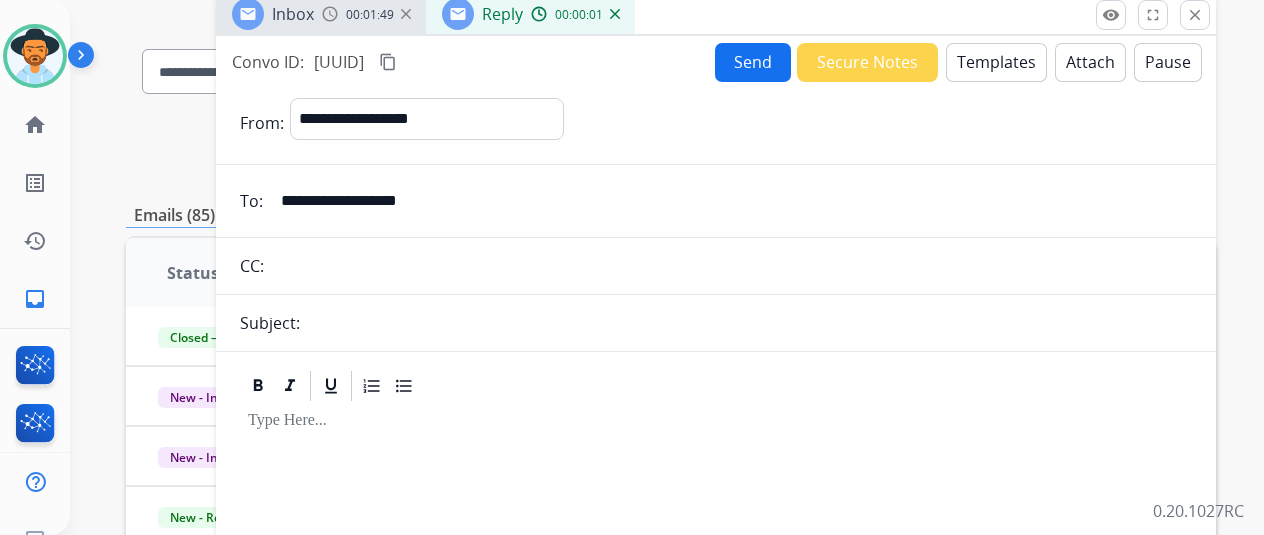 scroll, scrollTop: 100, scrollLeft: 0, axis: vertical 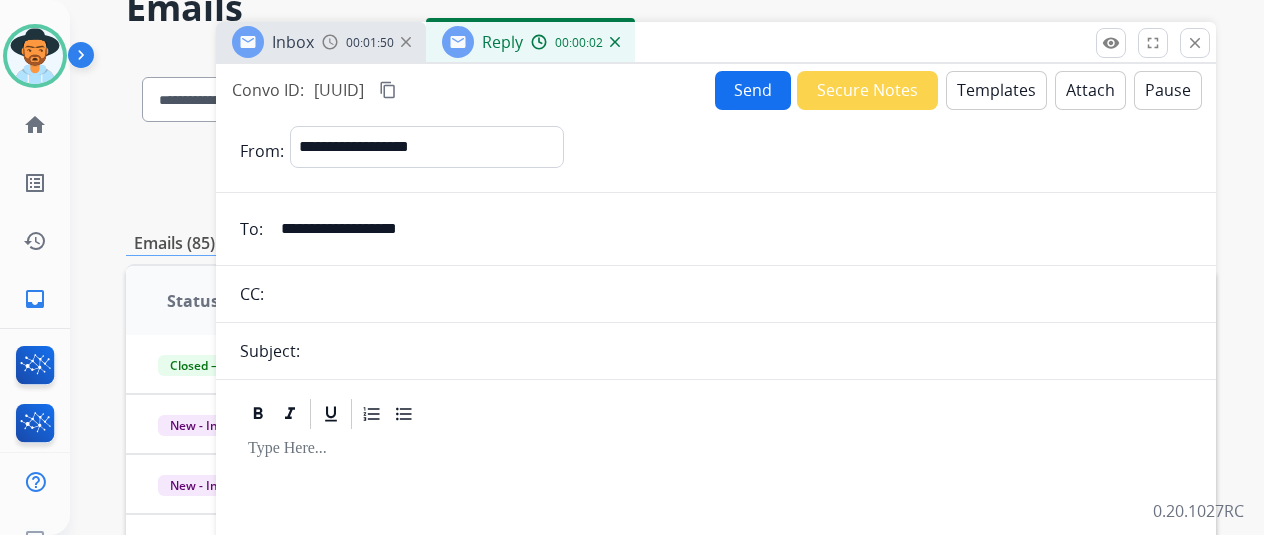 click on "Subject:" at bounding box center [716, 351] 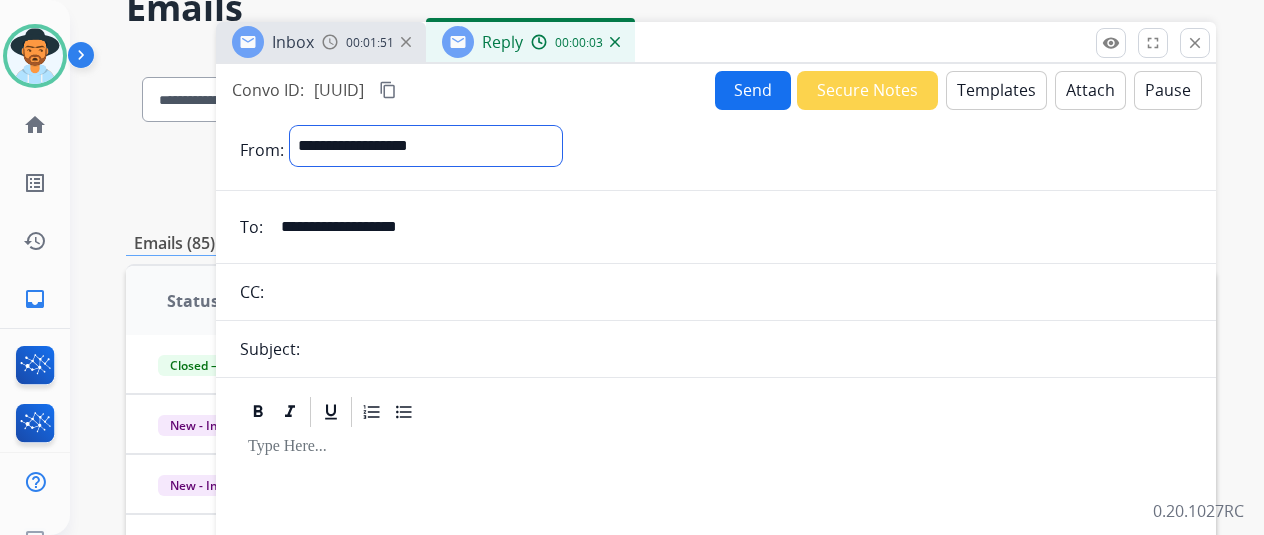 click on "**********" at bounding box center (426, 146) 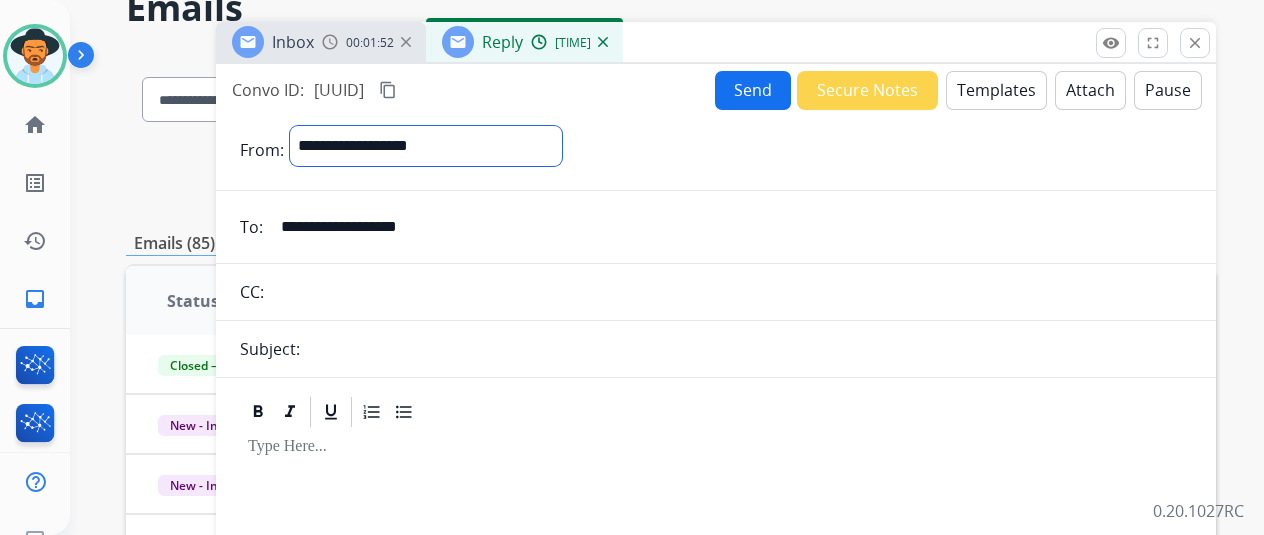 click on "**********" at bounding box center [426, 146] 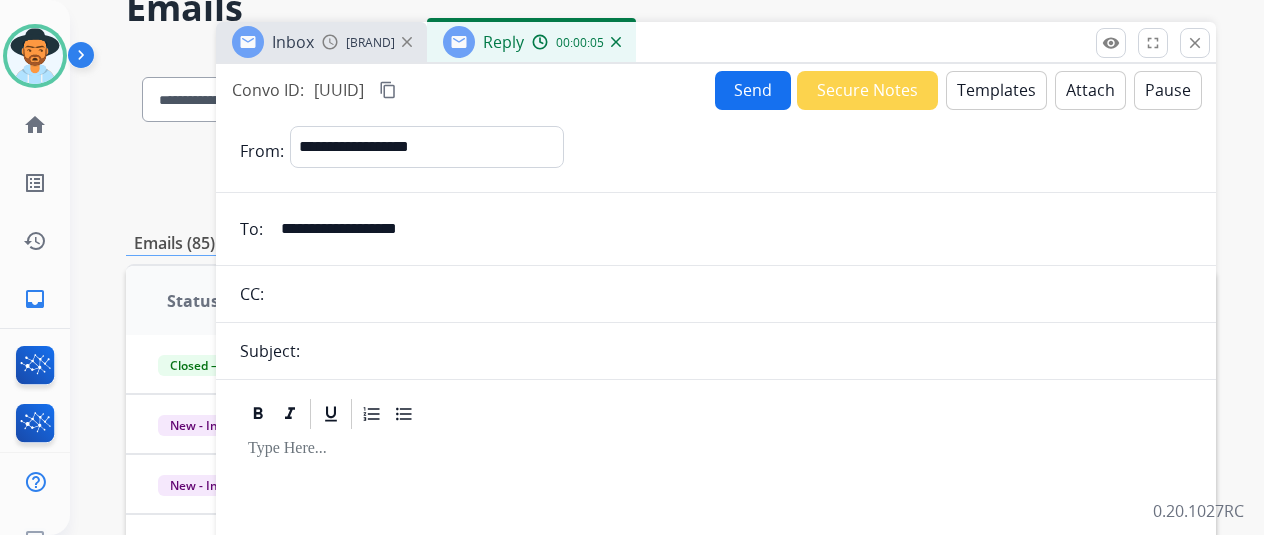 click on "Subject:" at bounding box center [716, 351] 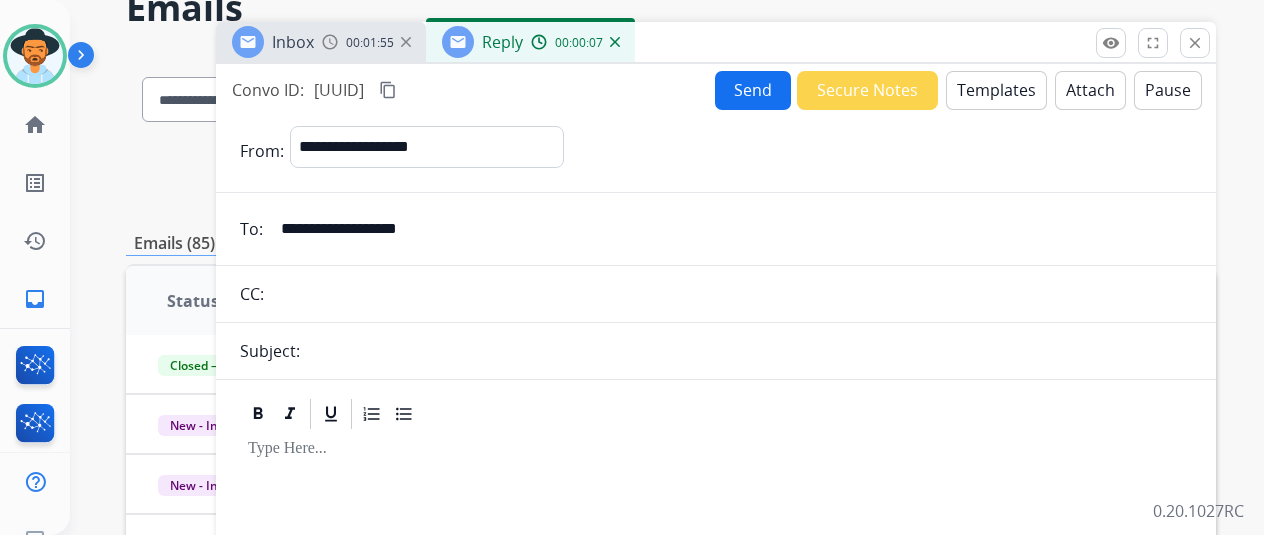 click on "Templates" at bounding box center [996, 90] 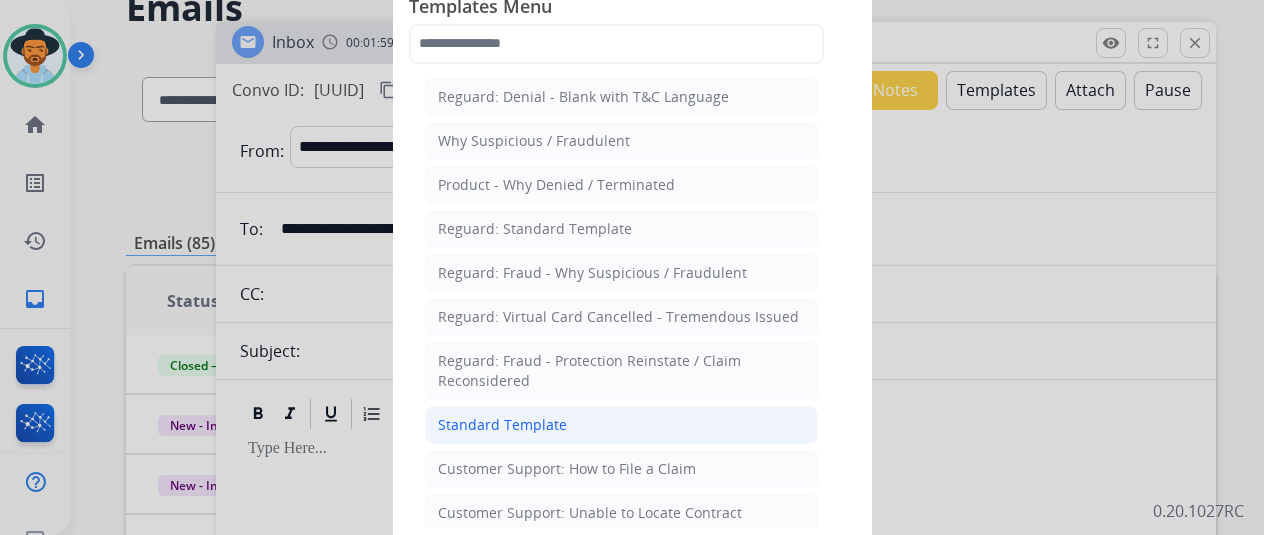 click on "Standard Template" 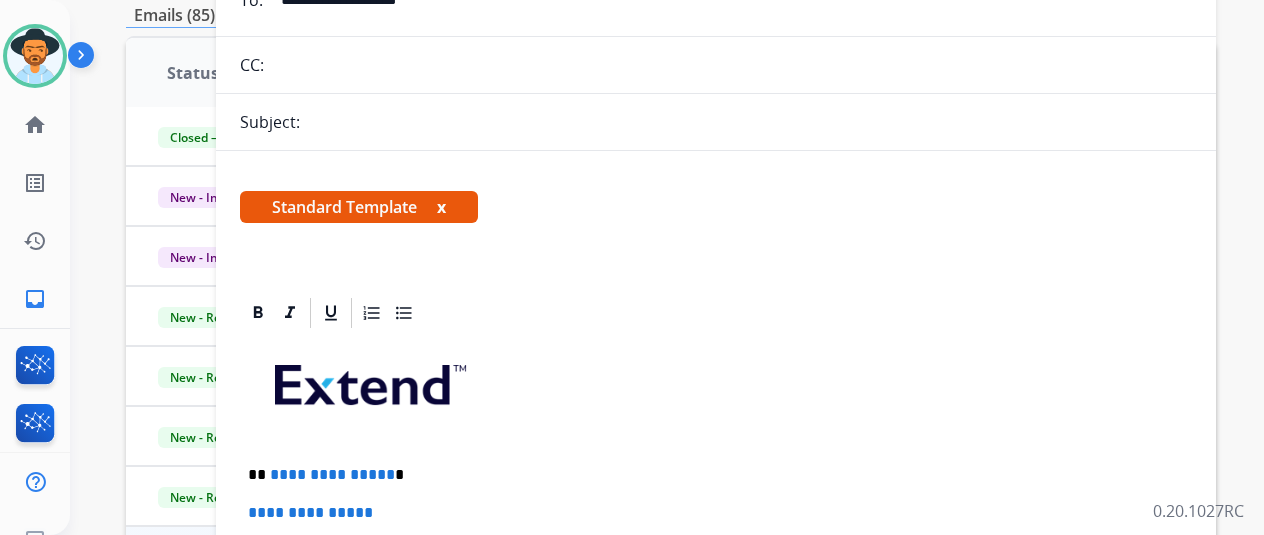 scroll, scrollTop: 500, scrollLeft: 0, axis: vertical 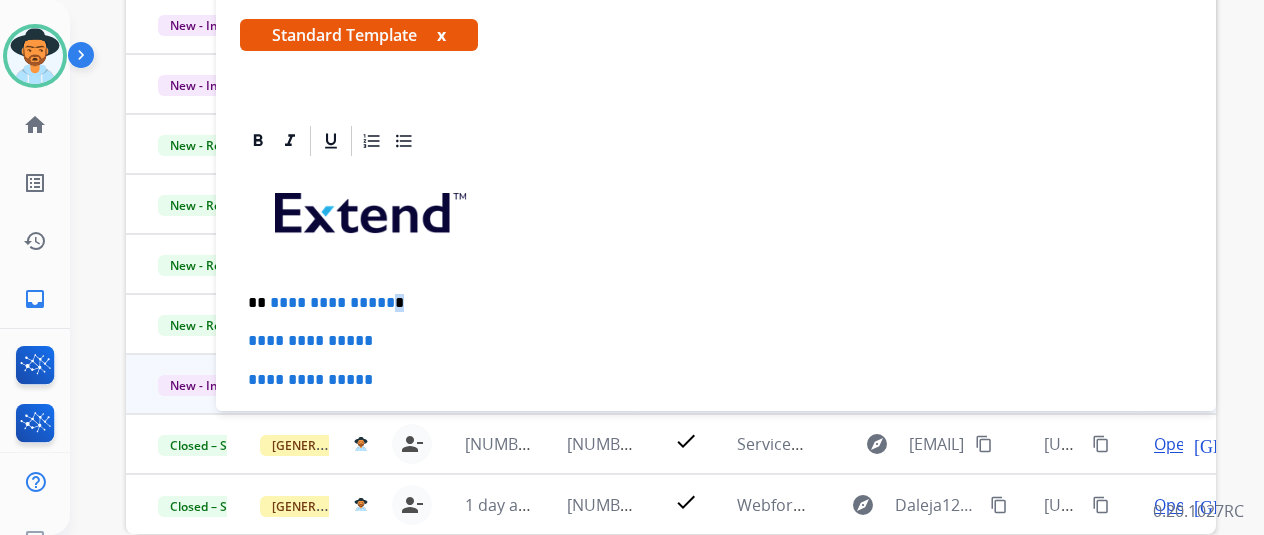 click on "**********" at bounding box center (708, 303) 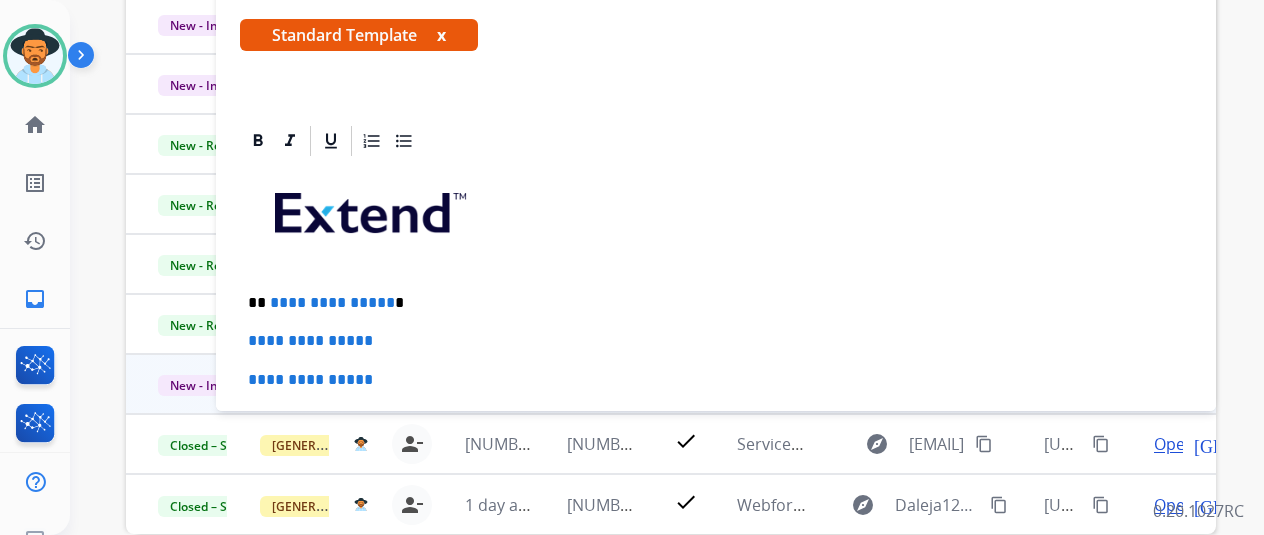 click on "**********" at bounding box center [332, 302] 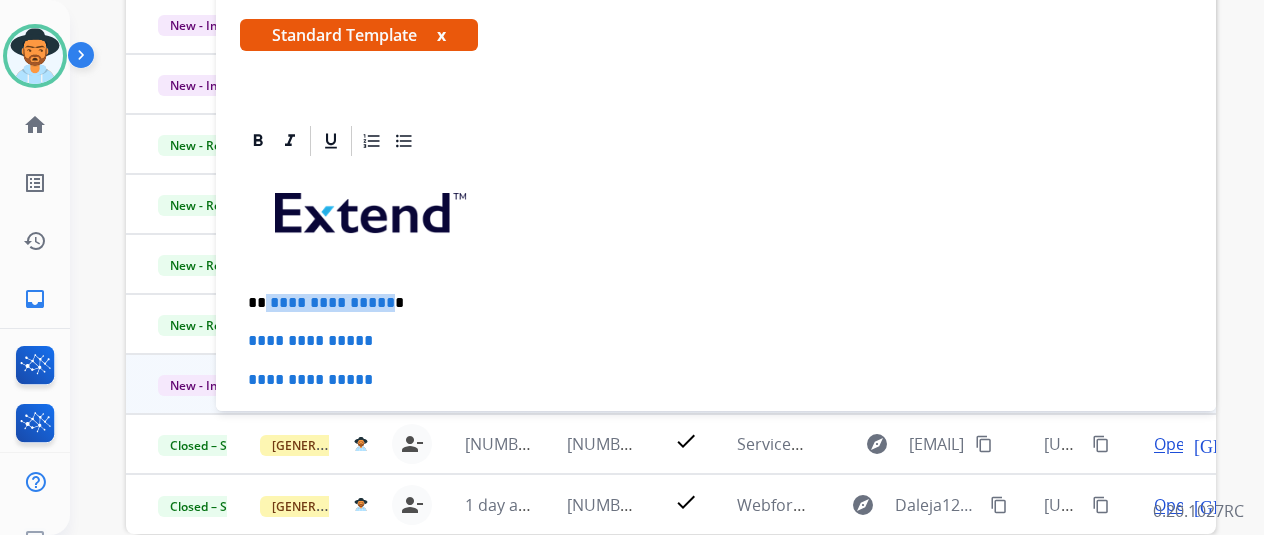 drag, startPoint x: 400, startPoint y: 297, endPoint x: 280, endPoint y: 299, distance: 120.01666 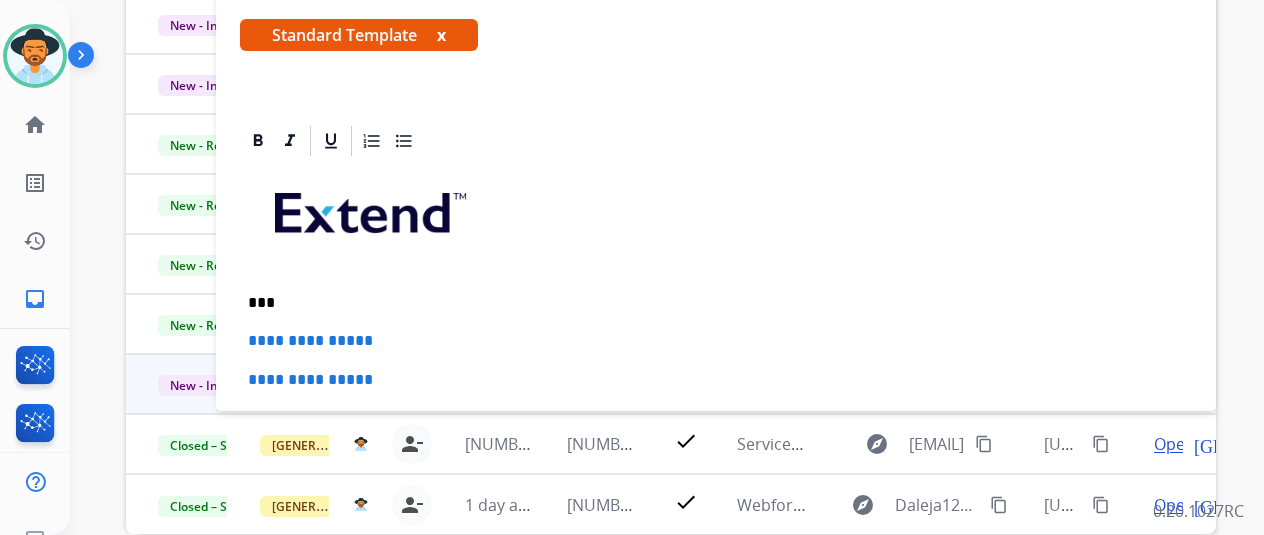 type 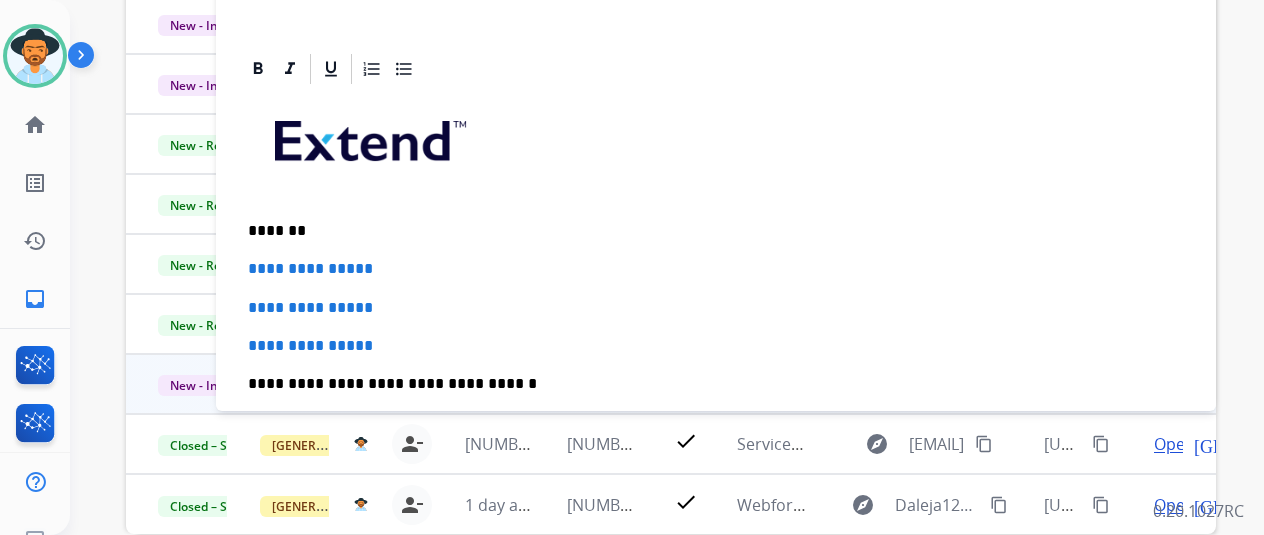 scroll, scrollTop: 200, scrollLeft: 0, axis: vertical 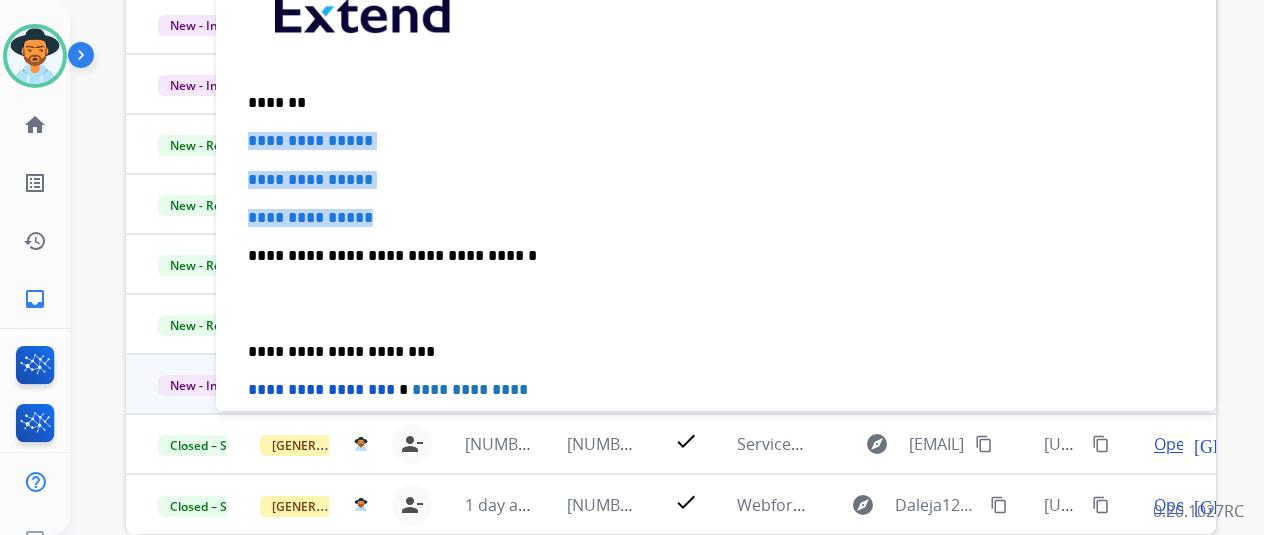 drag, startPoint x: 438, startPoint y: 211, endPoint x: 262, endPoint y: 133, distance: 192.50974 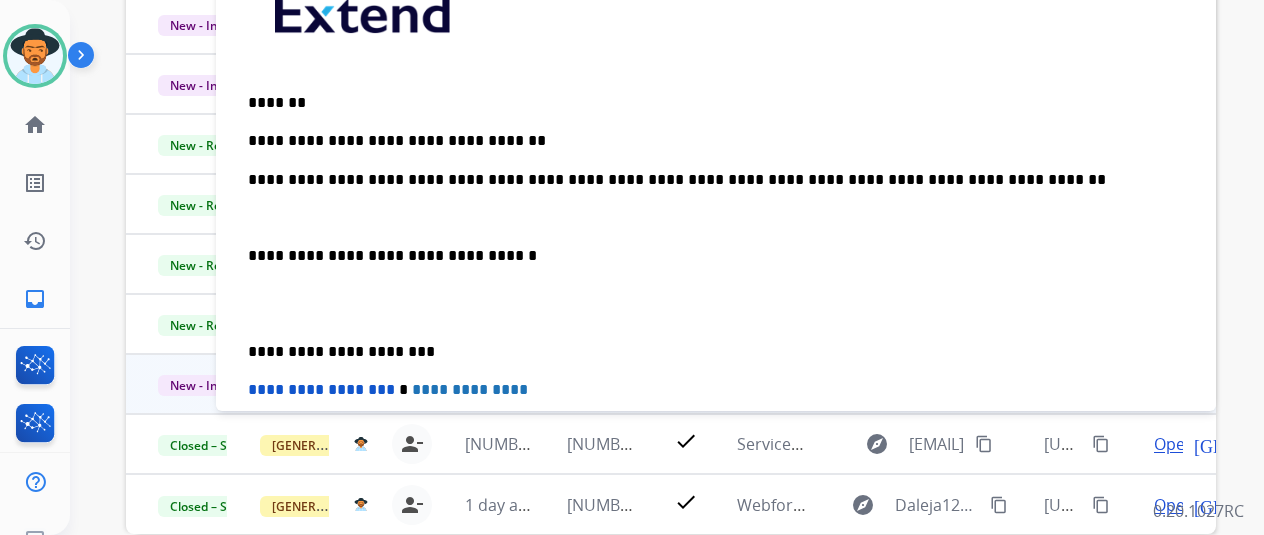 click on "**********" at bounding box center [716, 303] 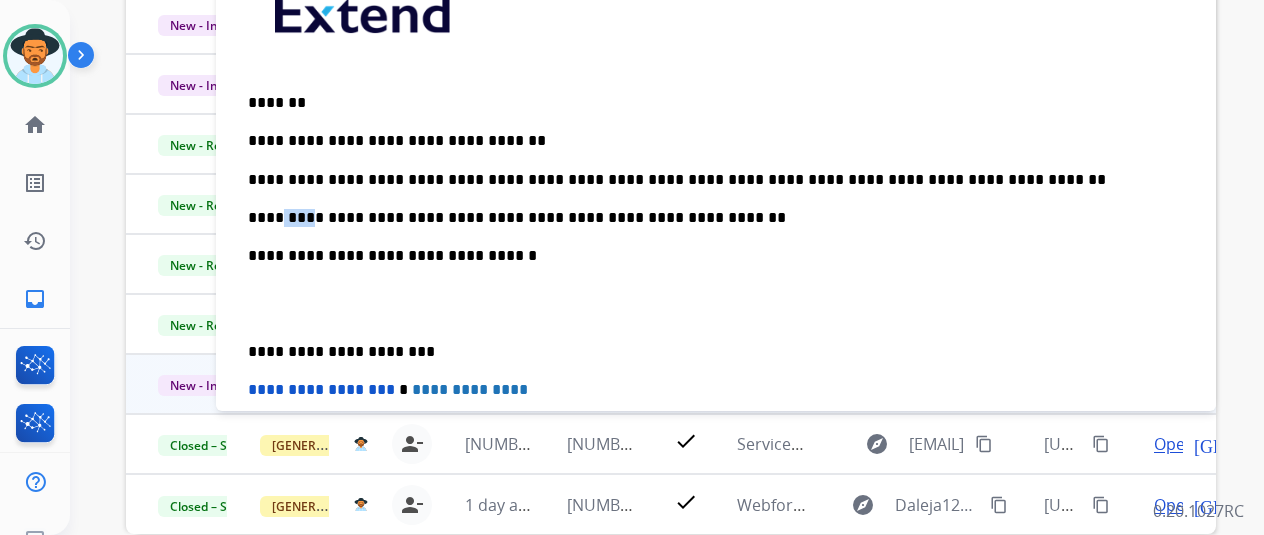 drag, startPoint x: 319, startPoint y: 215, endPoint x: 300, endPoint y: 215, distance: 19 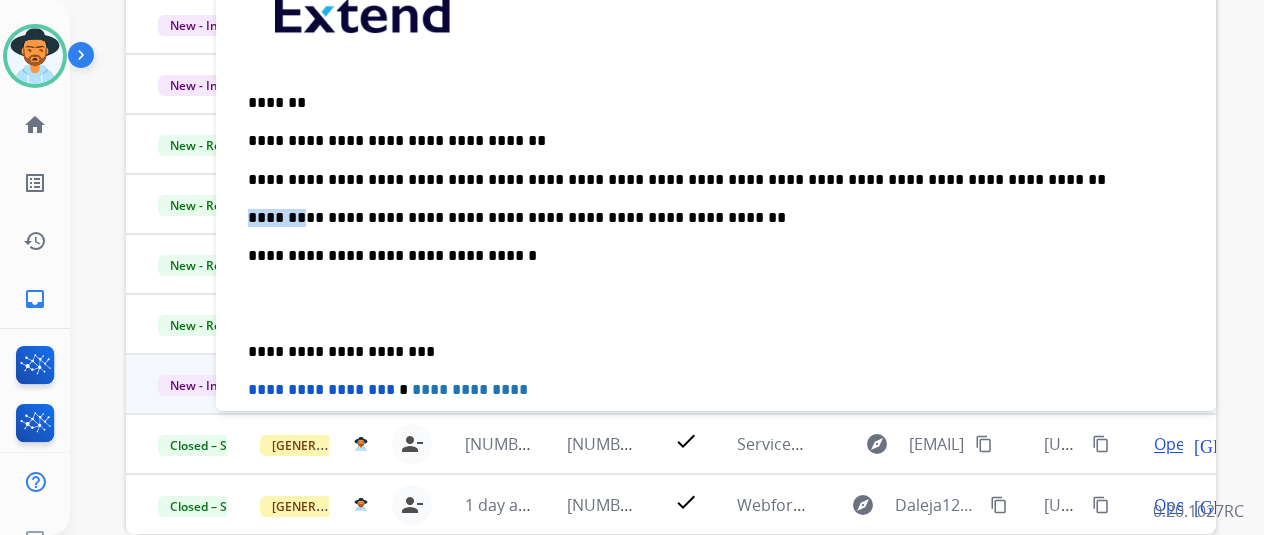 drag, startPoint x: 314, startPoint y: 215, endPoint x: 260, endPoint y: 215, distance: 54 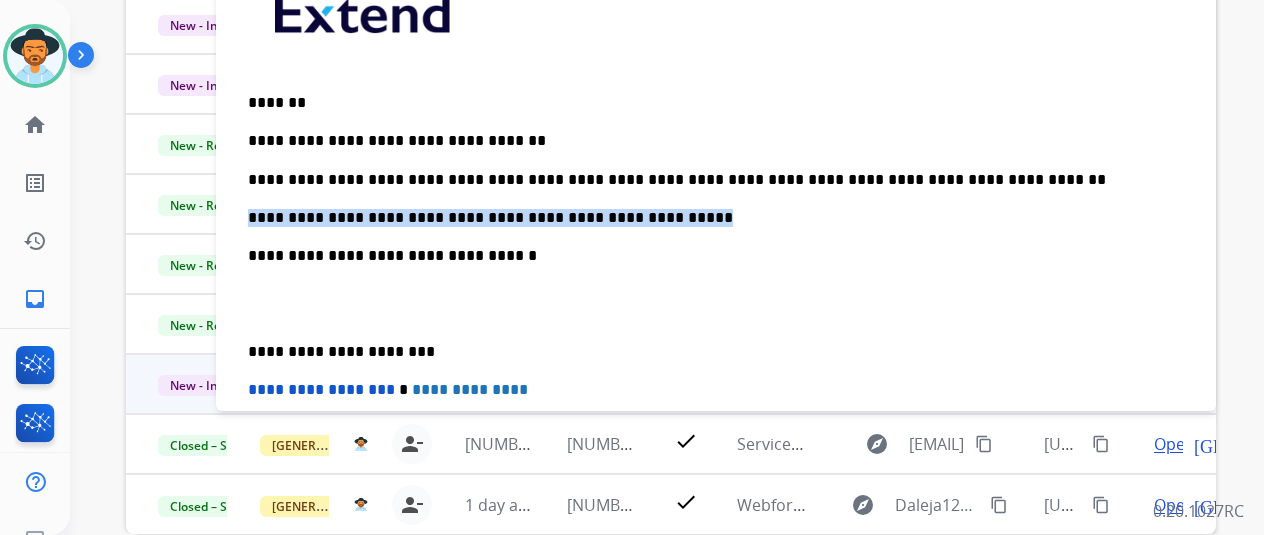drag, startPoint x: 668, startPoint y: 208, endPoint x: 253, endPoint y: 208, distance: 415 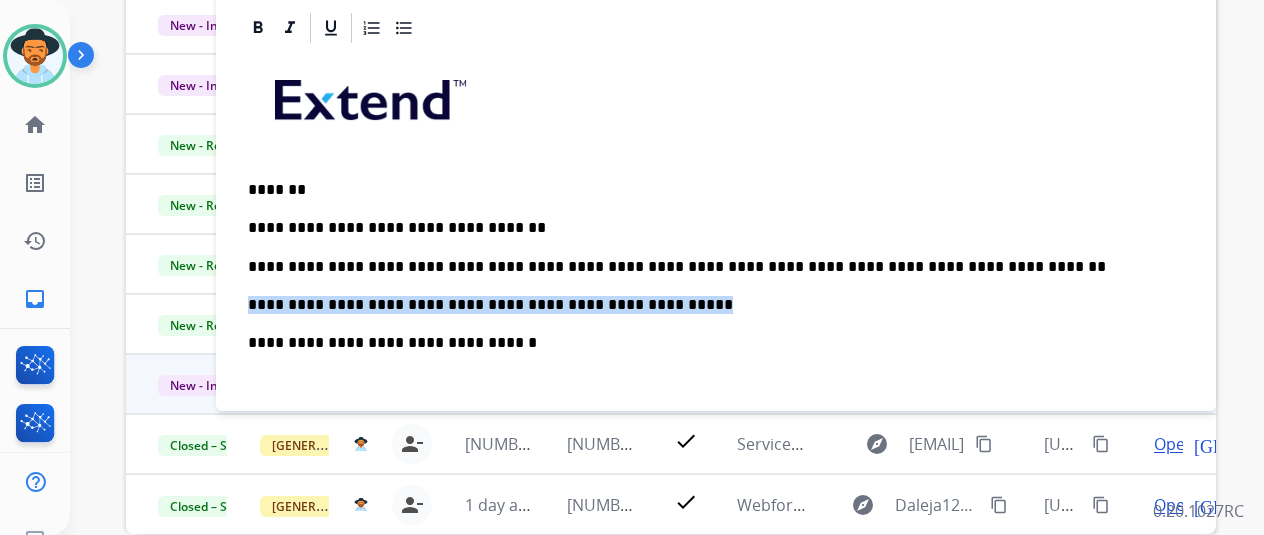 scroll, scrollTop: 0, scrollLeft: 0, axis: both 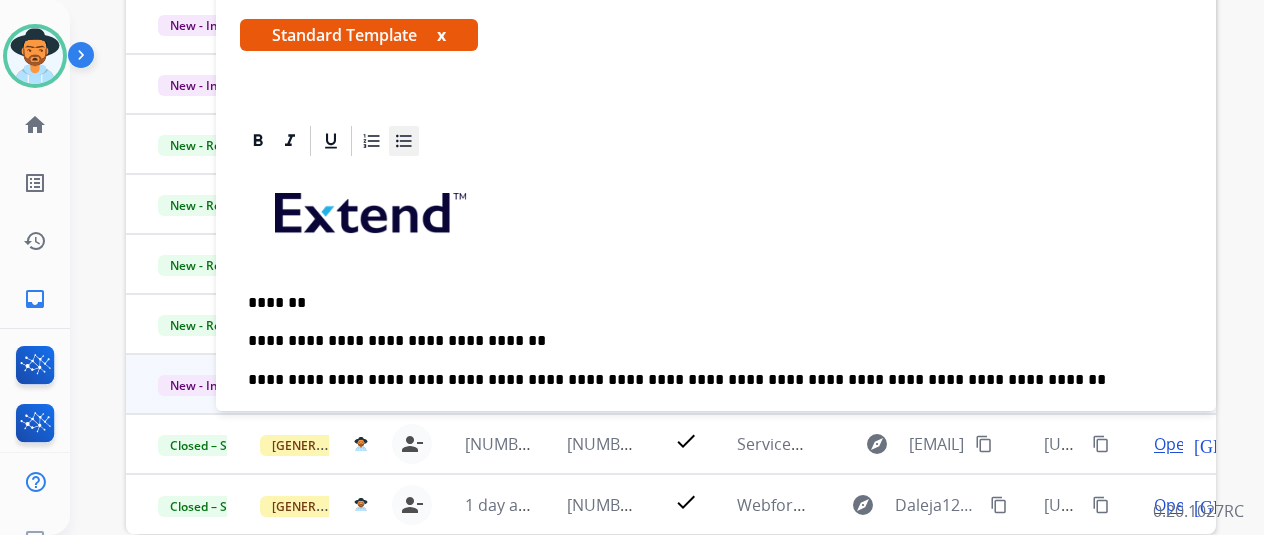 click at bounding box center (716, 141) 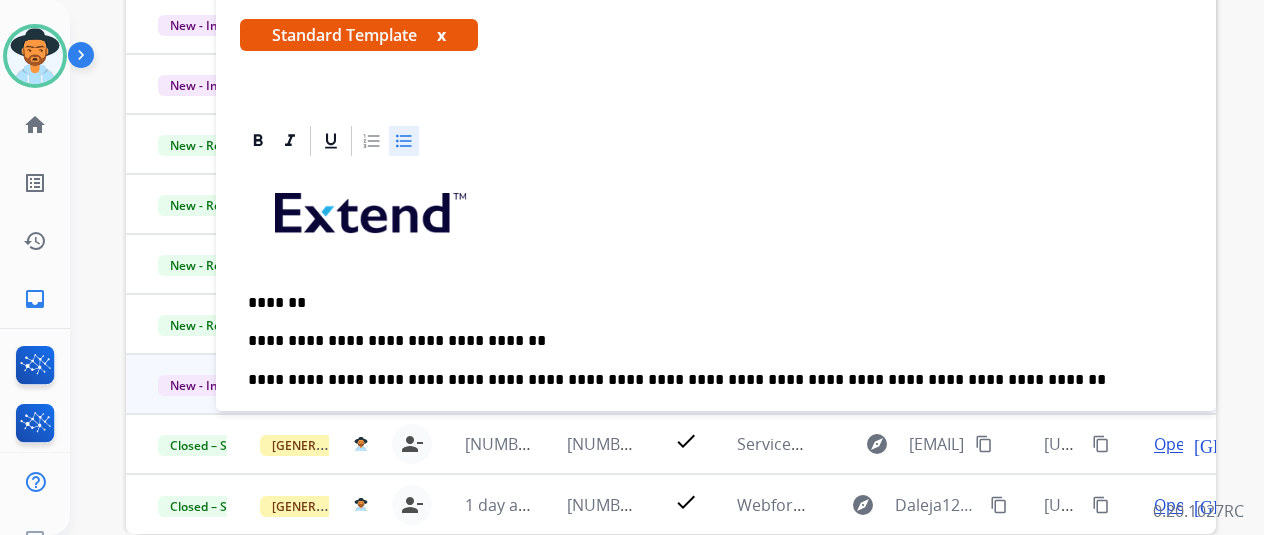 scroll, scrollTop: 18, scrollLeft: 0, axis: vertical 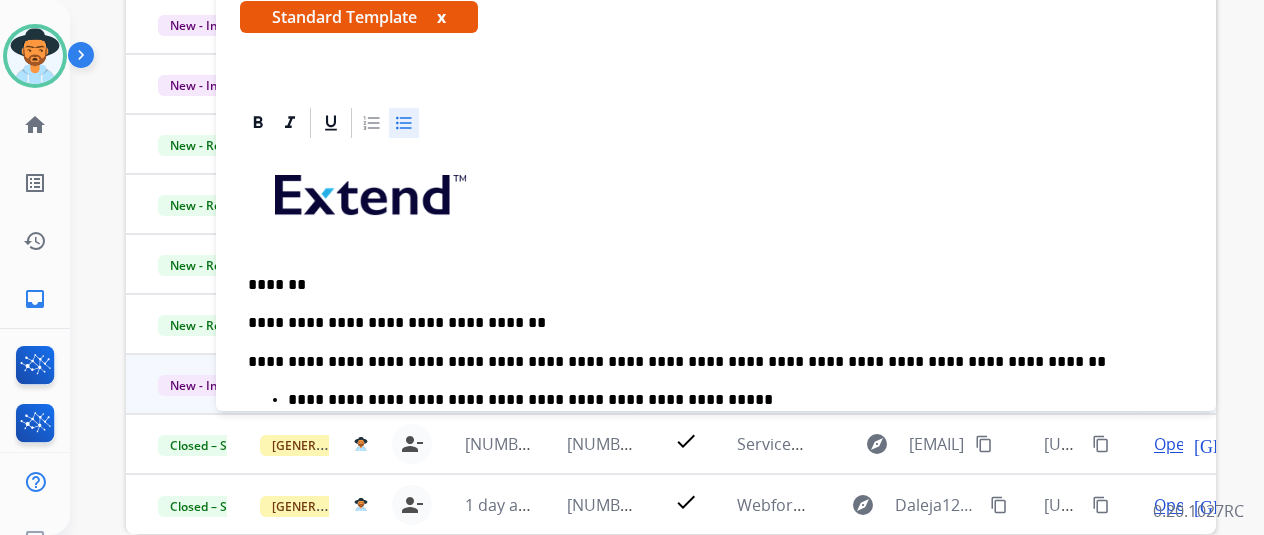 click on "**********" at bounding box center [716, 485] 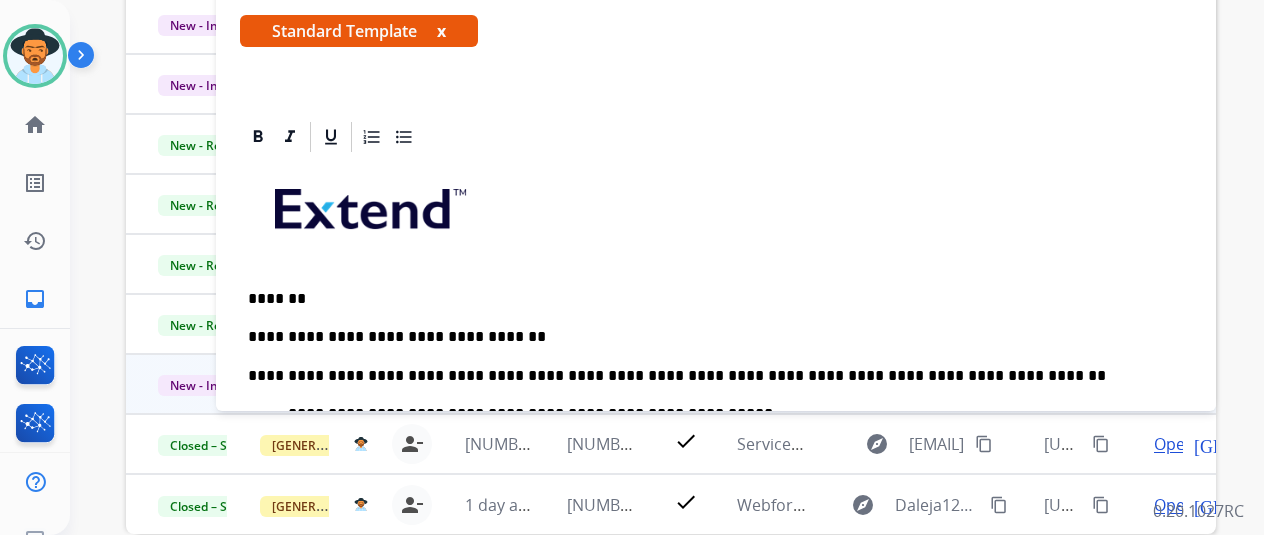 scroll, scrollTop: 0, scrollLeft: 0, axis: both 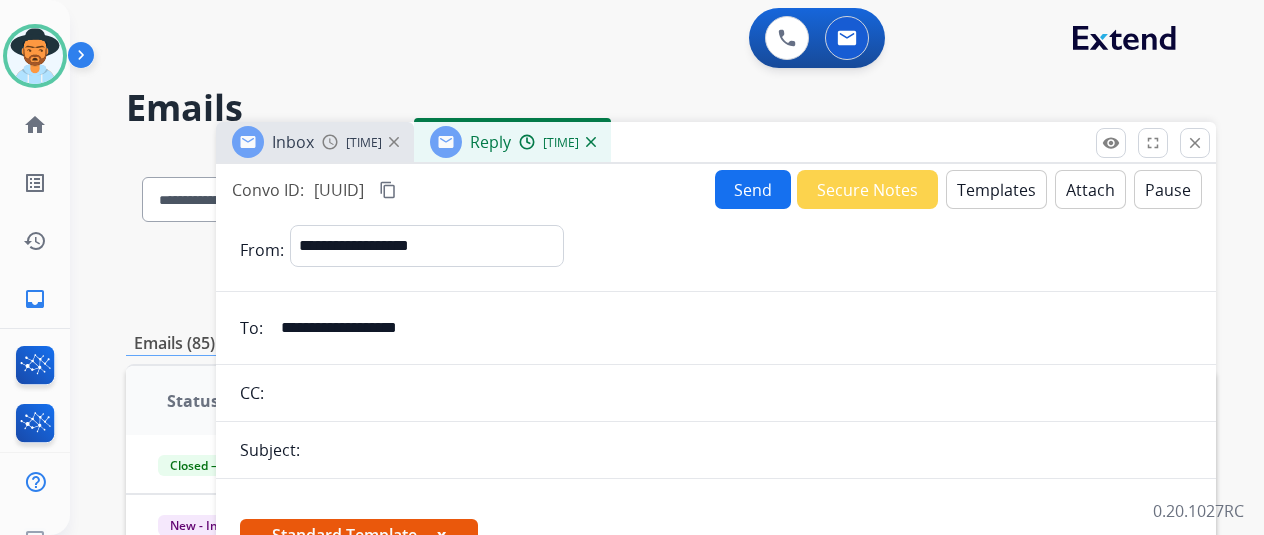 click on "Send" at bounding box center [753, 189] 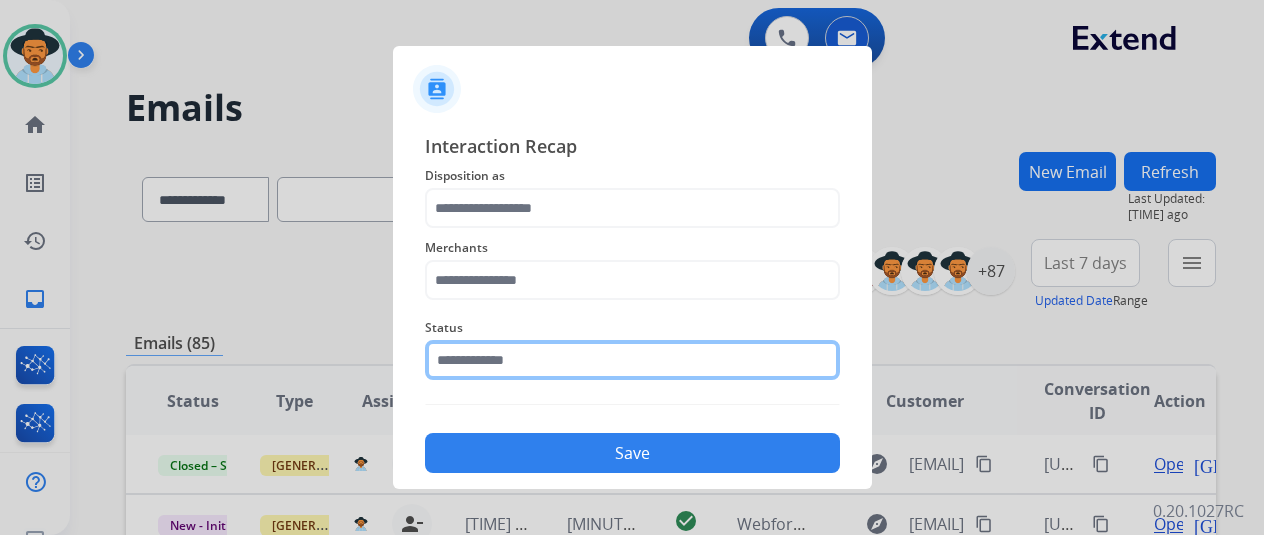 drag, startPoint x: 611, startPoint y: 349, endPoint x: 604, endPoint y: 376, distance: 27.89265 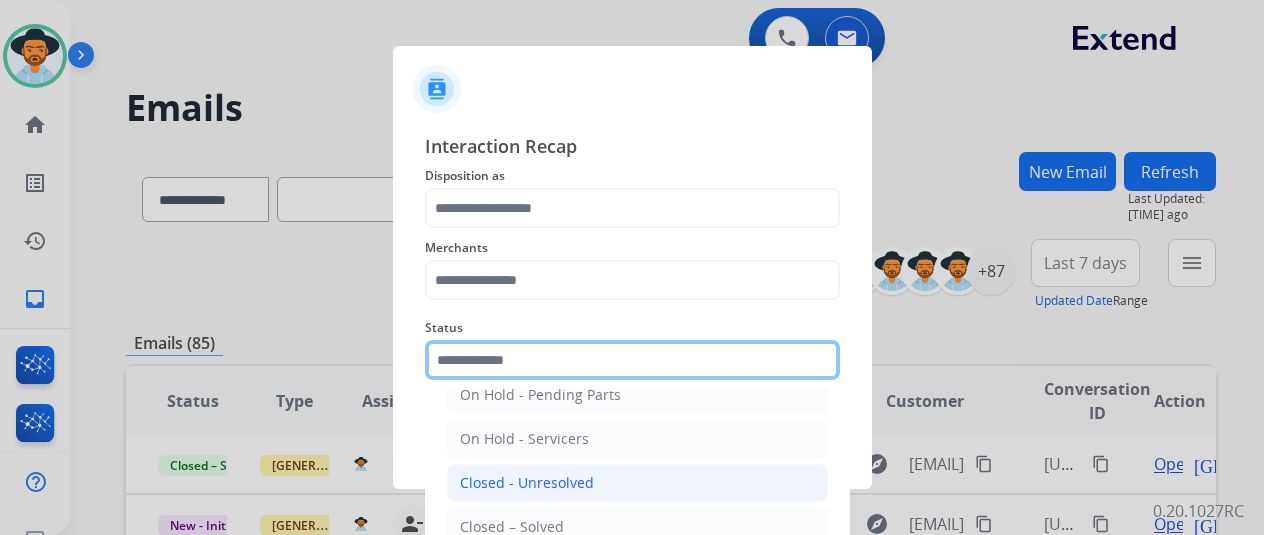 scroll, scrollTop: 114, scrollLeft: 0, axis: vertical 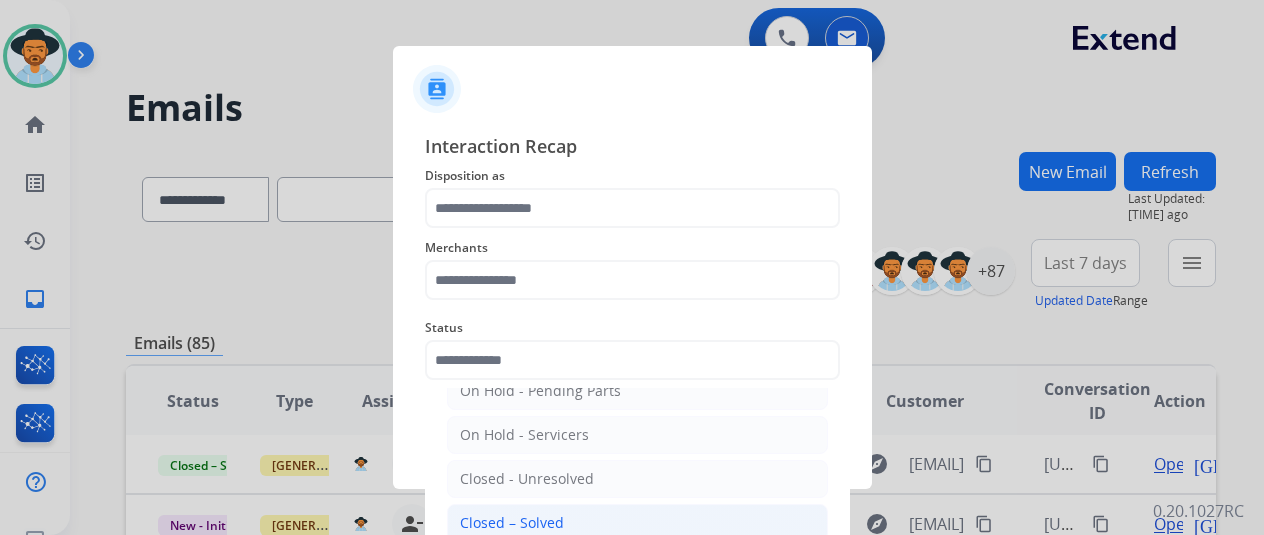 click on "Closed – Solved" 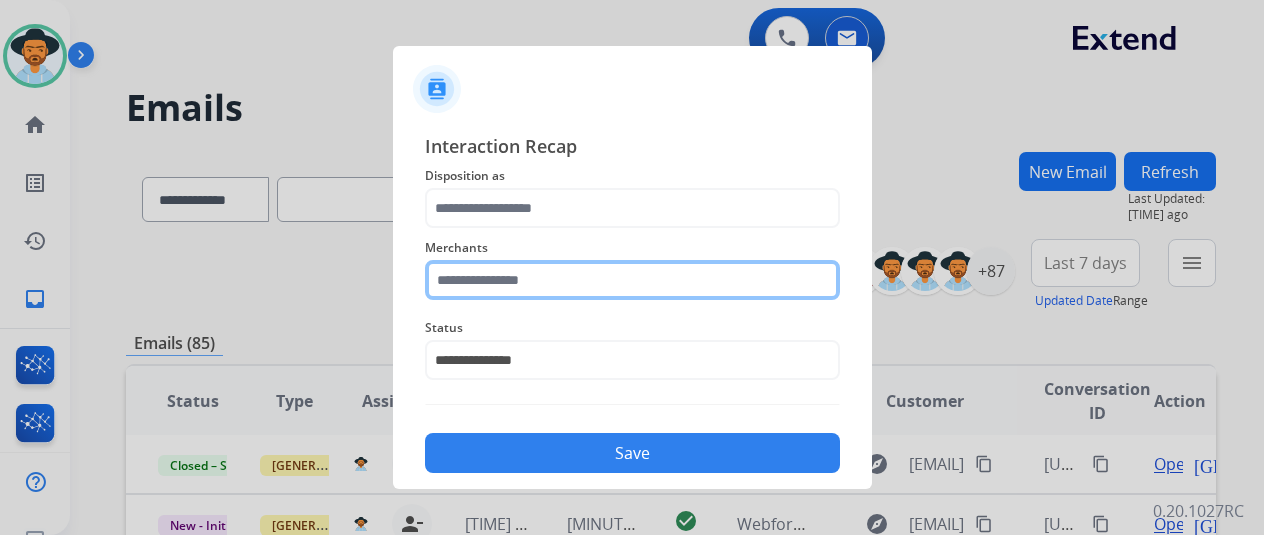click 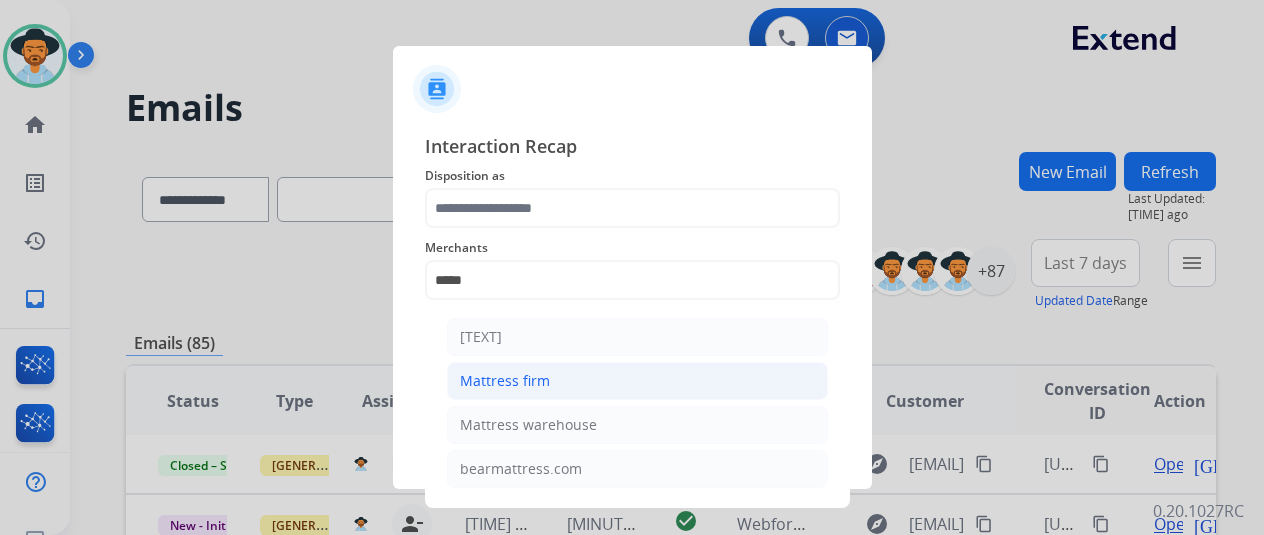 click on "Mattress firm" 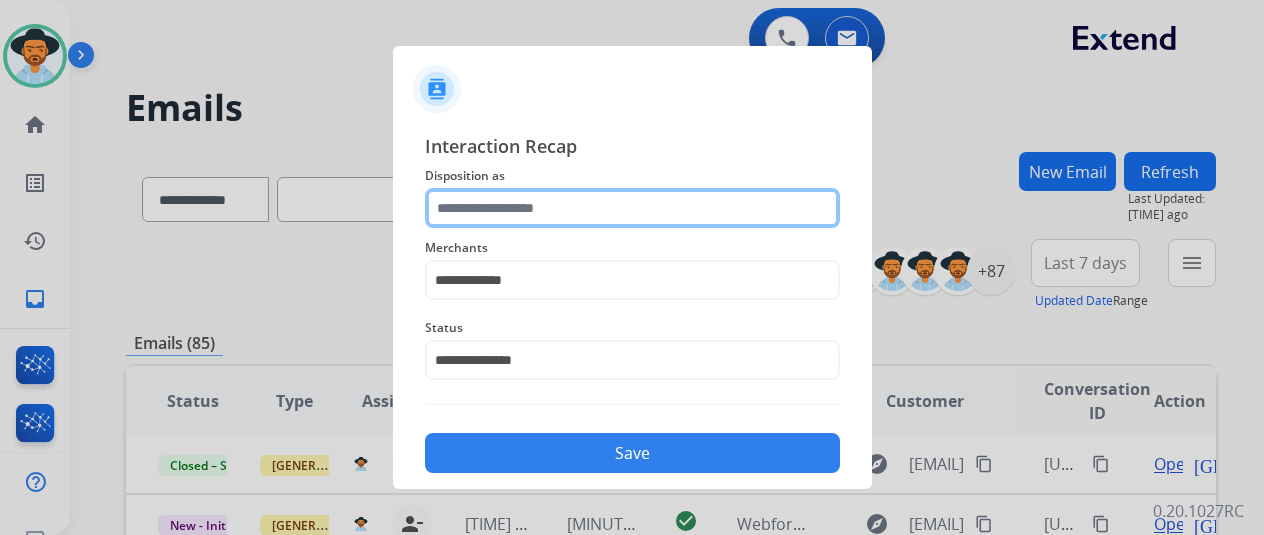 click 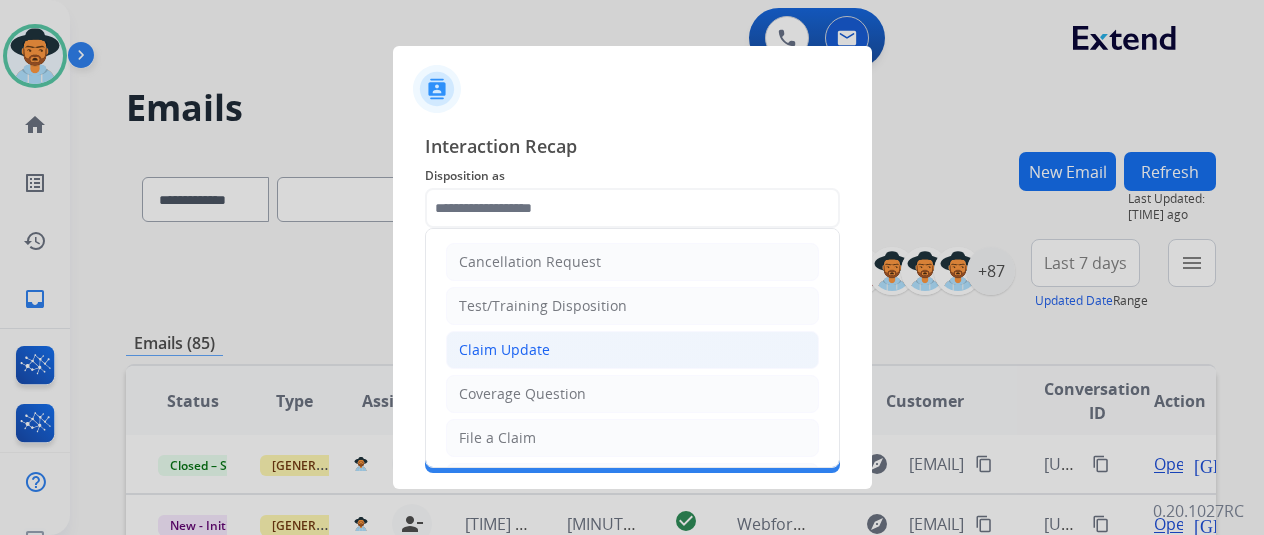 click on "Claim Update" 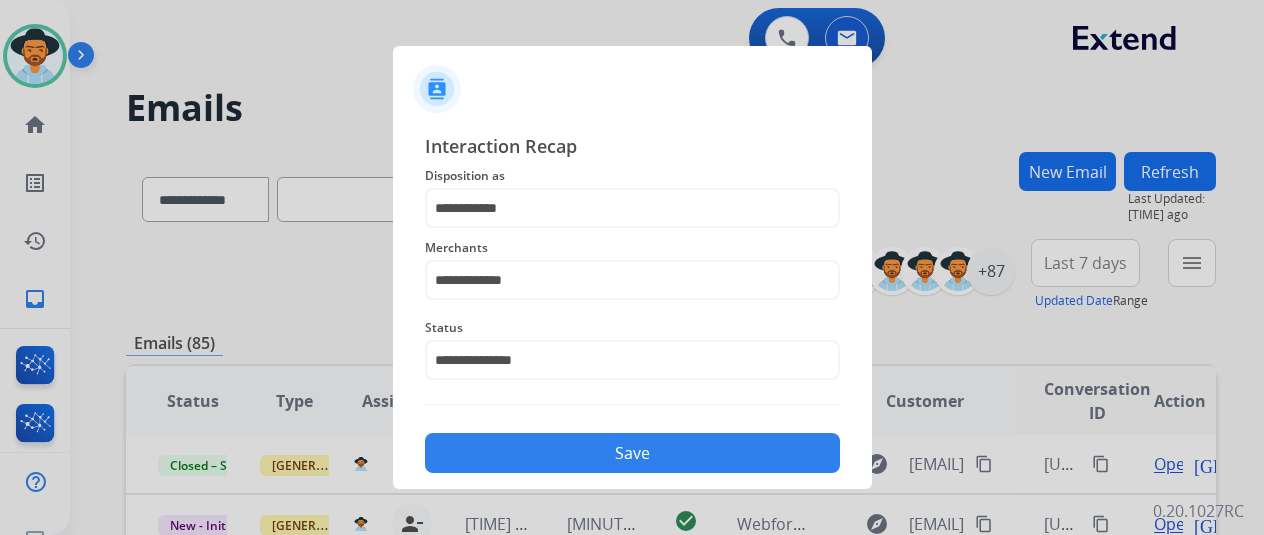 click on "Save" 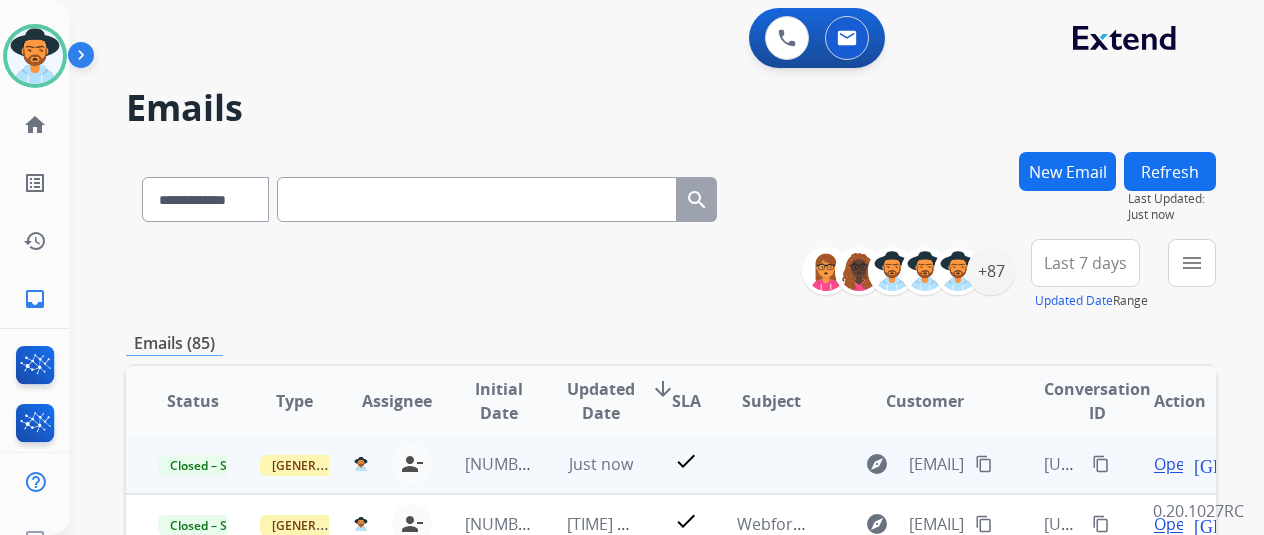 click on "content_copy" at bounding box center (1101, 464) 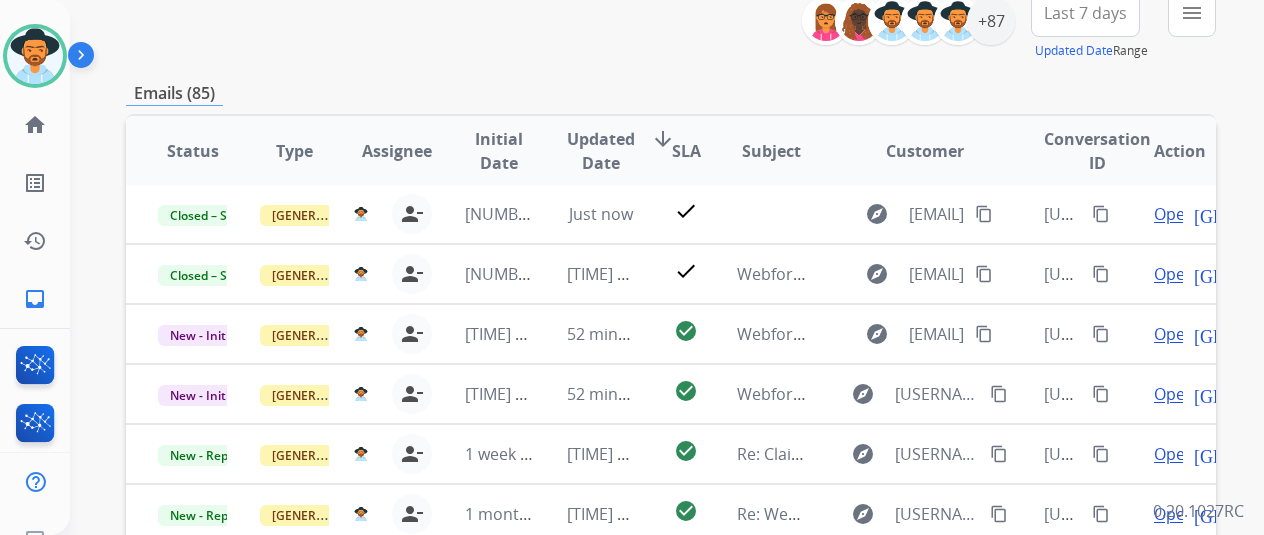 scroll, scrollTop: 500, scrollLeft: 0, axis: vertical 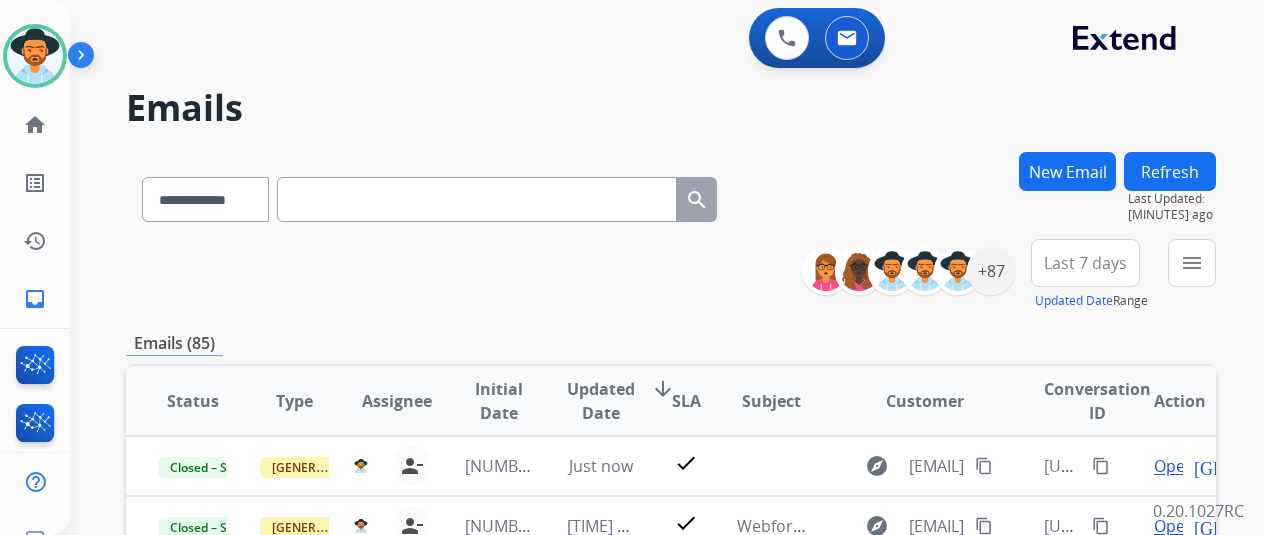 click on "**********" at bounding box center [667, 267] 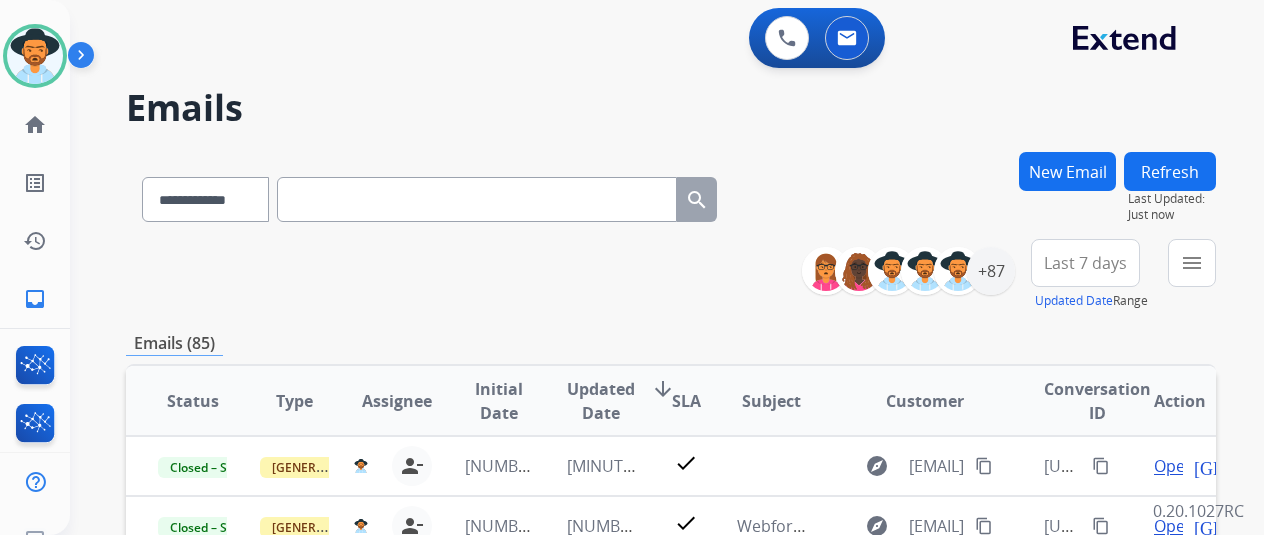 scroll, scrollTop: 500, scrollLeft: 0, axis: vertical 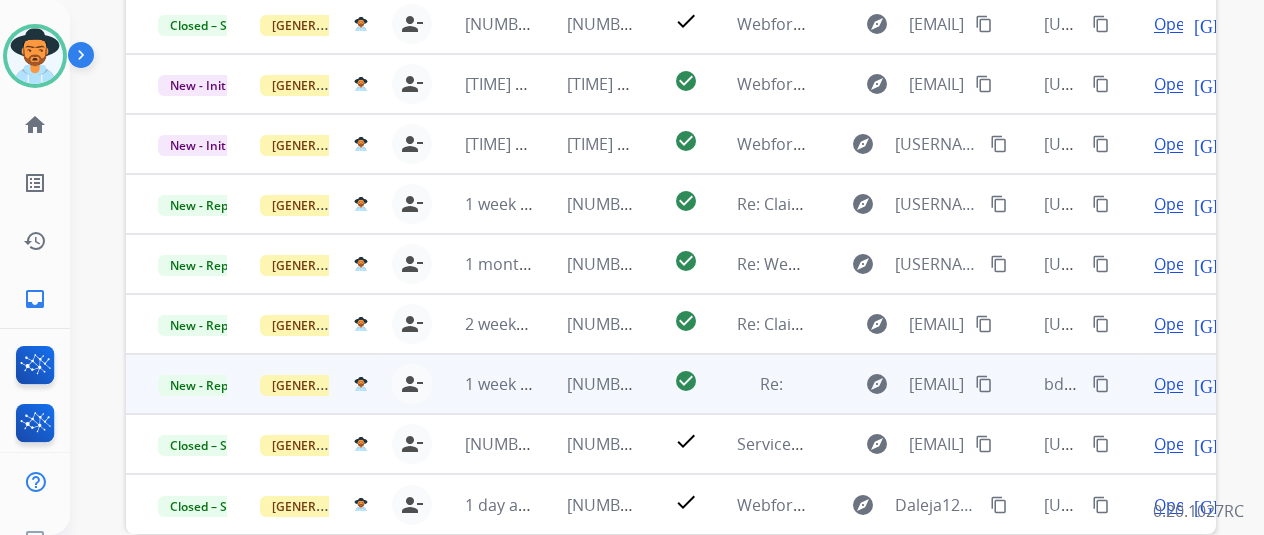 click on "Open" at bounding box center (1174, 384) 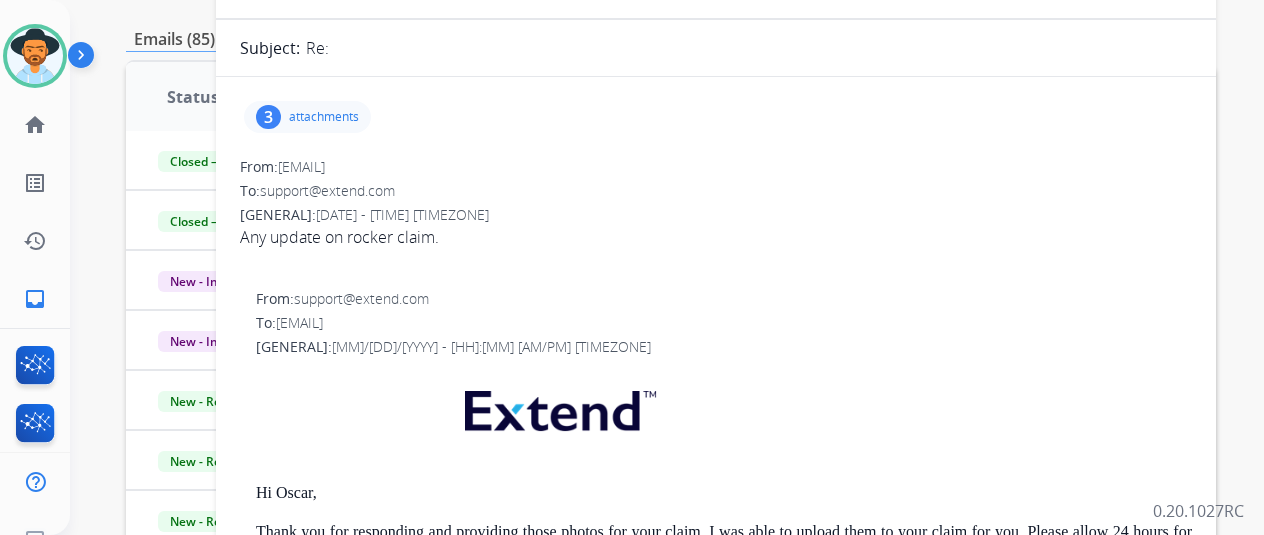 scroll, scrollTop: 300, scrollLeft: 0, axis: vertical 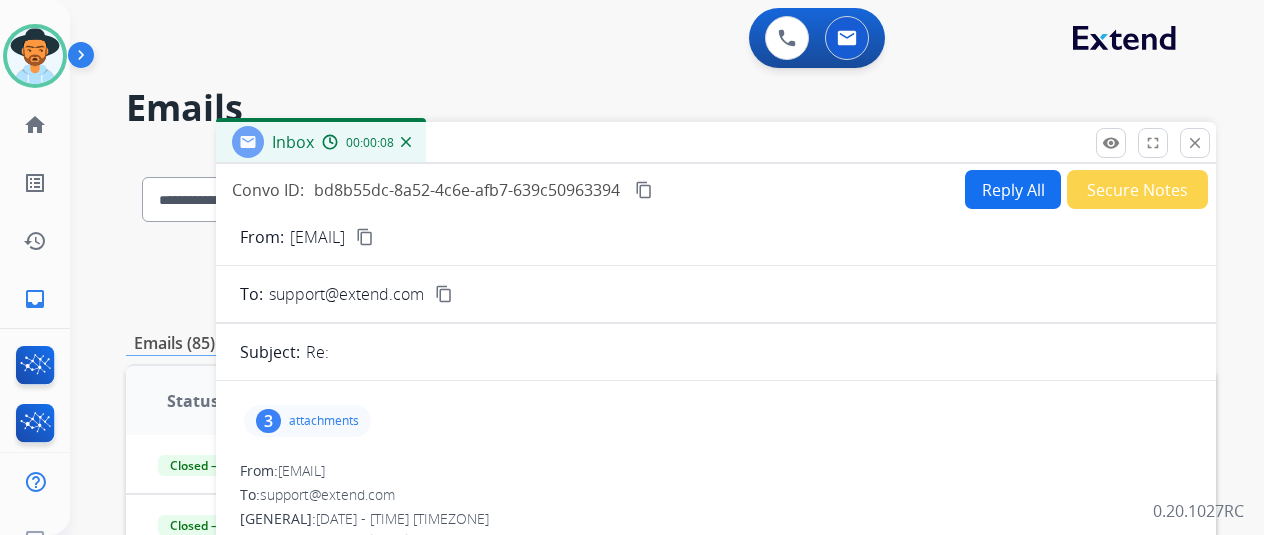 click on "content_copy" at bounding box center (365, 237) 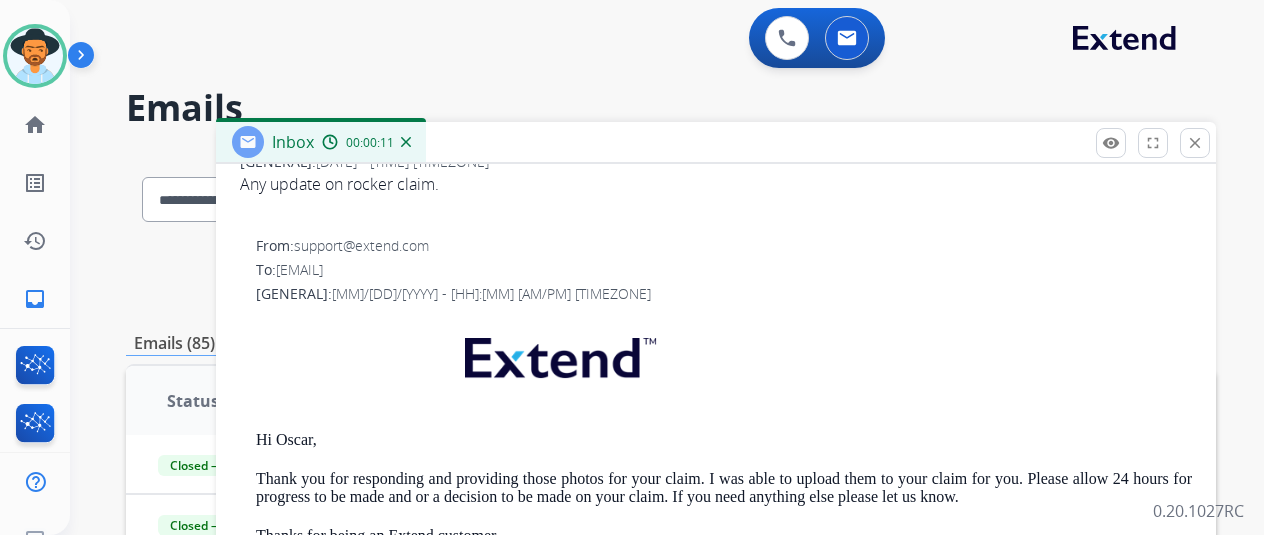 scroll, scrollTop: 388, scrollLeft: 0, axis: vertical 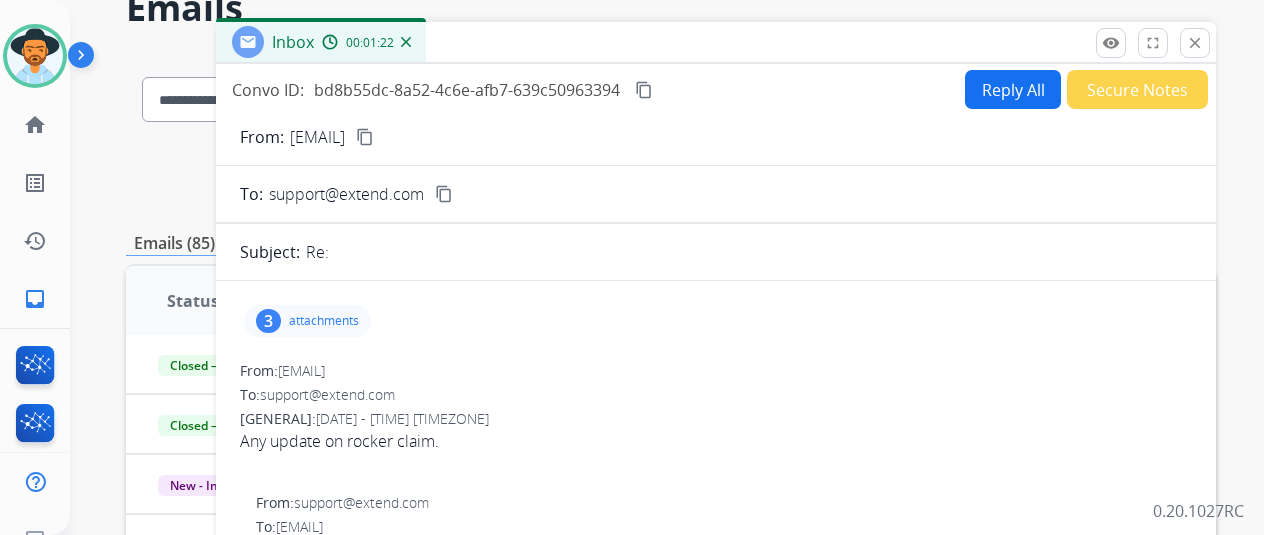 click on "attachments" at bounding box center [324, 321] 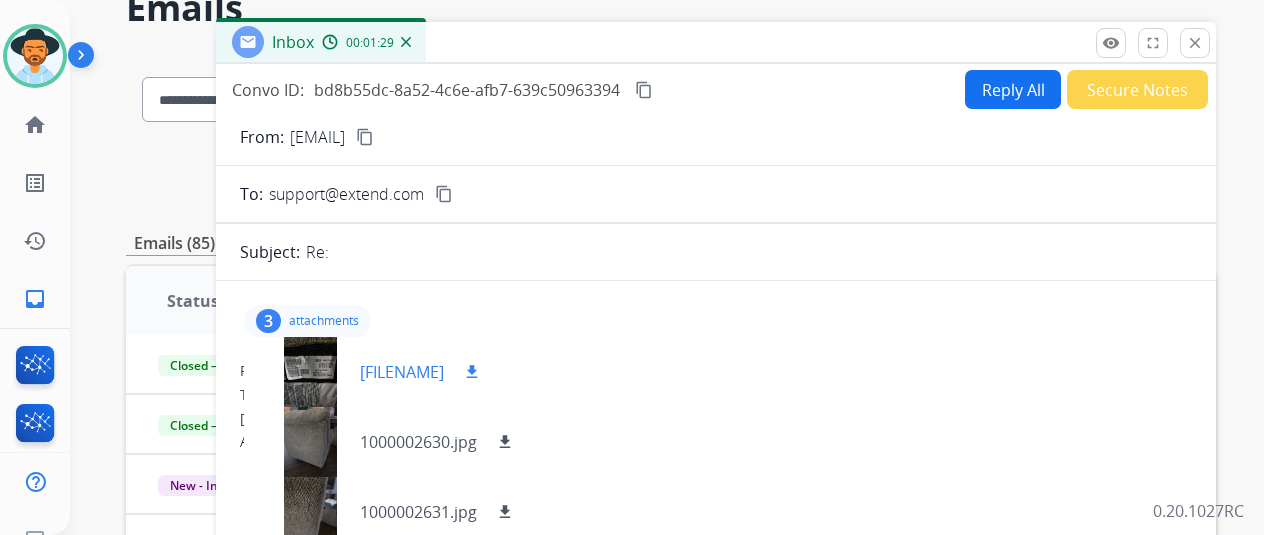 click on "download" at bounding box center [472, 372] 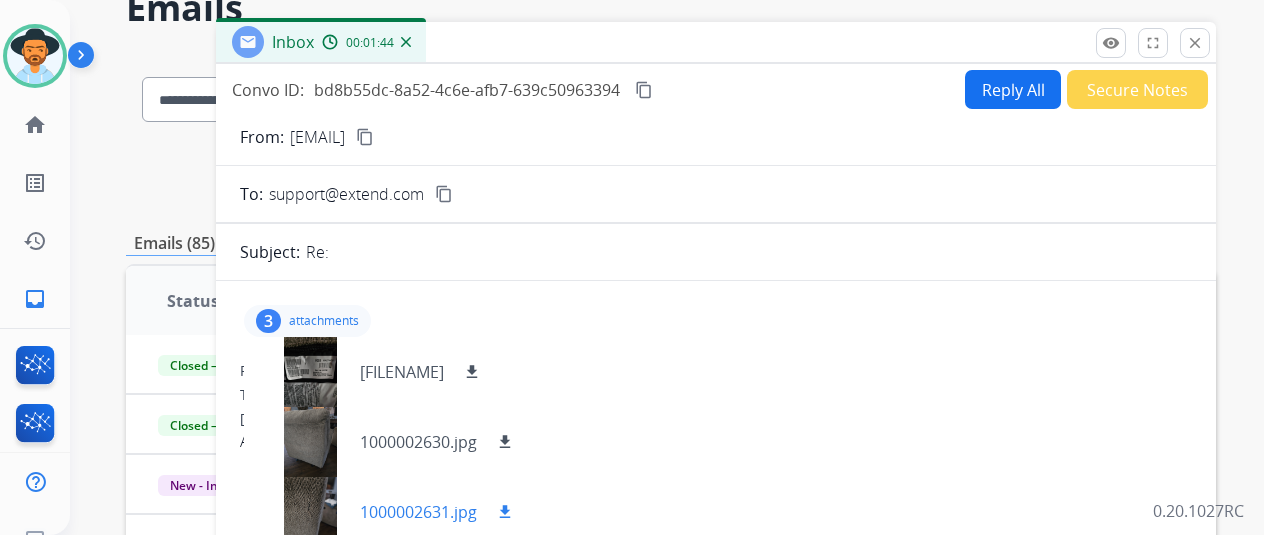 click at bounding box center [310, 512] 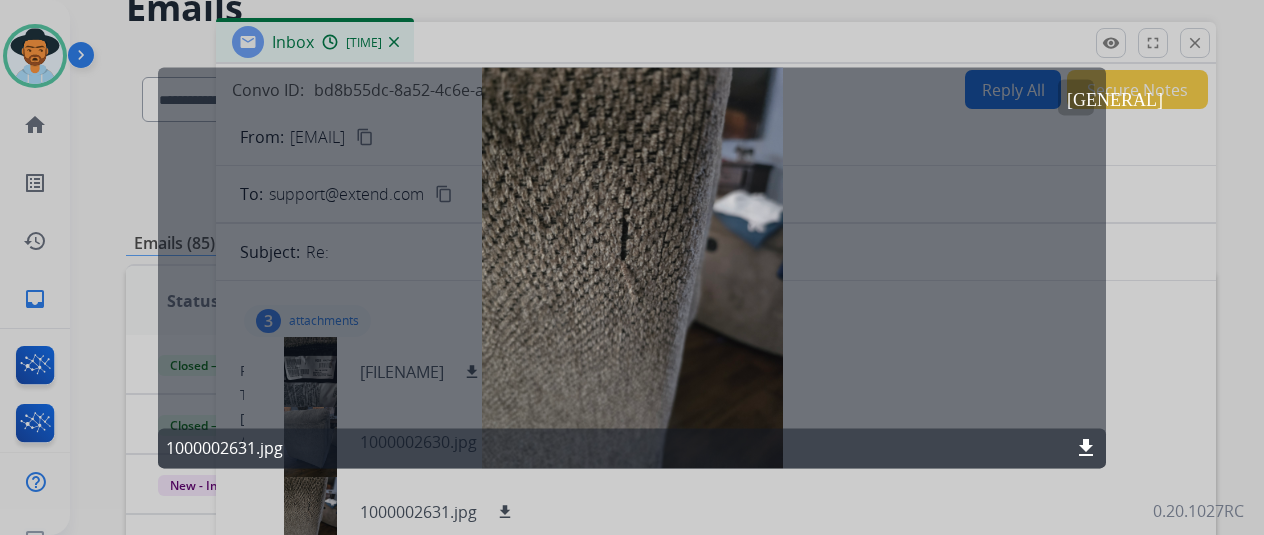 click on "[GENERAL]" 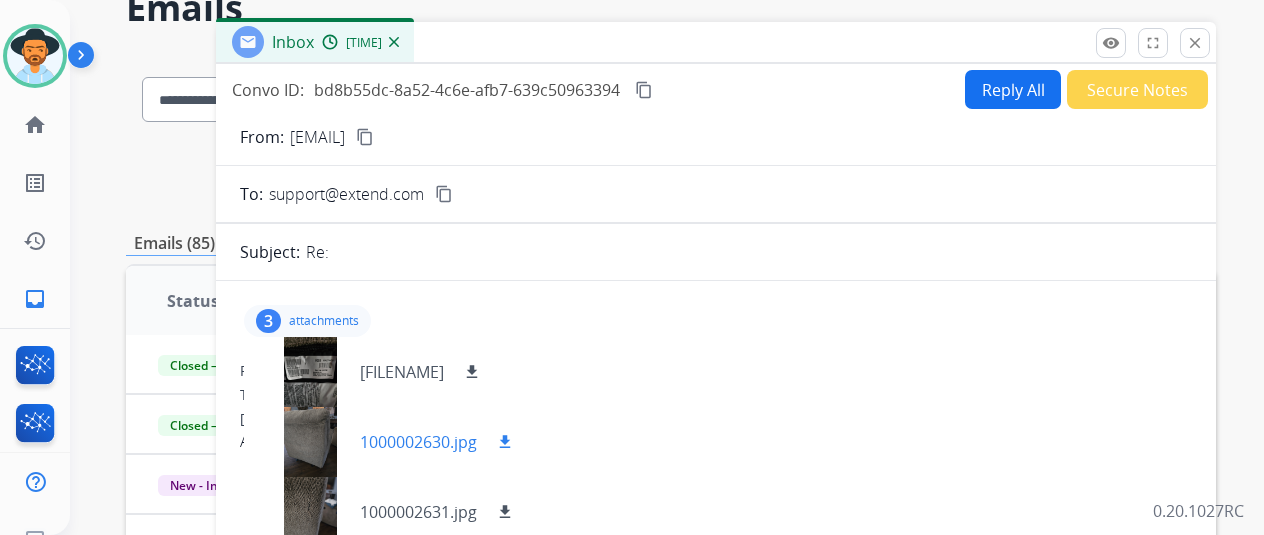 click at bounding box center (310, 442) 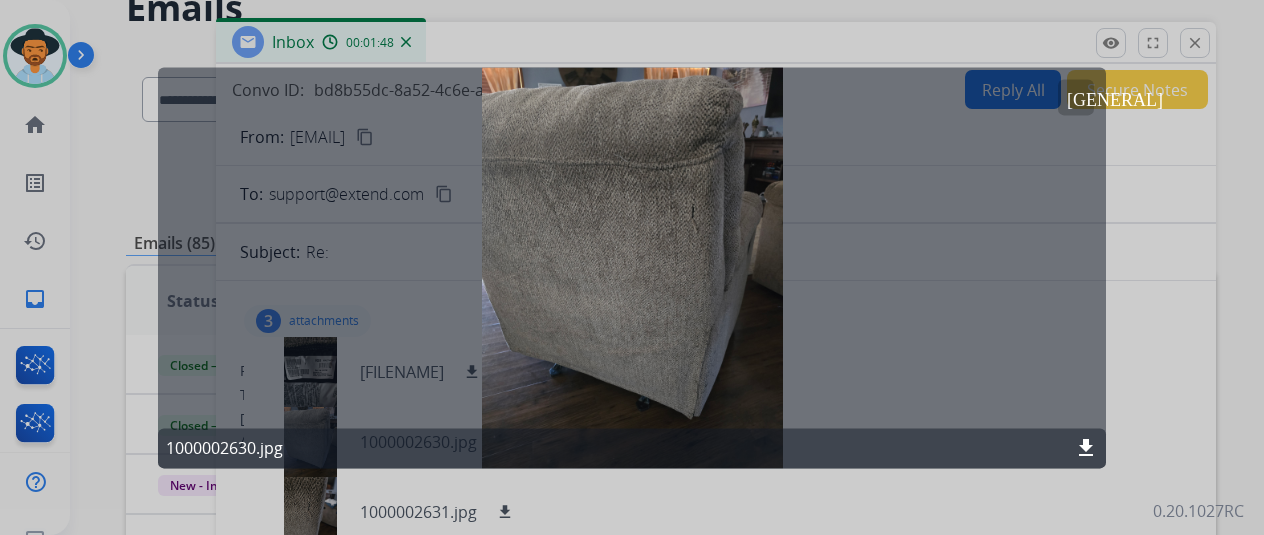 click on "[GENERAL]" 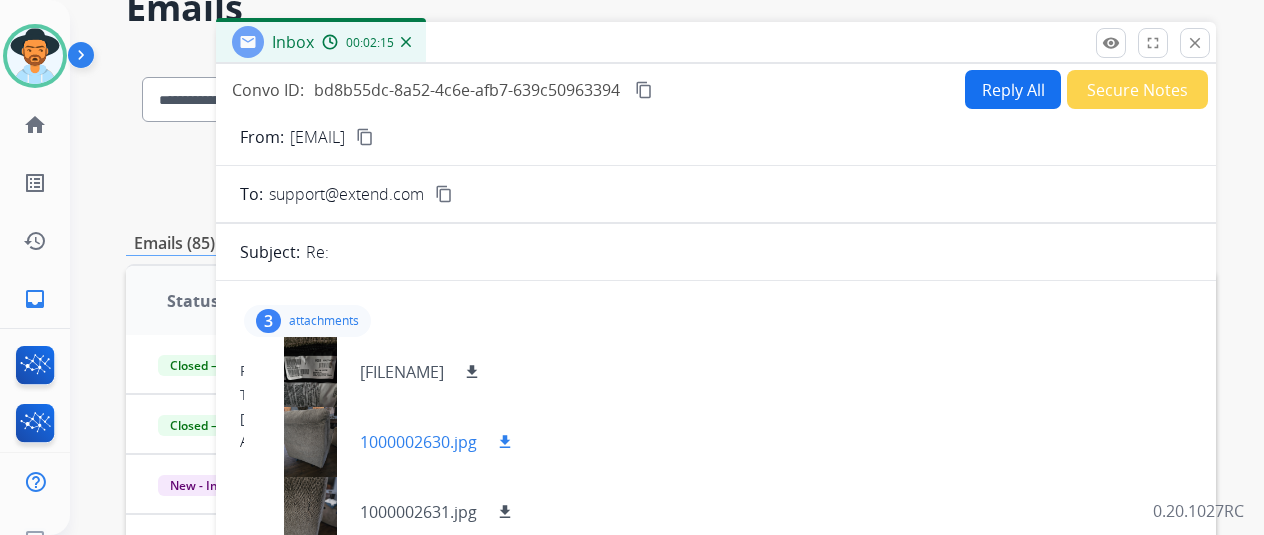 click on "download" at bounding box center (505, 442) 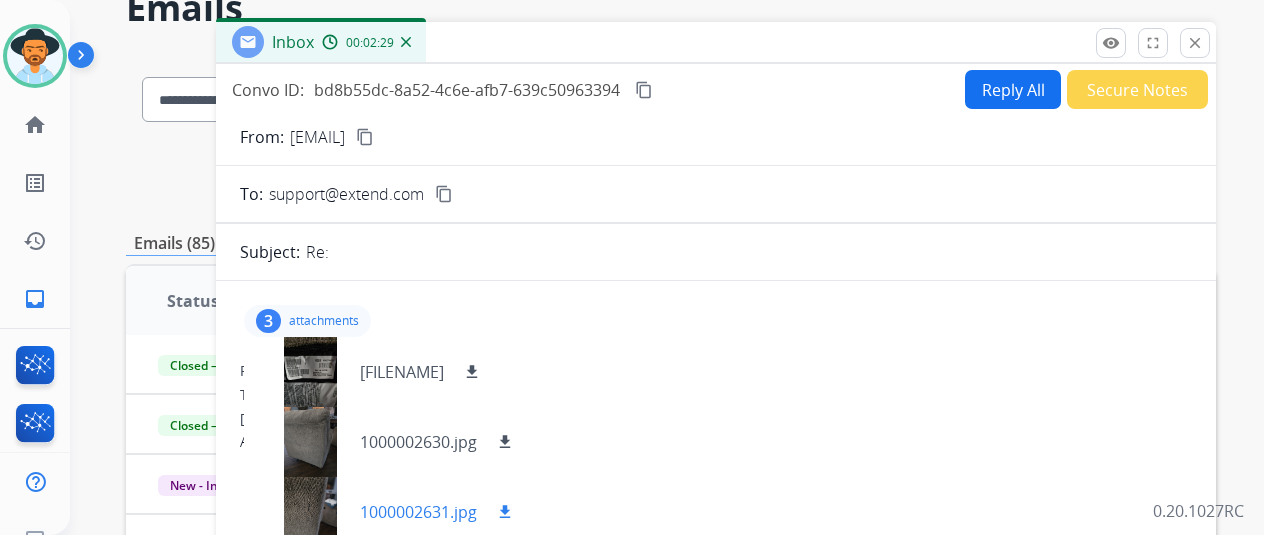 click on "download" at bounding box center [505, 512] 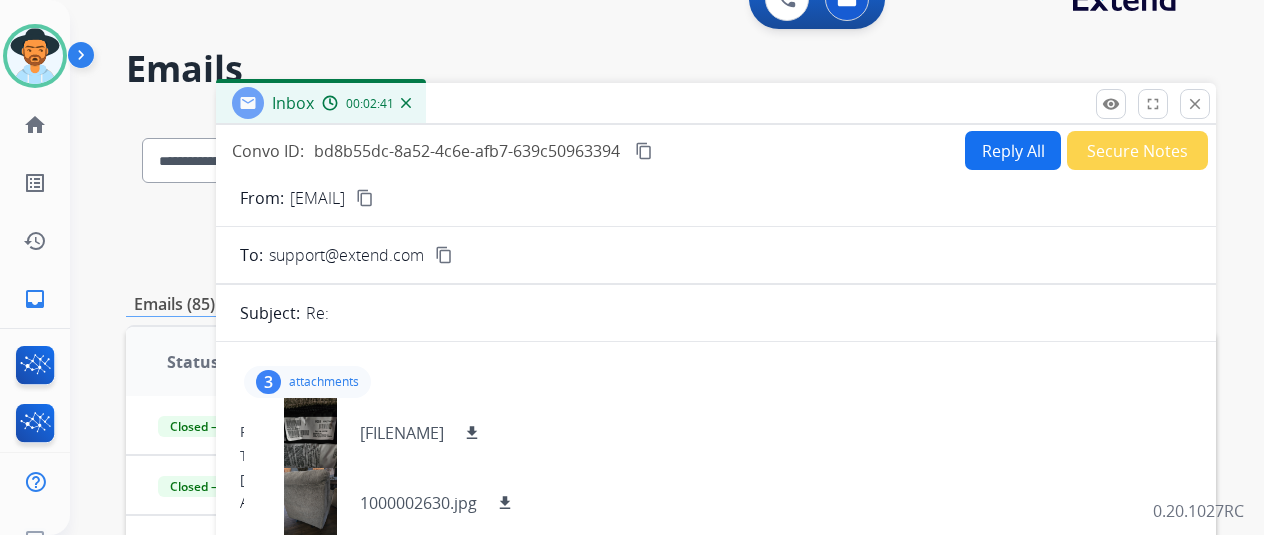 scroll, scrollTop: 0, scrollLeft: 0, axis: both 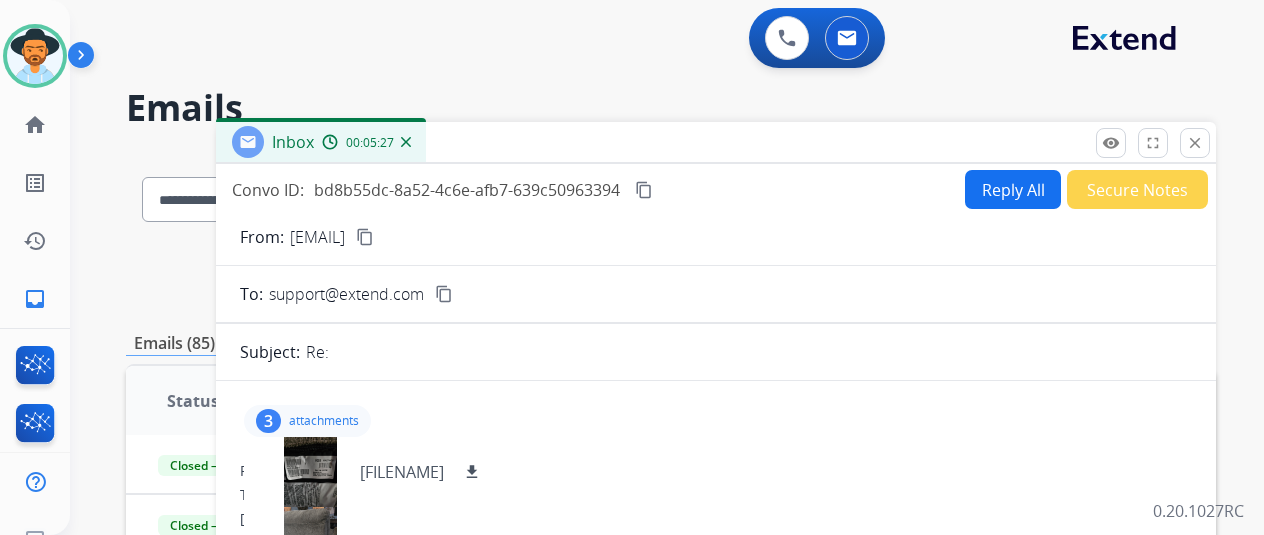 click on "Reply All" at bounding box center [1013, 189] 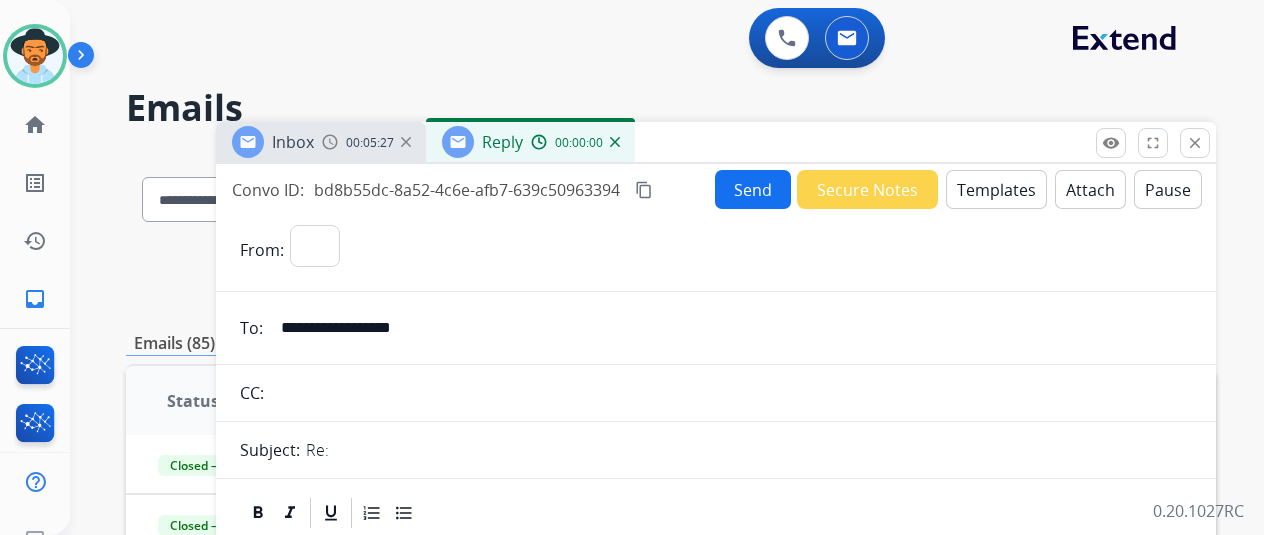 select on "**********" 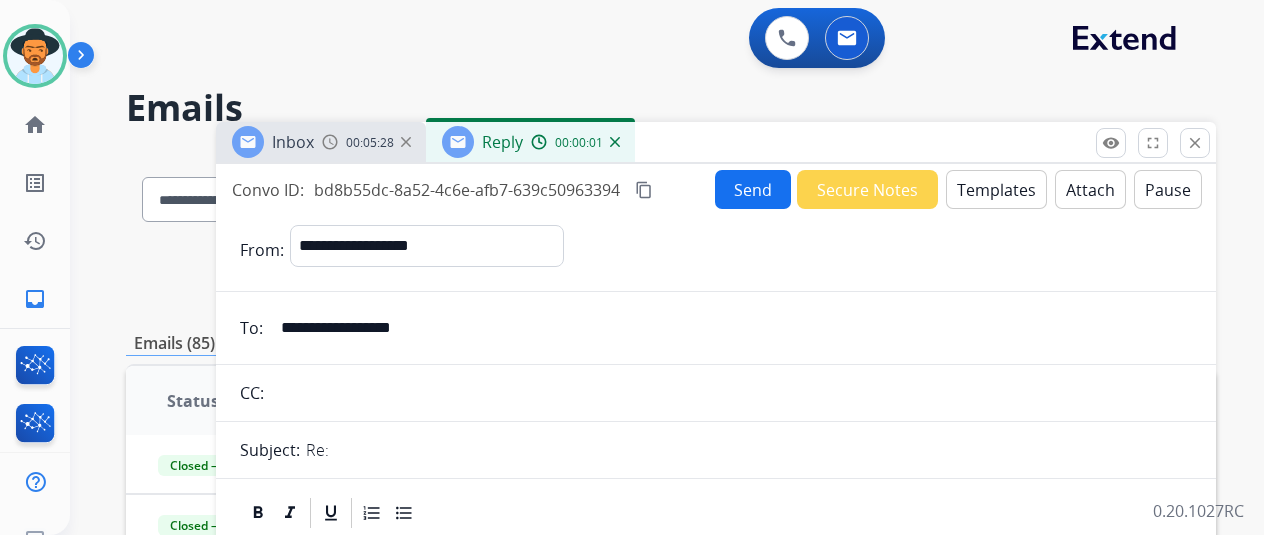 click on "Templates" at bounding box center (996, 189) 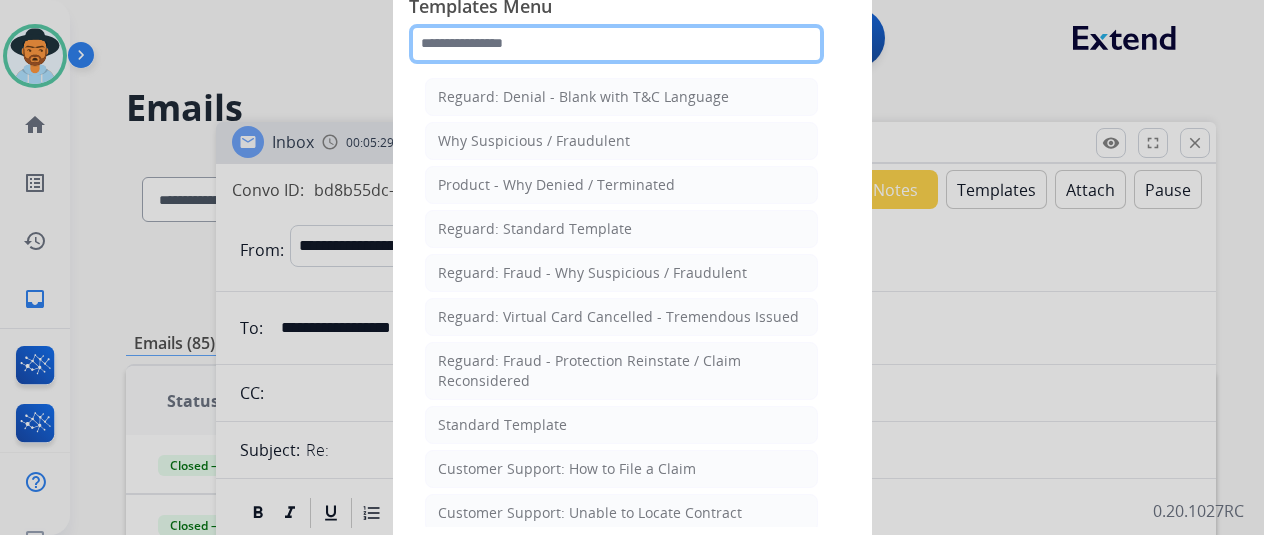 click 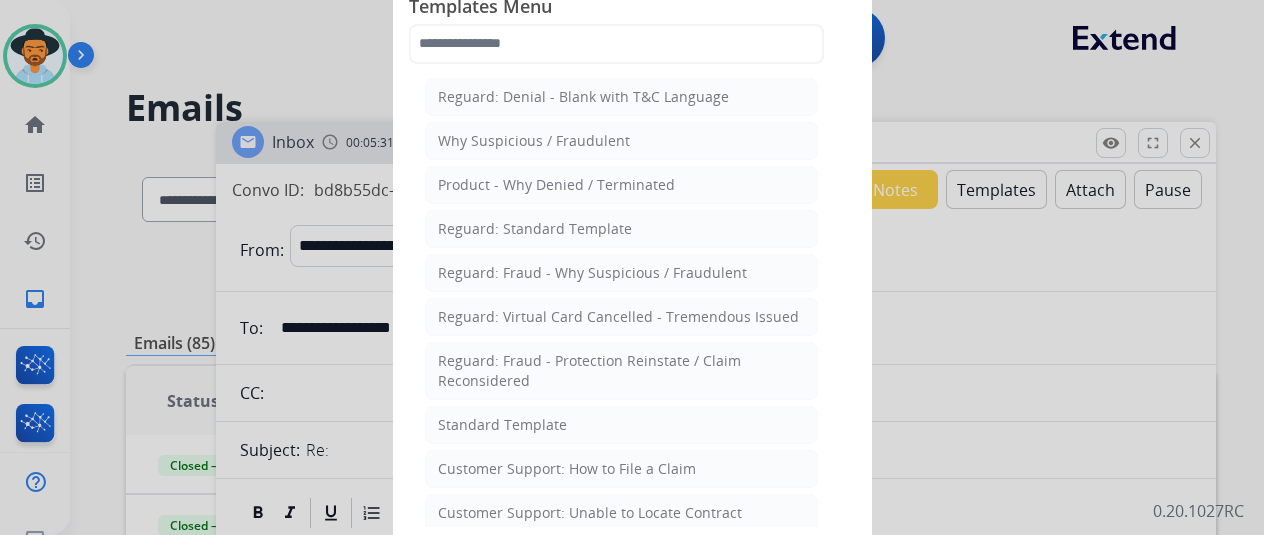 drag, startPoint x: 558, startPoint y: 83, endPoint x: 547, endPoint y: 81, distance: 11.18034 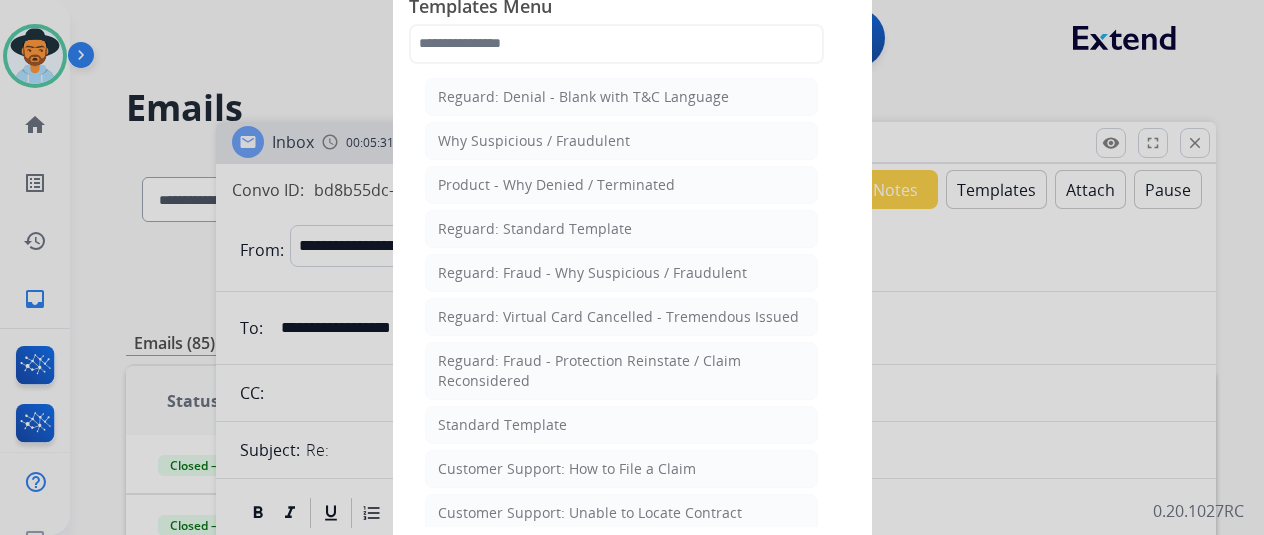 click on "Reguard: Denial - Blank with T&C Language" 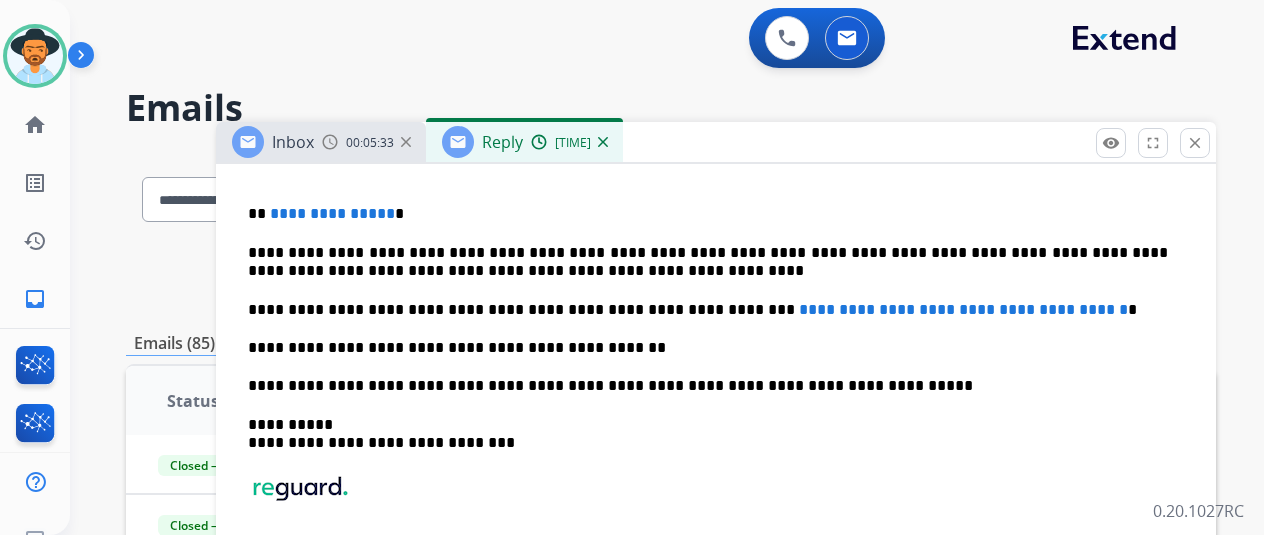scroll, scrollTop: 300, scrollLeft: 0, axis: vertical 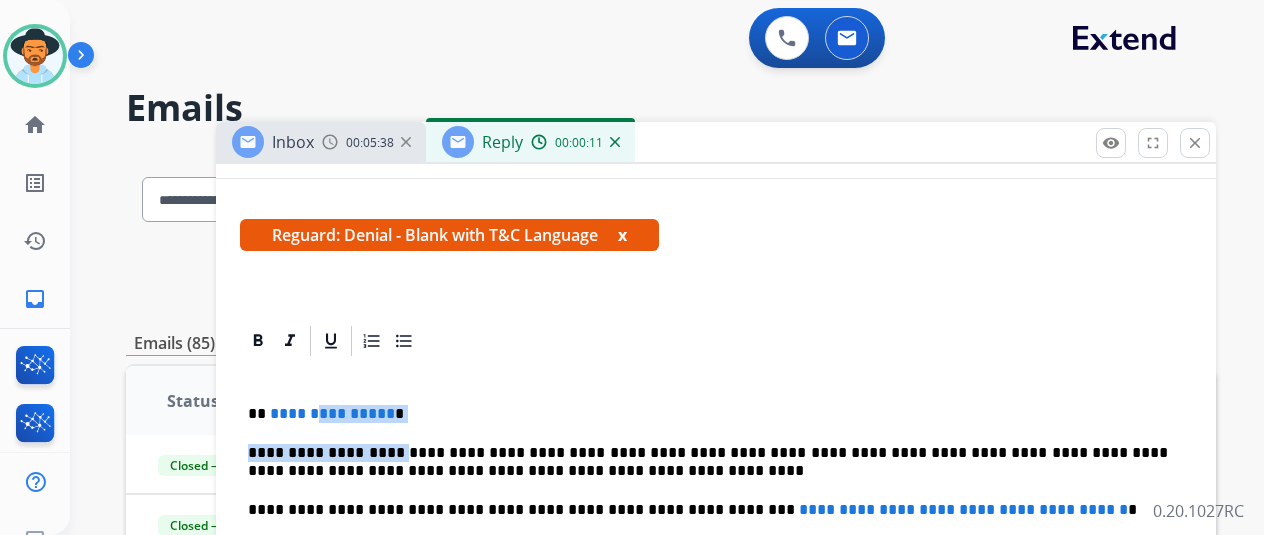 drag, startPoint x: 397, startPoint y: 422, endPoint x: 326, endPoint y: 419, distance: 71.063354 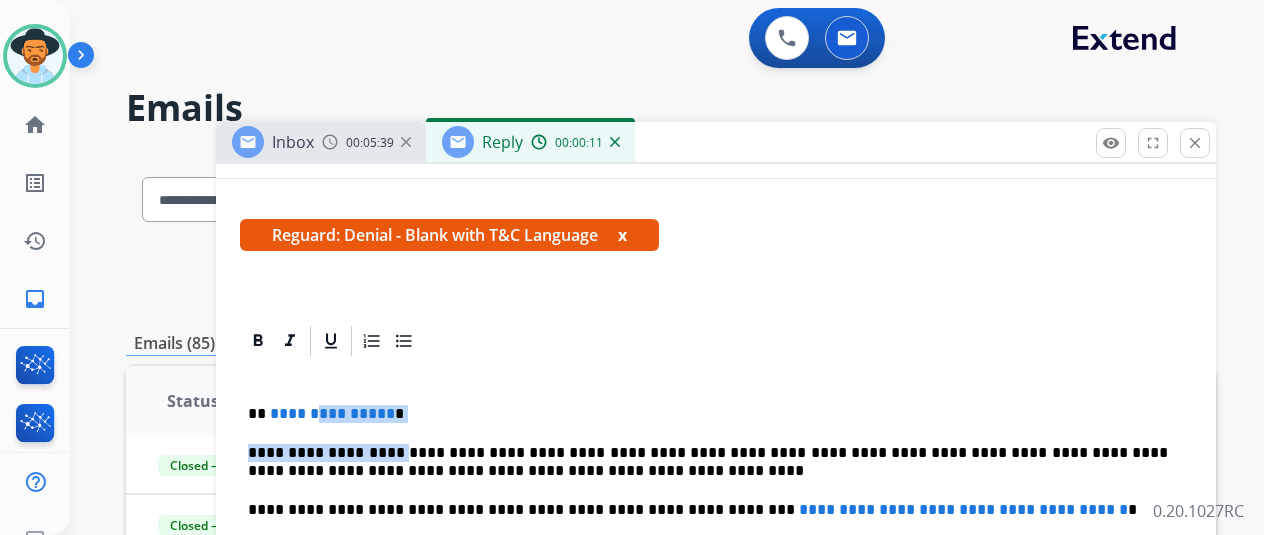 click on "**********" at bounding box center [332, 413] 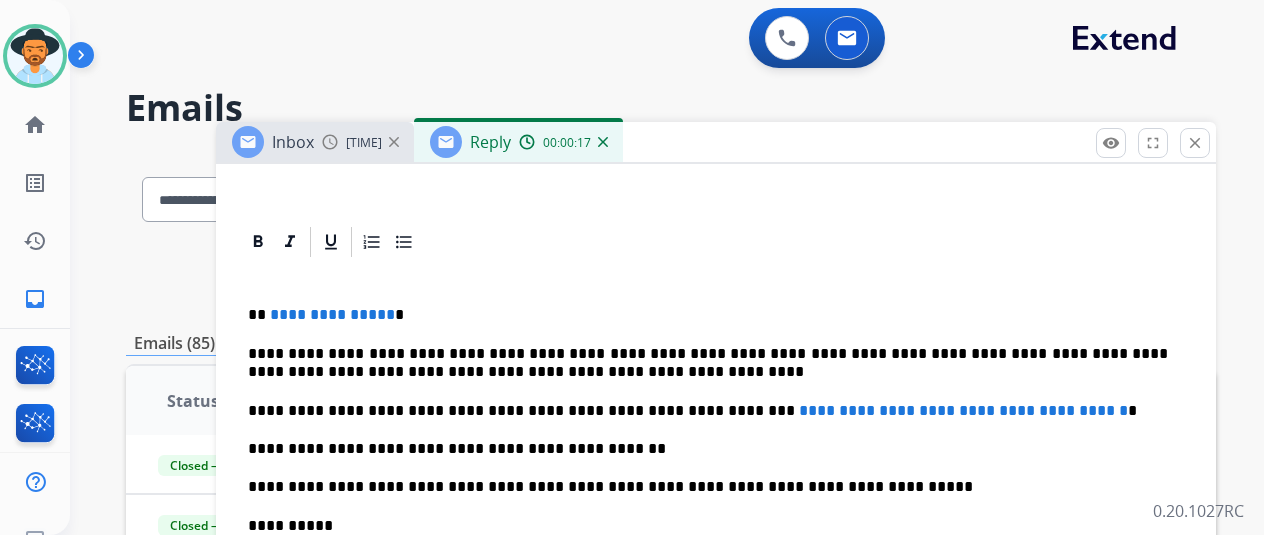 scroll, scrollTop: 400, scrollLeft: 0, axis: vertical 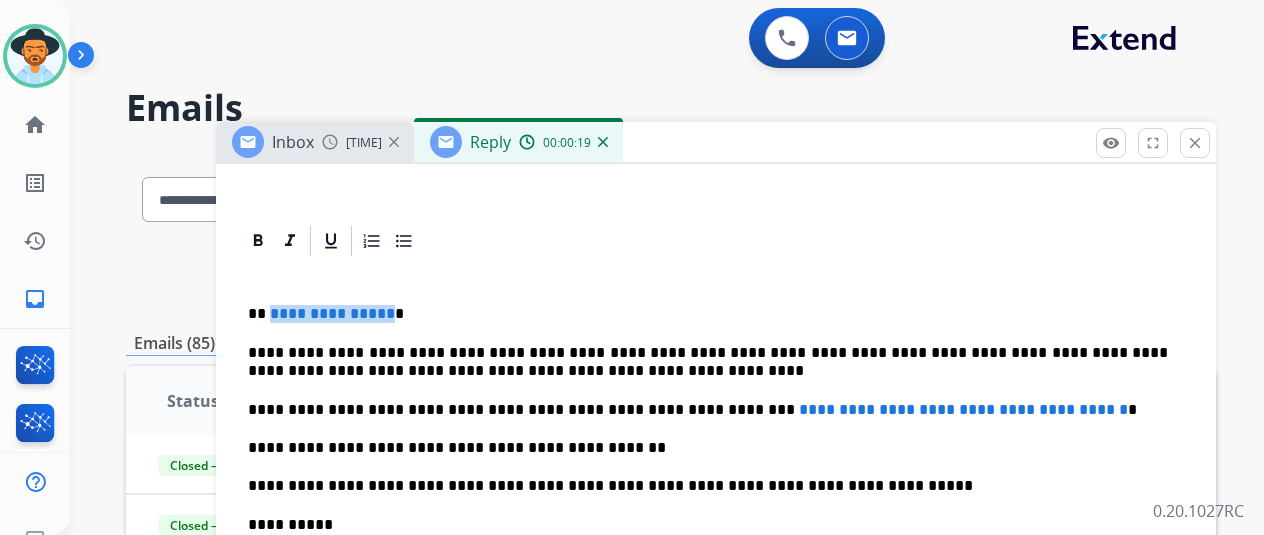 drag, startPoint x: 398, startPoint y: 316, endPoint x: 286, endPoint y: 311, distance: 112.11155 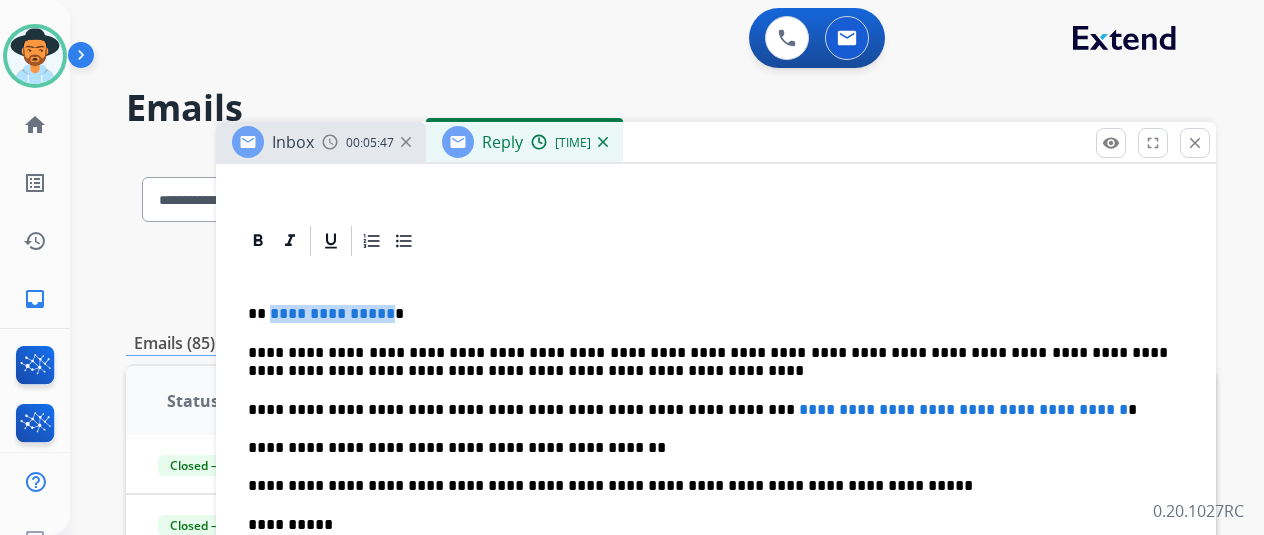 type 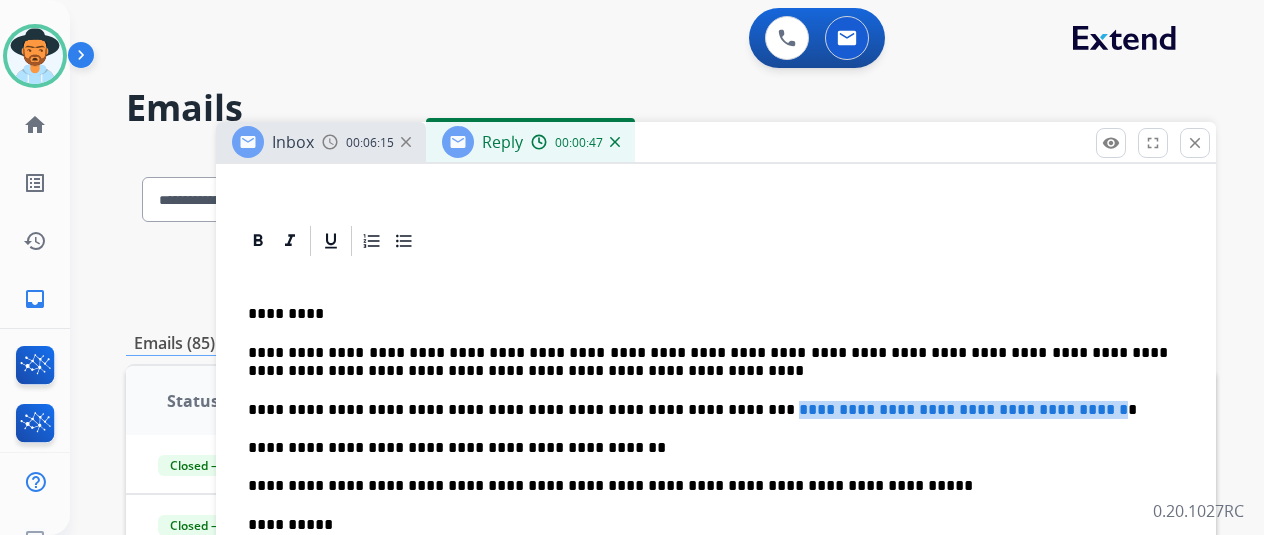 drag, startPoint x: 700, startPoint y: 405, endPoint x: 1094, endPoint y: 406, distance: 394.00128 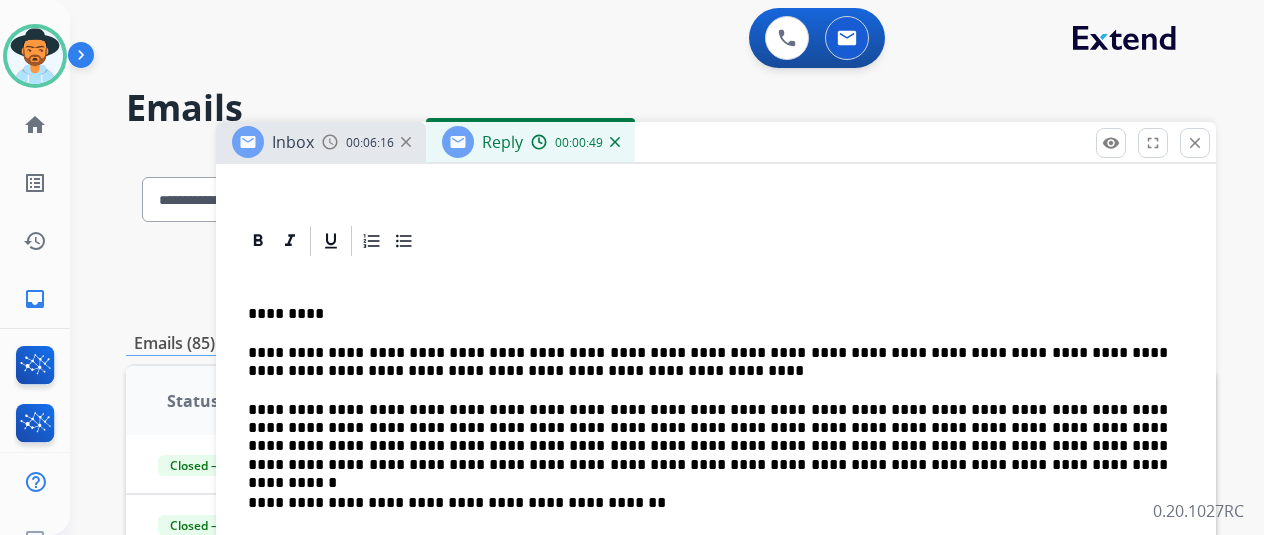 click on "**********" at bounding box center (708, 438) 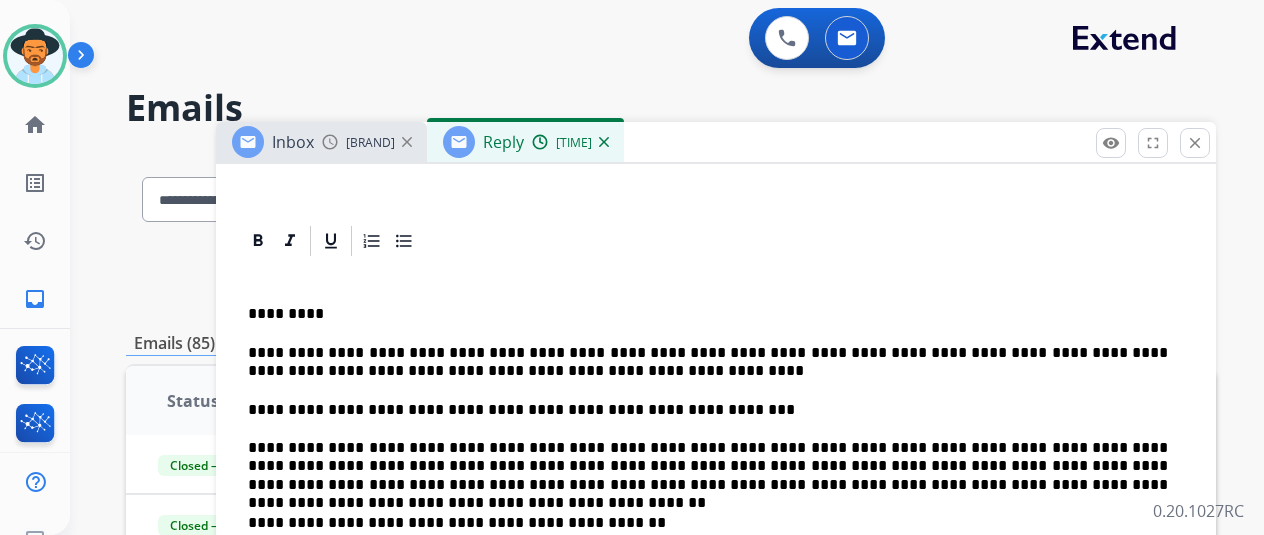 click on "**********" at bounding box center (716, 541) 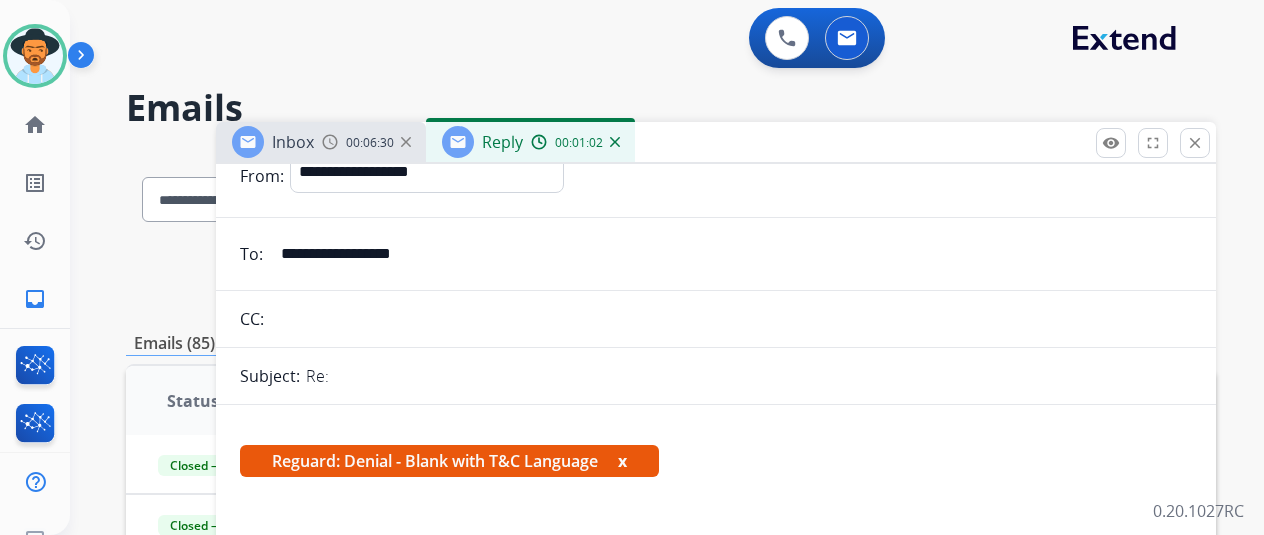 scroll, scrollTop: 0, scrollLeft: 0, axis: both 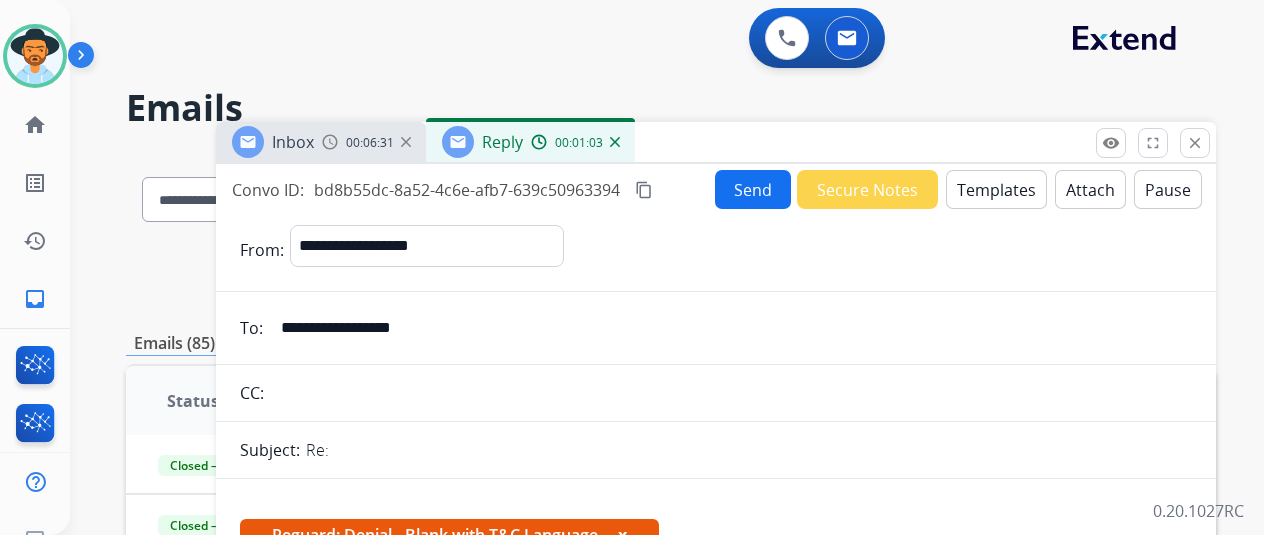 click on "Attach" at bounding box center (1090, 189) 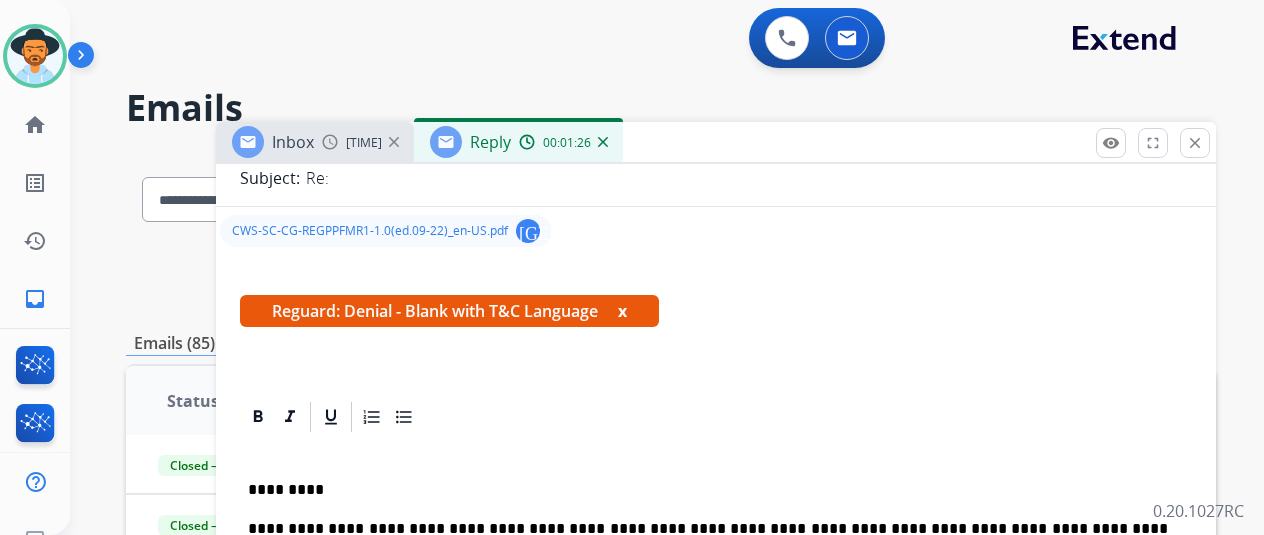 scroll, scrollTop: 0, scrollLeft: 0, axis: both 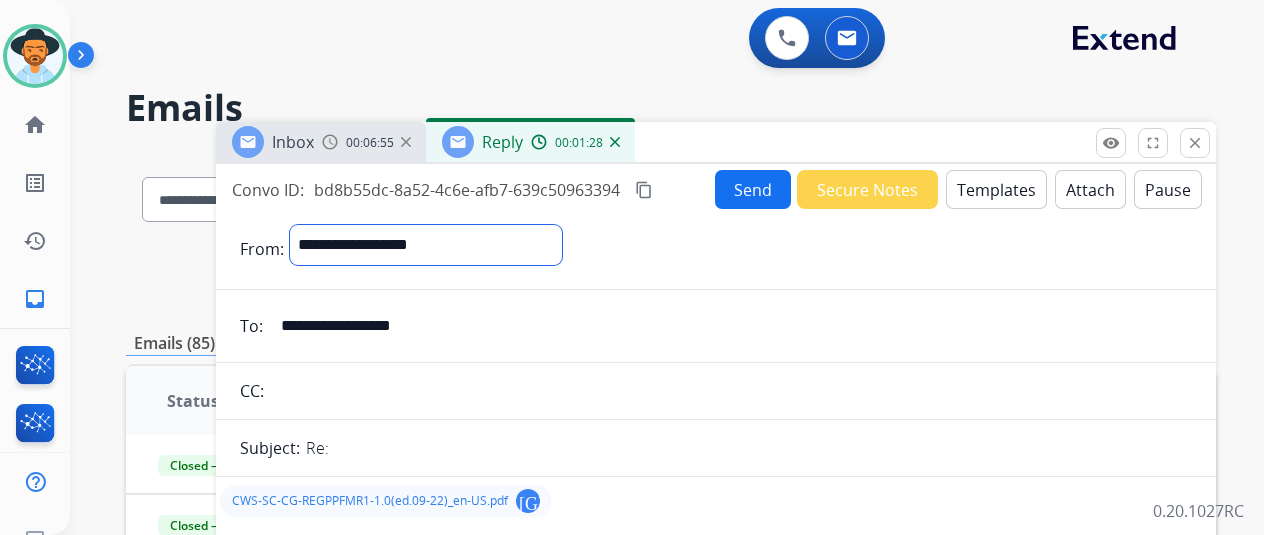 click on "**********" at bounding box center (426, 245) 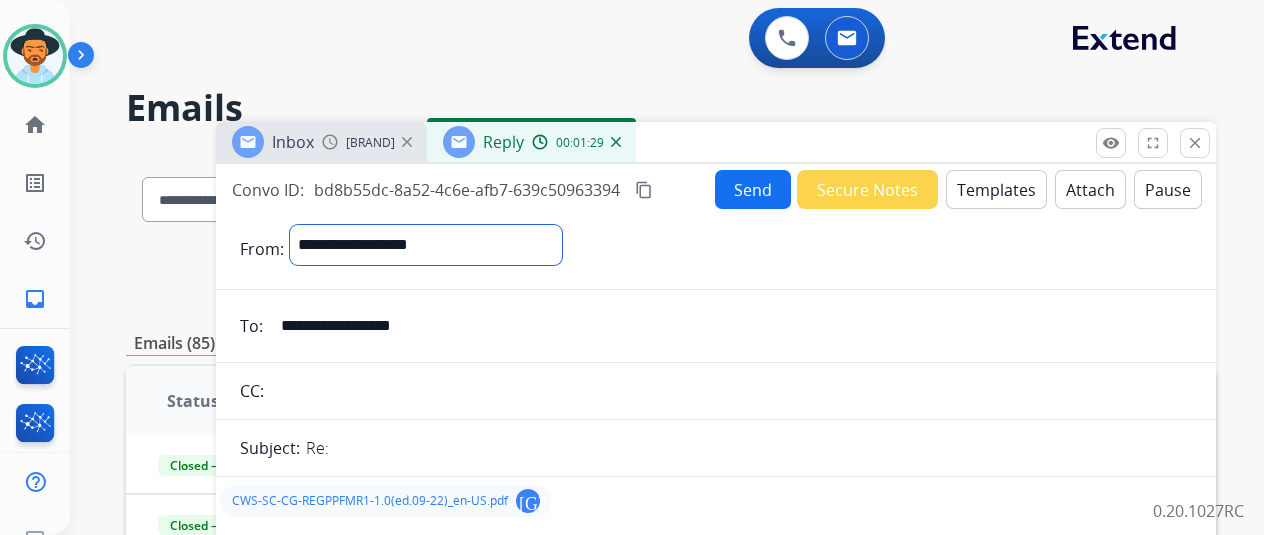 click on "**********" at bounding box center (426, 245) 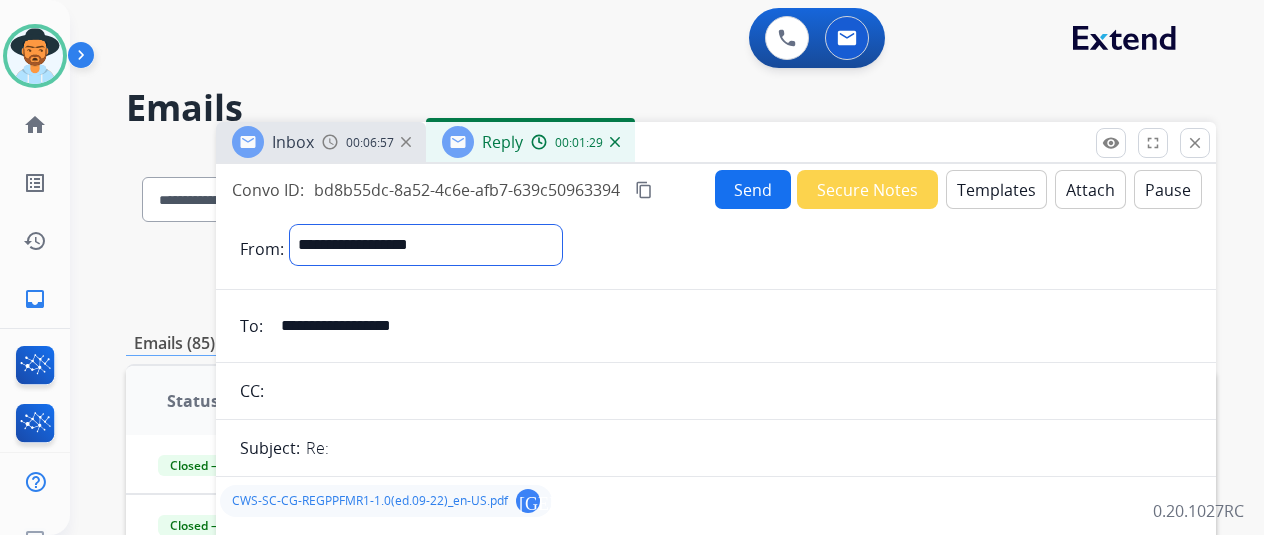 click on "**********" at bounding box center (426, 245) 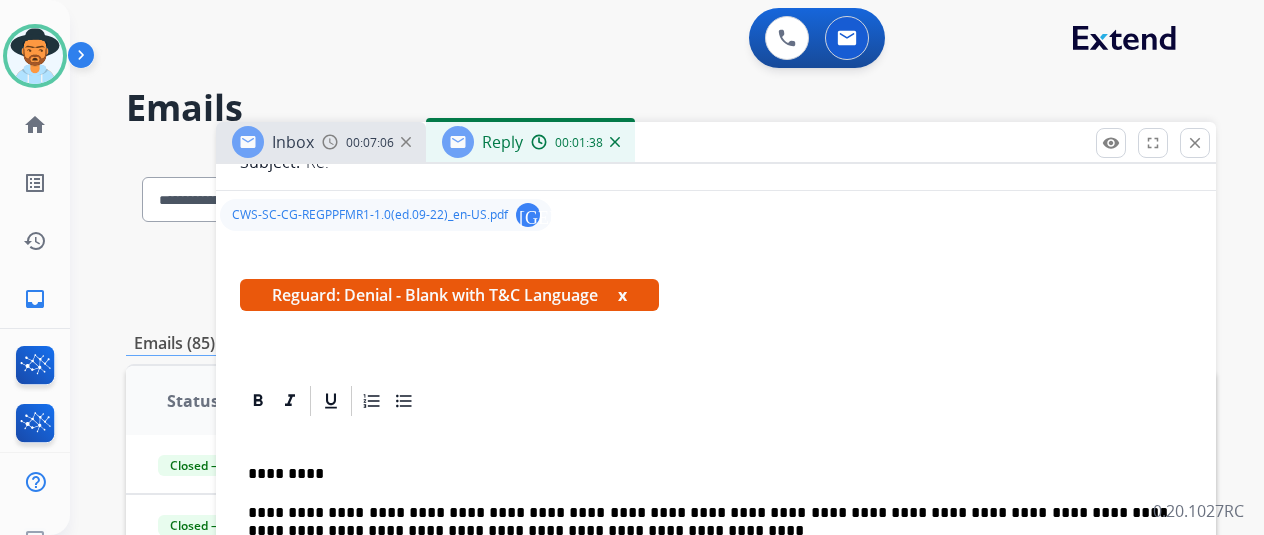 scroll, scrollTop: 0, scrollLeft: 0, axis: both 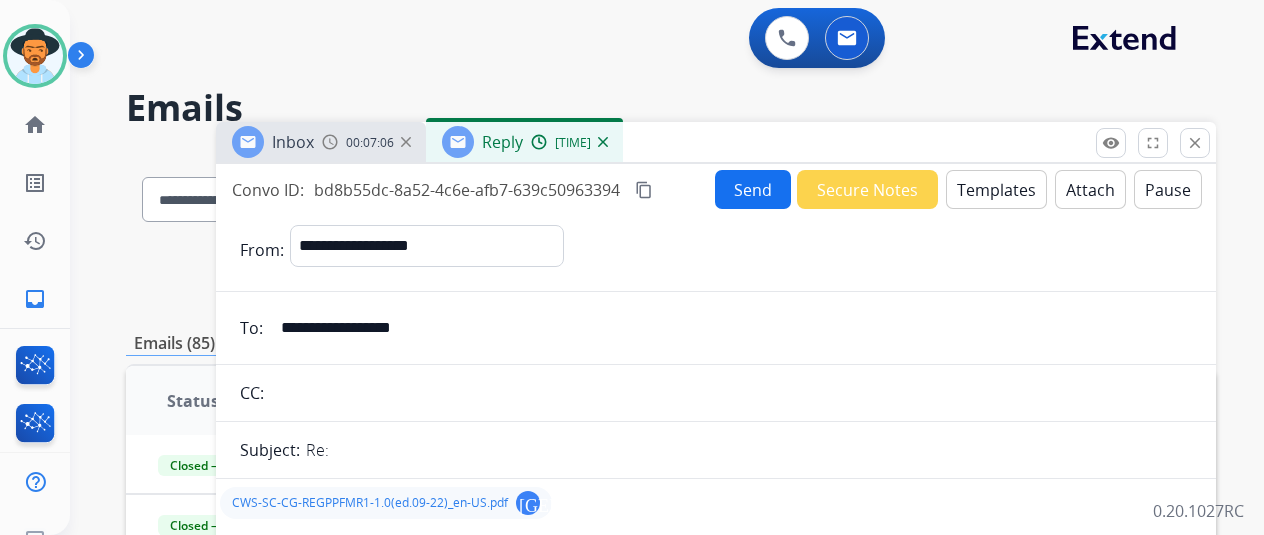 click on "Send" at bounding box center [753, 189] 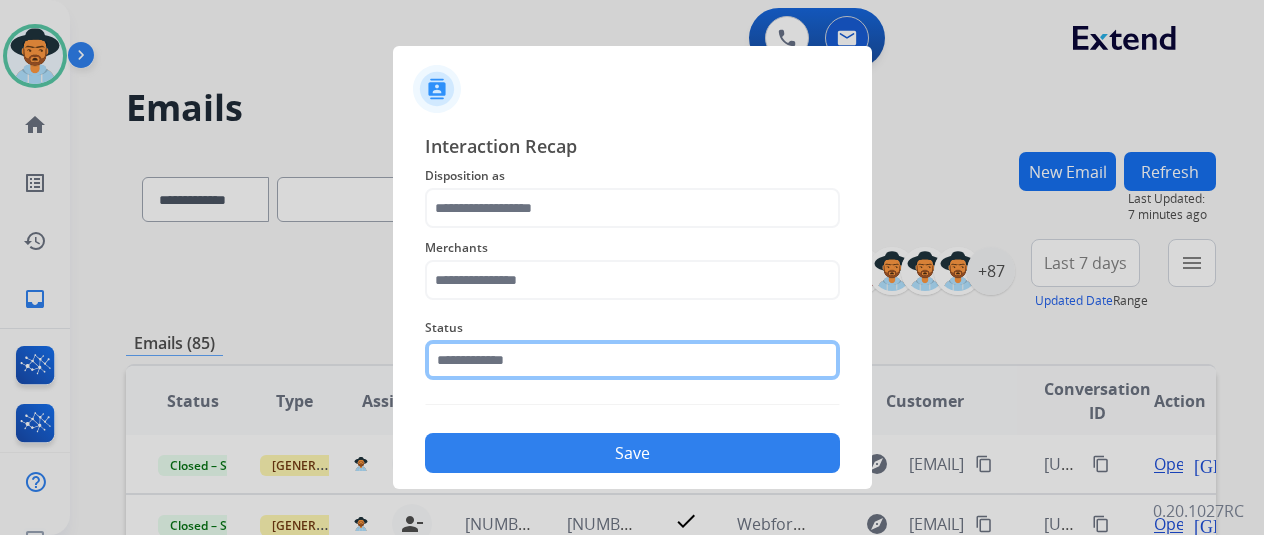 click 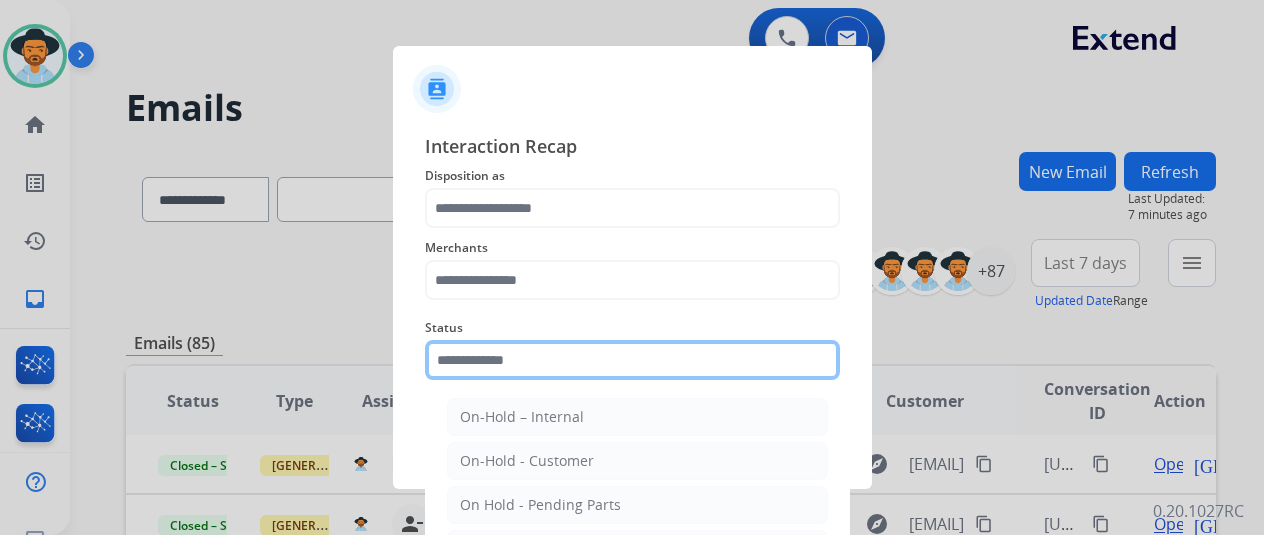 scroll, scrollTop: 100, scrollLeft: 0, axis: vertical 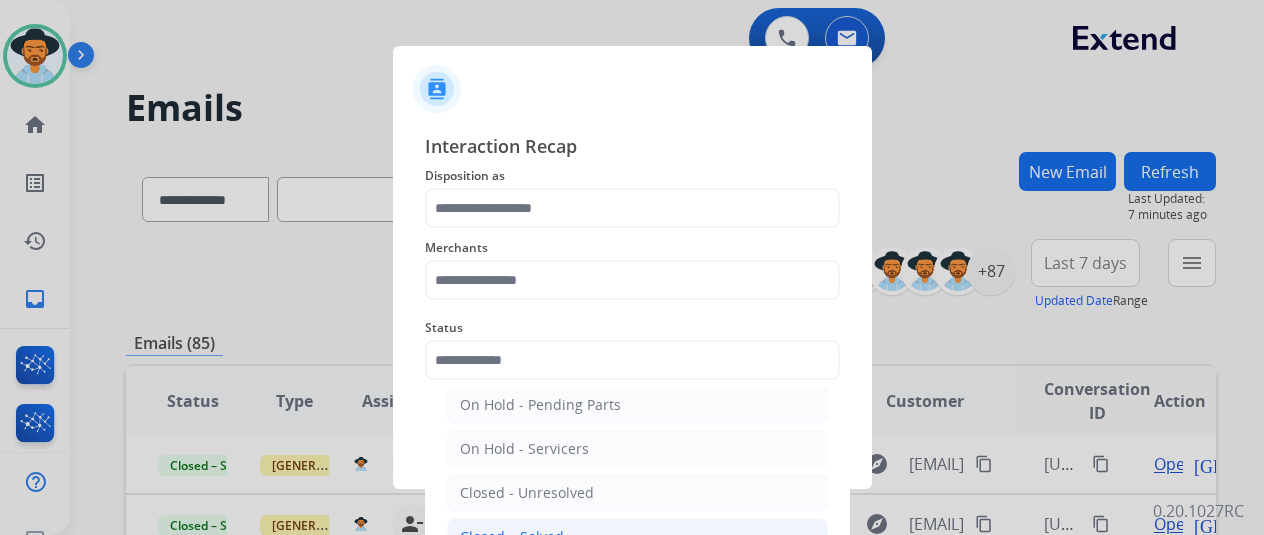 click on "Closed – Solved" 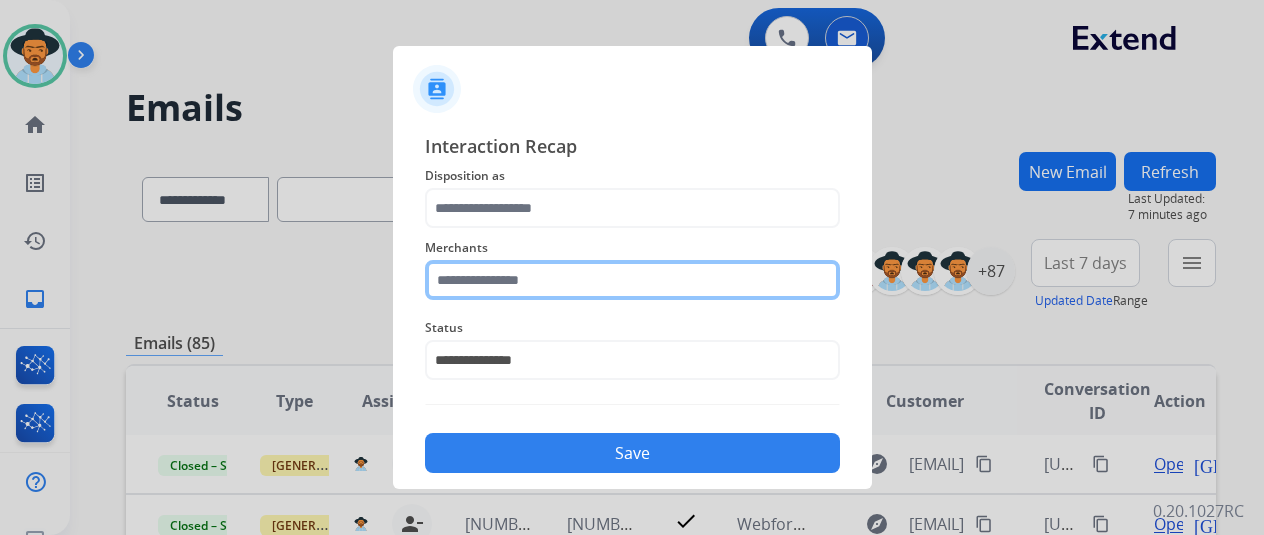 click 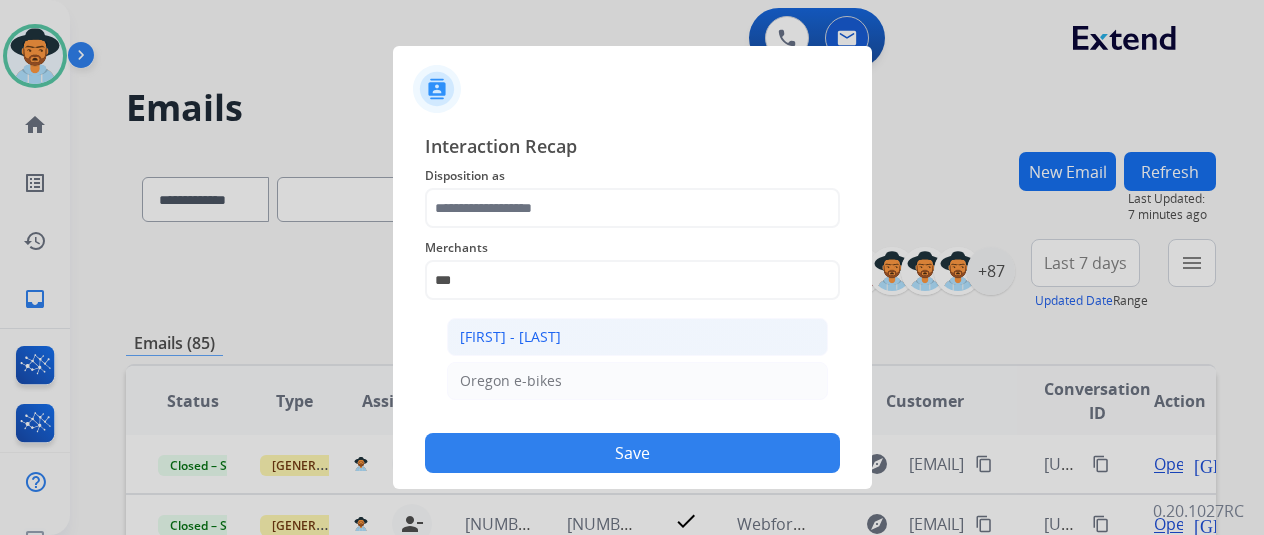 click on "[FIRST] - [LAST]" 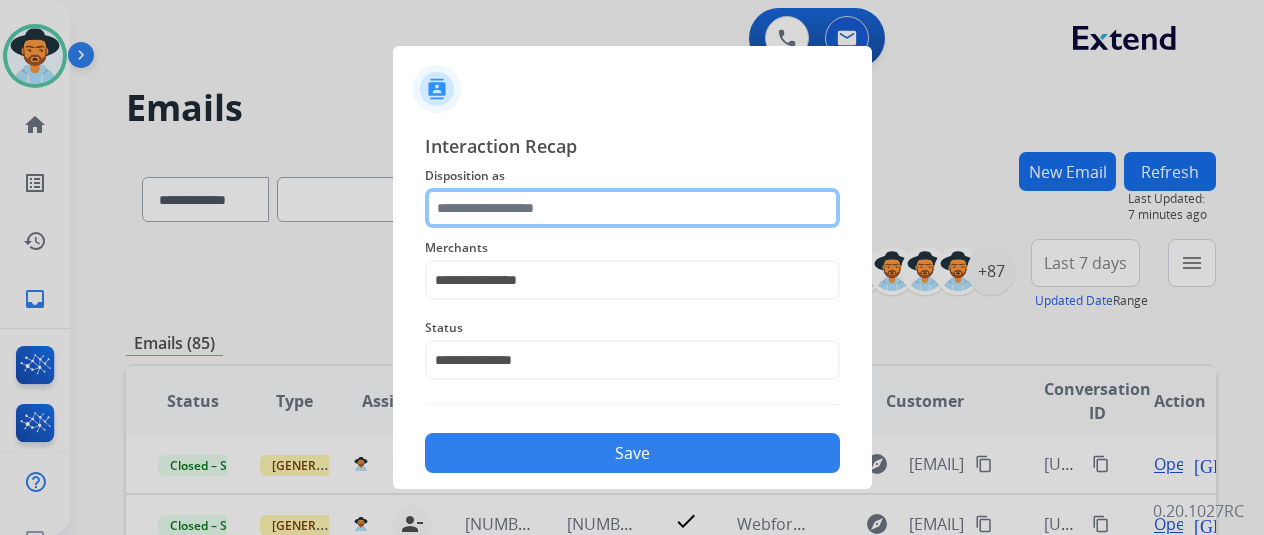 click 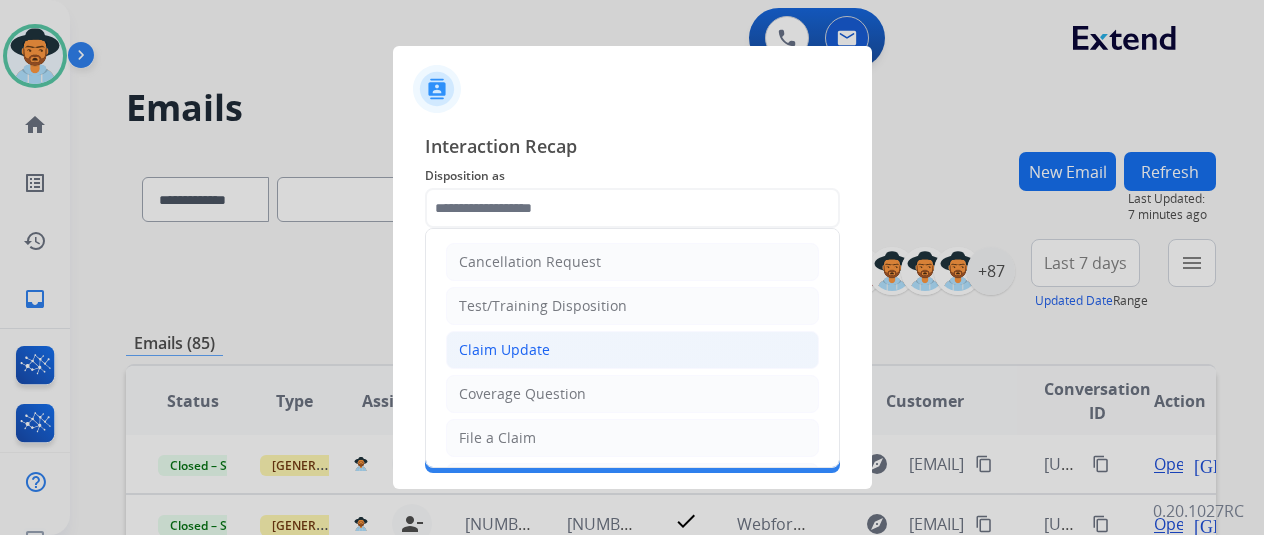 click on "Claim Update" 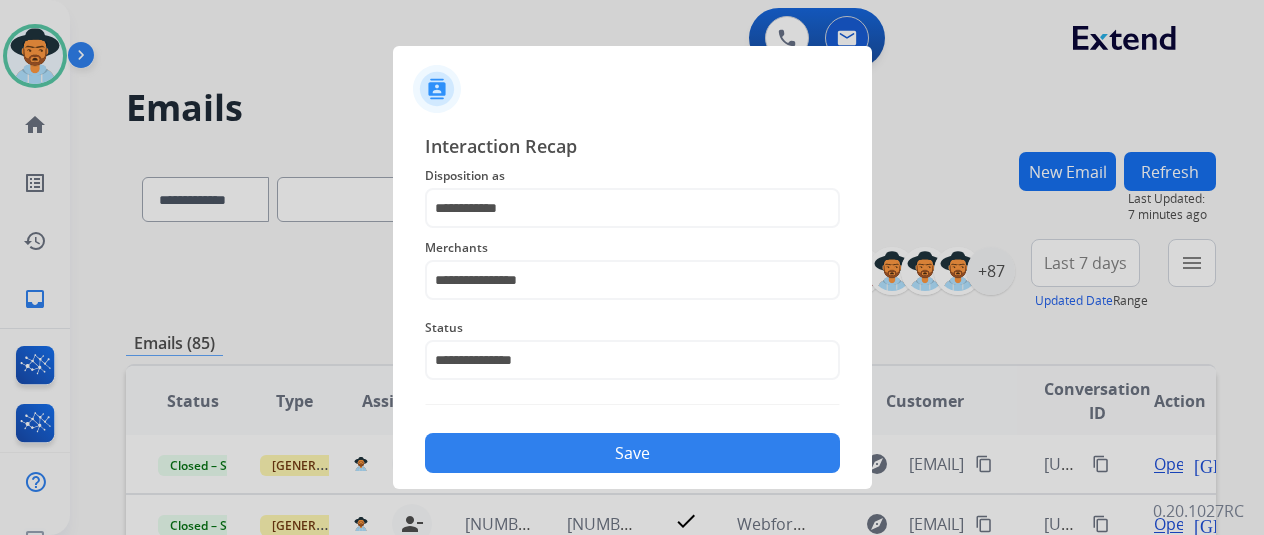 click on "Save" 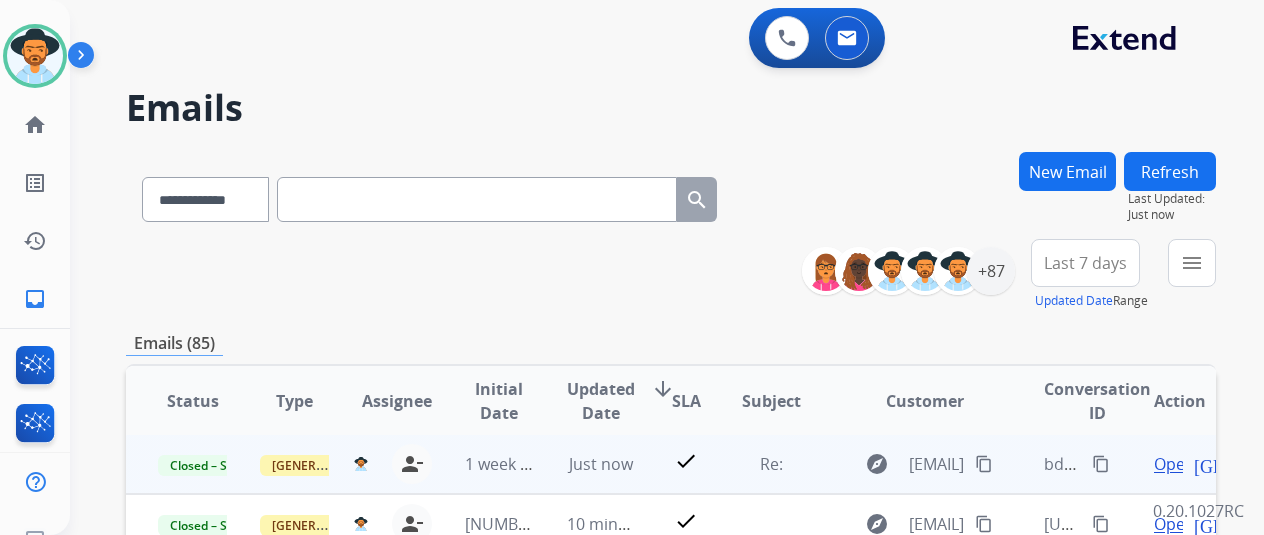 click on "content_copy" at bounding box center [1101, 464] 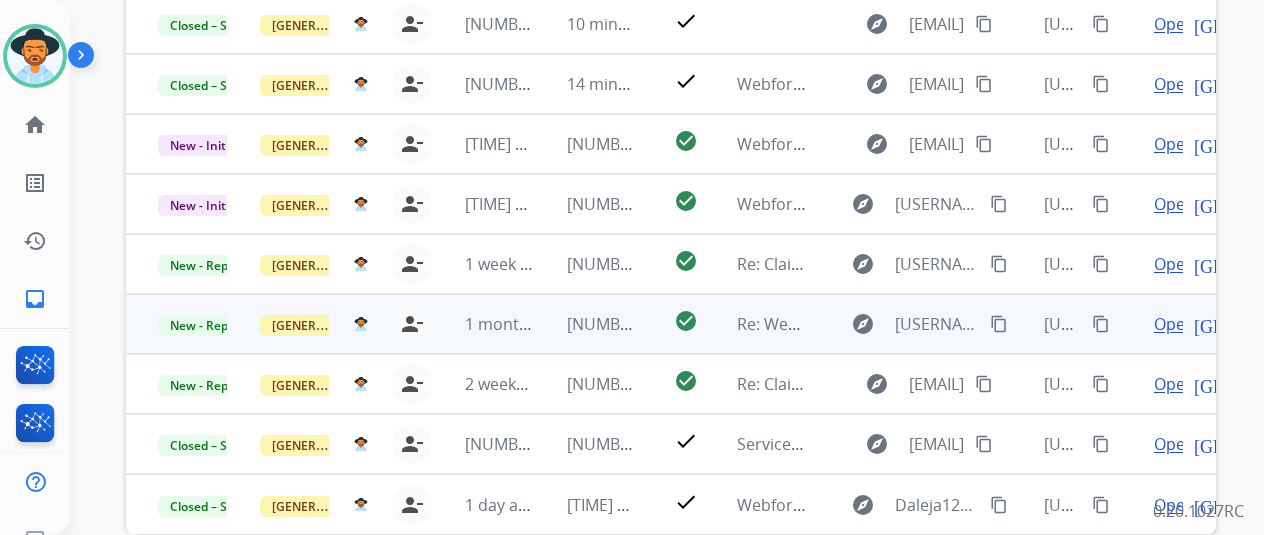 scroll, scrollTop: 586, scrollLeft: 0, axis: vertical 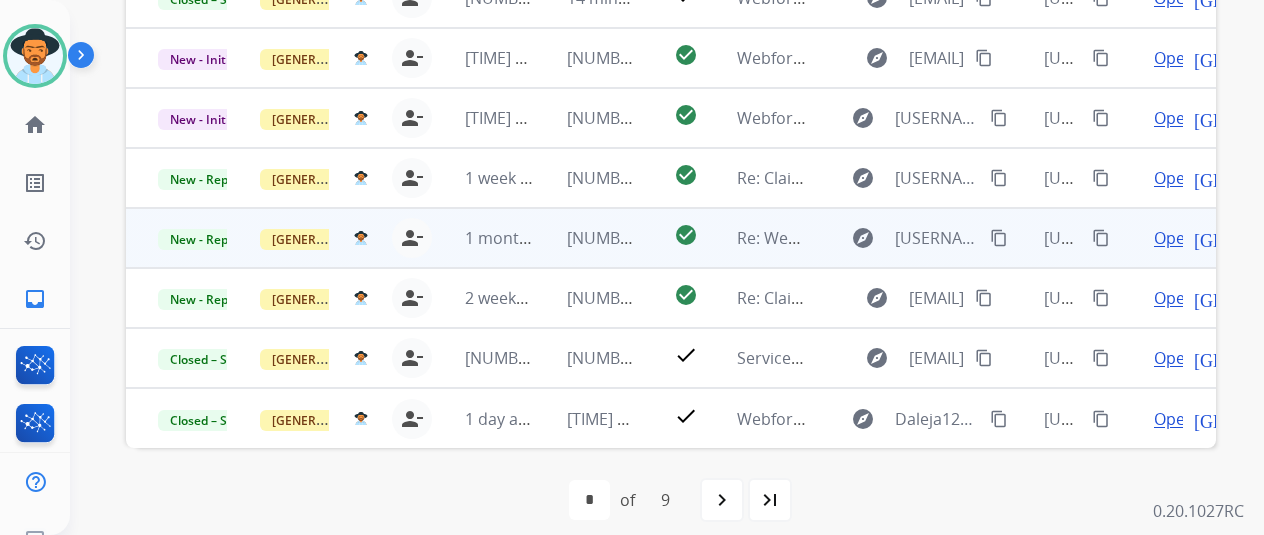 click on "Open" at bounding box center (1174, 238) 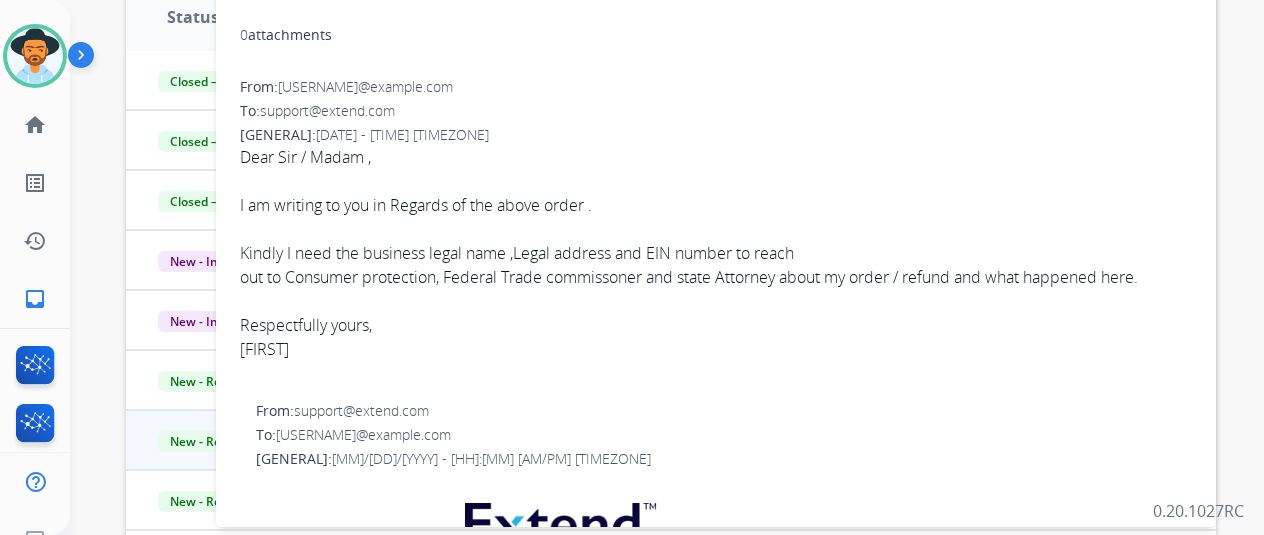 scroll, scrollTop: 286, scrollLeft: 0, axis: vertical 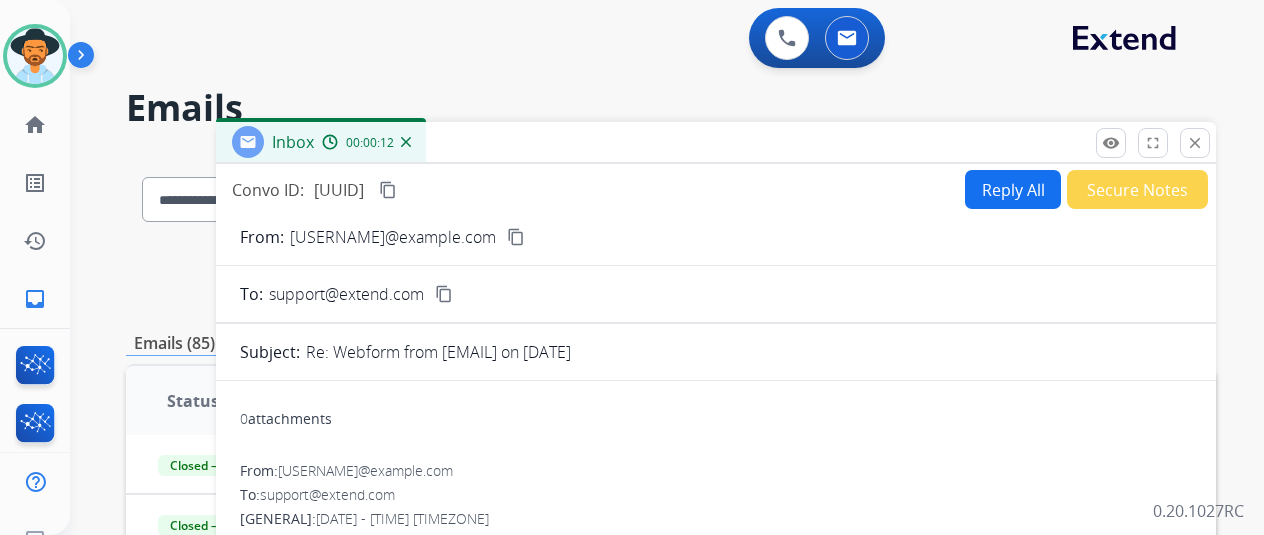 click on "content_copy" at bounding box center (516, 237) 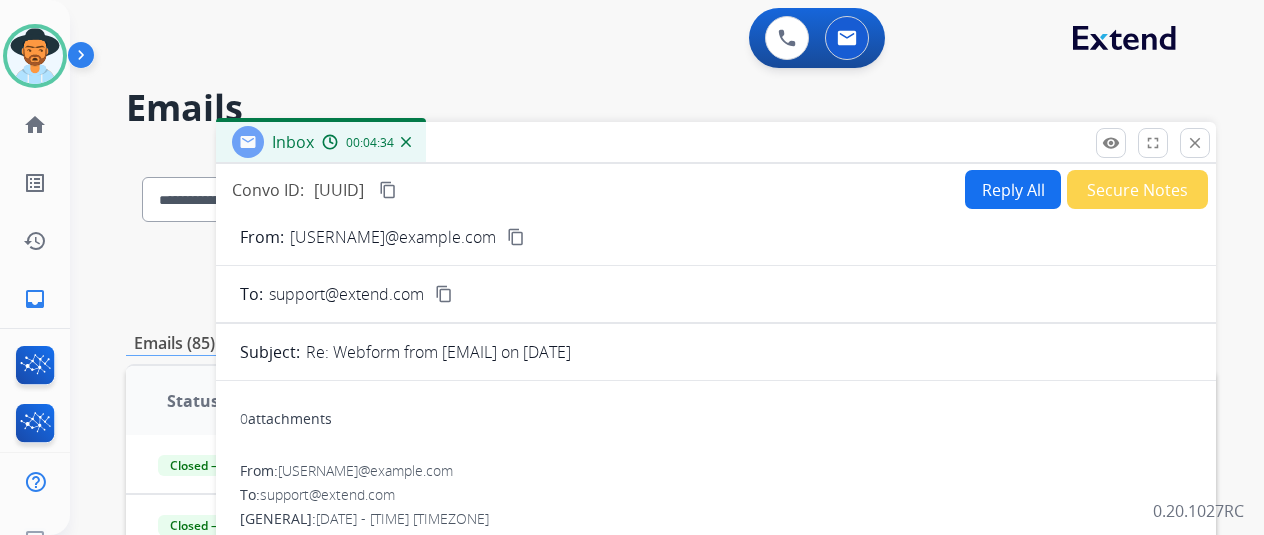 scroll, scrollTop: 300, scrollLeft: 0, axis: vertical 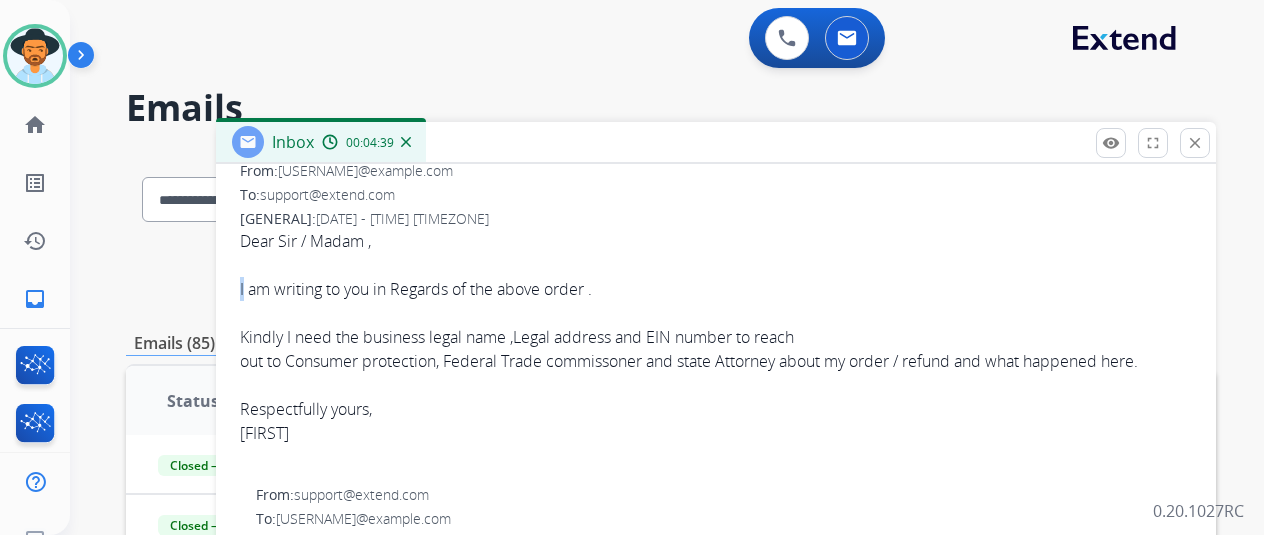 click on "I am writing to you in Regards of the above order ." at bounding box center (716, 289) 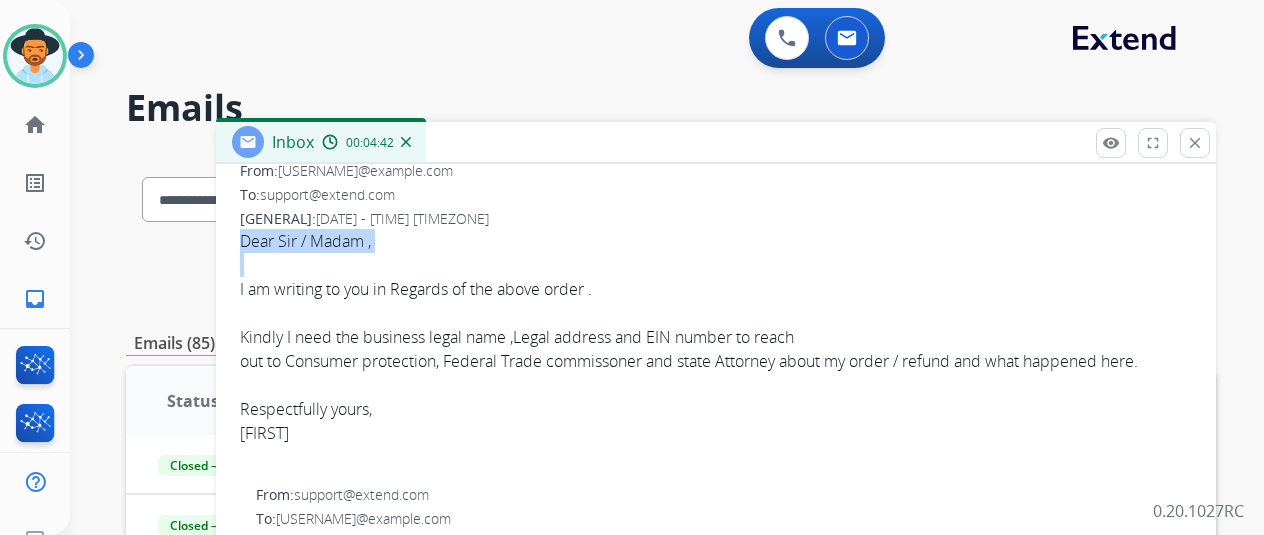 drag, startPoint x: 256, startPoint y: 279, endPoint x: 385, endPoint y: 421, distance: 191.8463 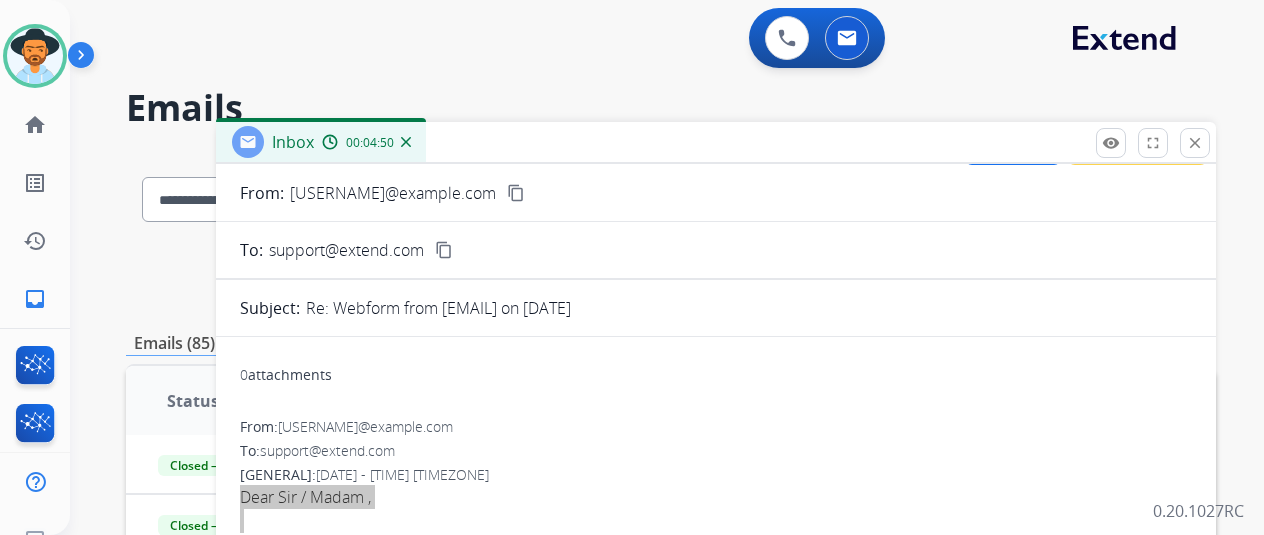 scroll, scrollTop: 0, scrollLeft: 0, axis: both 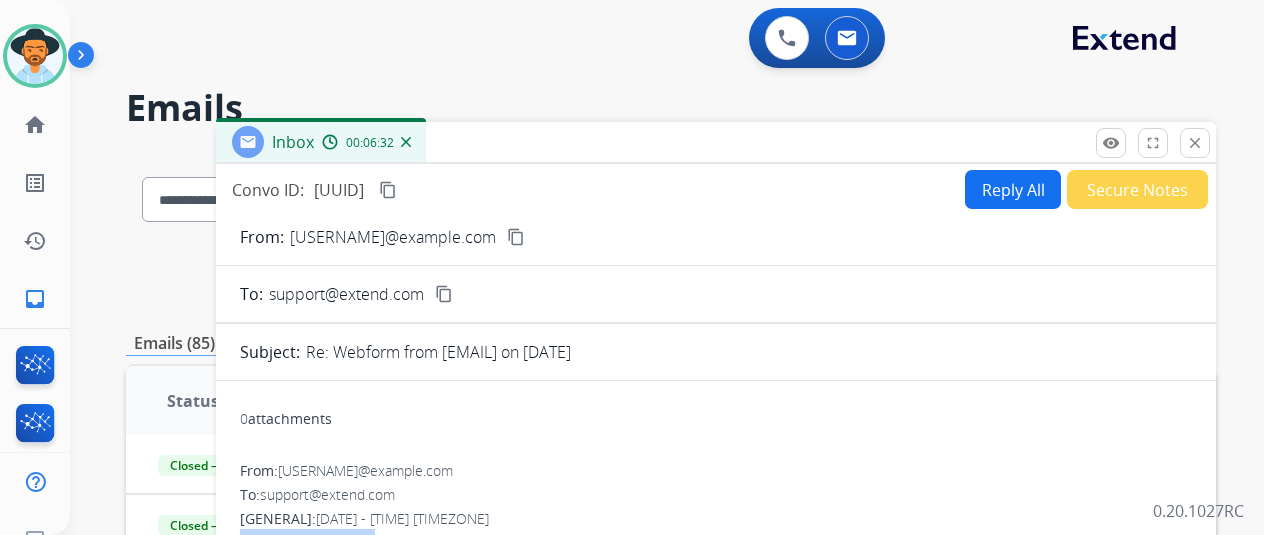 click on "content_copy" at bounding box center [388, 190] 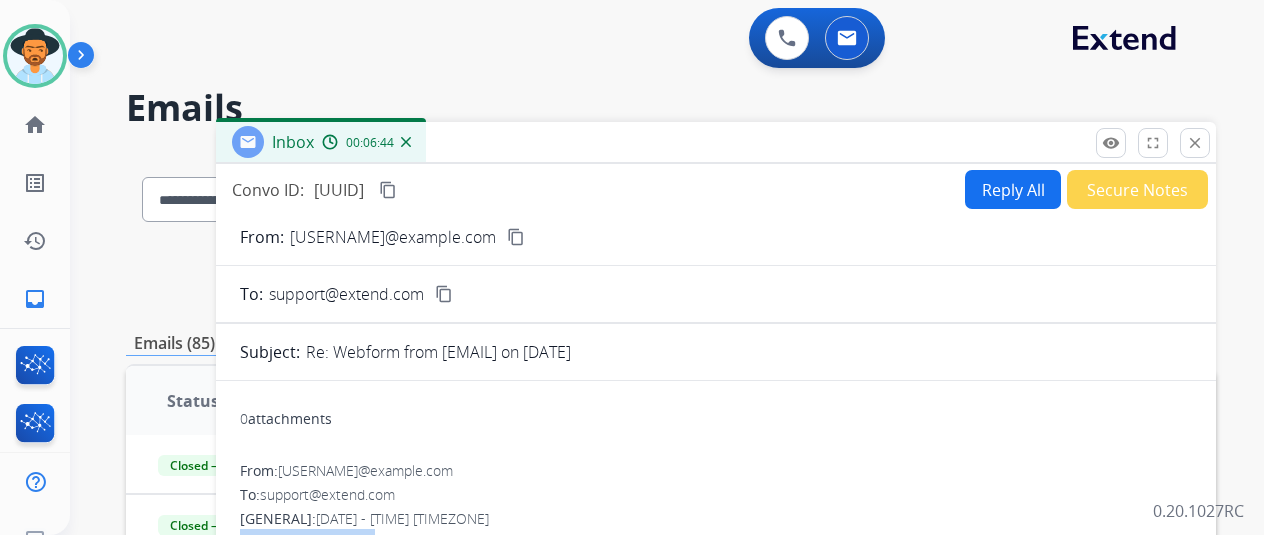 click on "Secure Notes" at bounding box center (1137, 189) 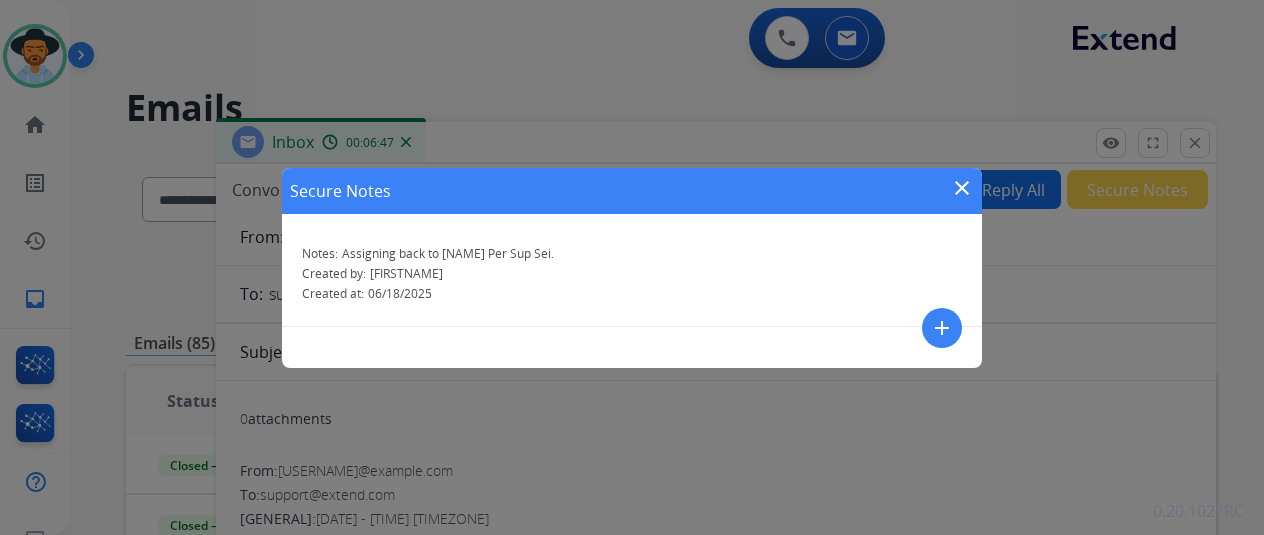 click on "Notes: Assigning back to Keyanta [LAST]. Created by: ileia Created at: [DATE]" at bounding box center [632, 274] 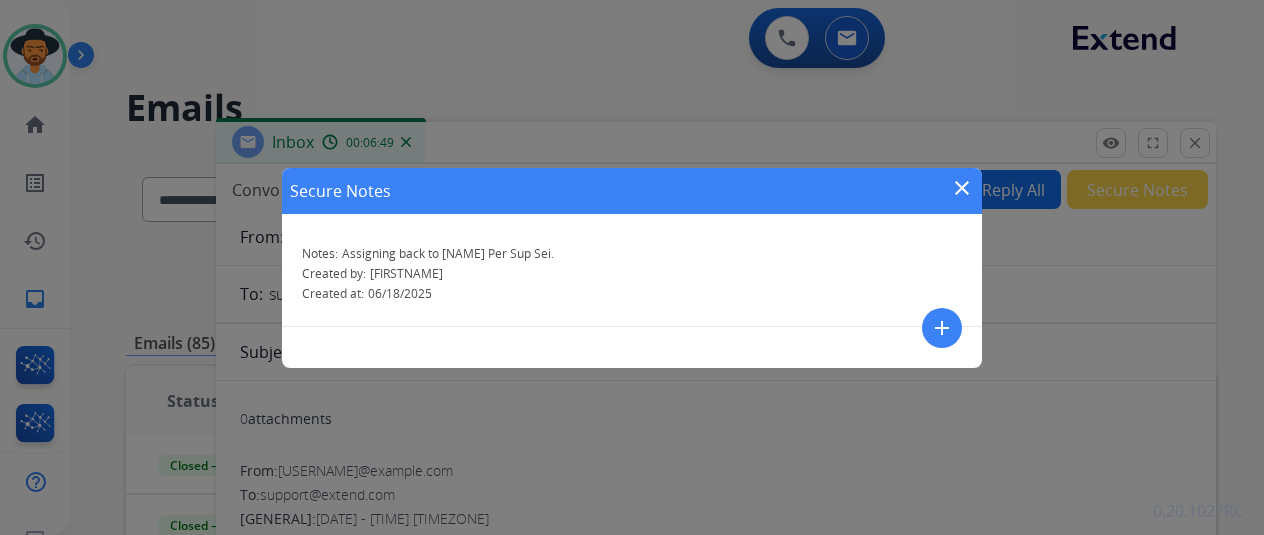 click on "Created at: [DATE]" at bounding box center [632, 294] 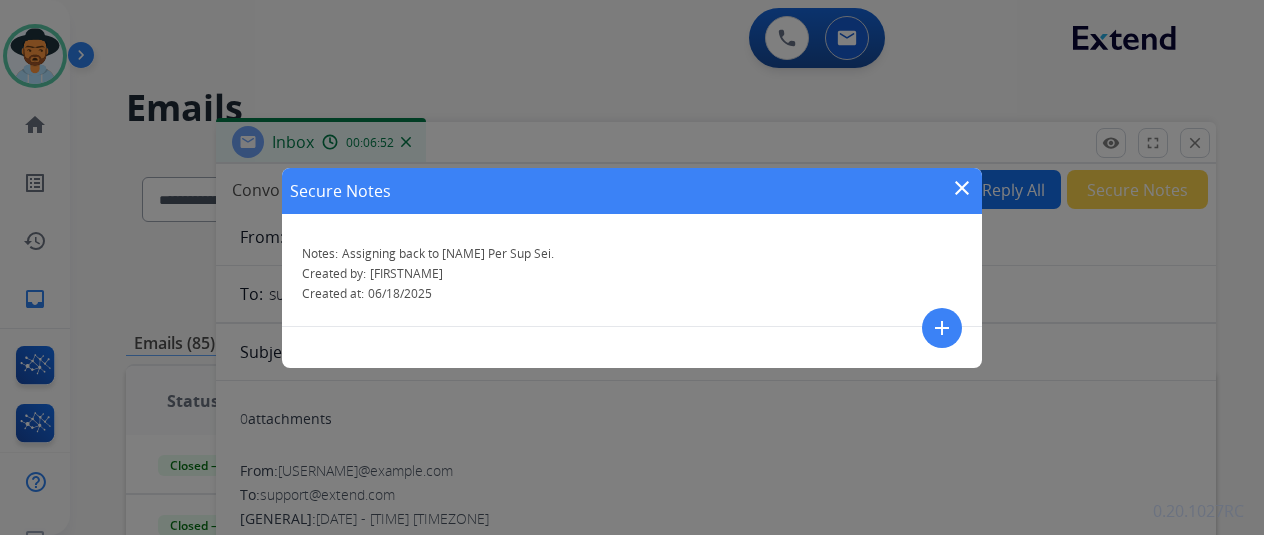 click on "add" at bounding box center (942, 328) 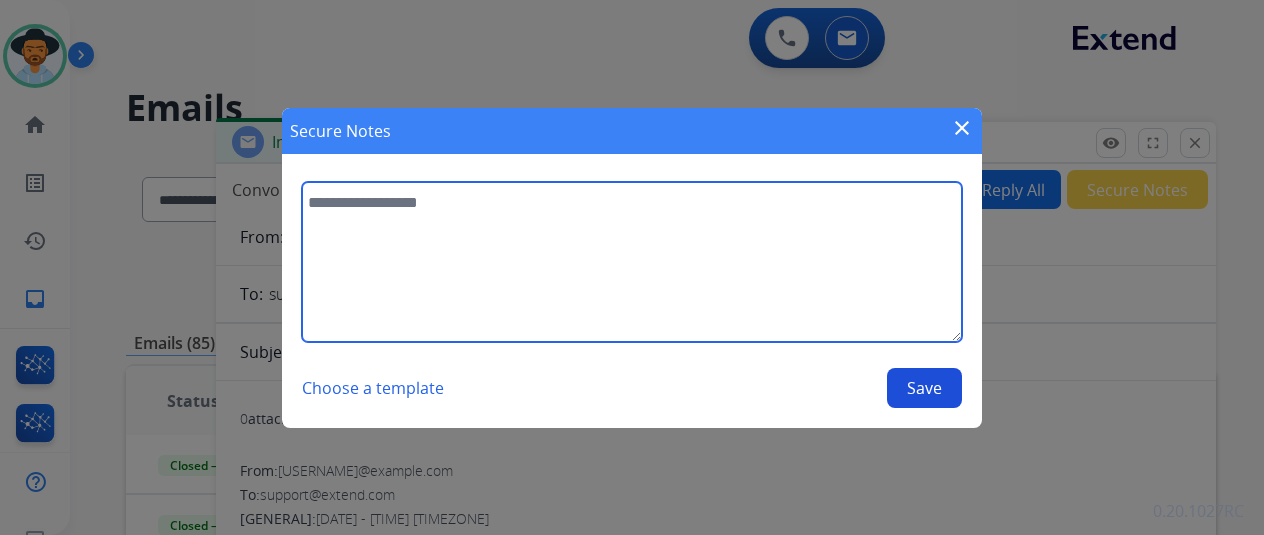 click at bounding box center (632, 262) 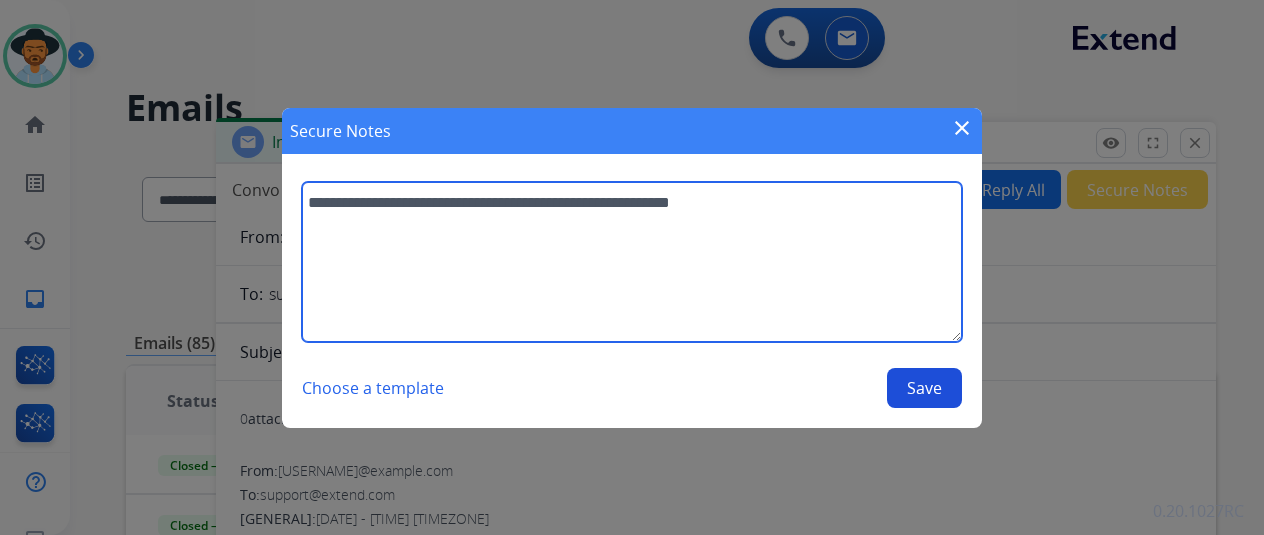 click on "**********" at bounding box center [632, 262] 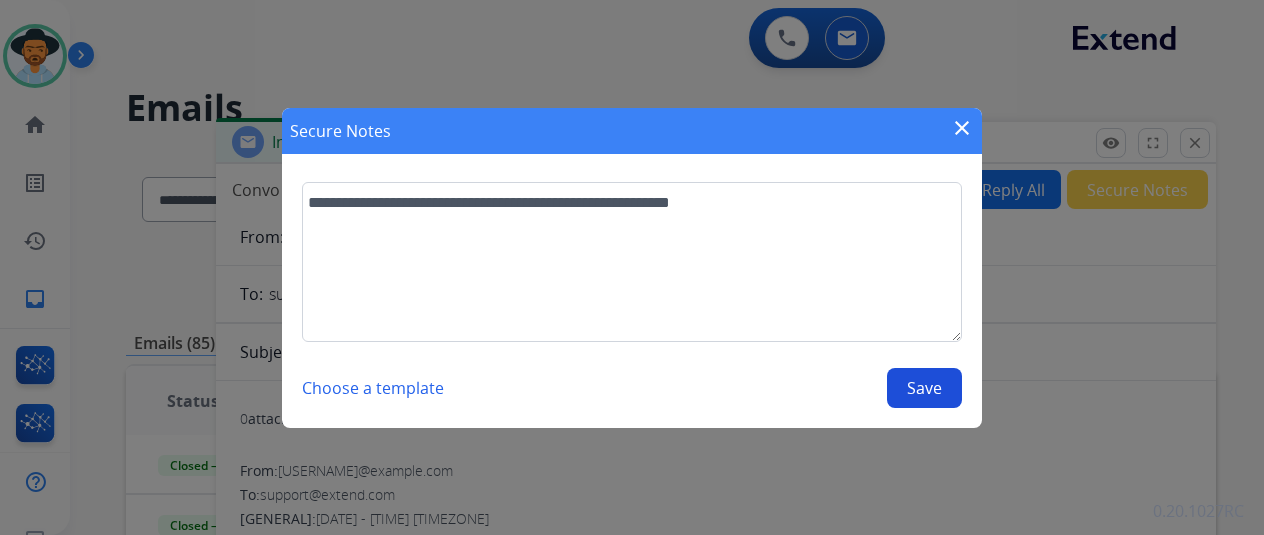 drag, startPoint x: 651, startPoint y: 212, endPoint x: 693, endPoint y: 155, distance: 70.80254 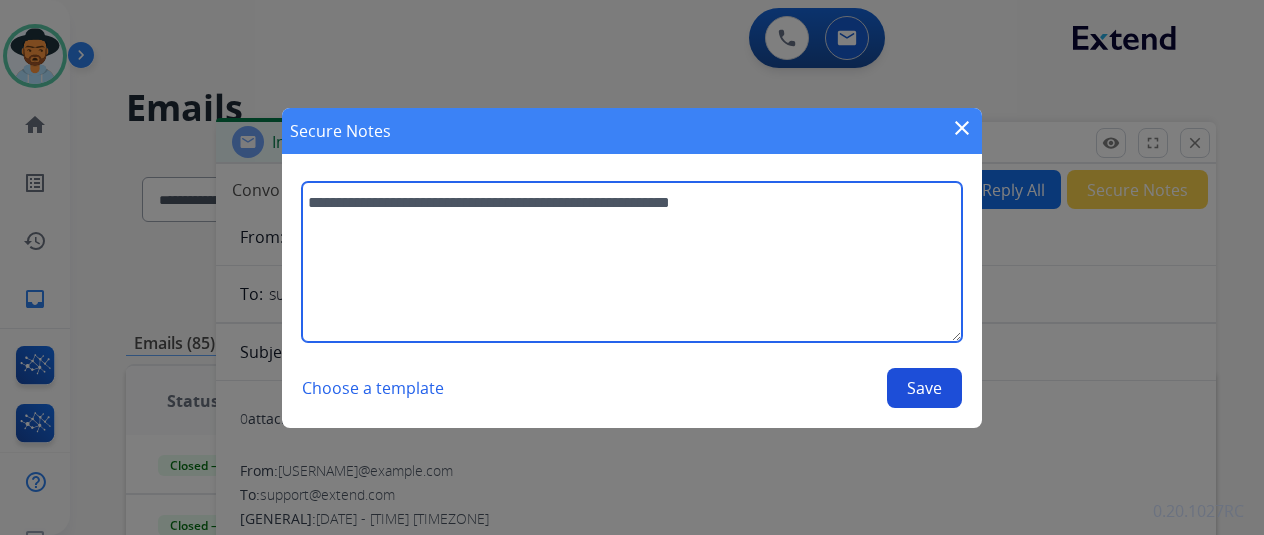 type on "**********" 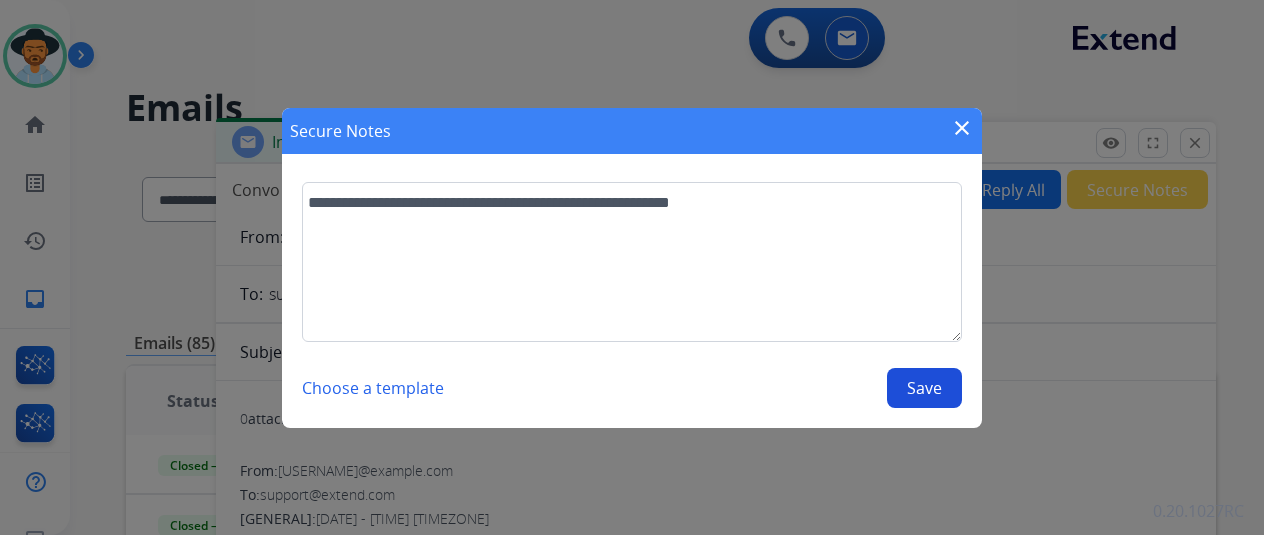 click on "Save" at bounding box center [924, 388] 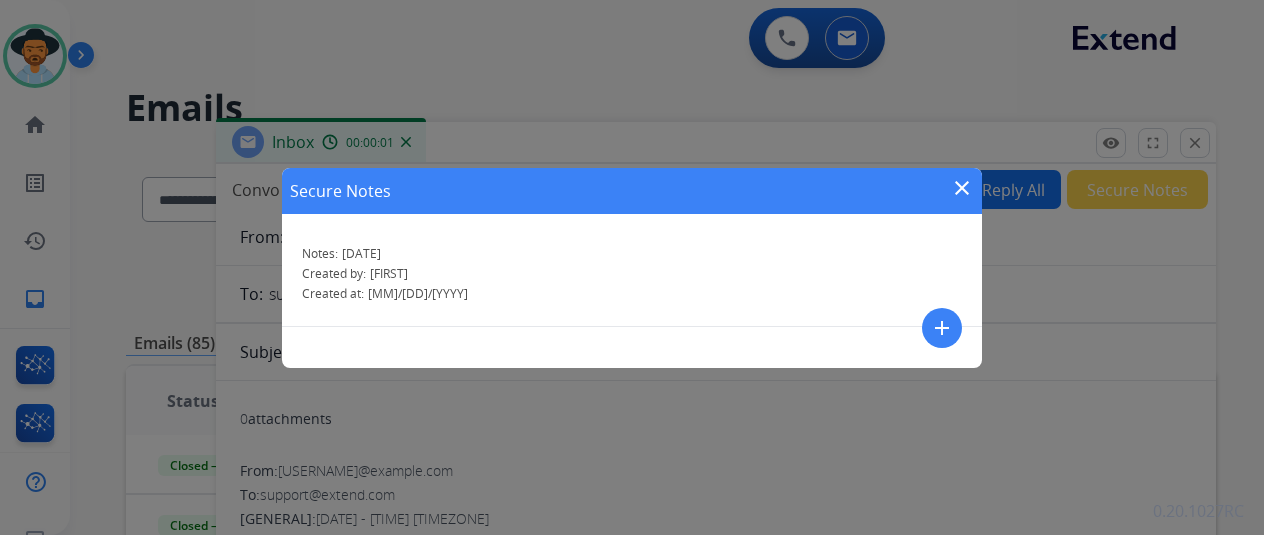 click on "close" at bounding box center (962, 188) 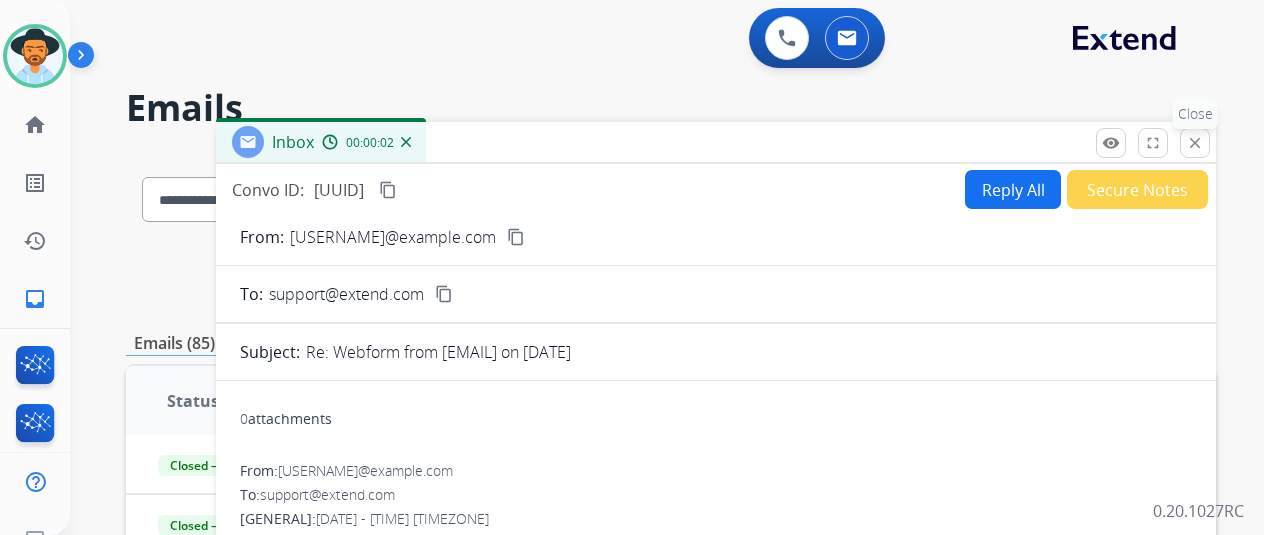 click on "close Close" at bounding box center (1195, 143) 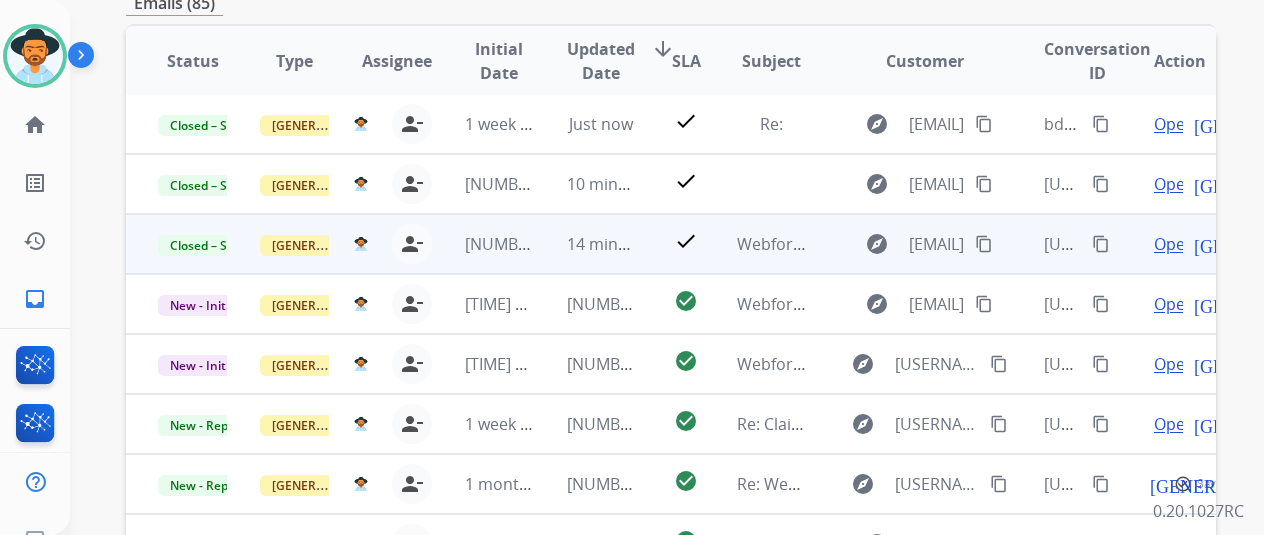 scroll, scrollTop: 586, scrollLeft: 0, axis: vertical 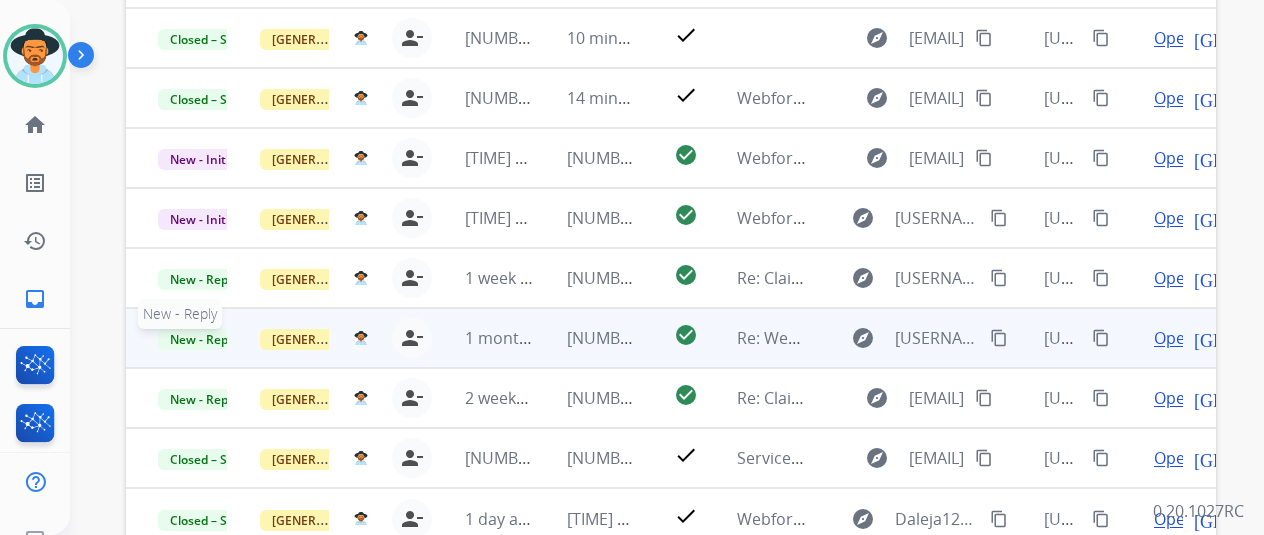 click on "New - Reply" at bounding box center [203, 339] 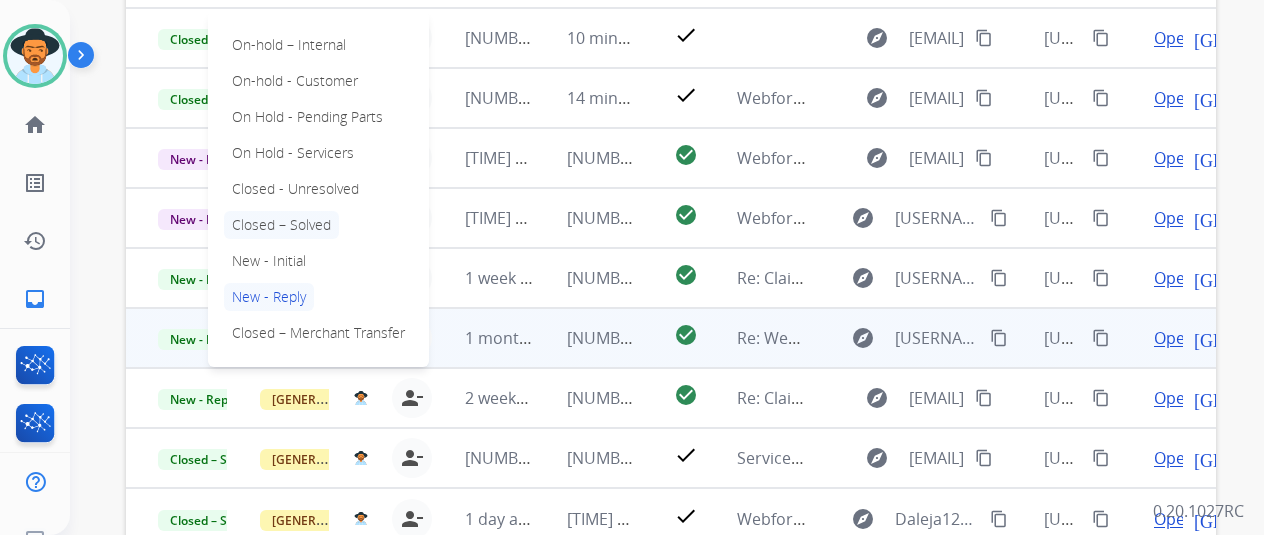 click on "Closed – Solved" at bounding box center (281, 225) 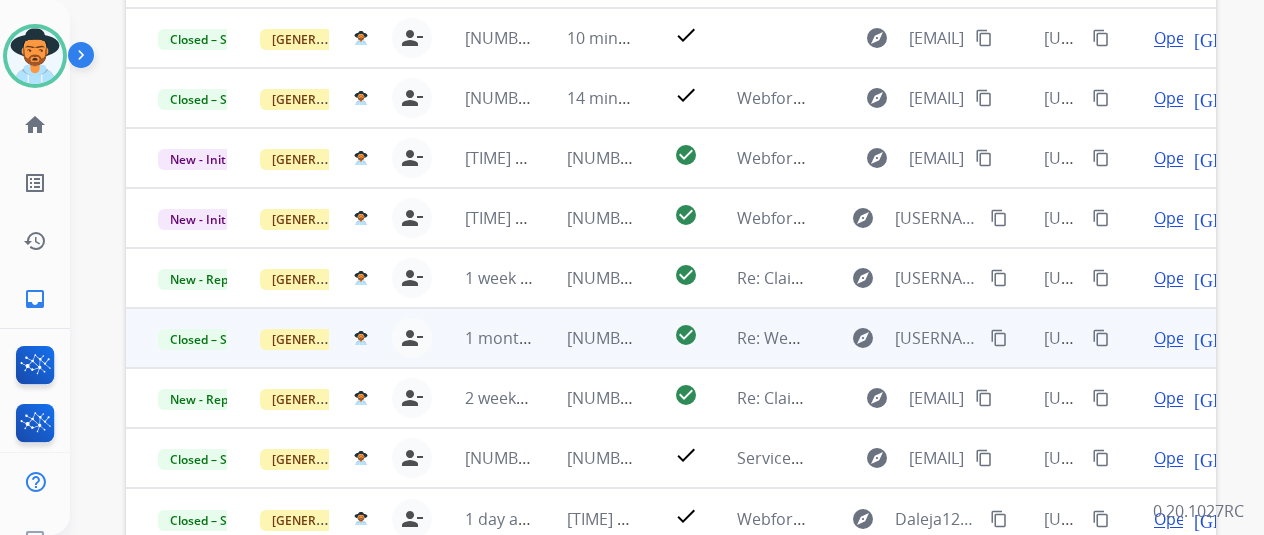 scroll, scrollTop: 0, scrollLeft: 0, axis: both 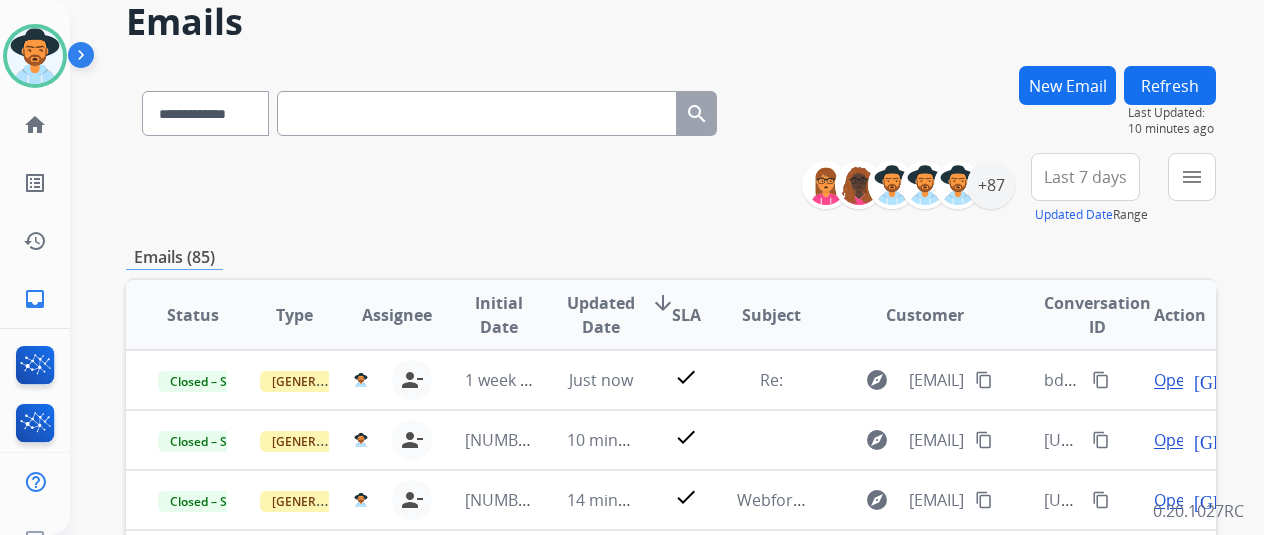 click on "Refresh" at bounding box center [1170, 85] 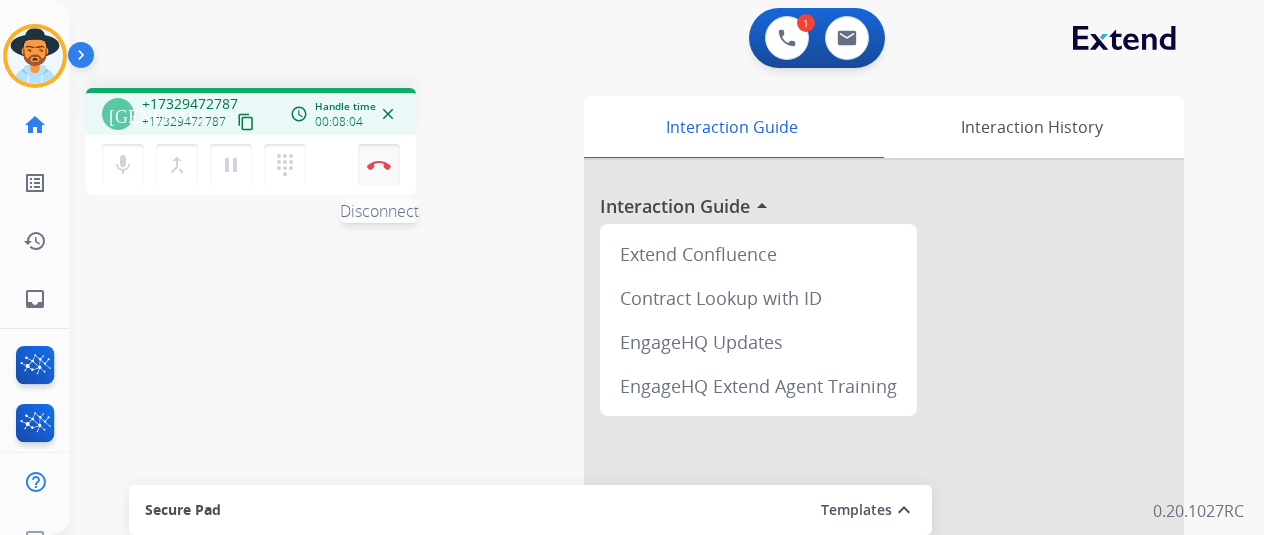 click on "Disconnect" at bounding box center (379, 165) 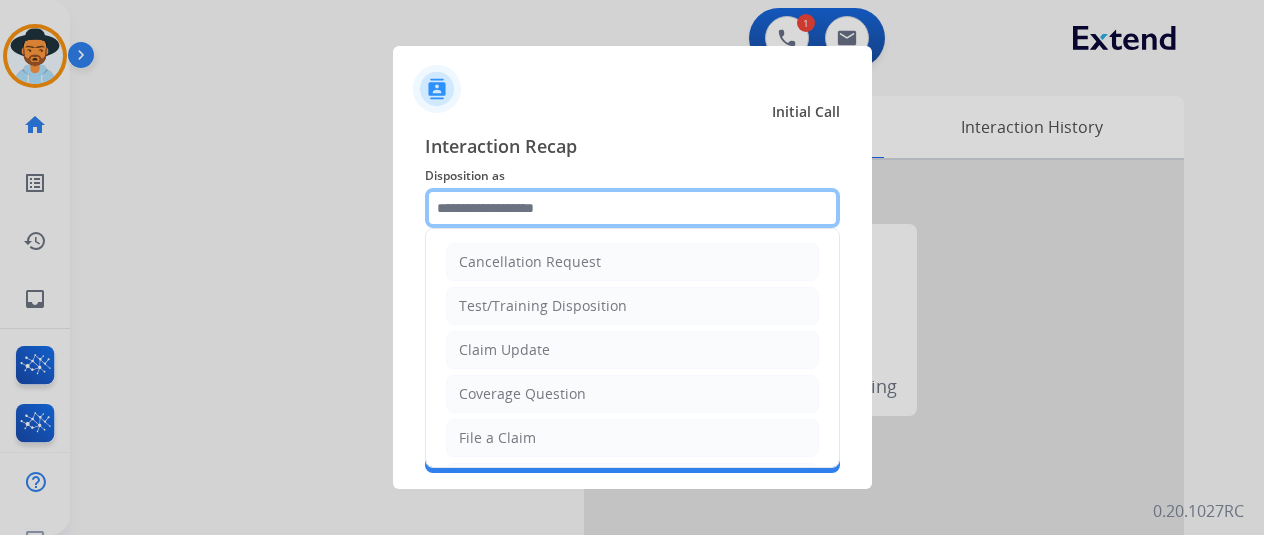 click 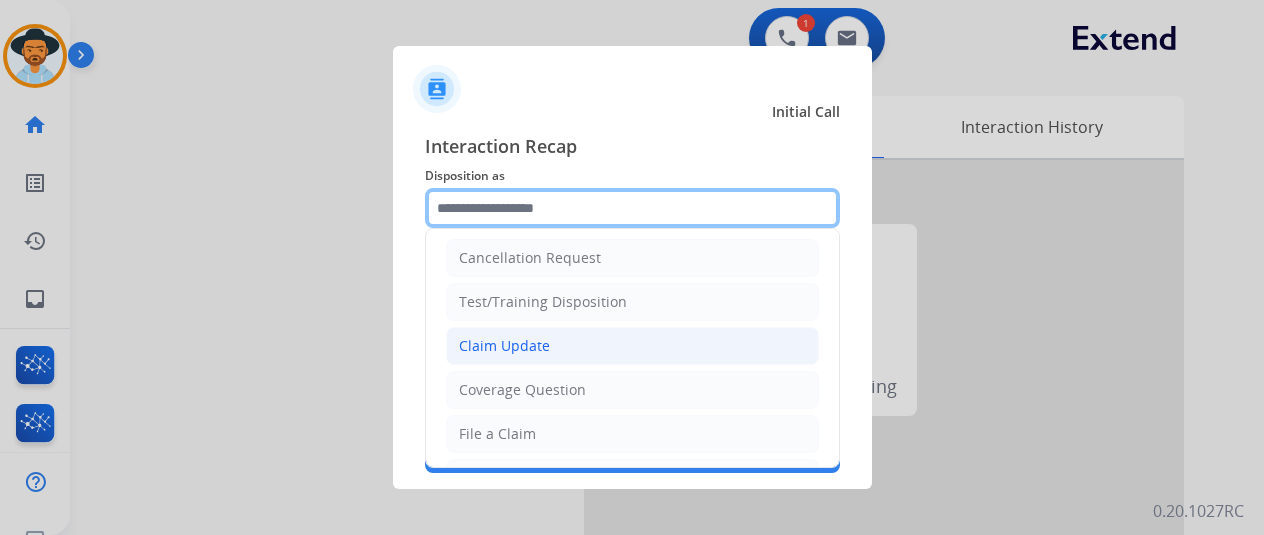 scroll, scrollTop: 0, scrollLeft: 0, axis: both 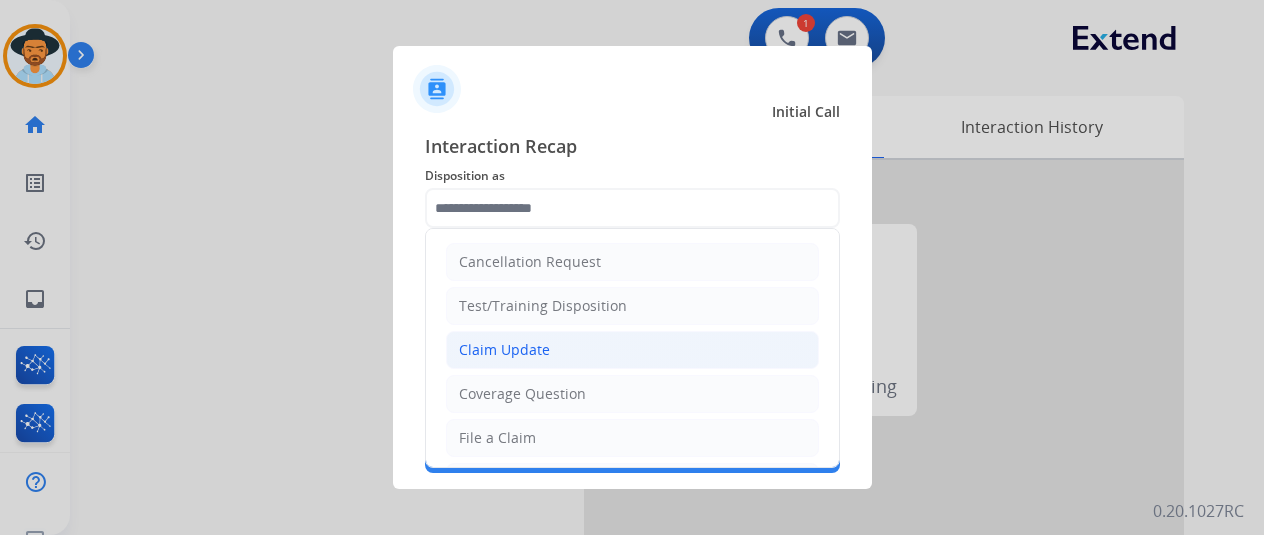 click on "Claim Update" 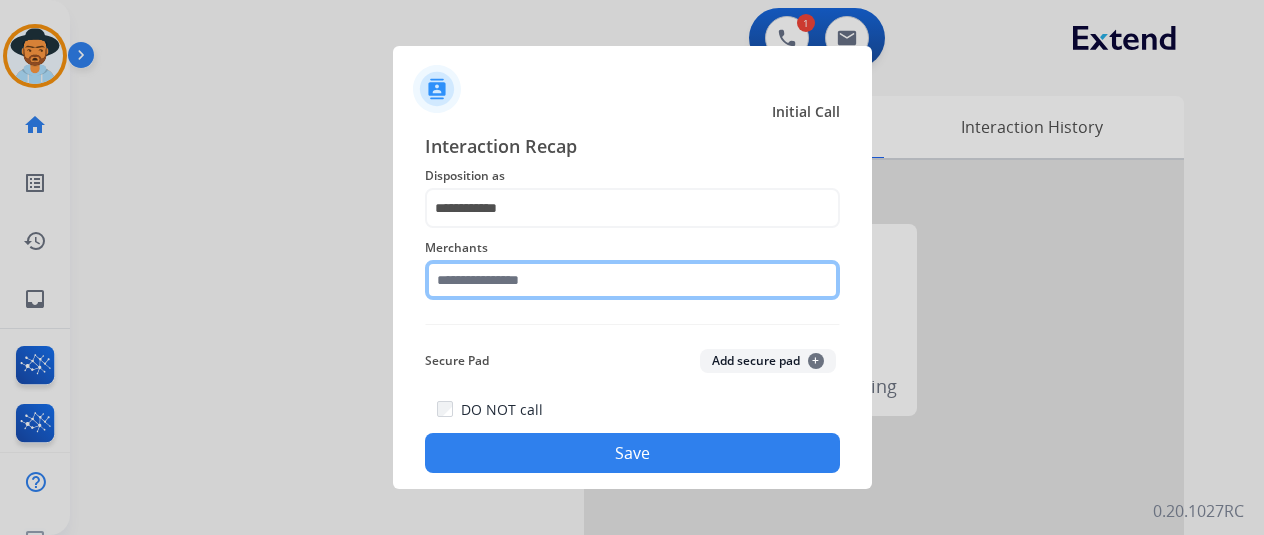 click 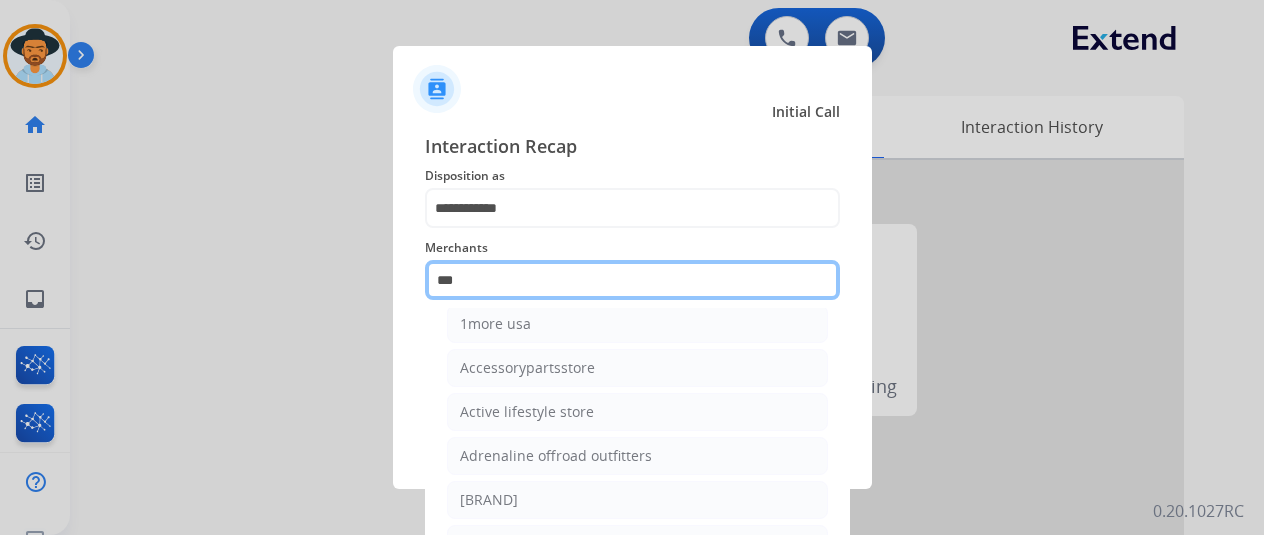 scroll, scrollTop: 0, scrollLeft: 0, axis: both 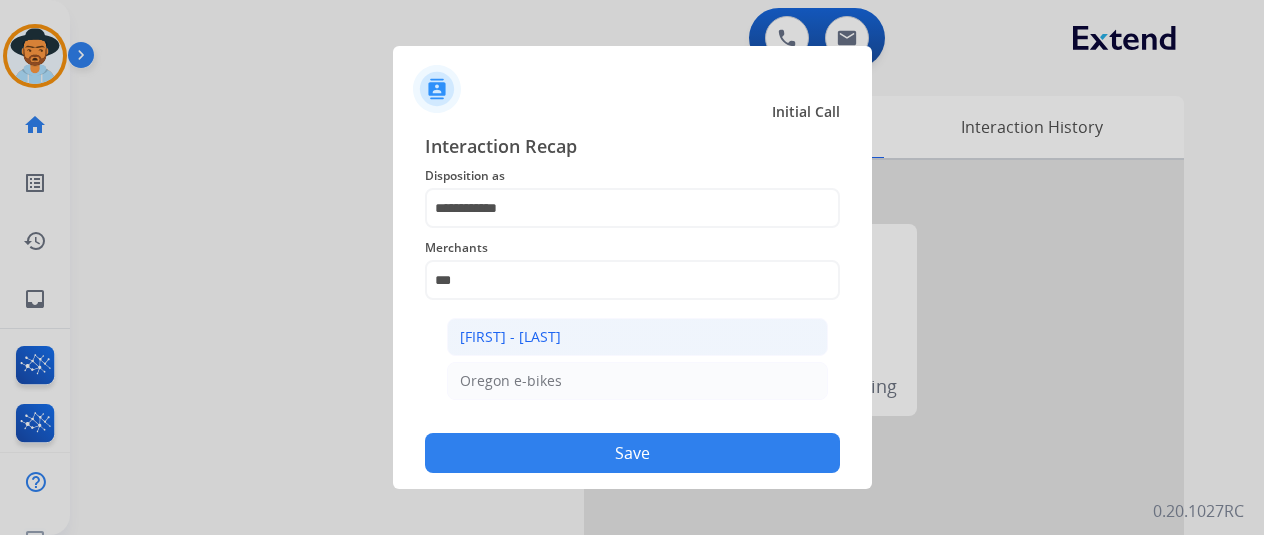 click on "[FIRST] - [LAST]" 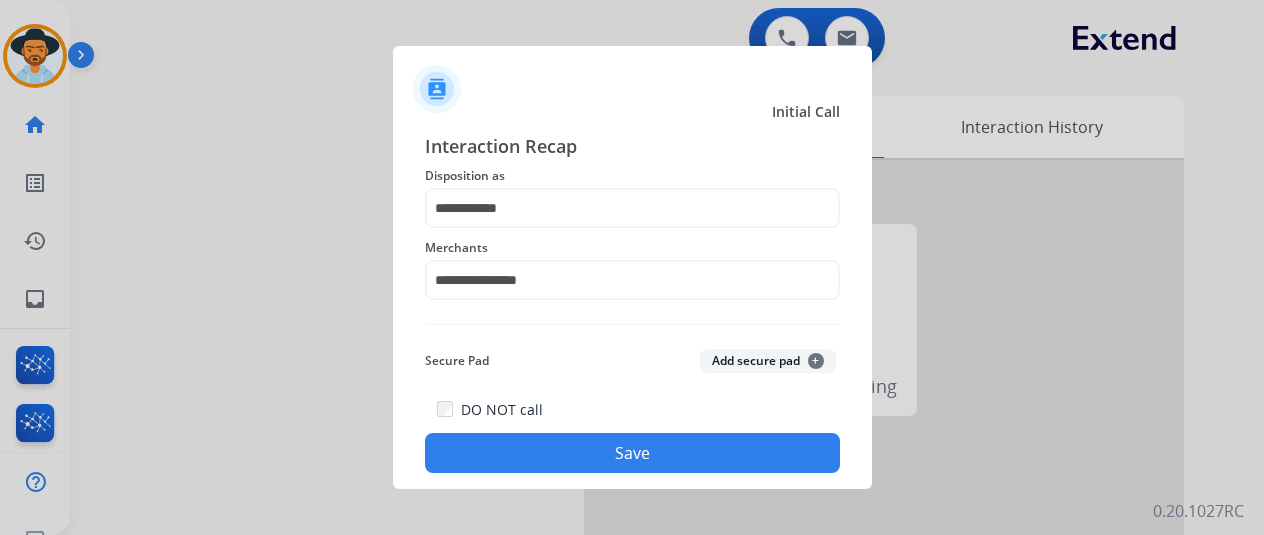 click on "Secure Pad  Add secure pad  +" 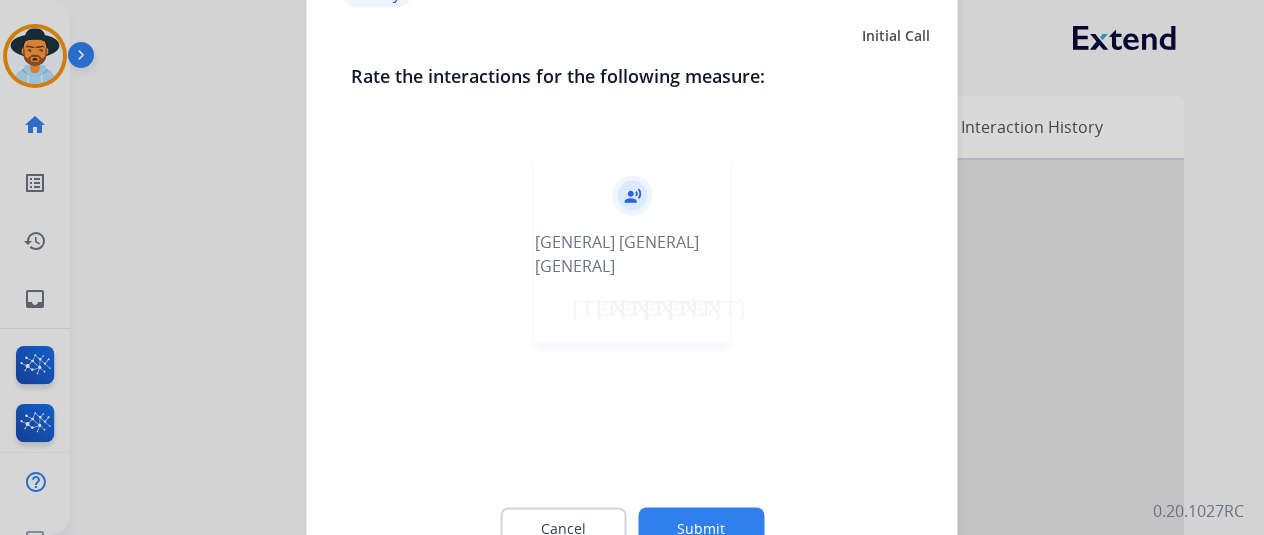 click on "[TEXT]" at bounding box center (680, 303) 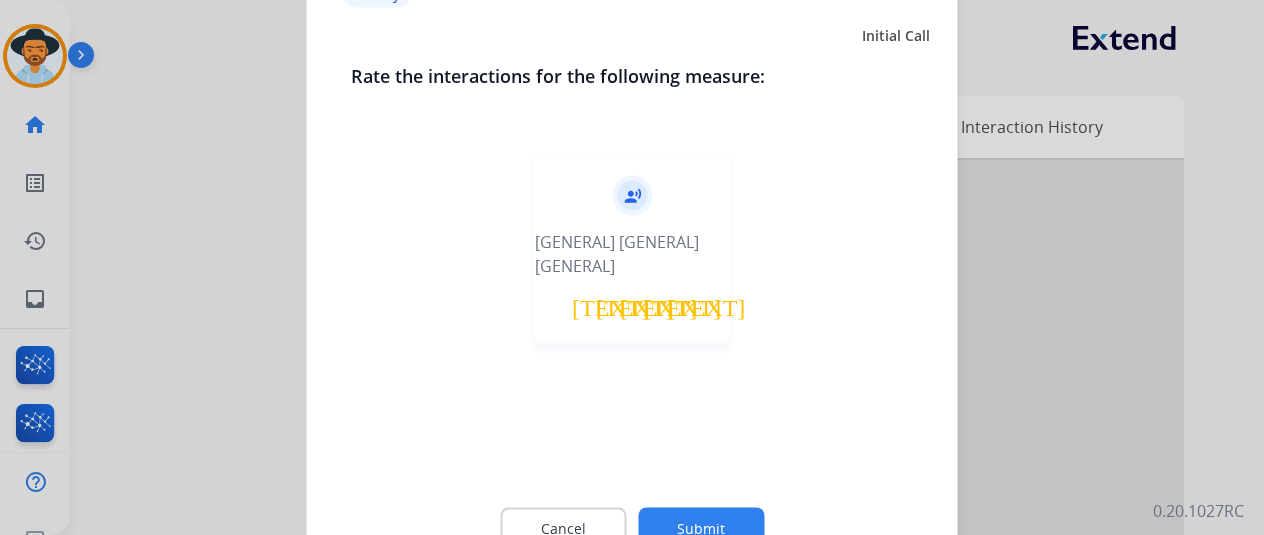 click on "Submit" 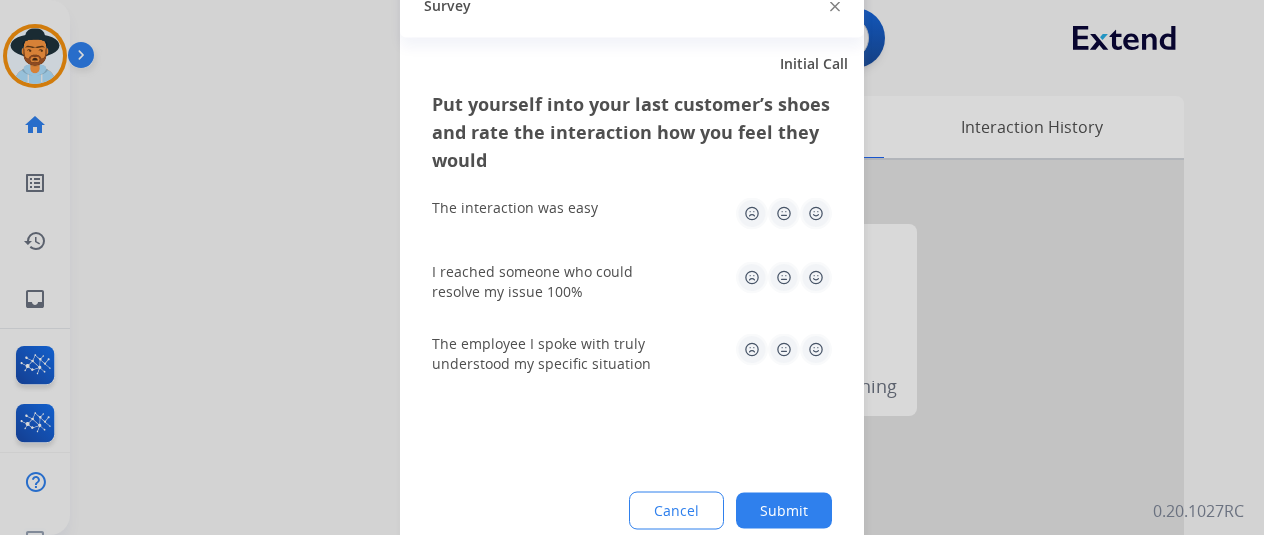 click on "Put yourself into your last customer’s shoes and rate the interaction how you feel they would  The interaction was easy   I reached someone who could resolve my issue 100%   The employee I spoke with truly understood my specific situation  Cancel Submit" 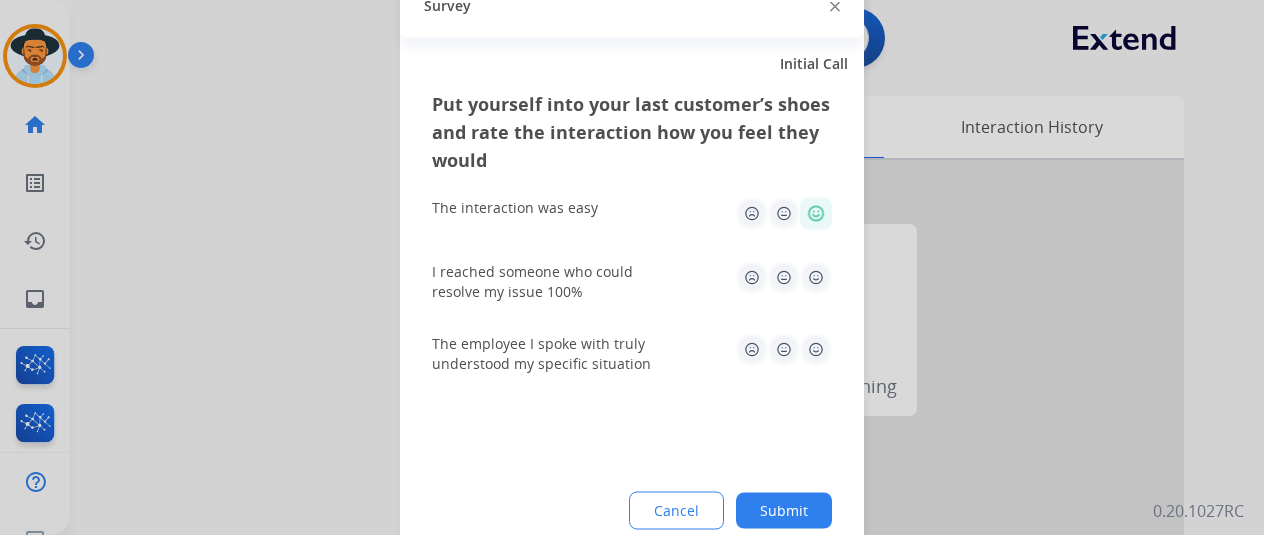 click 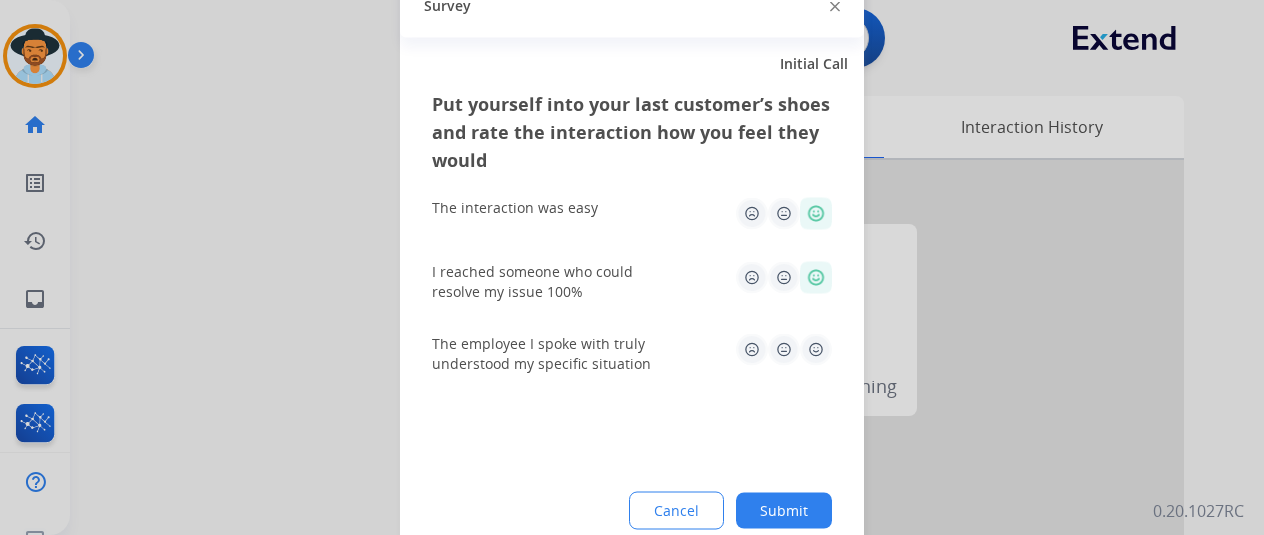 click 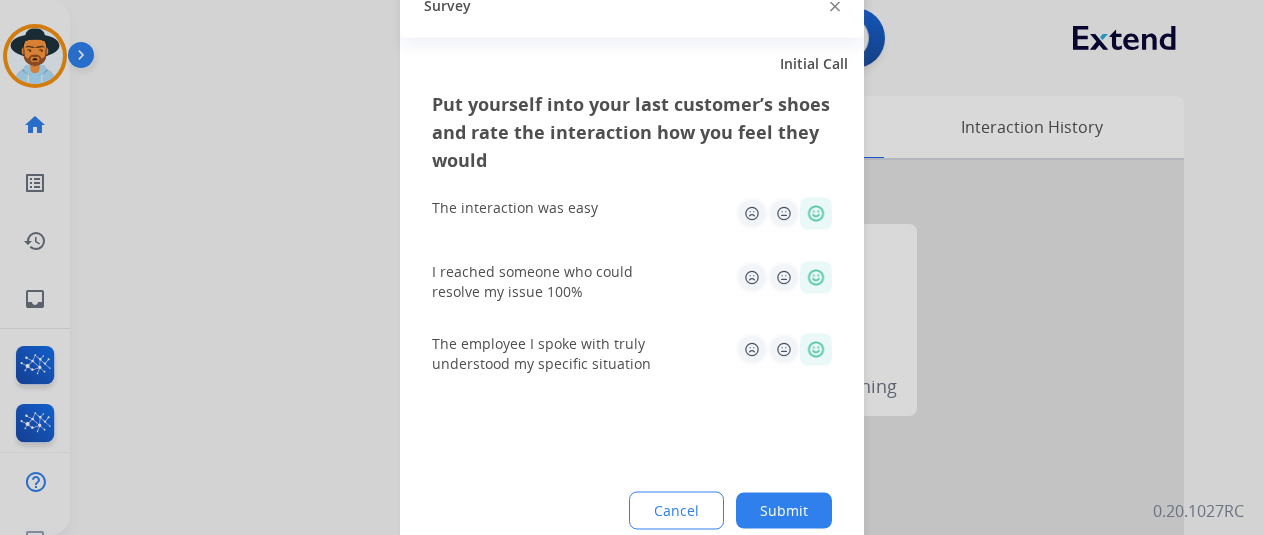 click on "Submit" 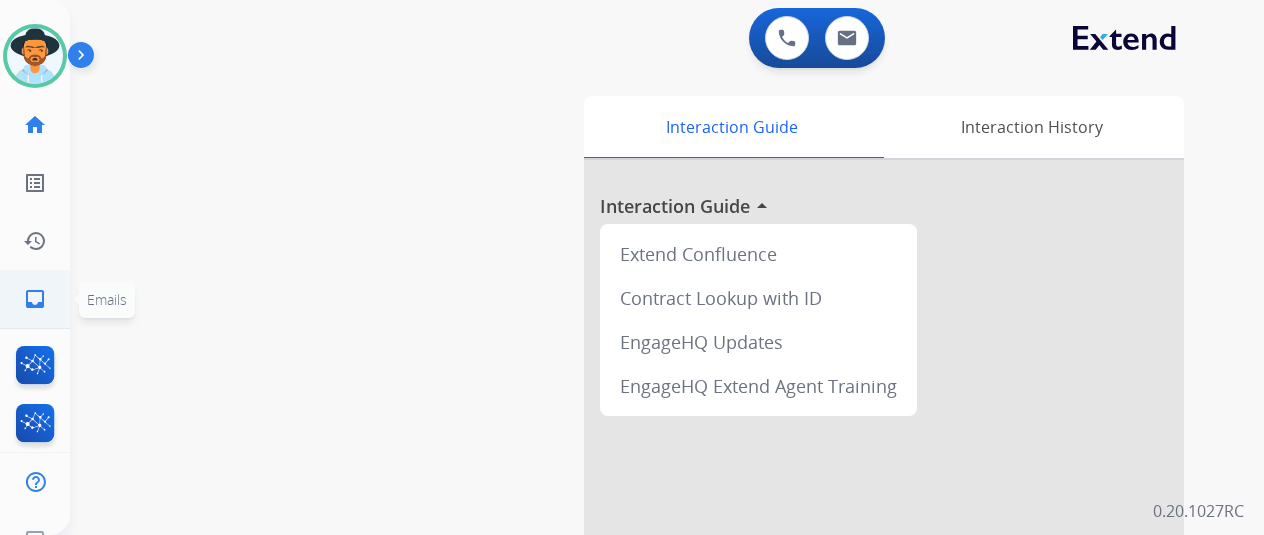 click on "inbox  Emails" 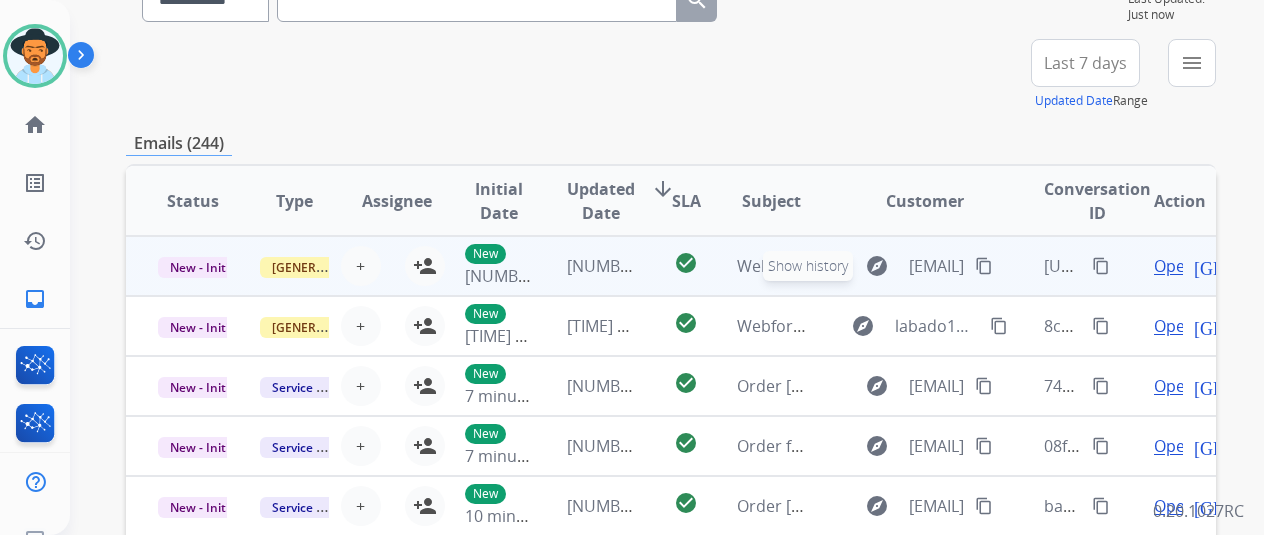 scroll, scrollTop: 0, scrollLeft: 0, axis: both 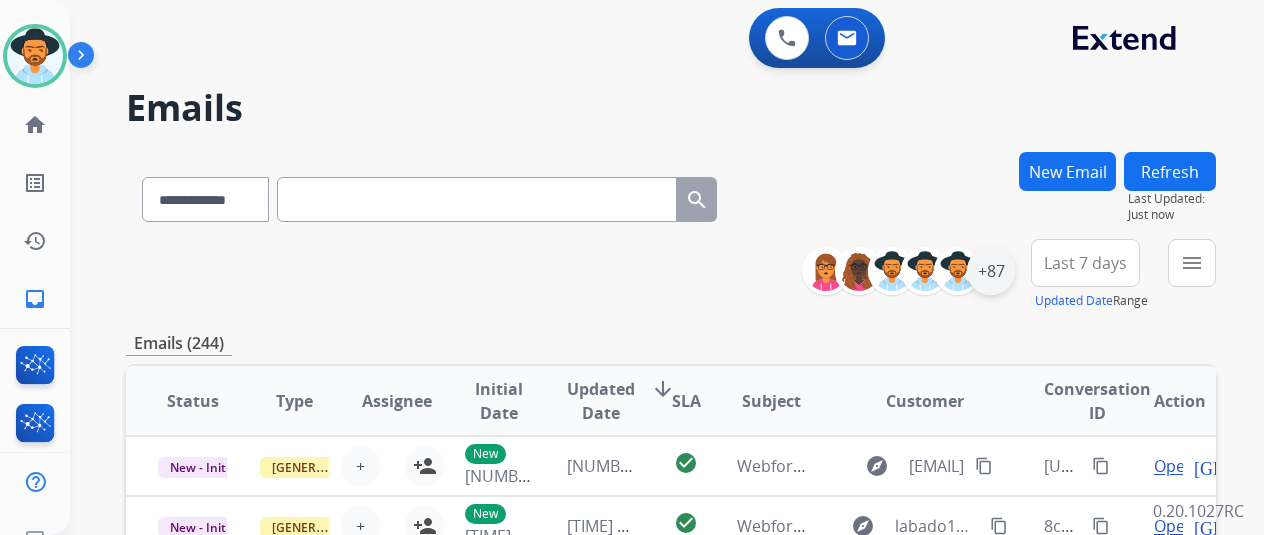 click on "+87" at bounding box center [991, 271] 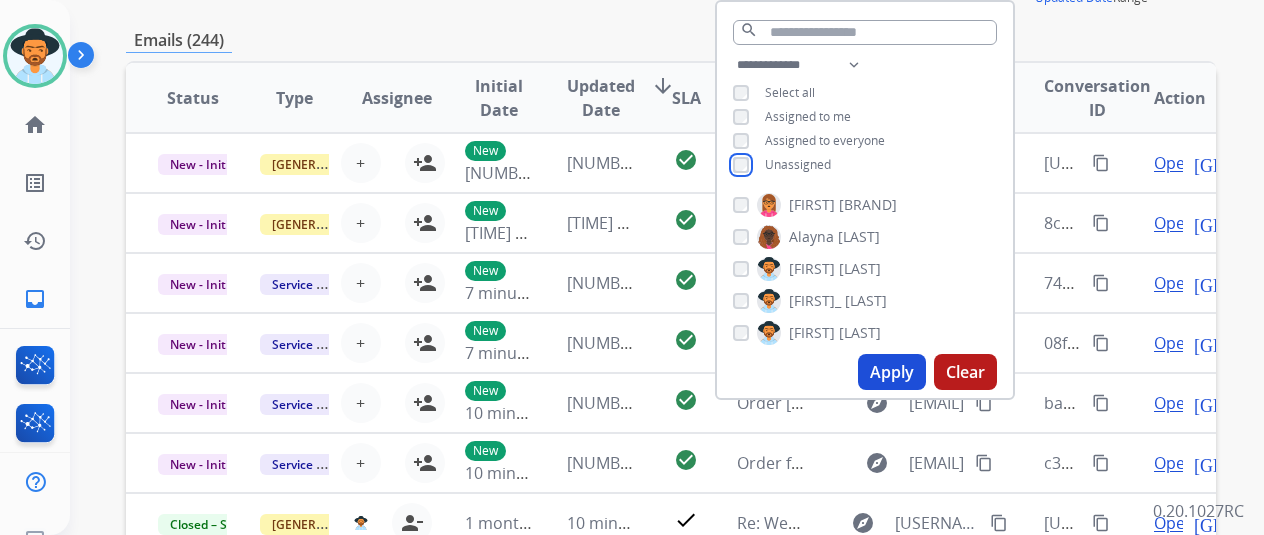scroll, scrollTop: 400, scrollLeft: 0, axis: vertical 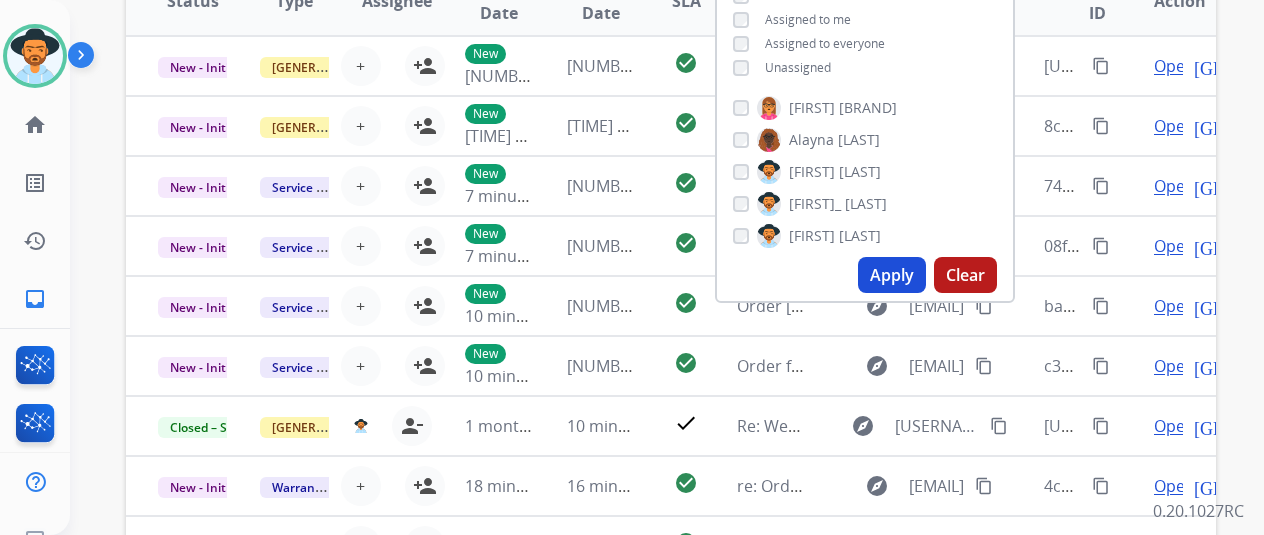 click on "Apply" at bounding box center [892, 275] 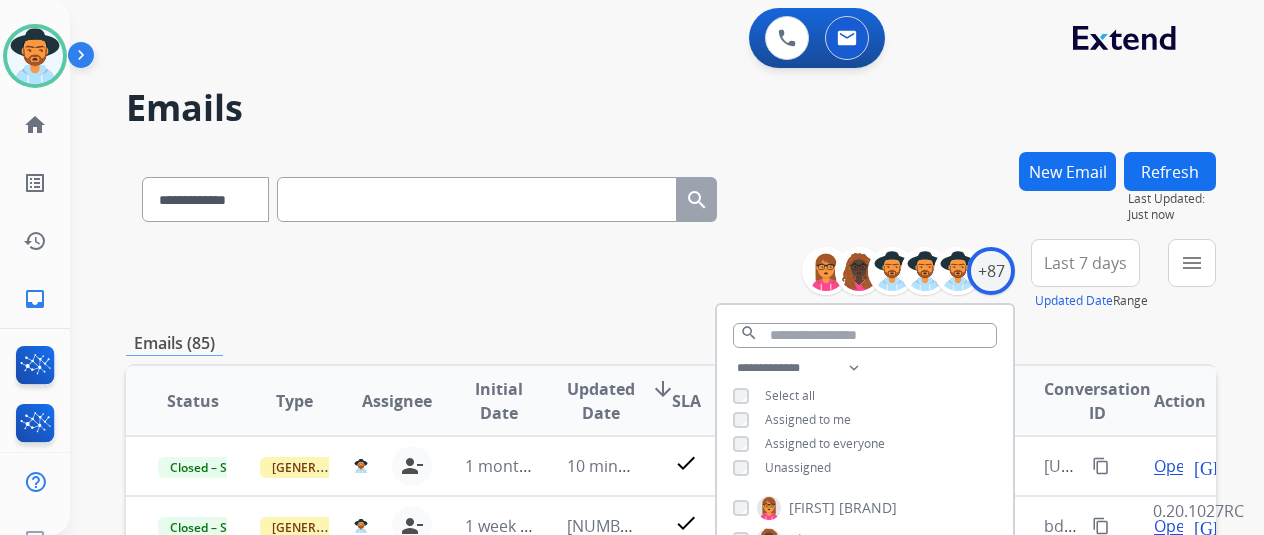 click on "**********" at bounding box center (671, 275) 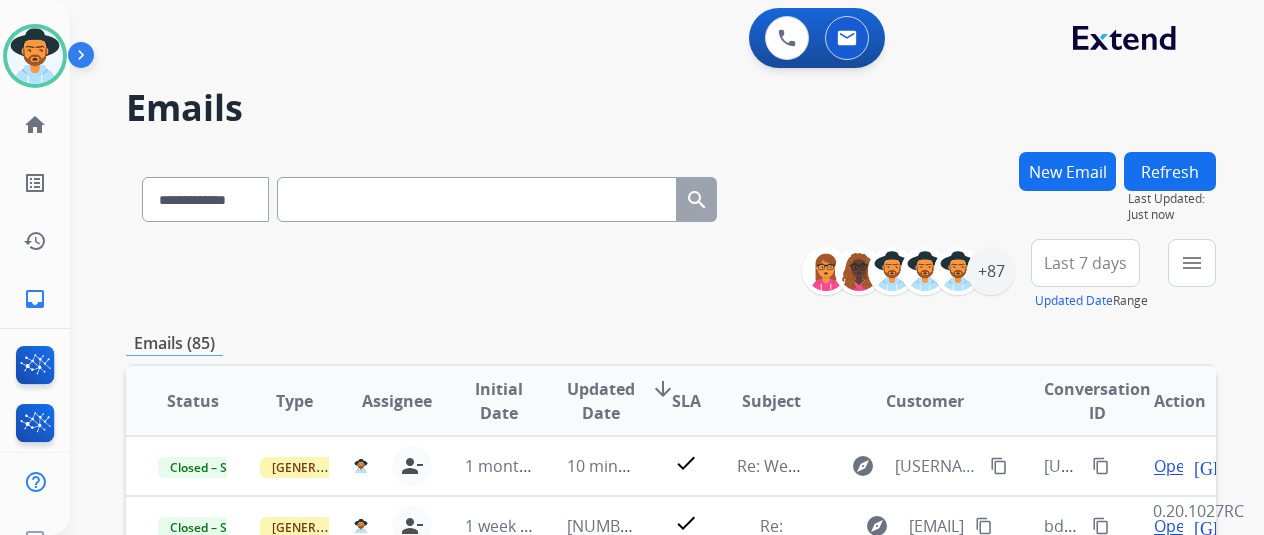 scroll, scrollTop: 200, scrollLeft: 0, axis: vertical 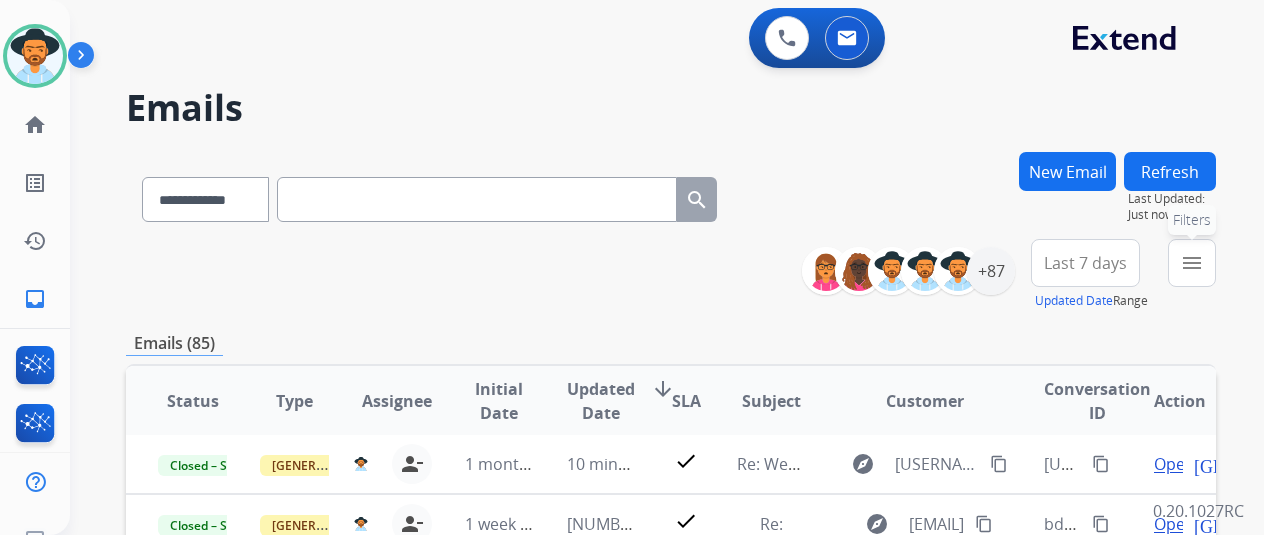 click on "menu" at bounding box center (1192, 263) 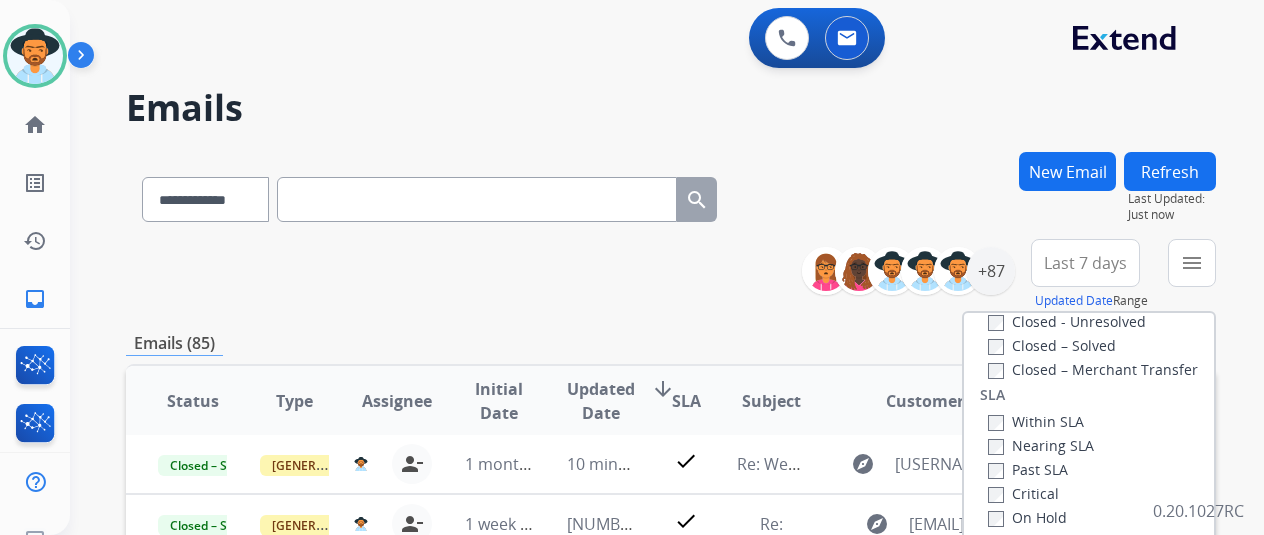scroll, scrollTop: 528, scrollLeft: 0, axis: vertical 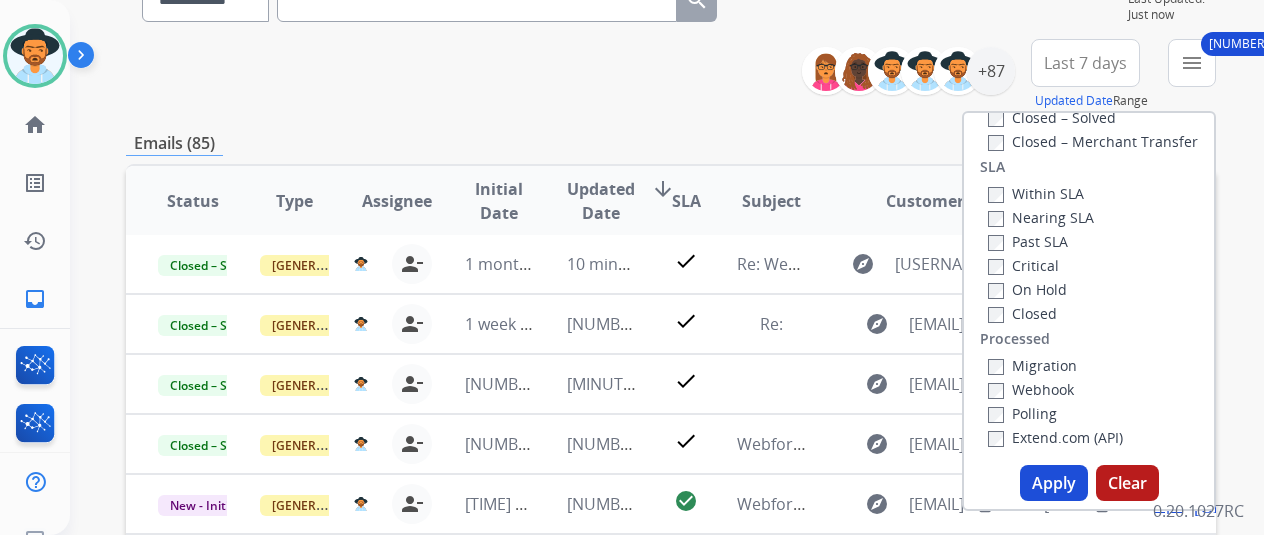 click on "Past SLA" at bounding box center (1041, 241) 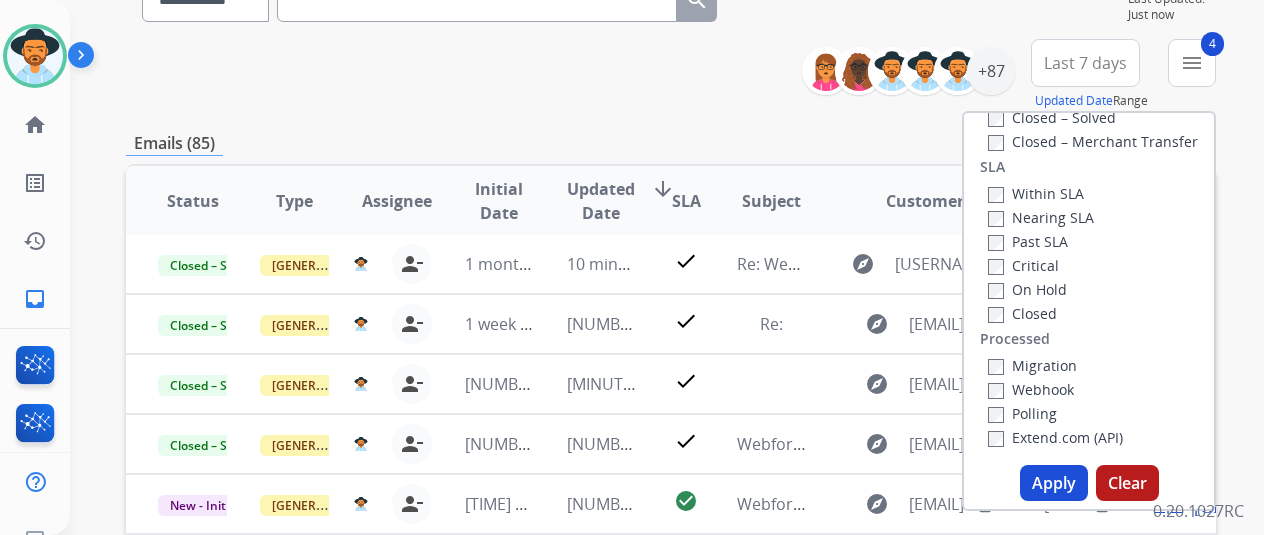 click on "Apply" at bounding box center (1054, 483) 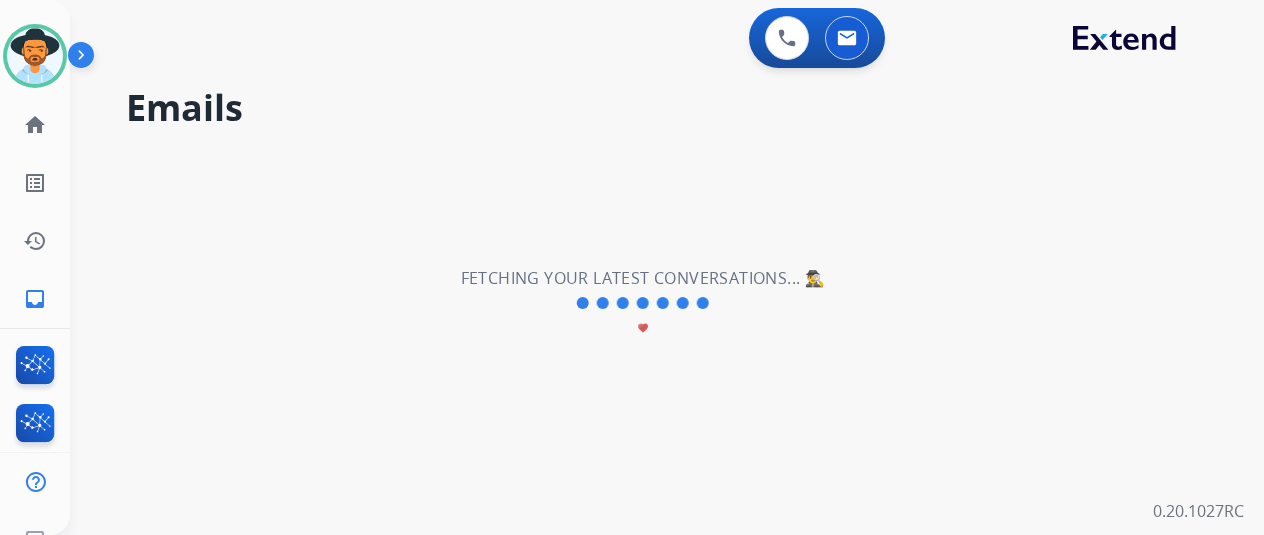 scroll, scrollTop: 0, scrollLeft: 0, axis: both 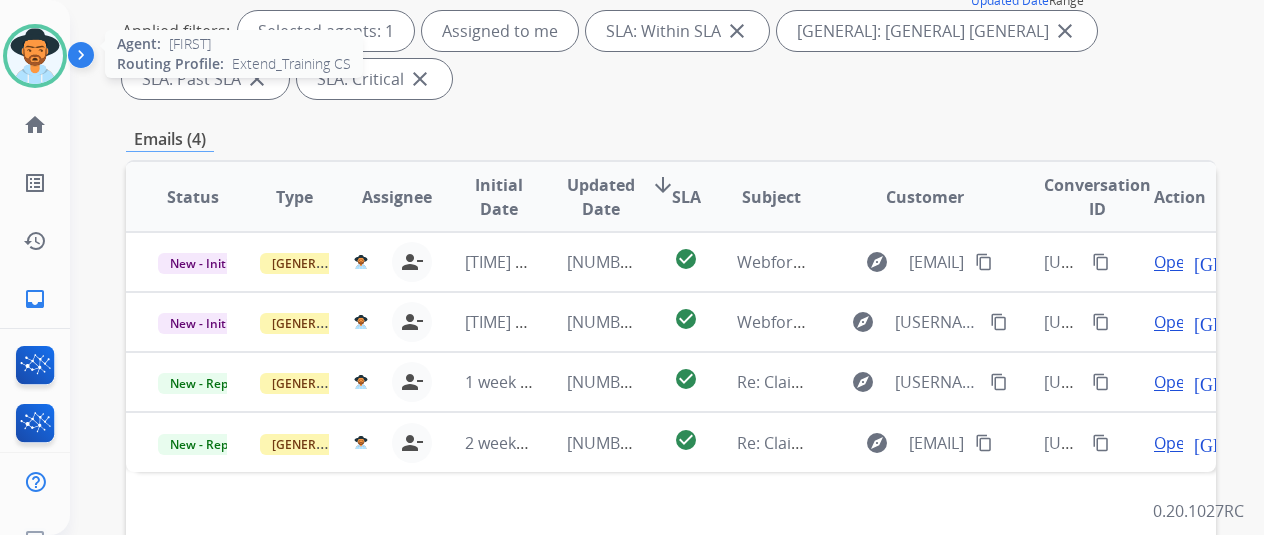 click at bounding box center [35, 56] 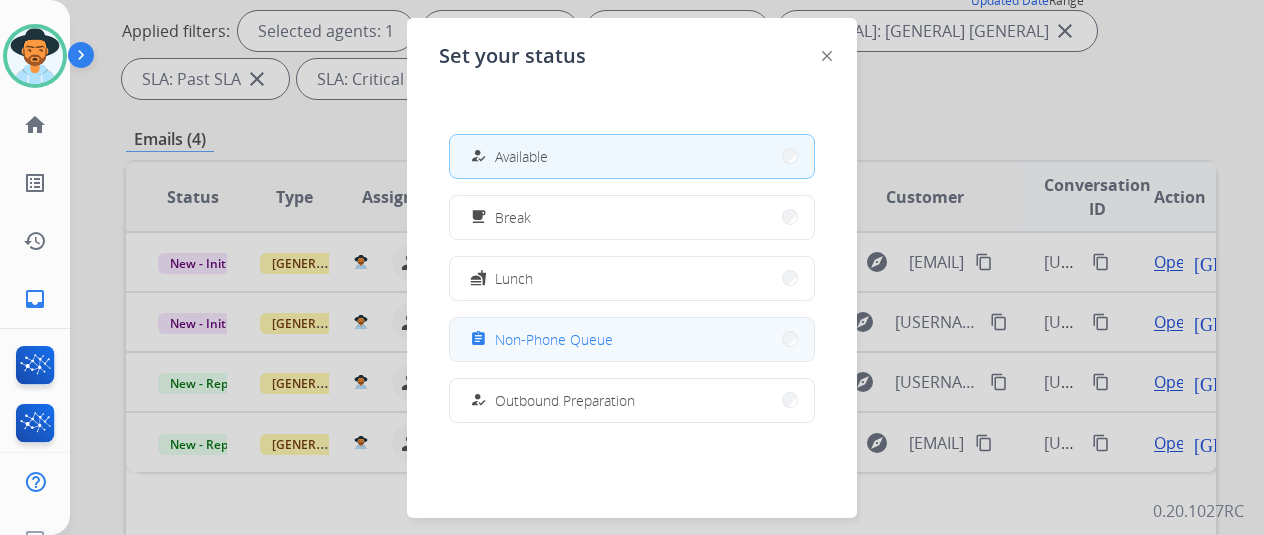 click on "assignment Non-Phone Queue" at bounding box center (632, 339) 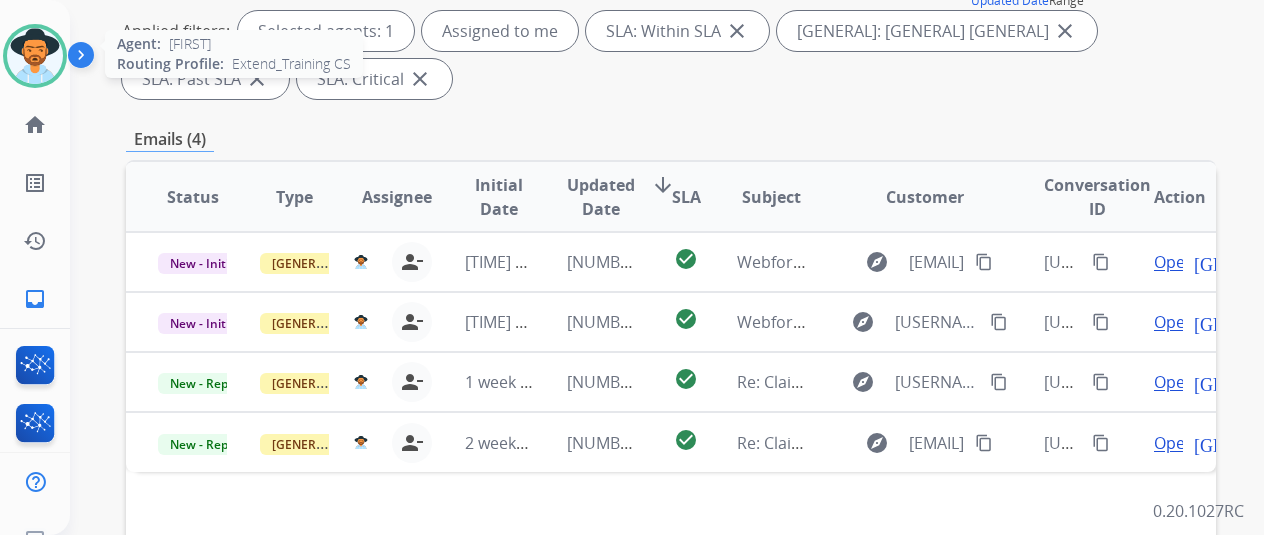 click at bounding box center [35, 56] 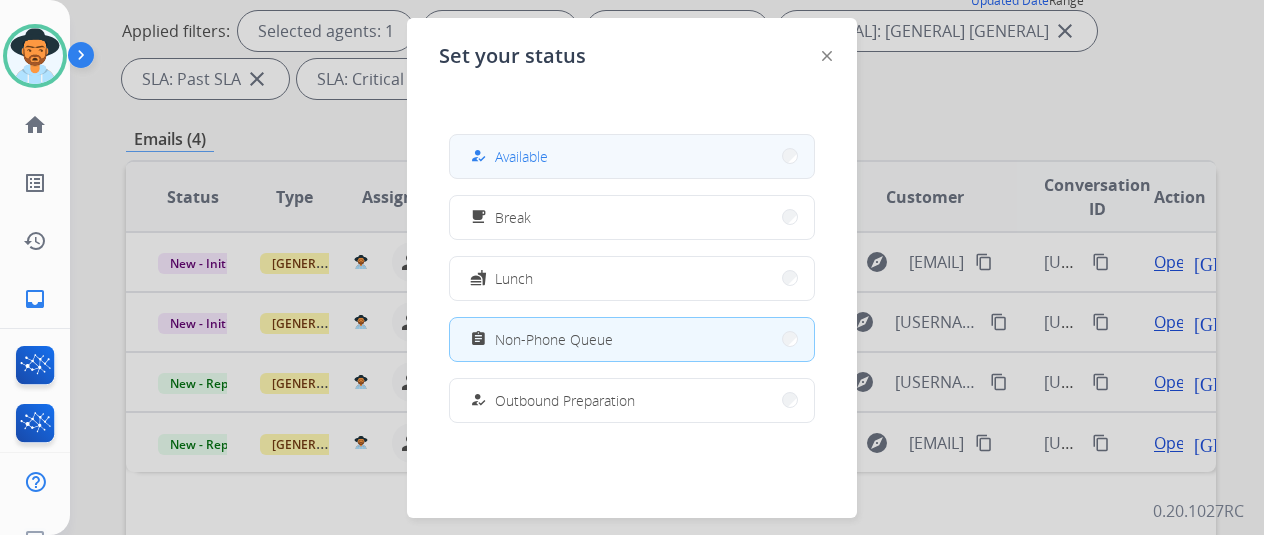 click on "how_to_reg Available" at bounding box center [632, 156] 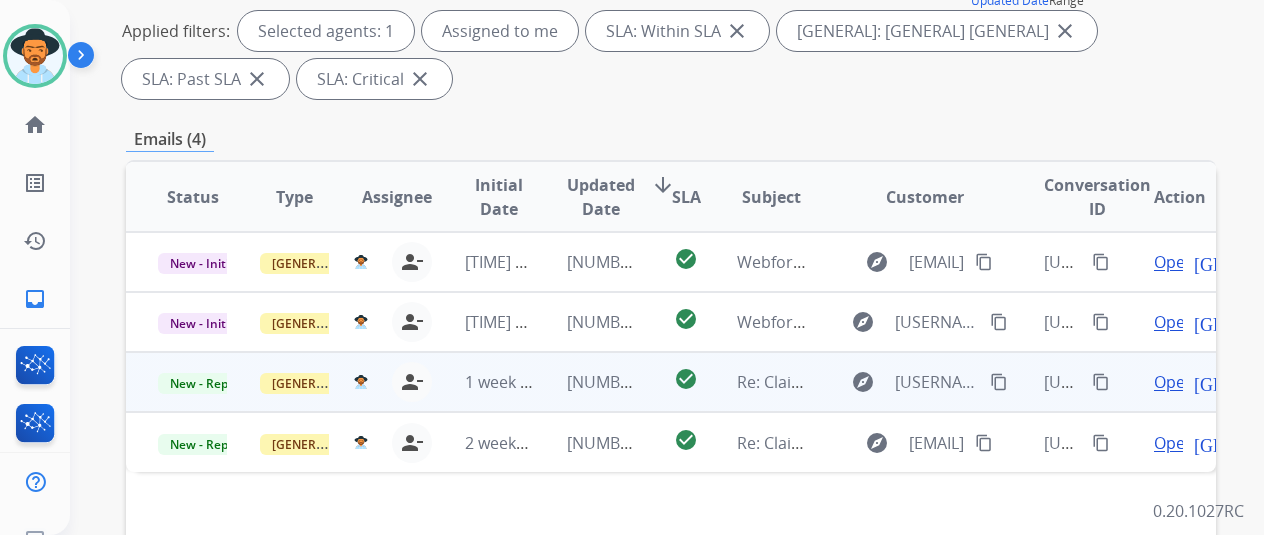 click on "Open" at bounding box center (1174, 382) 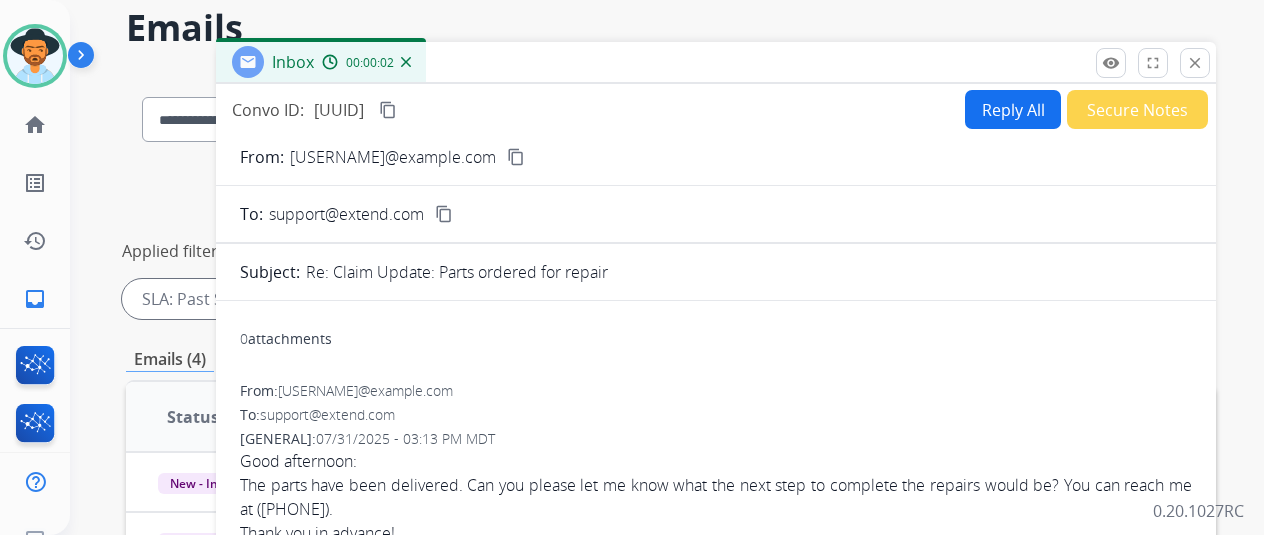 scroll, scrollTop: 0, scrollLeft: 0, axis: both 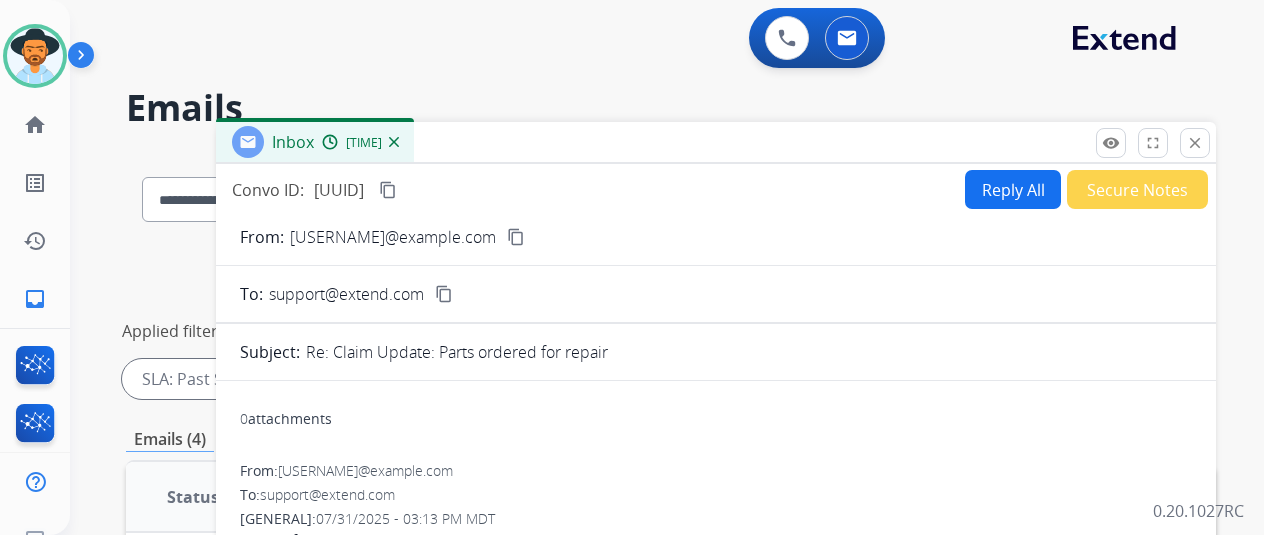 click on "Inbox  00:00:04" at bounding box center [716, 143] 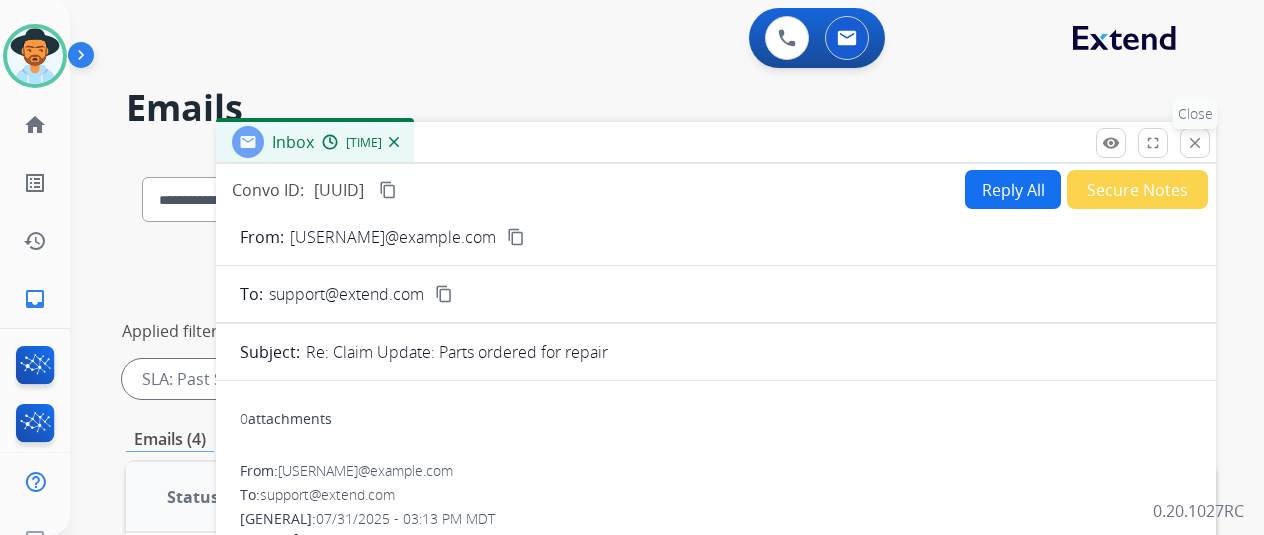 click on "close" at bounding box center [1195, 143] 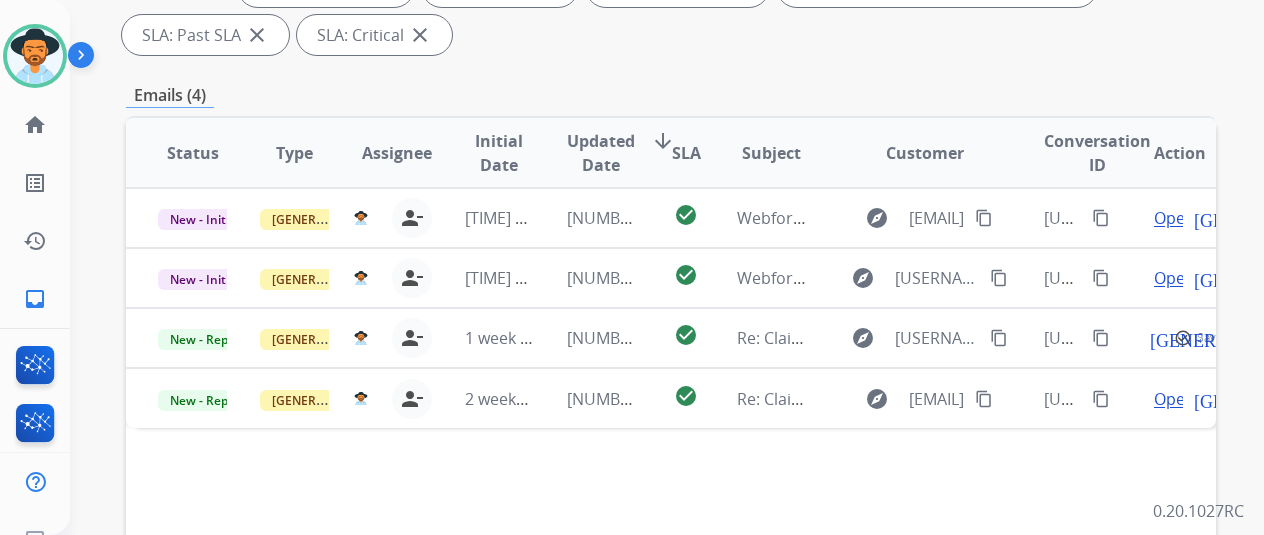 scroll, scrollTop: 400, scrollLeft: 0, axis: vertical 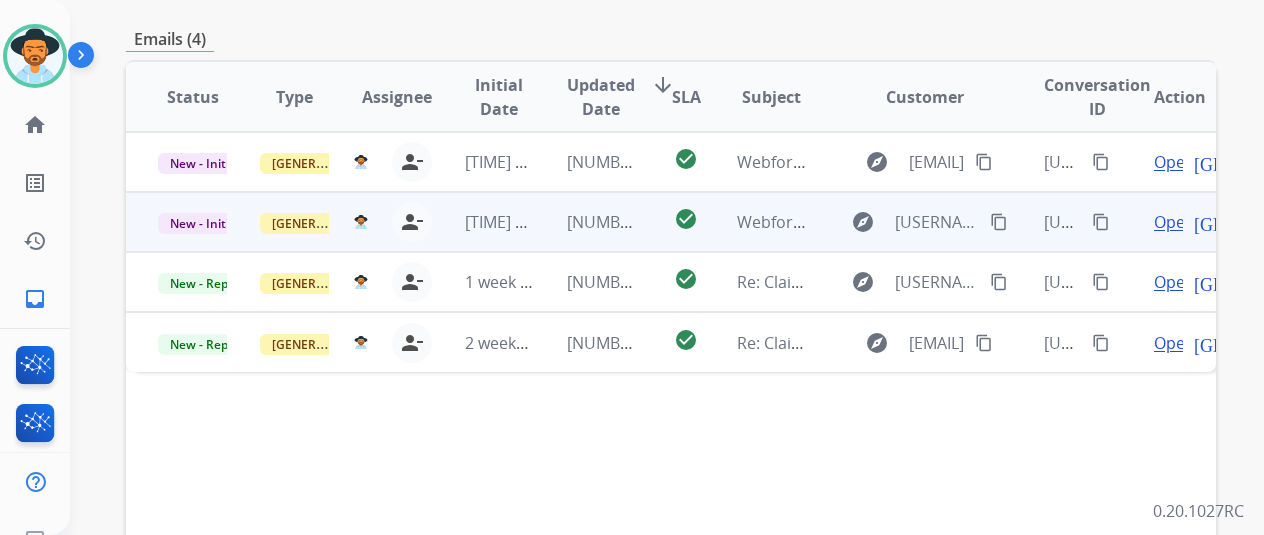 click on "Open" at bounding box center (1174, 222) 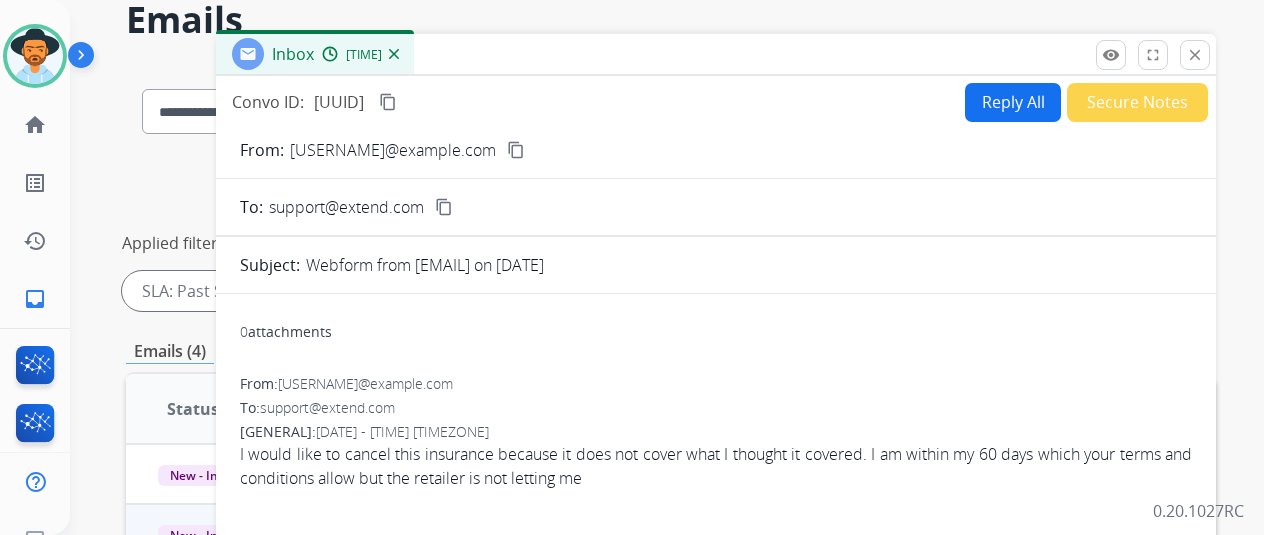 scroll, scrollTop: 0, scrollLeft: 0, axis: both 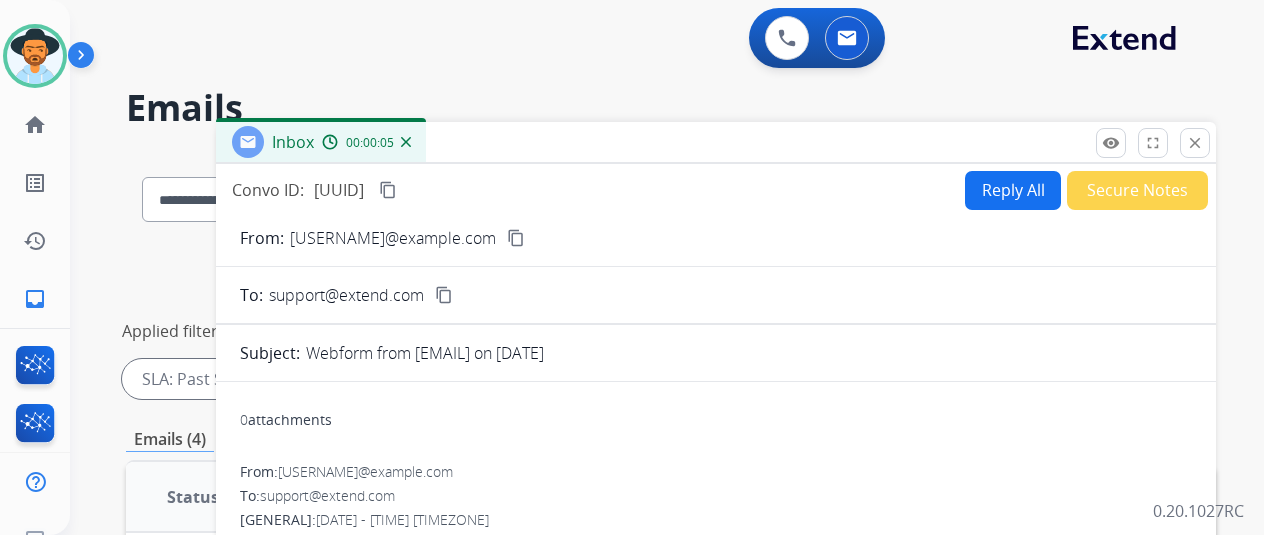 click on "content_copy" at bounding box center [516, 238] 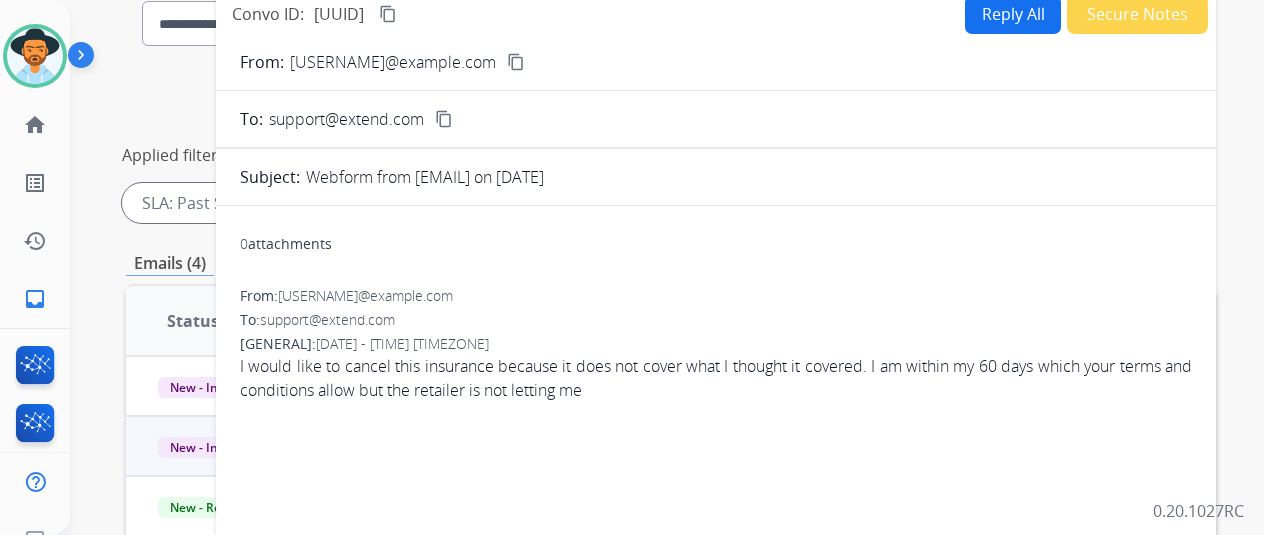scroll, scrollTop: 0, scrollLeft: 0, axis: both 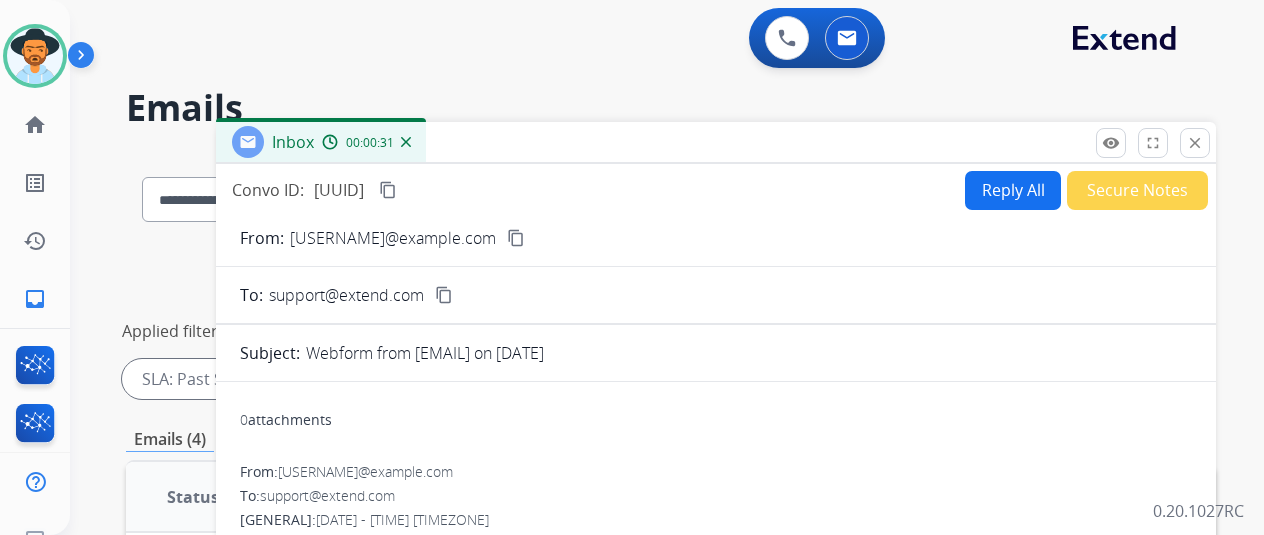 click on "Reply All" at bounding box center [1013, 190] 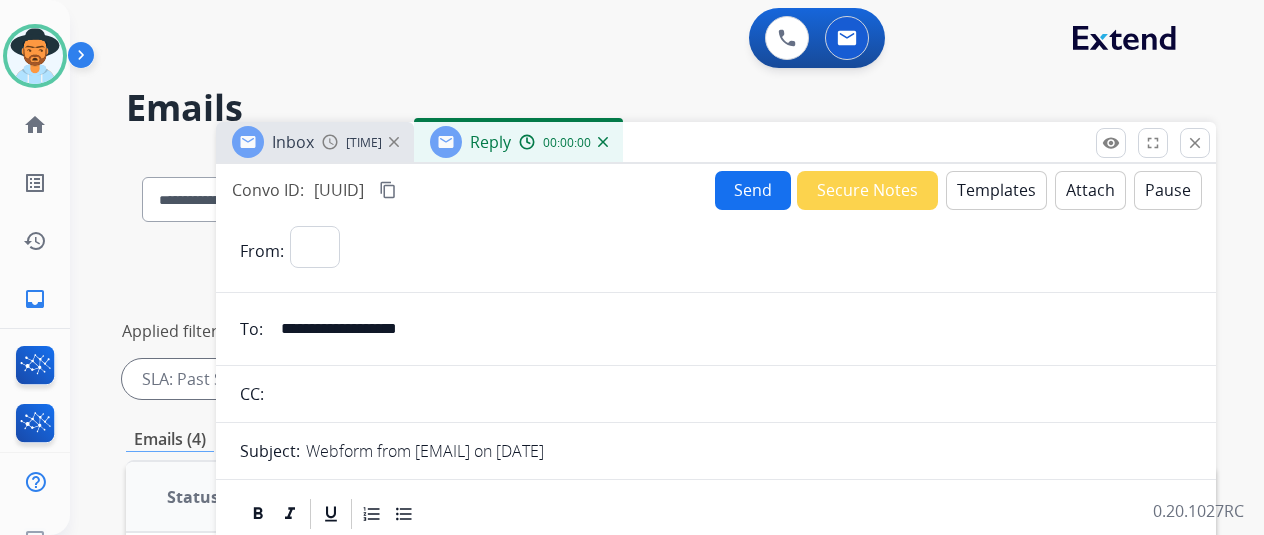 select on "**********" 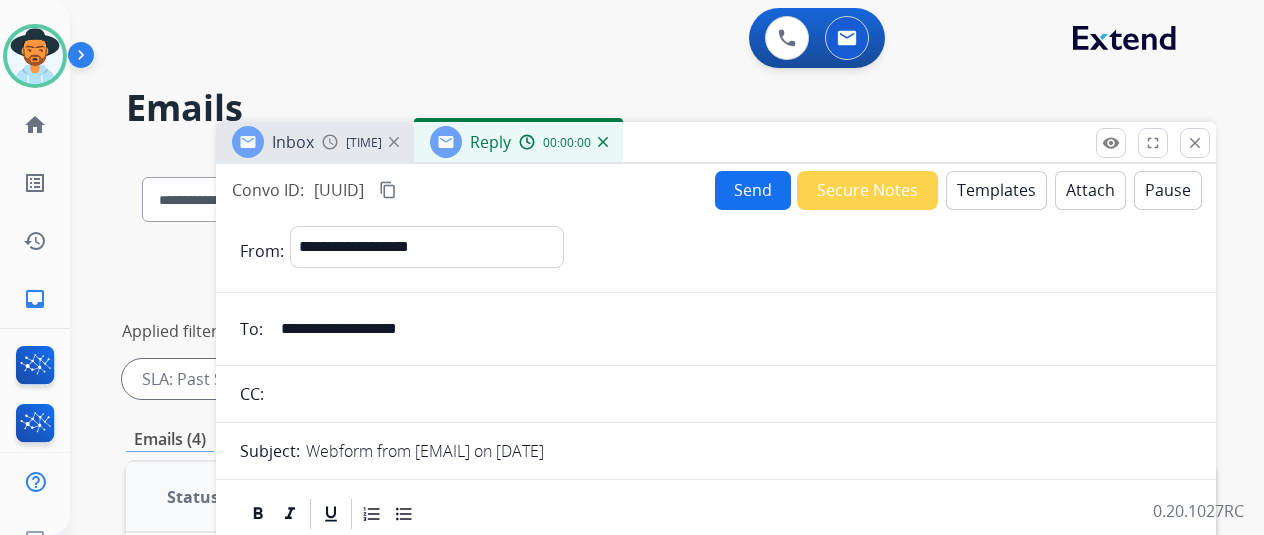 click on "Templates" at bounding box center (996, 190) 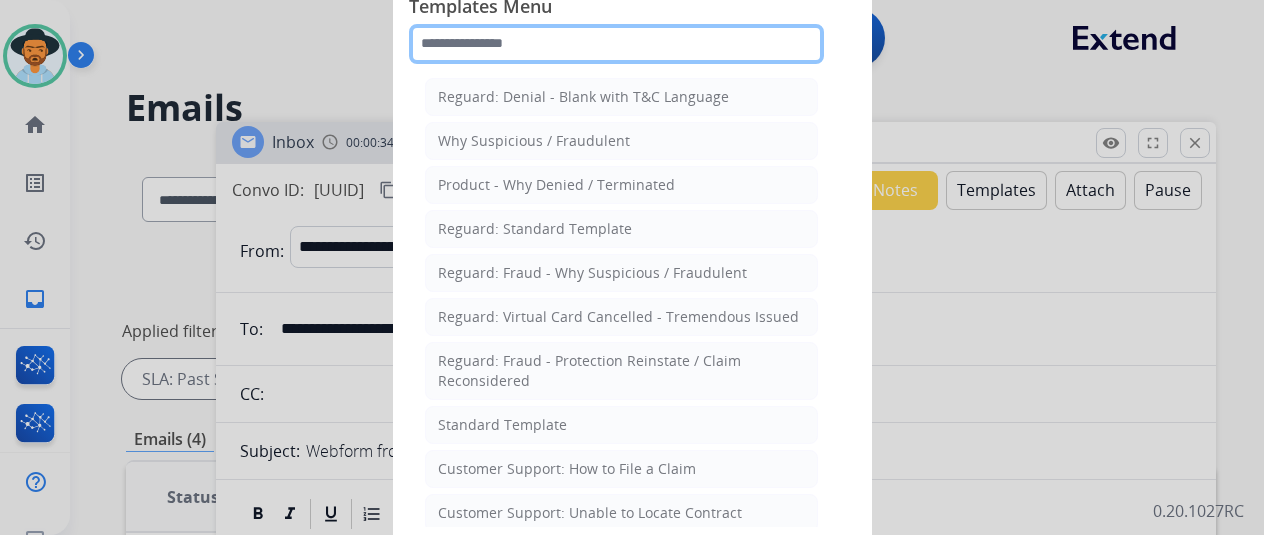 click 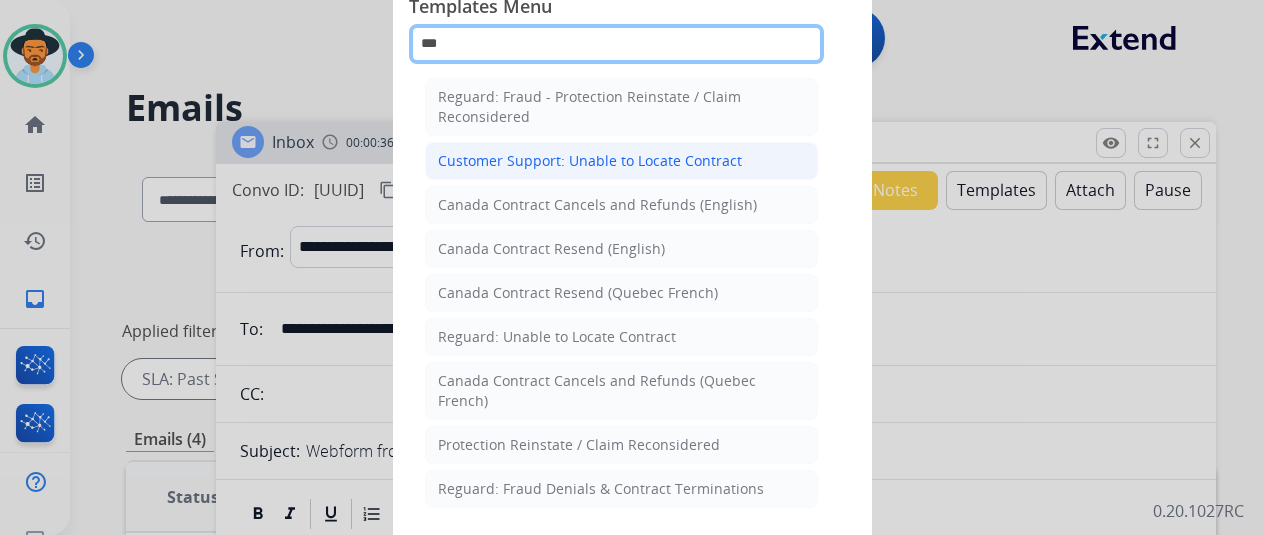 type on "***" 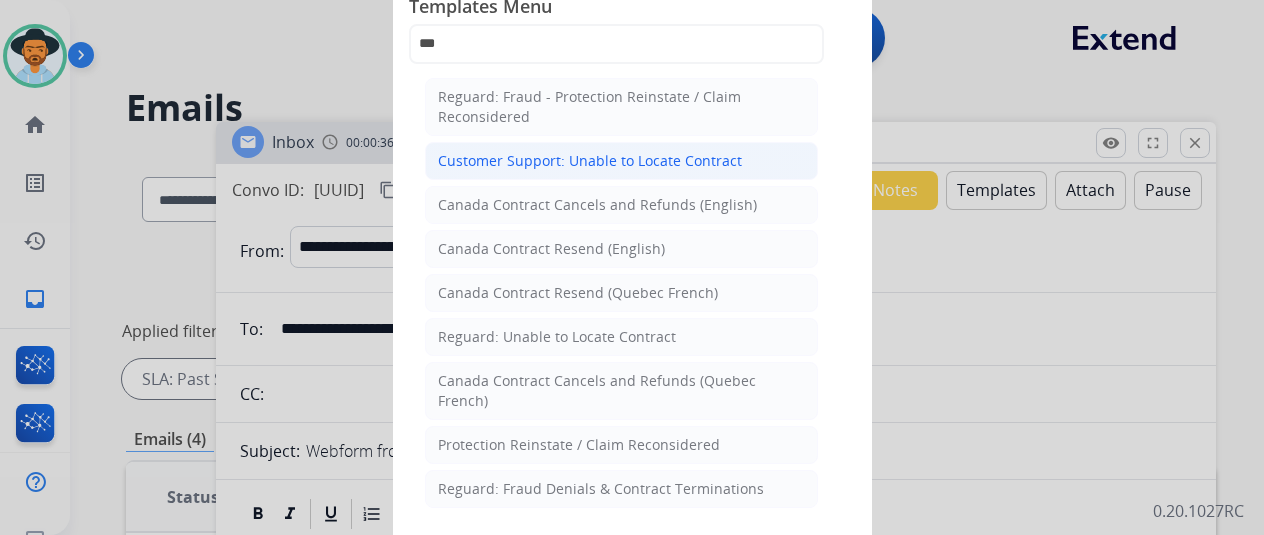 click on "Customer Support: Unable to Locate Contract" 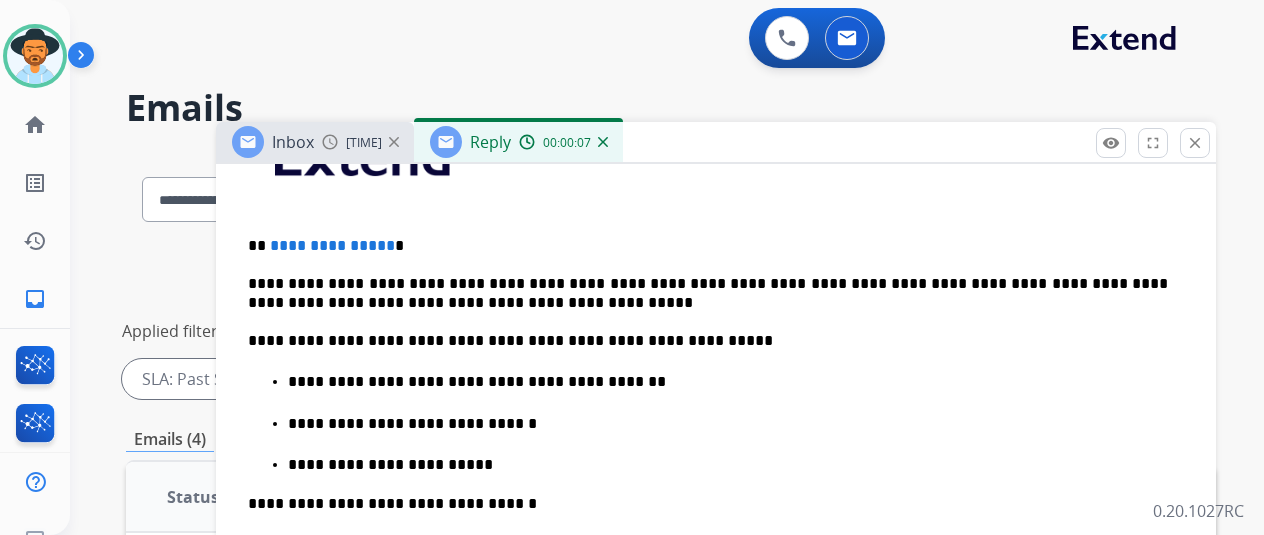 scroll, scrollTop: 586, scrollLeft: 0, axis: vertical 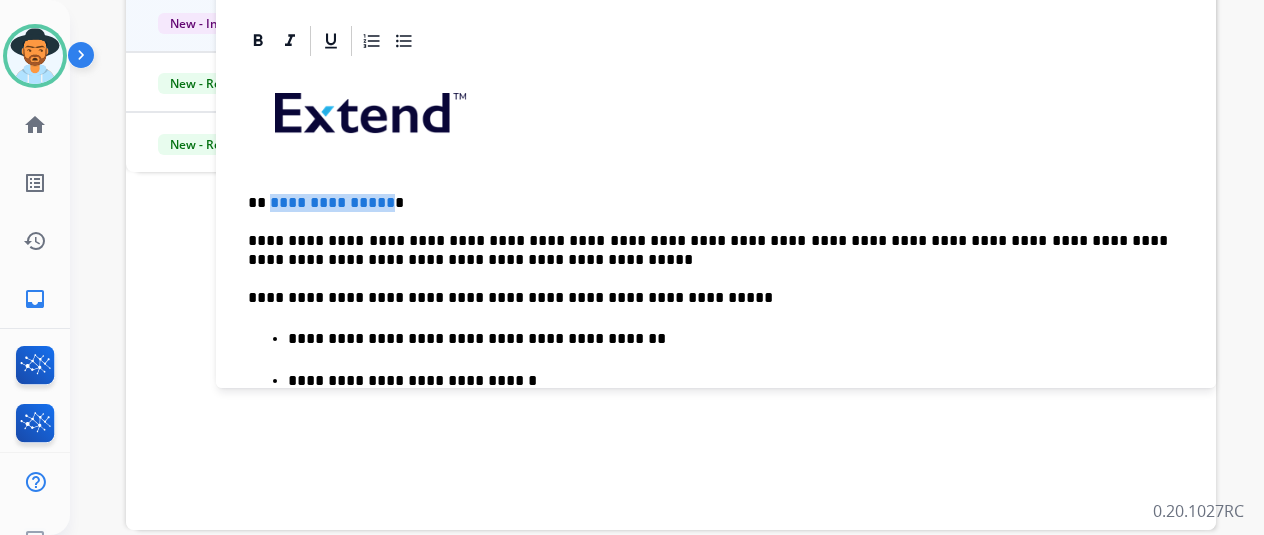 drag, startPoint x: 398, startPoint y: 201, endPoint x: 284, endPoint y: 194, distance: 114.21471 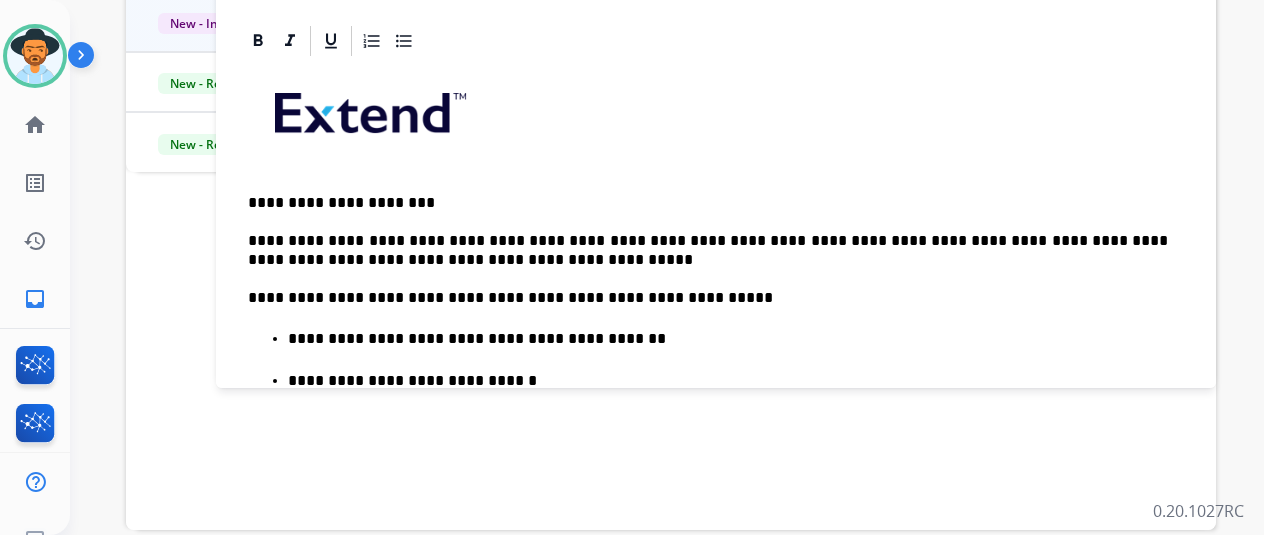 click on "**********" at bounding box center (716, 446) 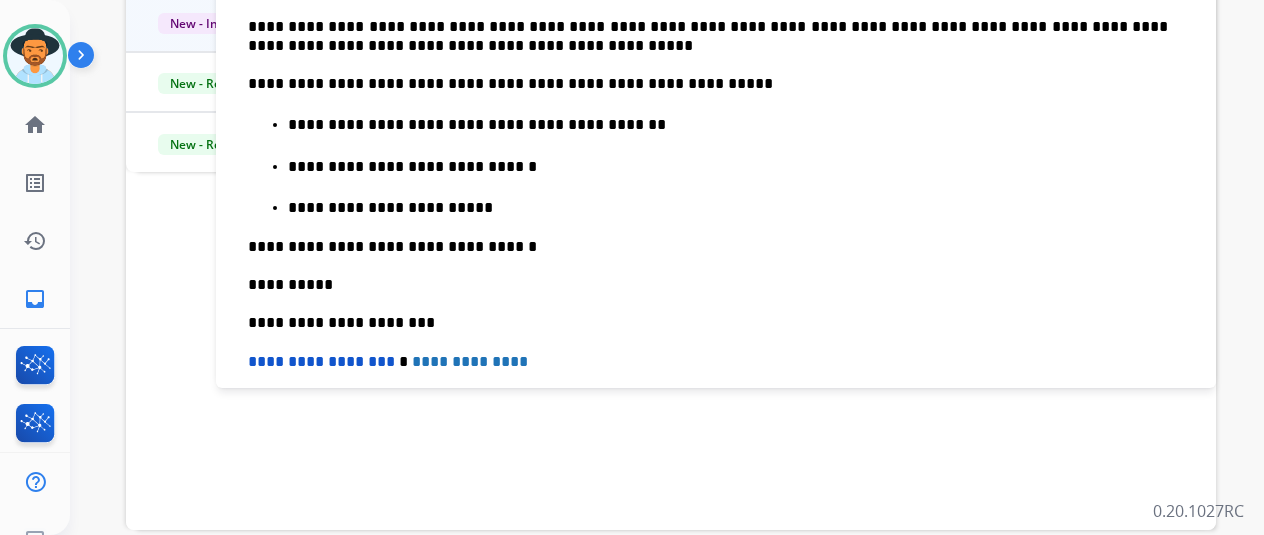 scroll, scrollTop: 0, scrollLeft: 0, axis: both 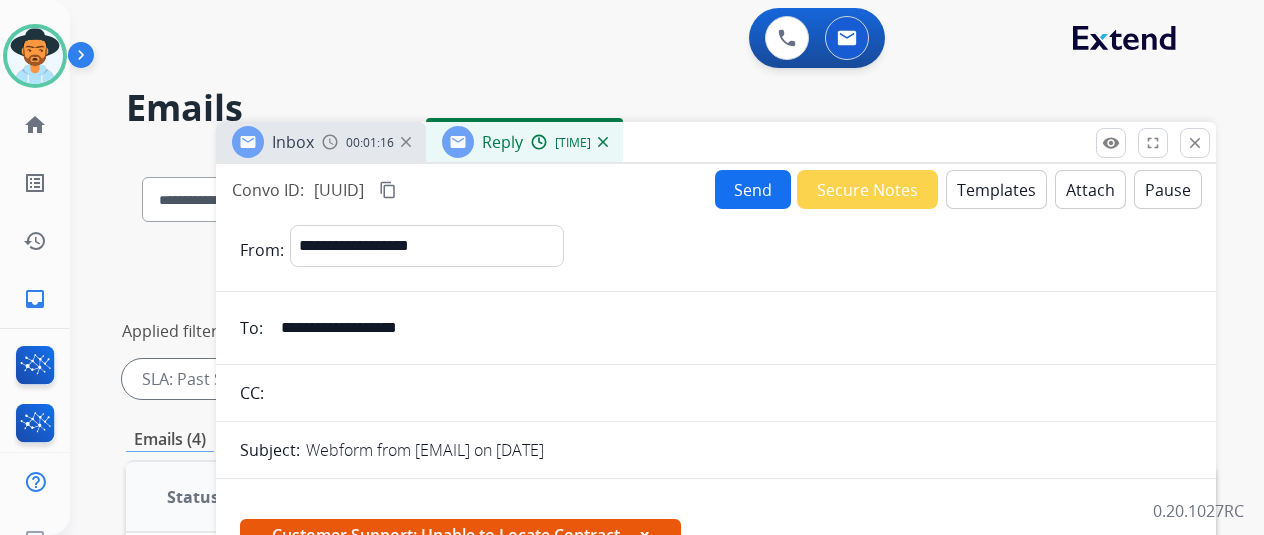 click on "Send" at bounding box center (753, 189) 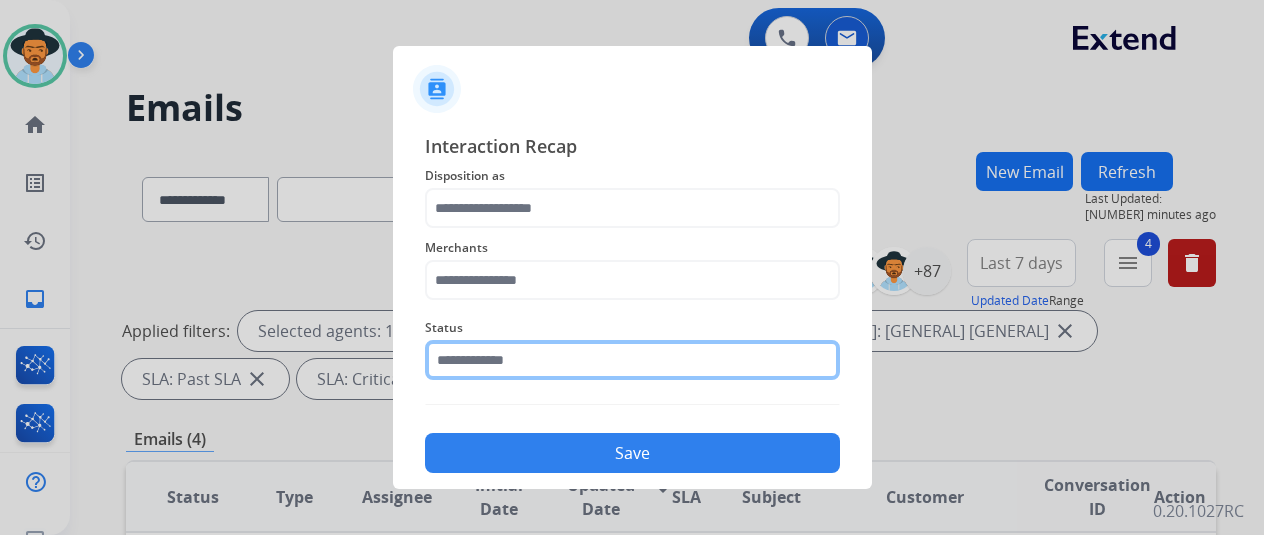 click 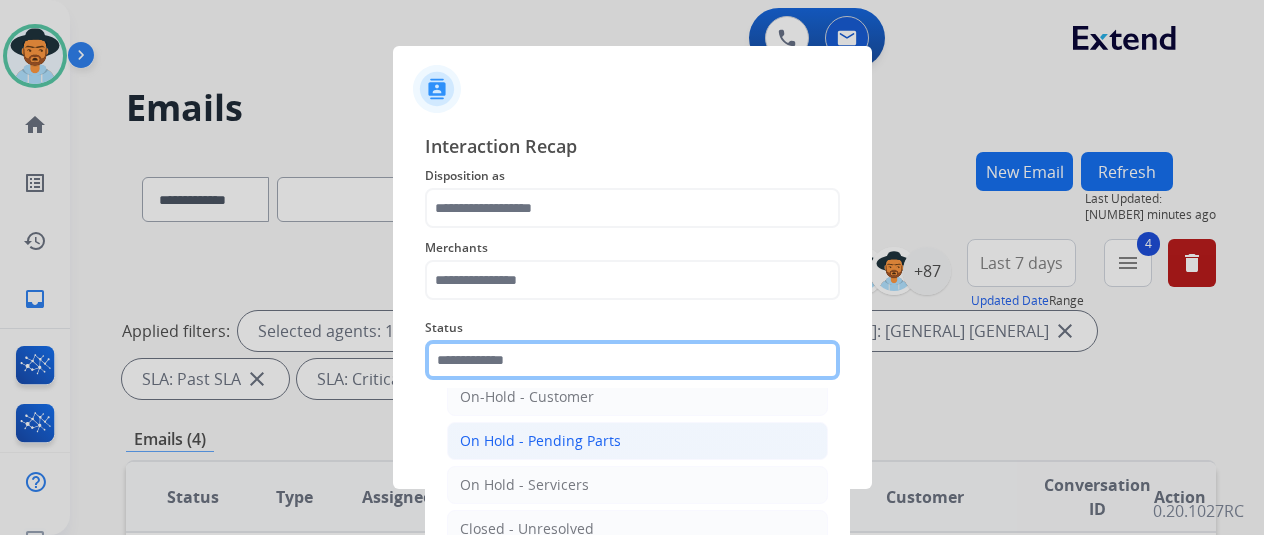 scroll, scrollTop: 114, scrollLeft: 0, axis: vertical 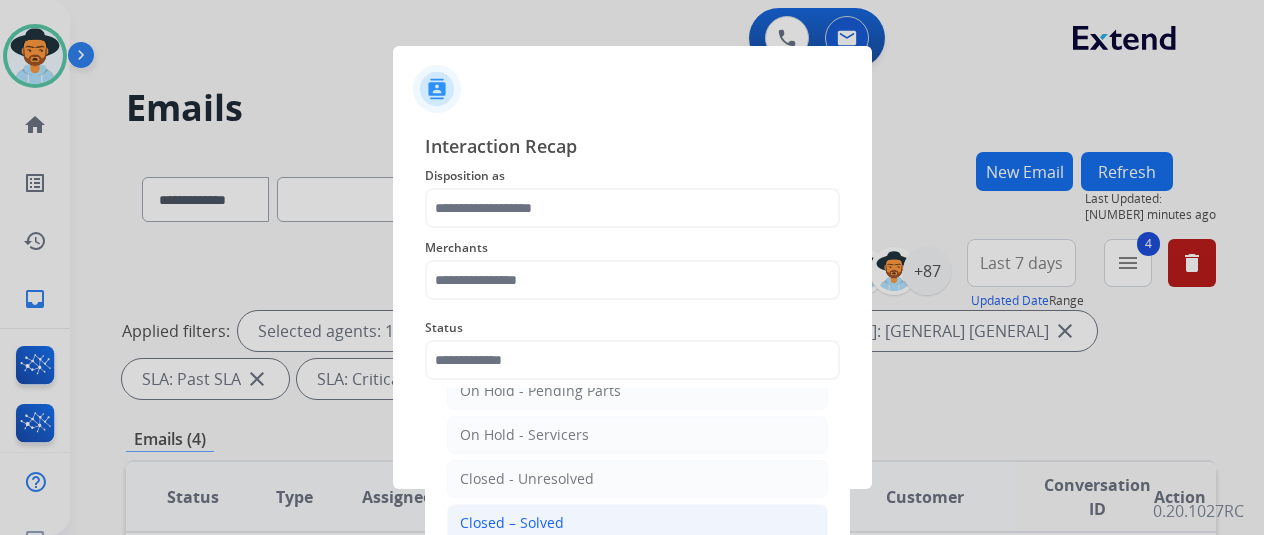 click on "Closed – Solved" 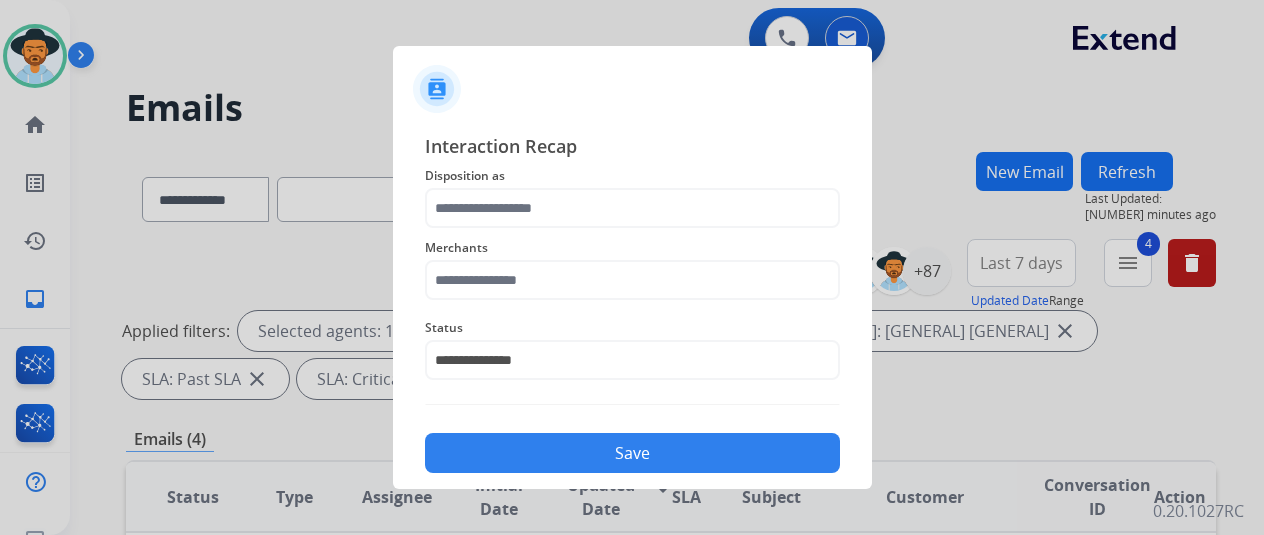 click on "Merchants" 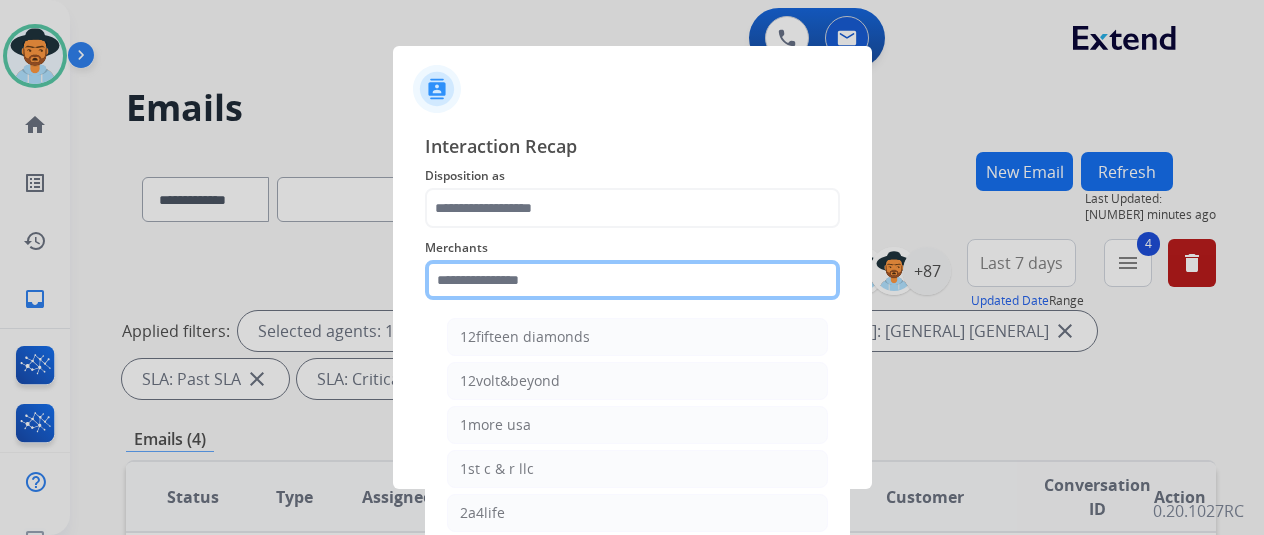 click 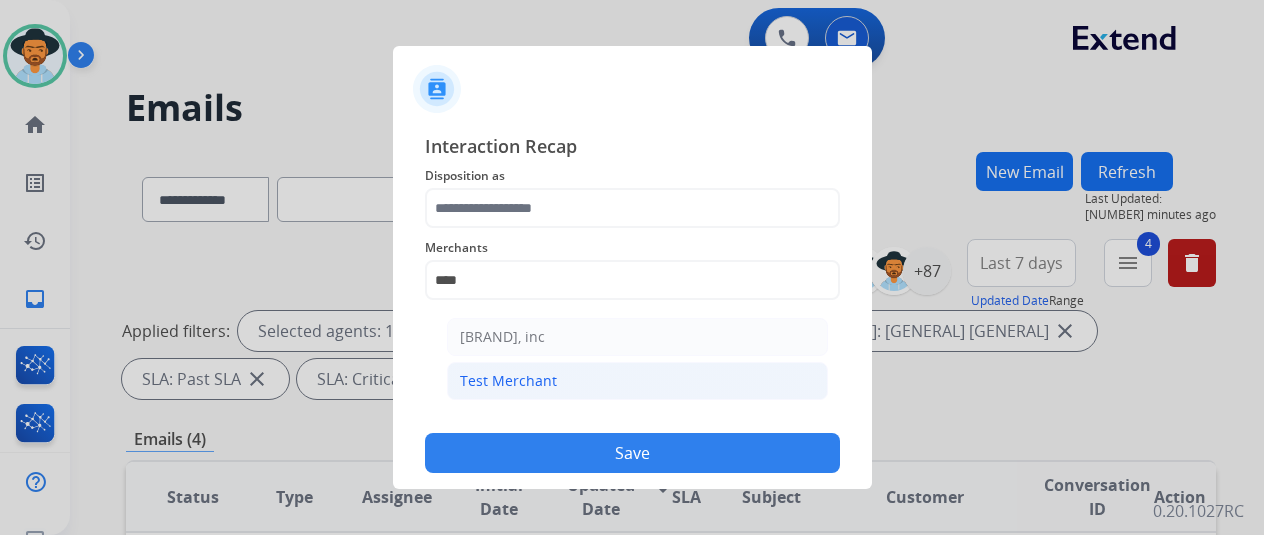 click on "Test Merchant" 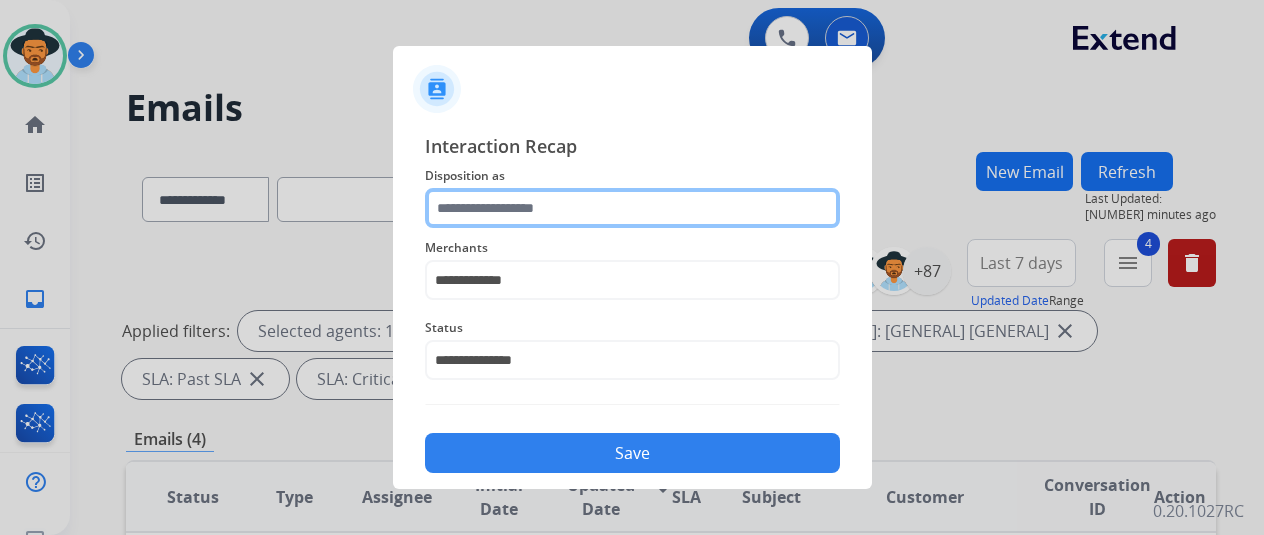 click 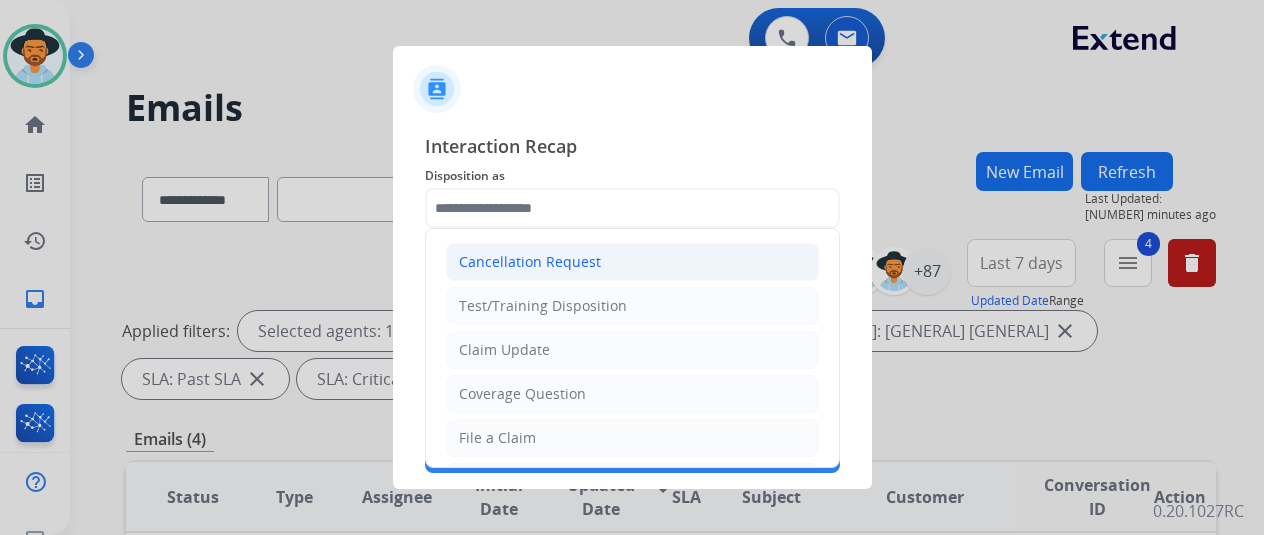 click on "Cancellation Request" 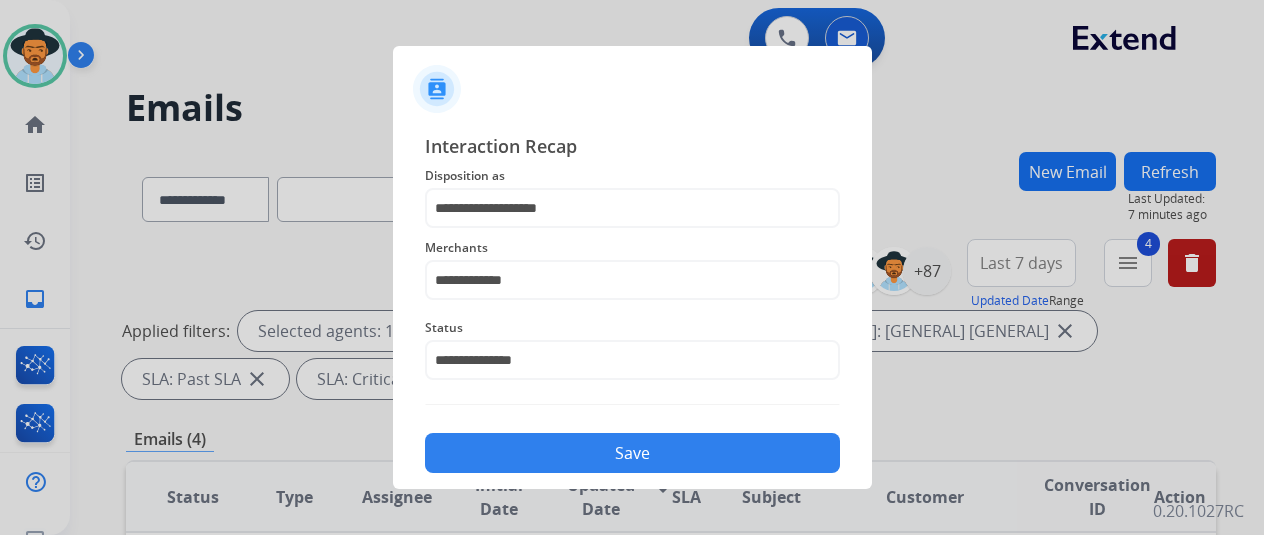 click on "Save" 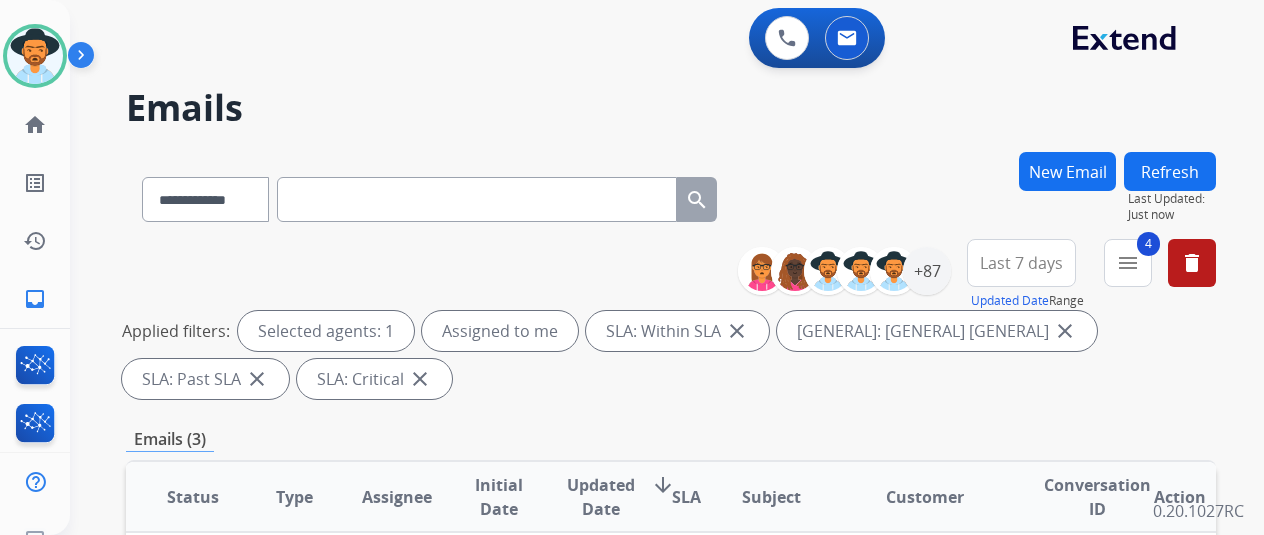 scroll, scrollTop: 400, scrollLeft: 0, axis: vertical 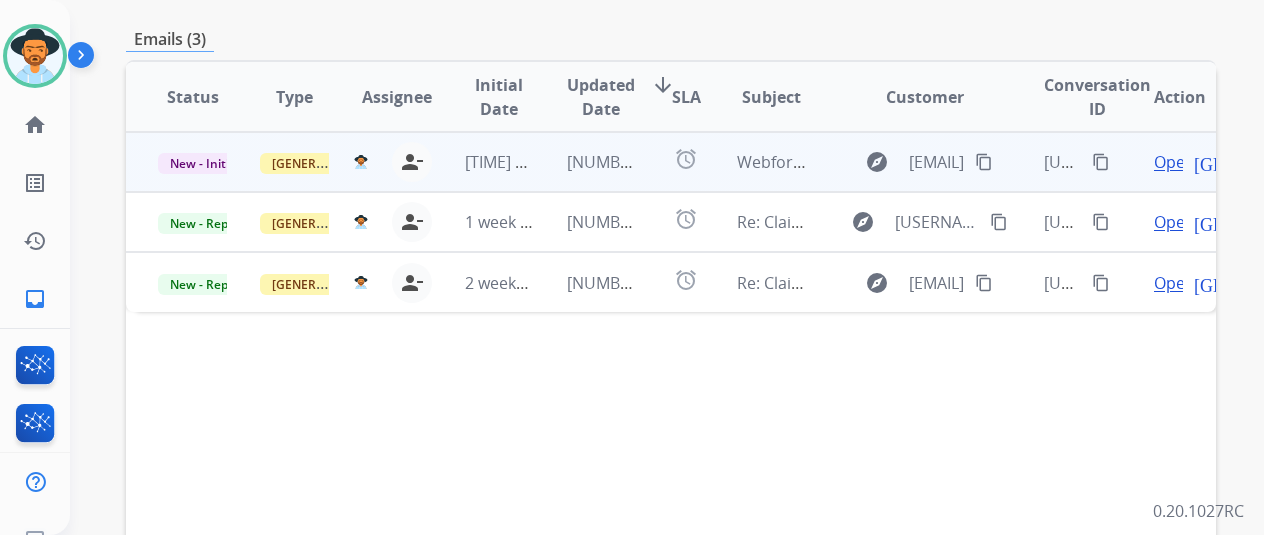 click on "Open" at bounding box center (1174, 162) 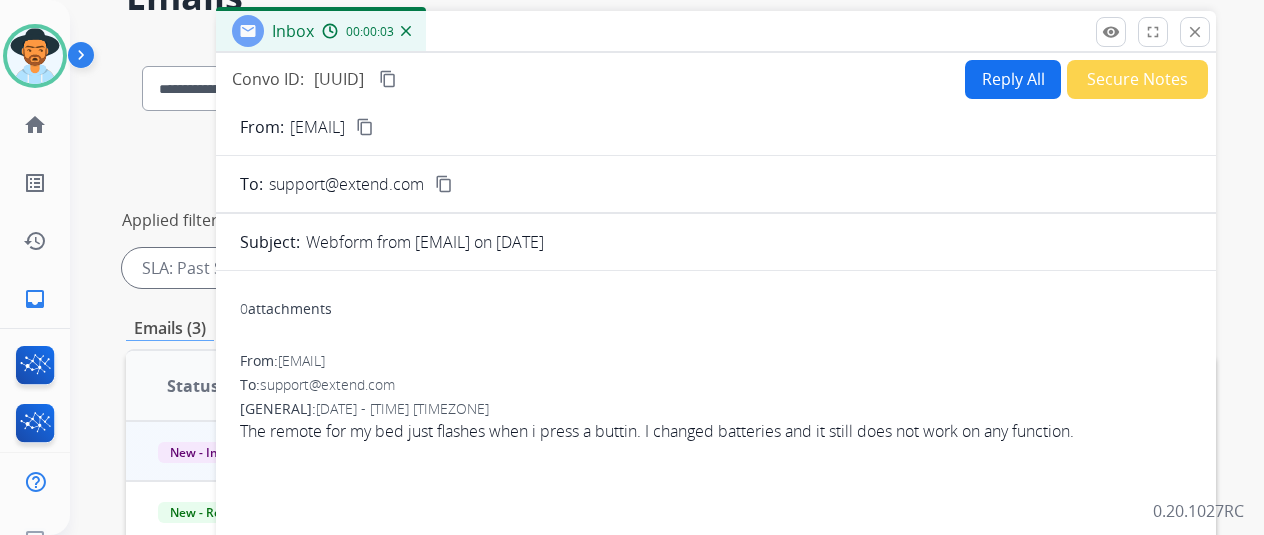 scroll, scrollTop: 0, scrollLeft: 0, axis: both 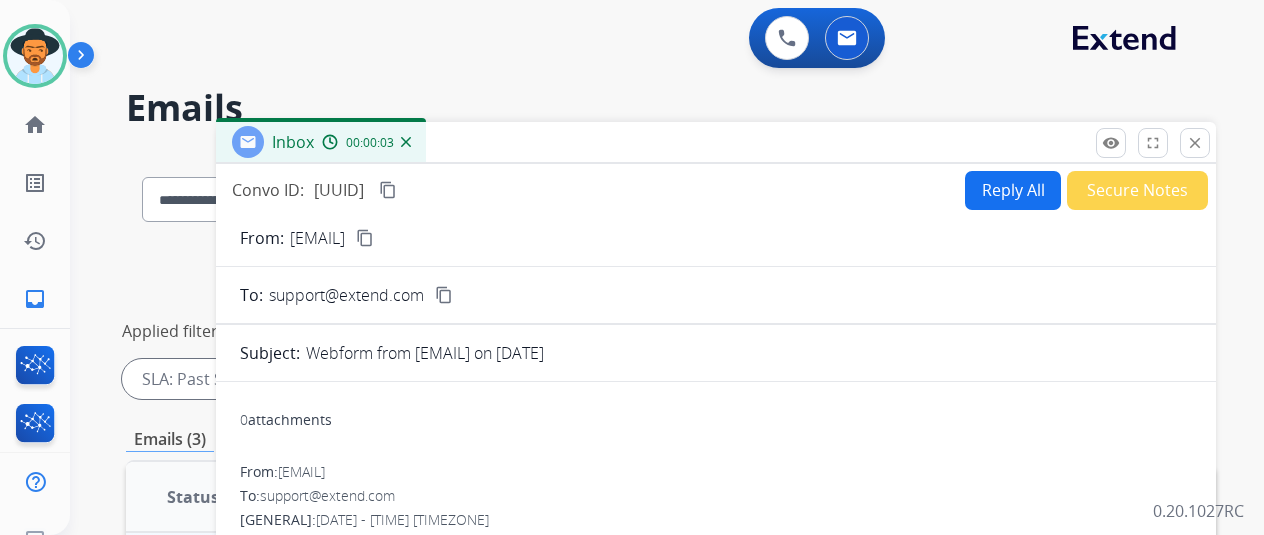click on "content_copy" at bounding box center [365, 238] 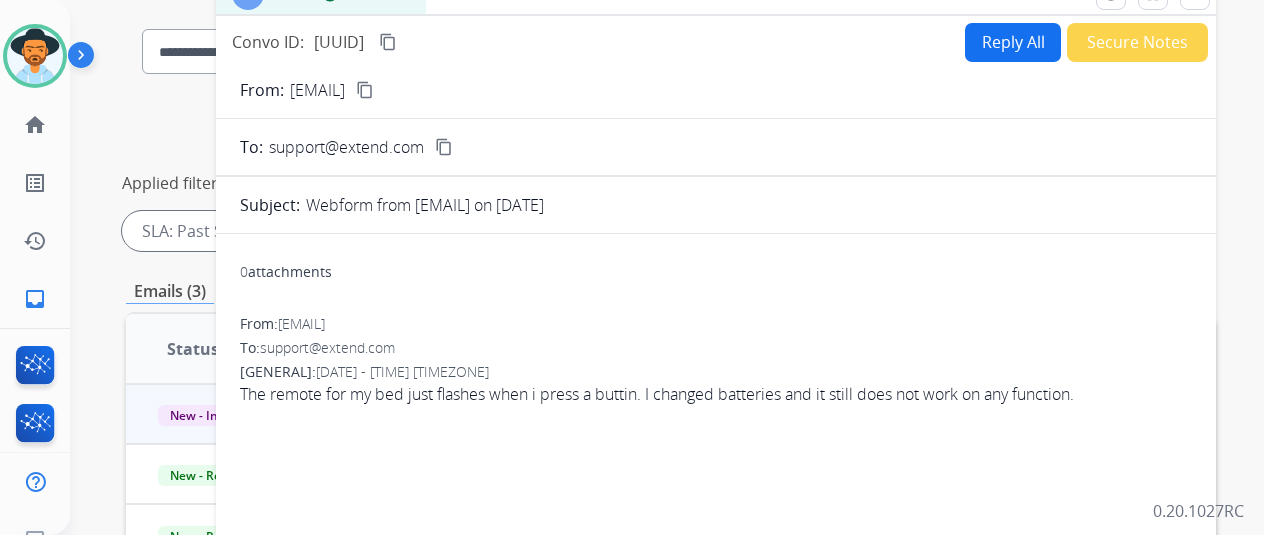 scroll, scrollTop: 0, scrollLeft: 0, axis: both 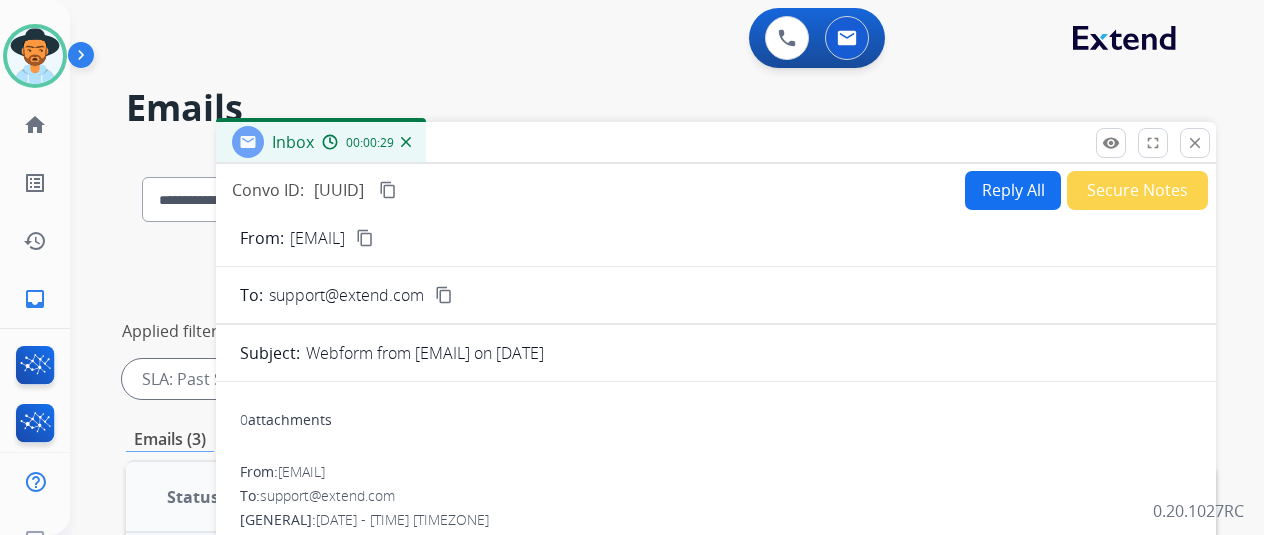 click on "Reply All" at bounding box center (1013, 190) 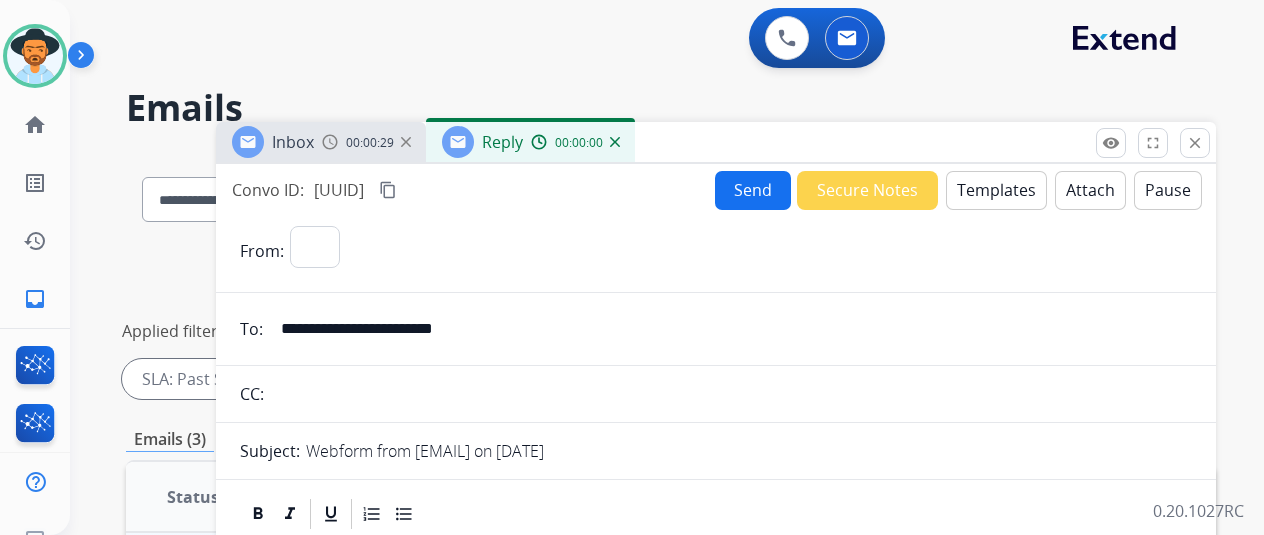 select on "**********" 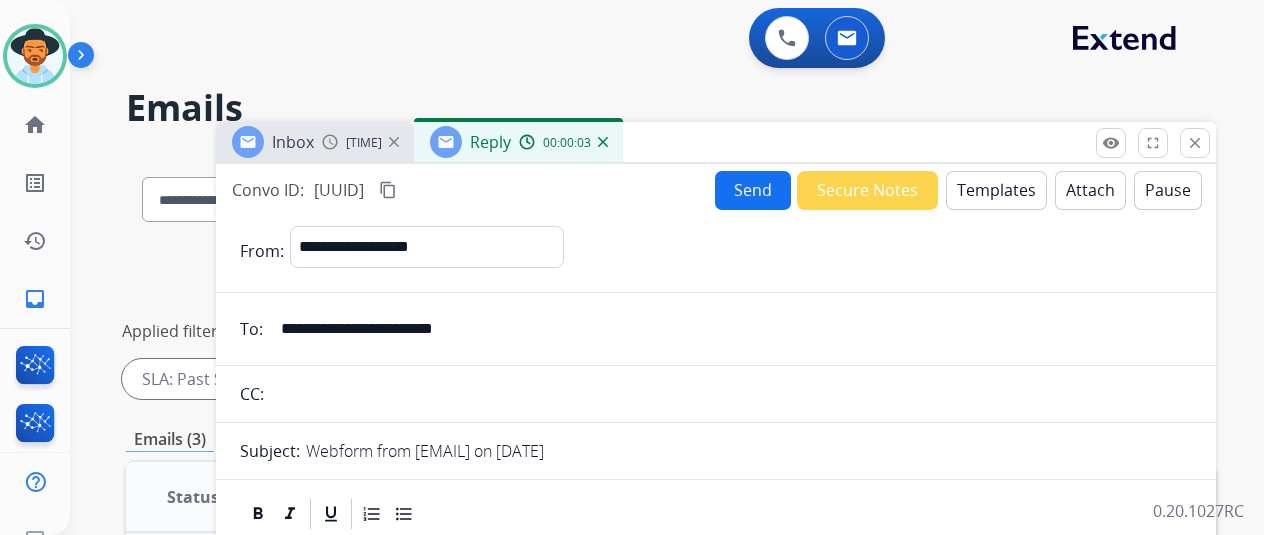 click on "Templates" at bounding box center (996, 190) 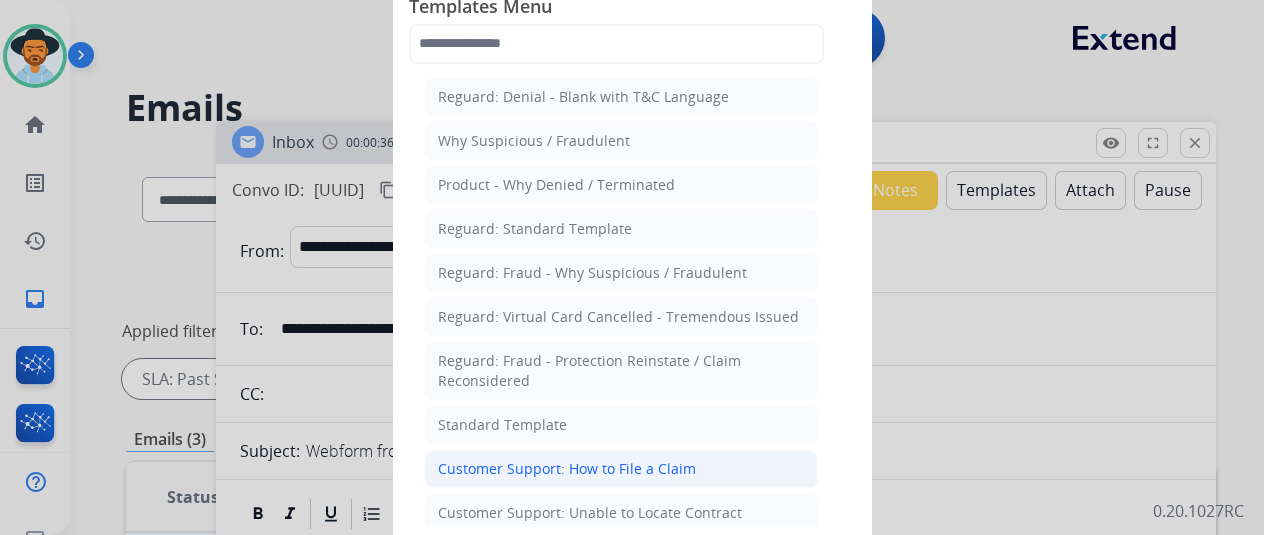 click on "Customer Support: How to File a Claim" 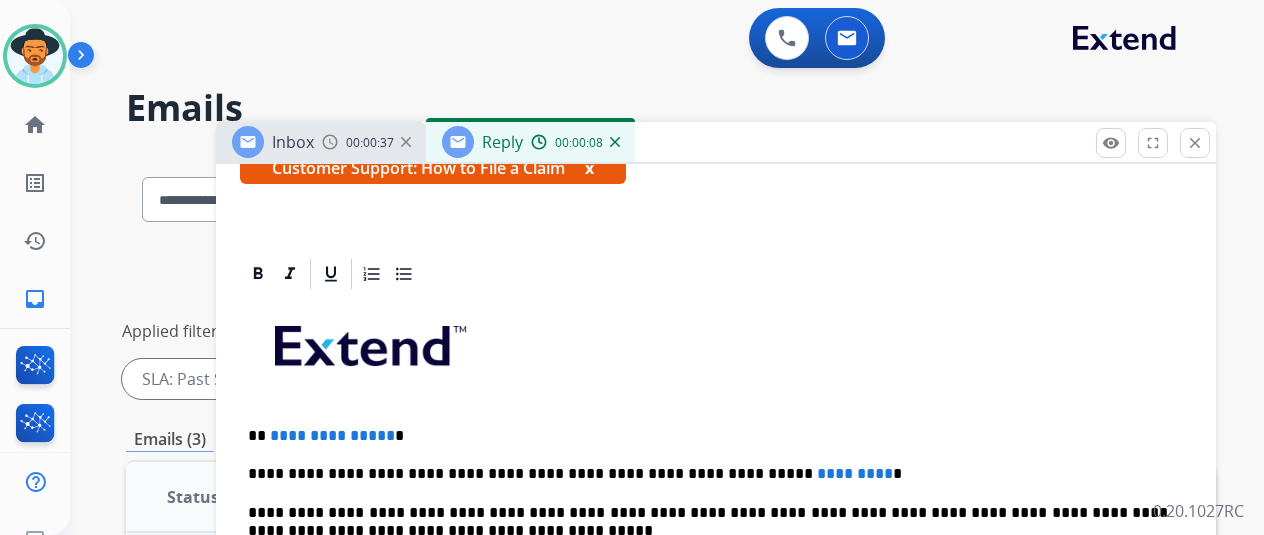 scroll, scrollTop: 398, scrollLeft: 0, axis: vertical 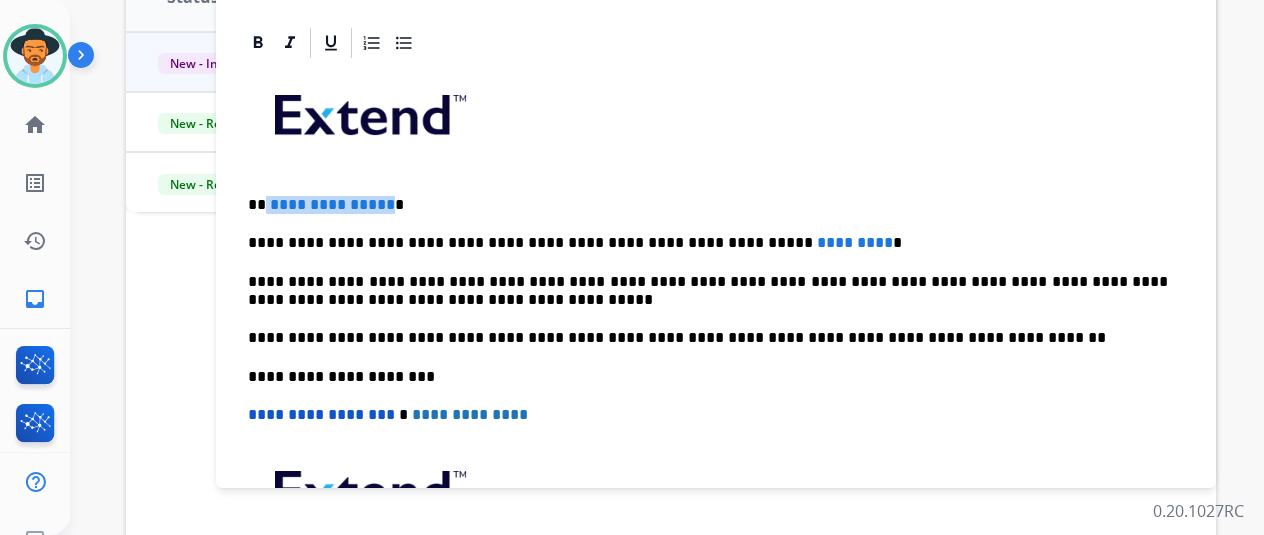 drag, startPoint x: 400, startPoint y: 197, endPoint x: 283, endPoint y: 197, distance: 117 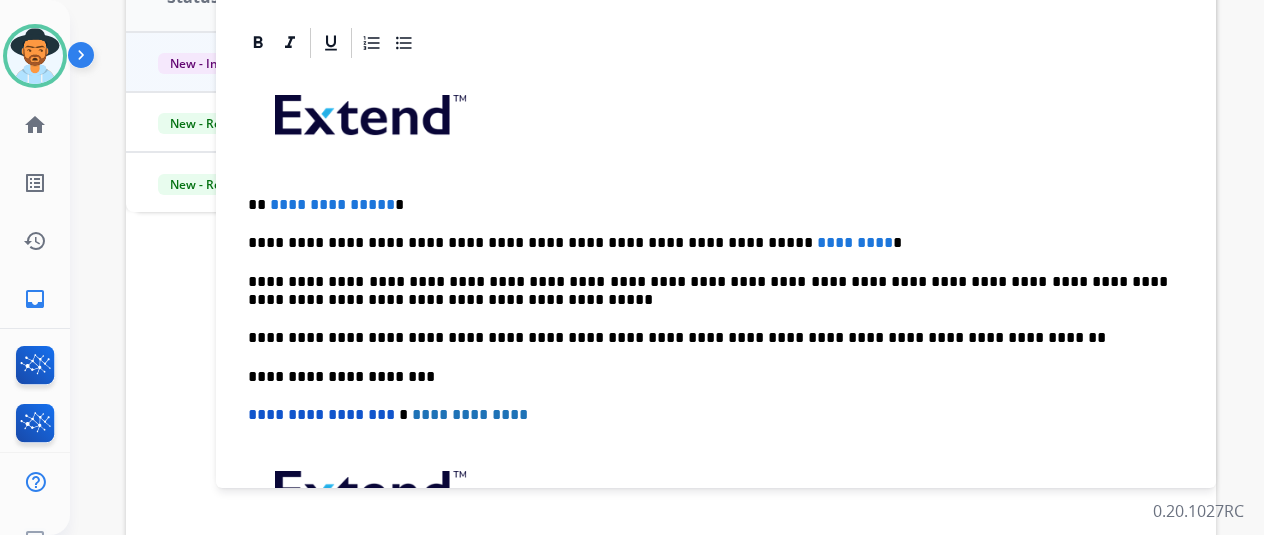 type 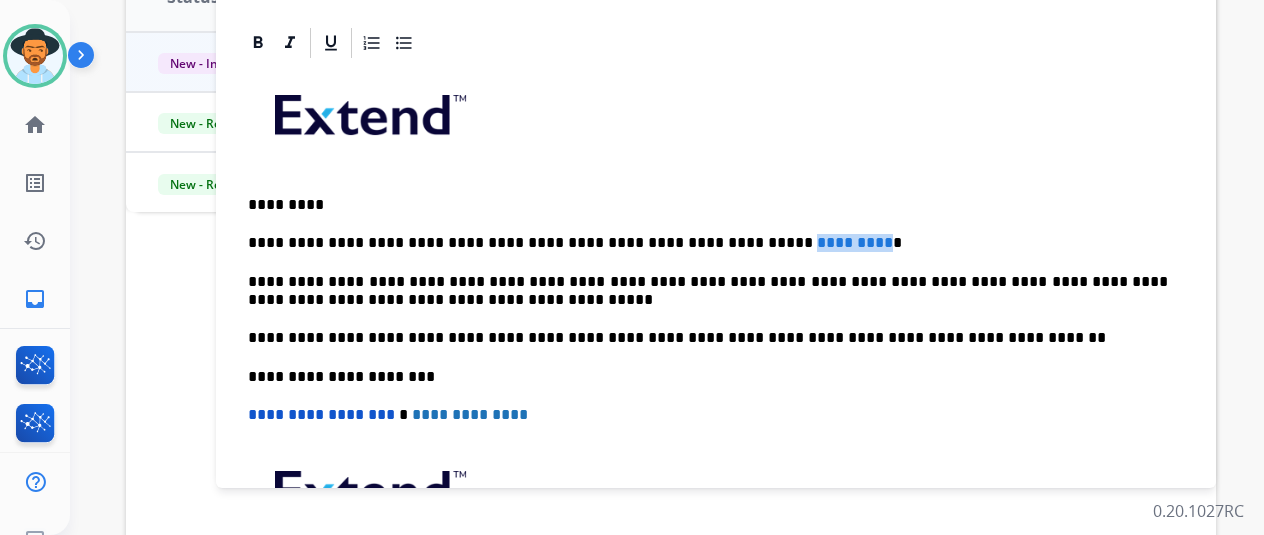 drag, startPoint x: 806, startPoint y: 239, endPoint x: 722, endPoint y: 240, distance: 84.00595 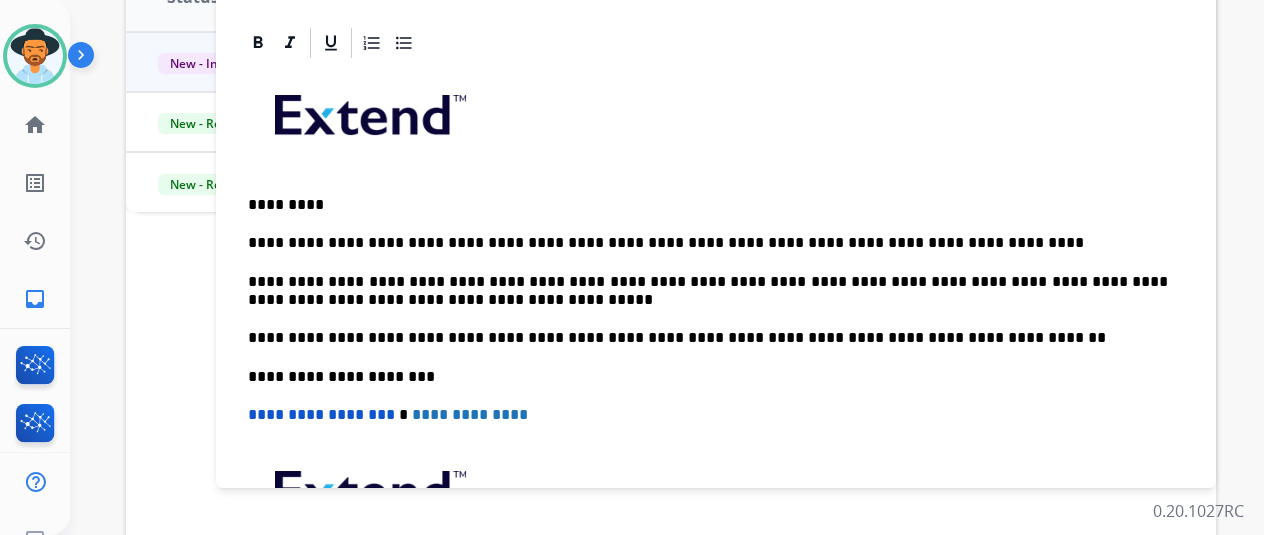 click on "**********" at bounding box center [708, 291] 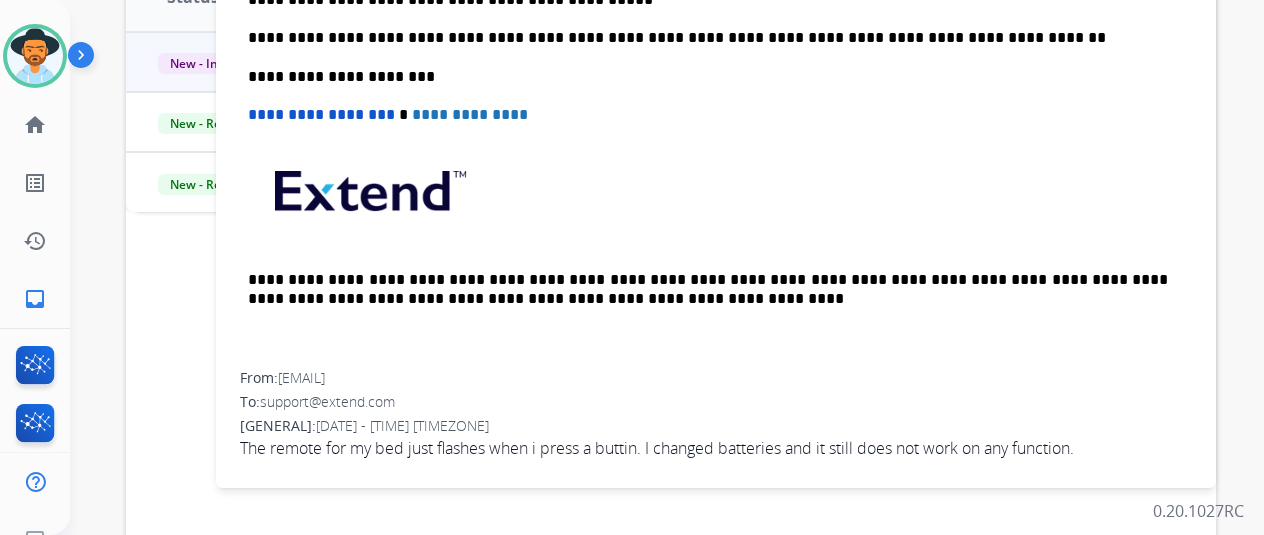 scroll, scrollTop: 0, scrollLeft: 0, axis: both 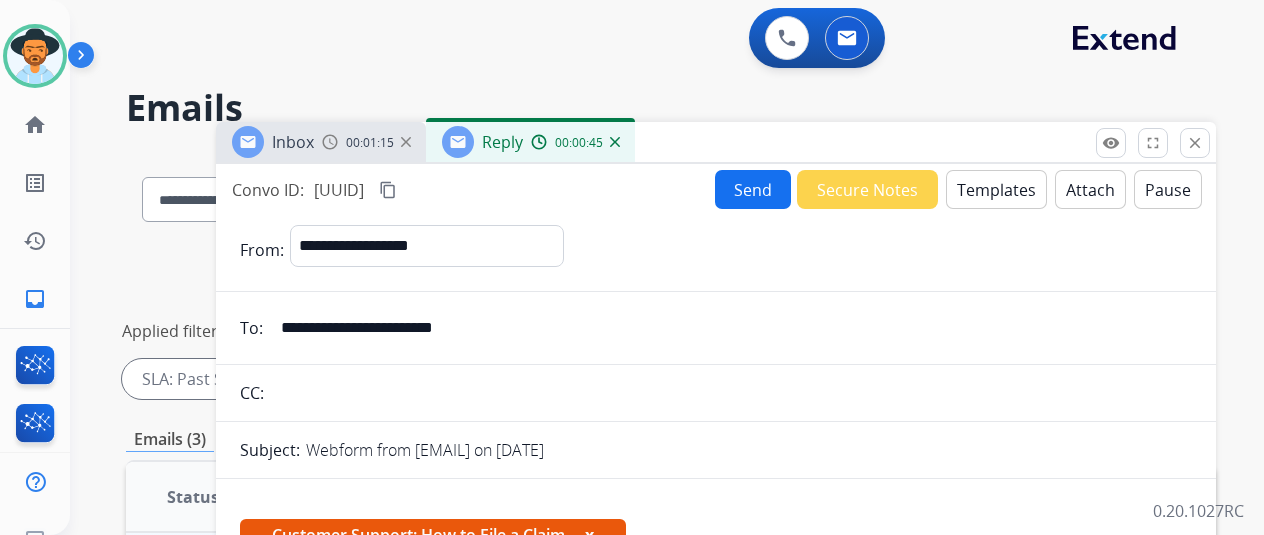 click on "content_copy" at bounding box center (388, 190) 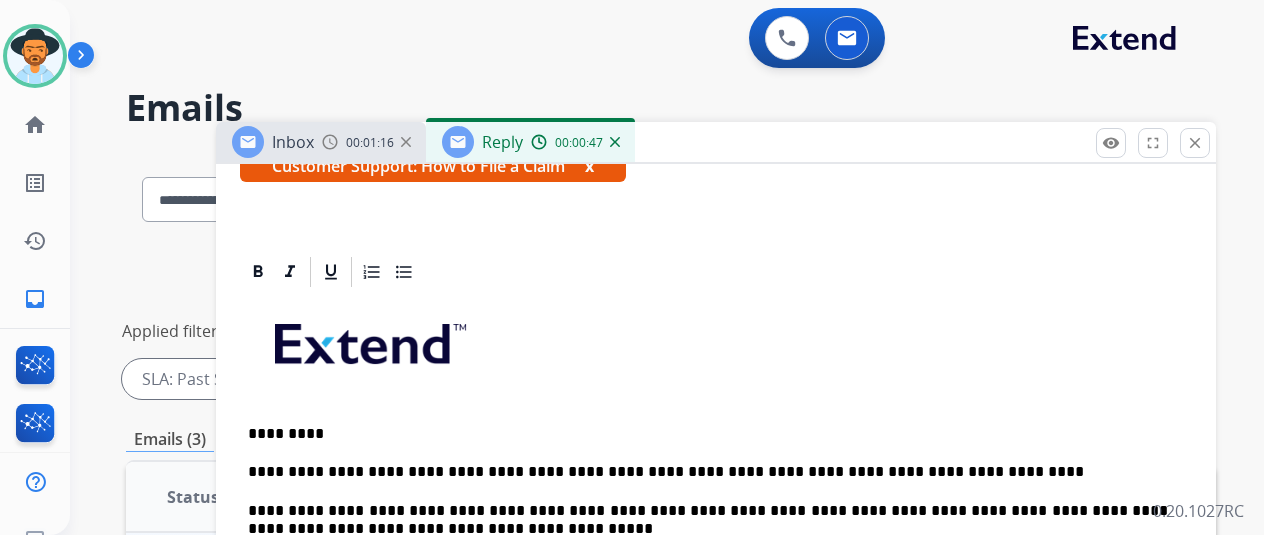 scroll, scrollTop: 400, scrollLeft: 0, axis: vertical 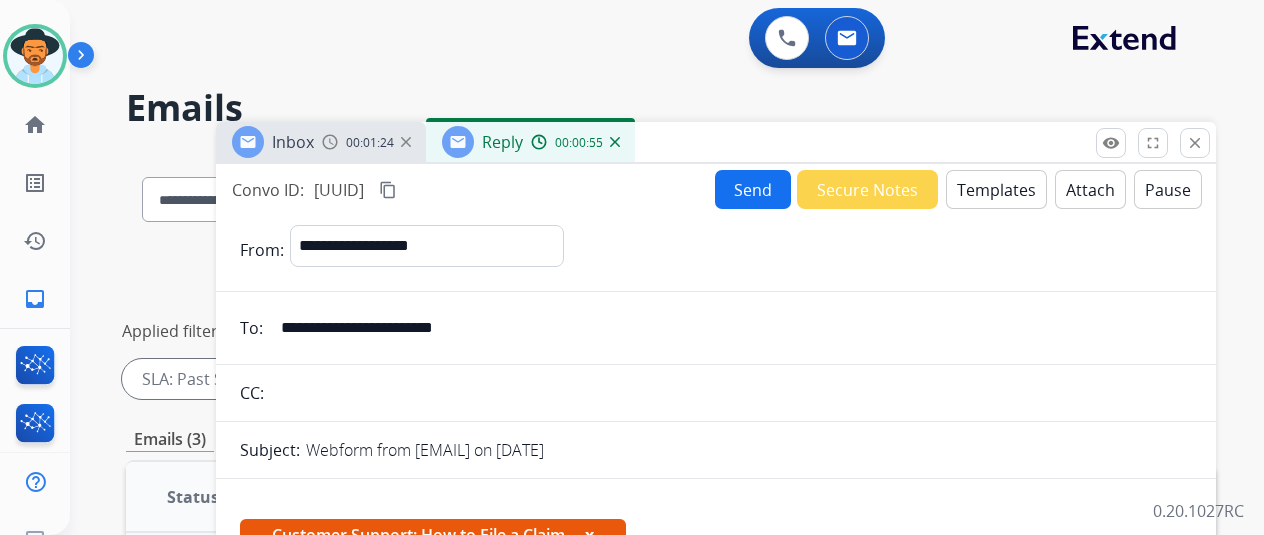 click on "Send" at bounding box center (753, 189) 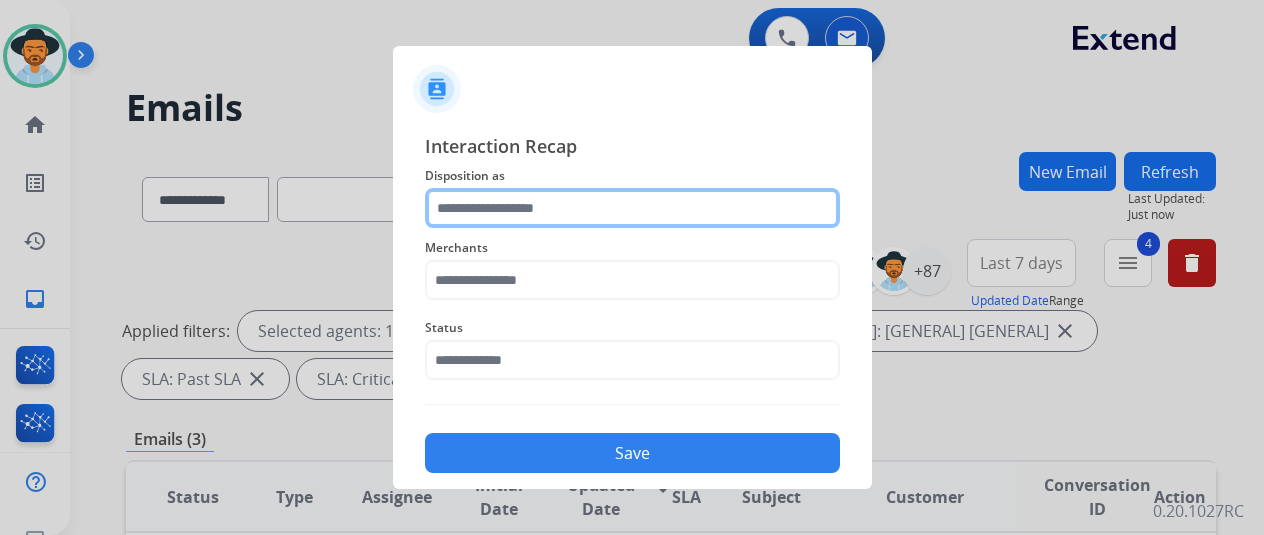 click 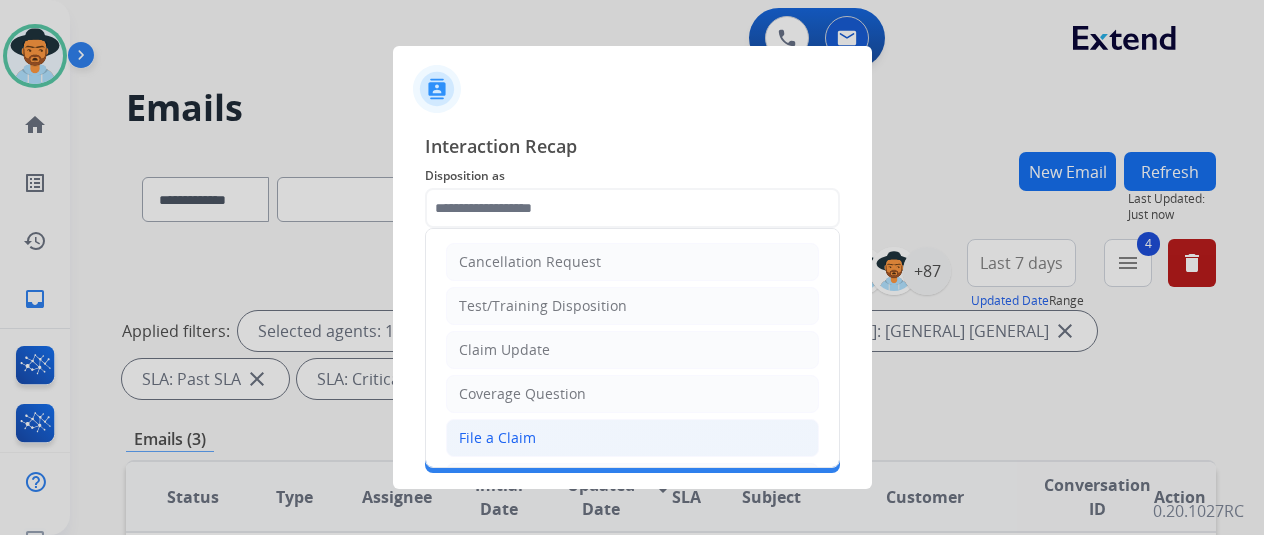 click on "File a Claim" 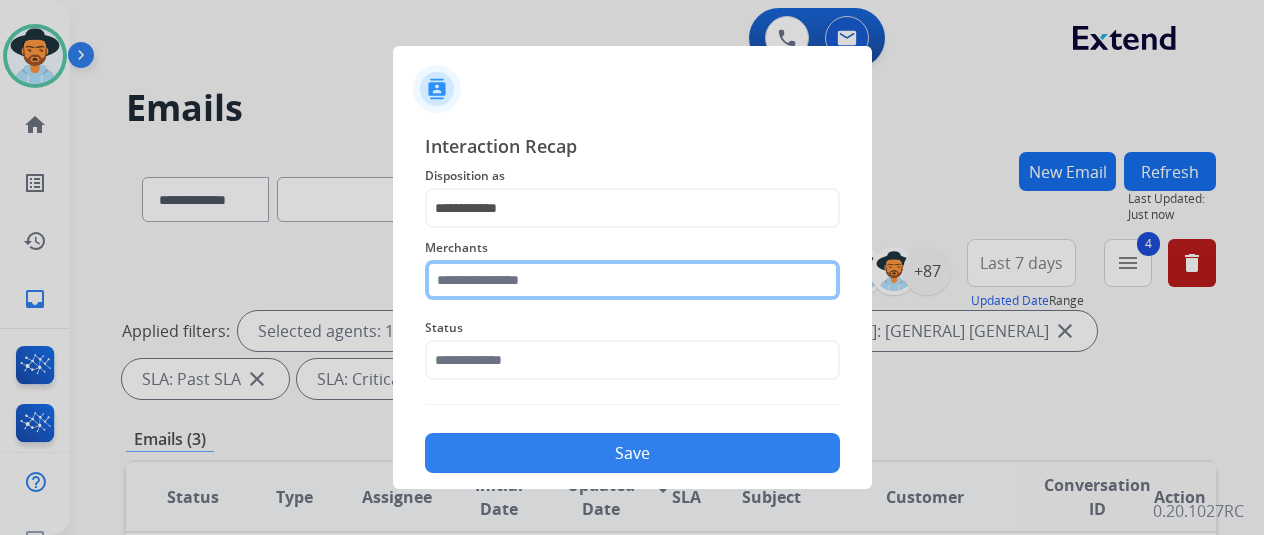 click 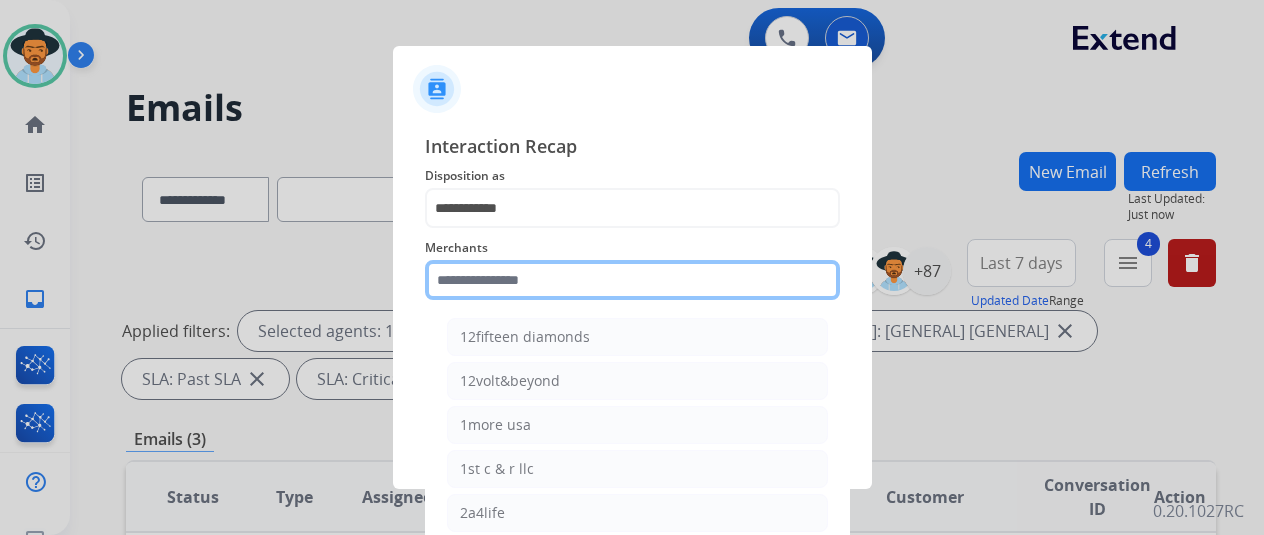 click 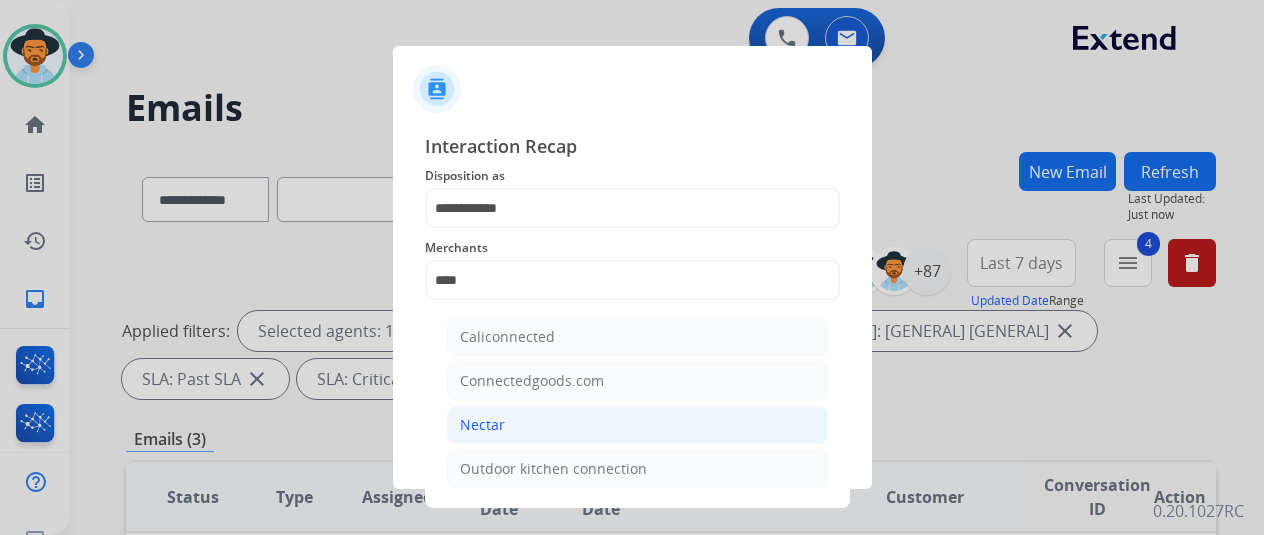 click on "Nectar" 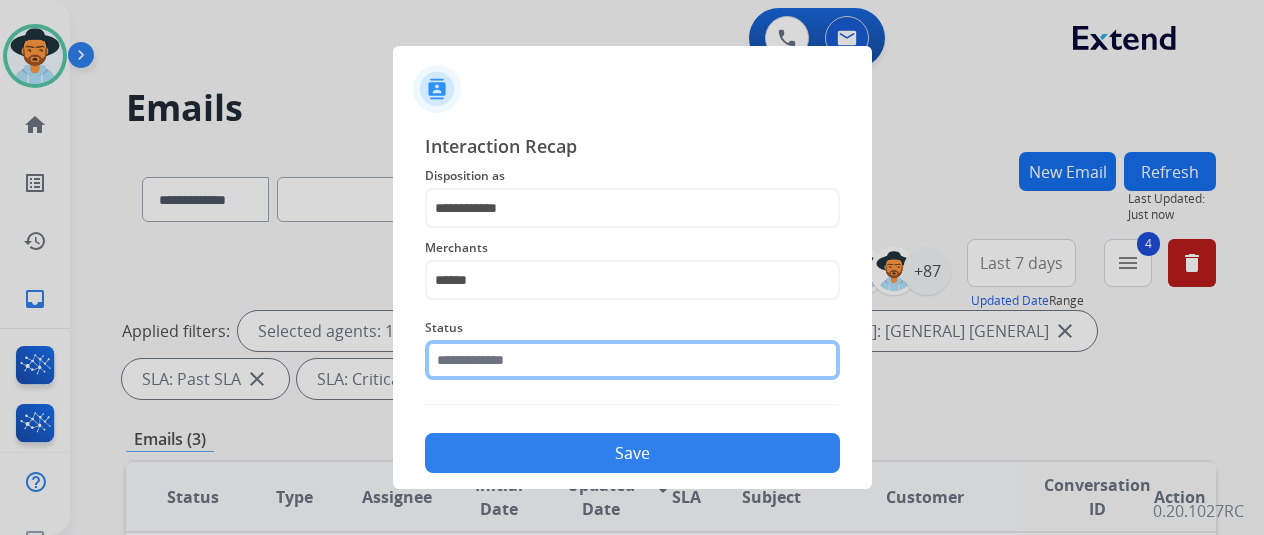 click 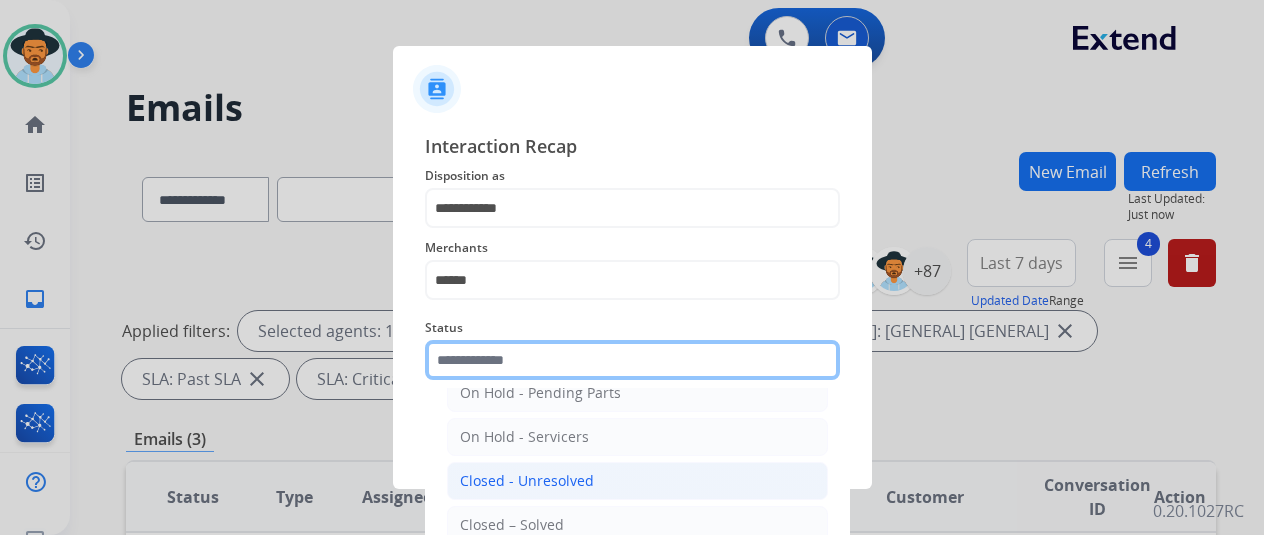 scroll, scrollTop: 114, scrollLeft: 0, axis: vertical 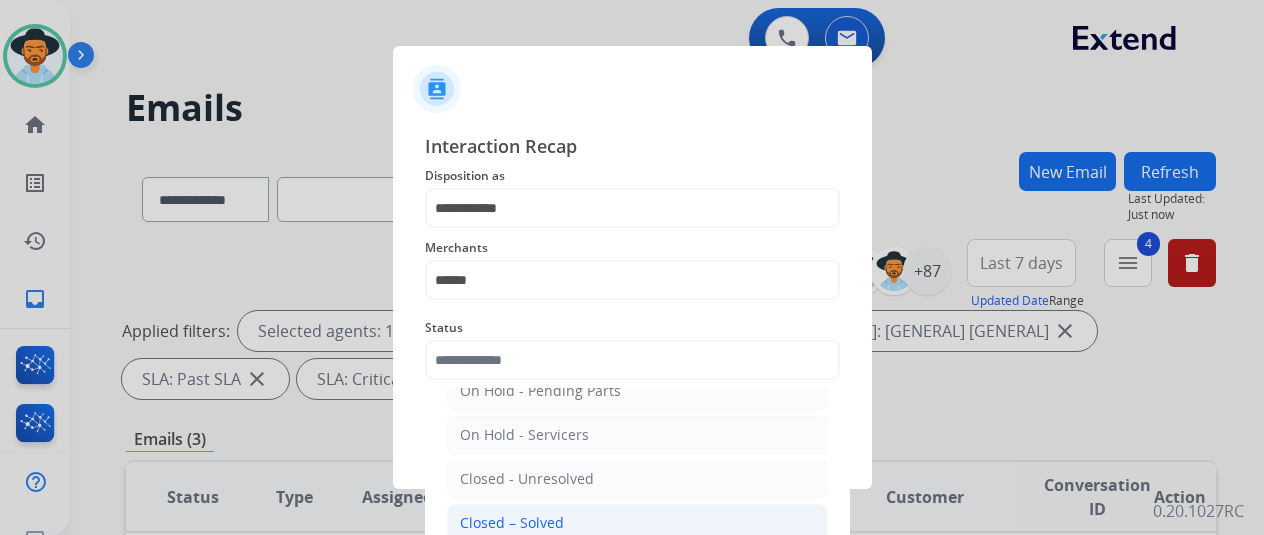 click on "Closed – Solved" 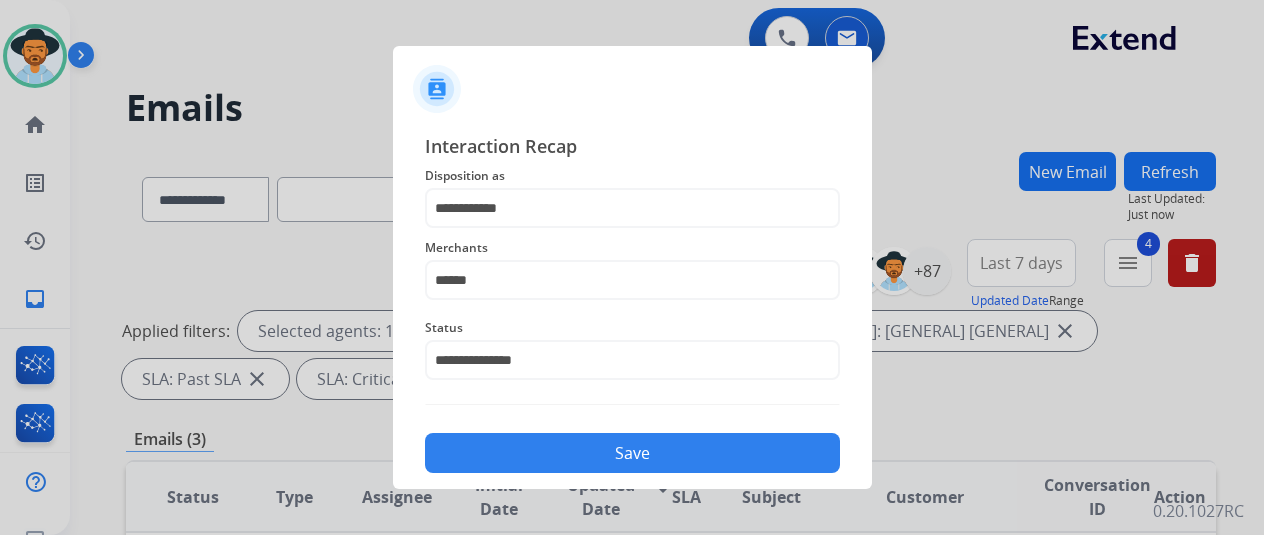 click on "Save" 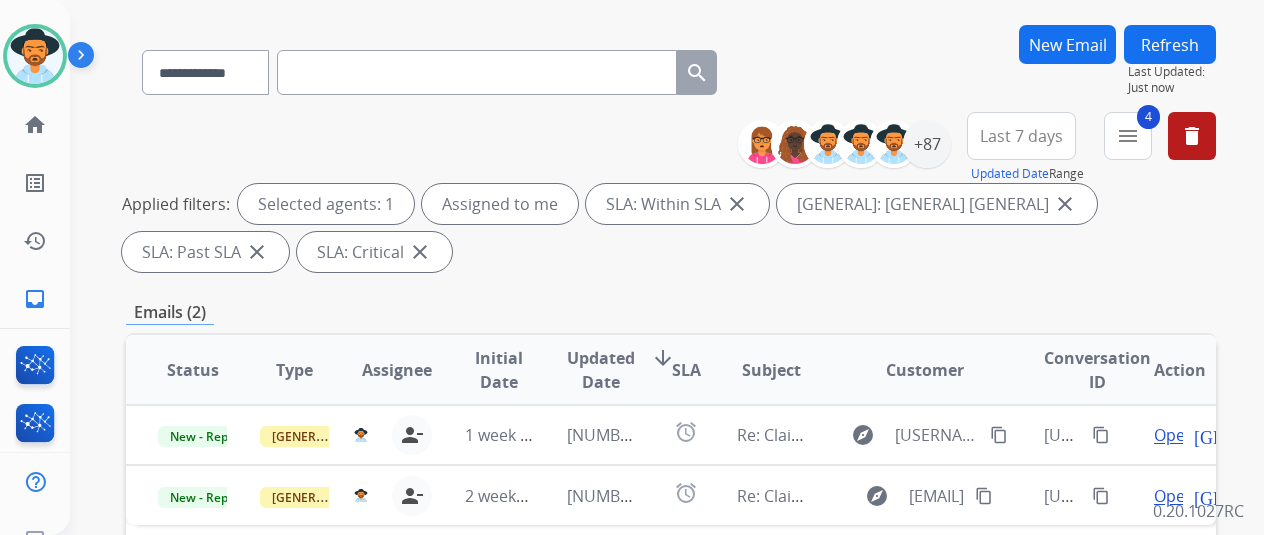 scroll, scrollTop: 0, scrollLeft: 0, axis: both 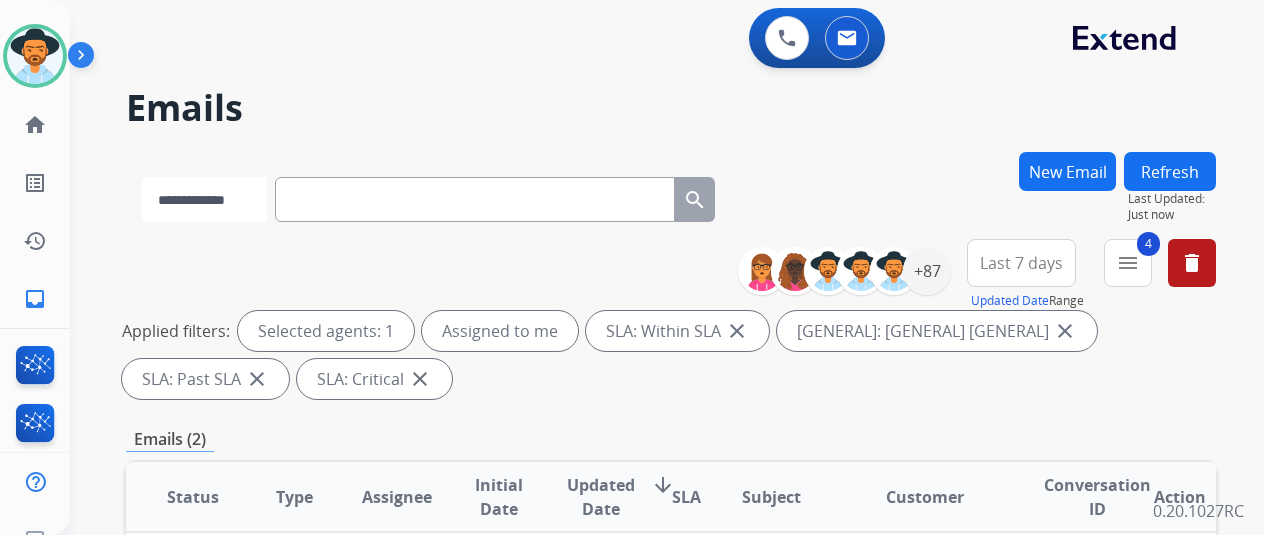 click on "**********" at bounding box center (204, 199) 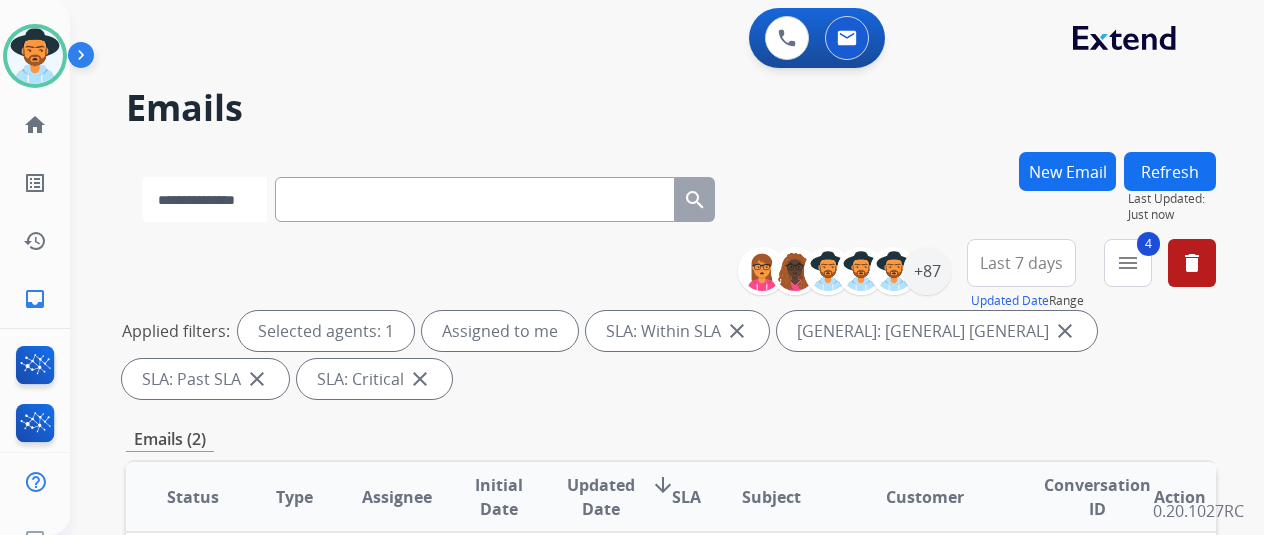 click on "**********" at bounding box center (204, 199) 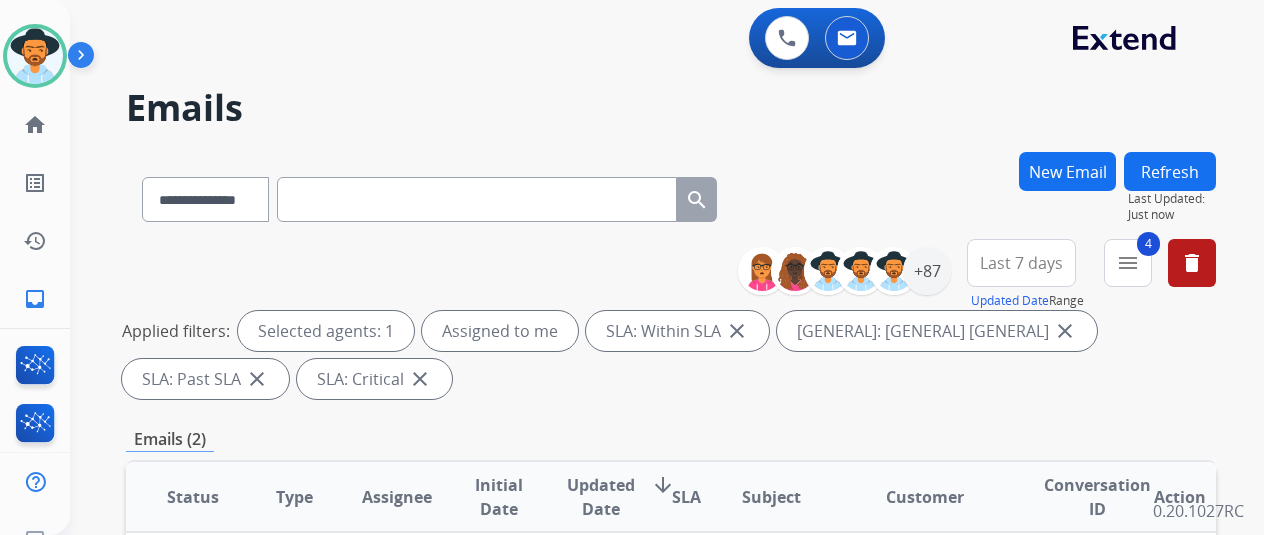 click at bounding box center [477, 199] 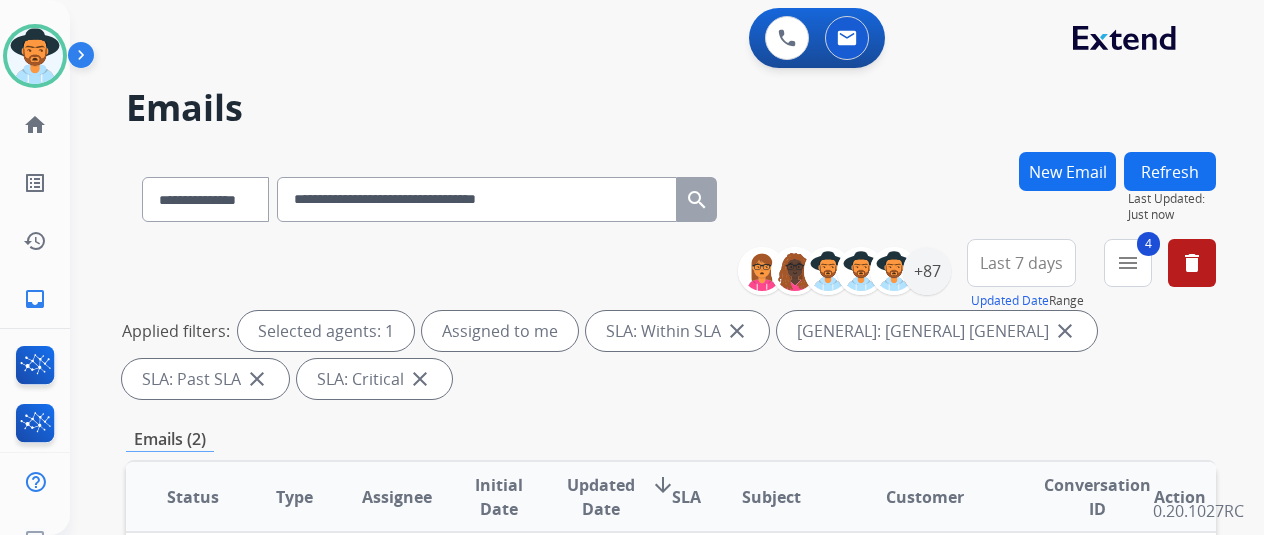 type on "**********" 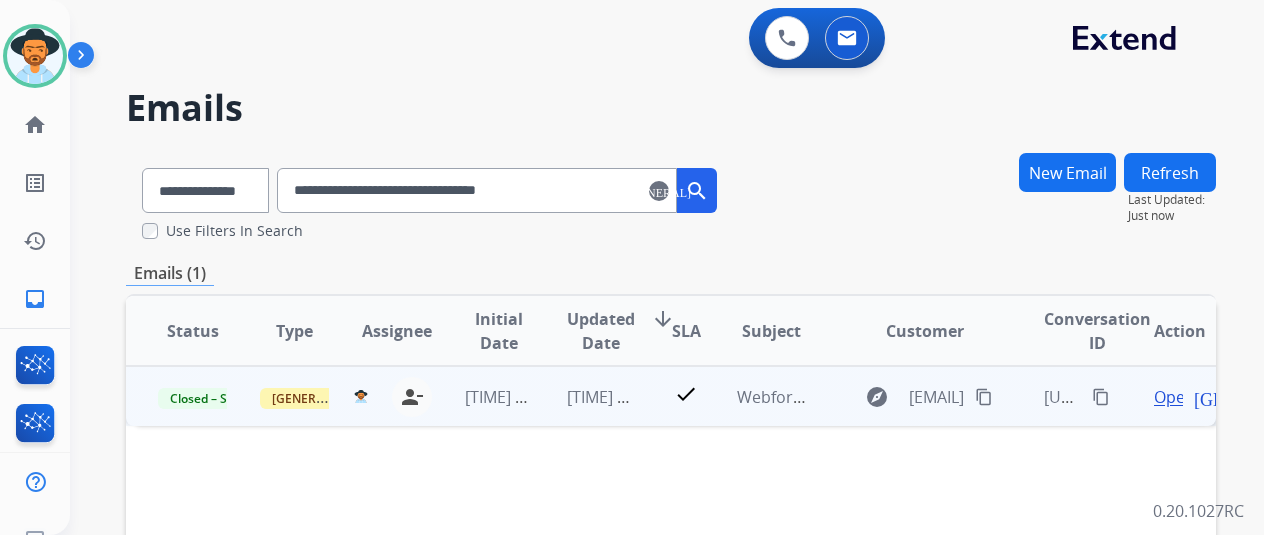 click on "Open" at bounding box center [1174, 397] 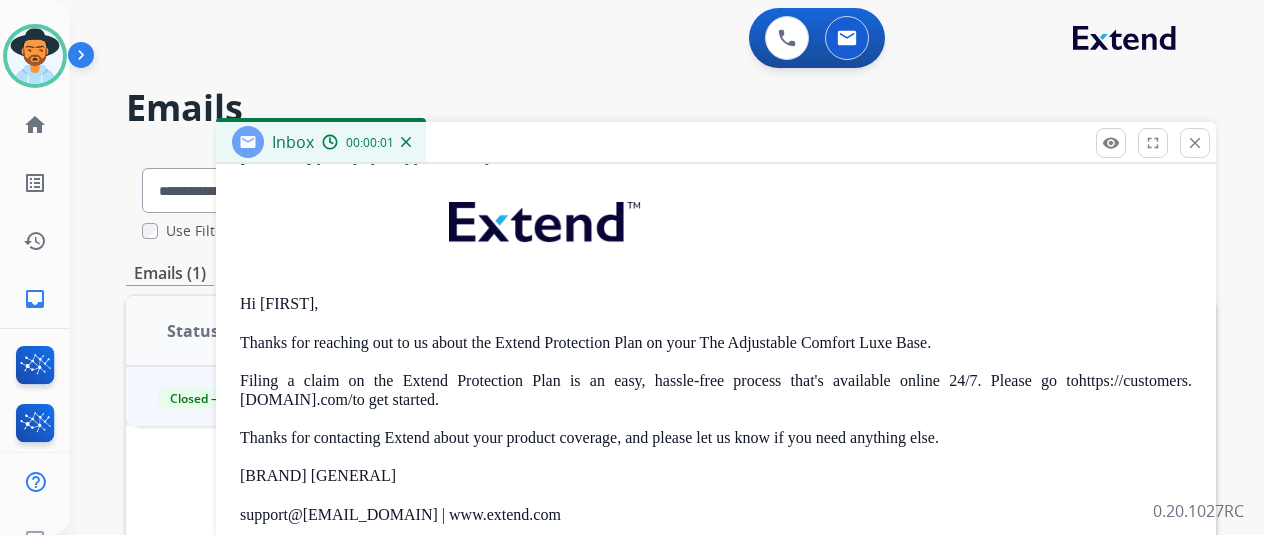 scroll, scrollTop: 375, scrollLeft: 0, axis: vertical 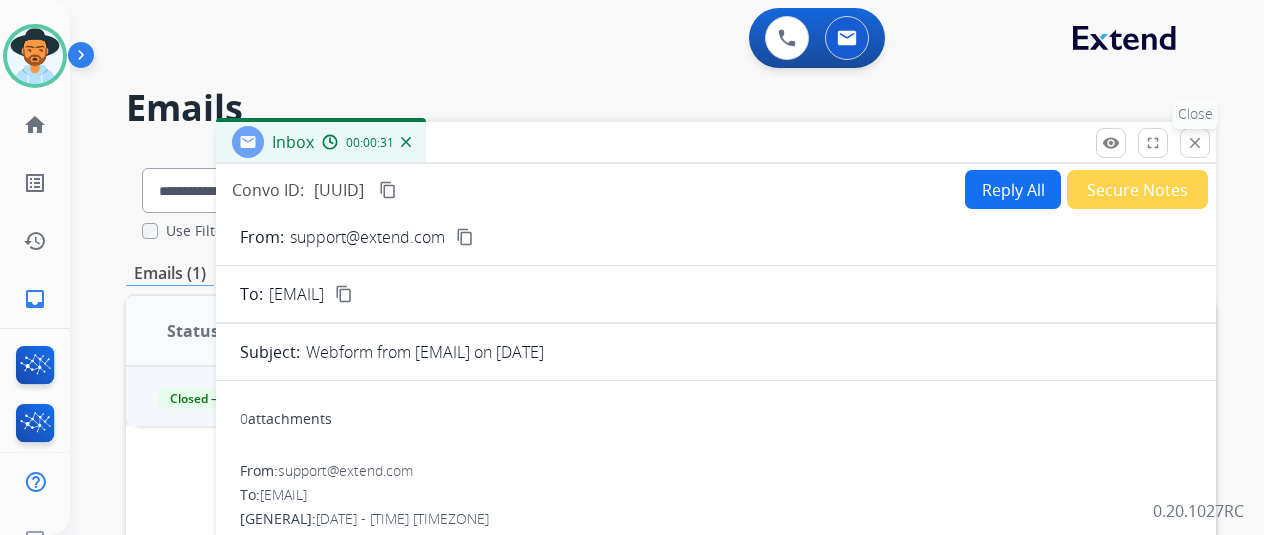 click on "close Close" at bounding box center (1195, 143) 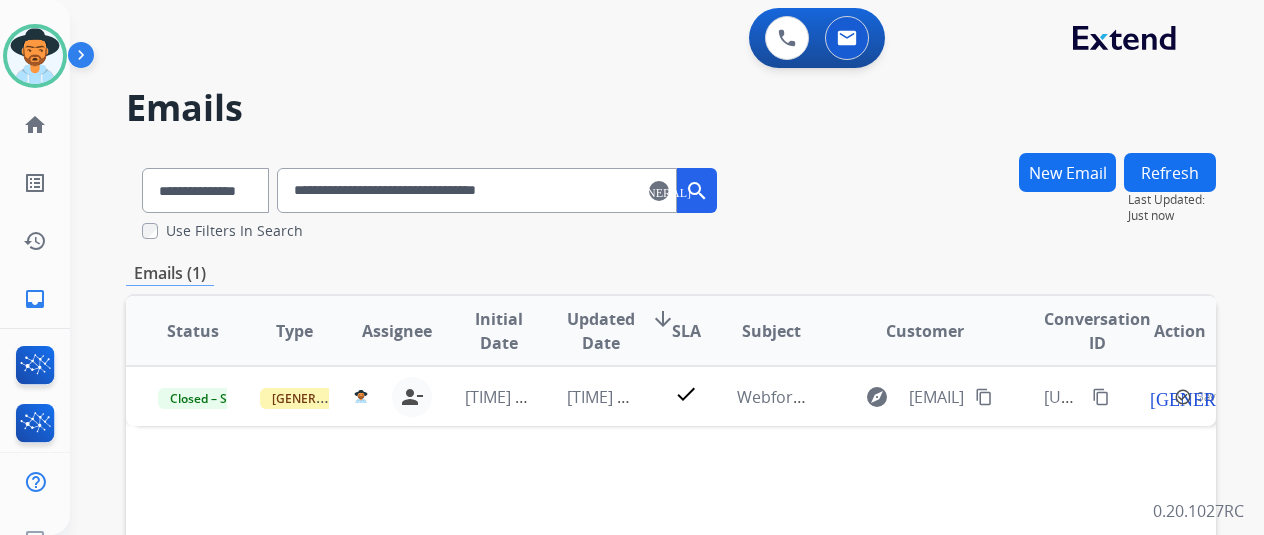 click on "**********" at bounding box center (477, 190) 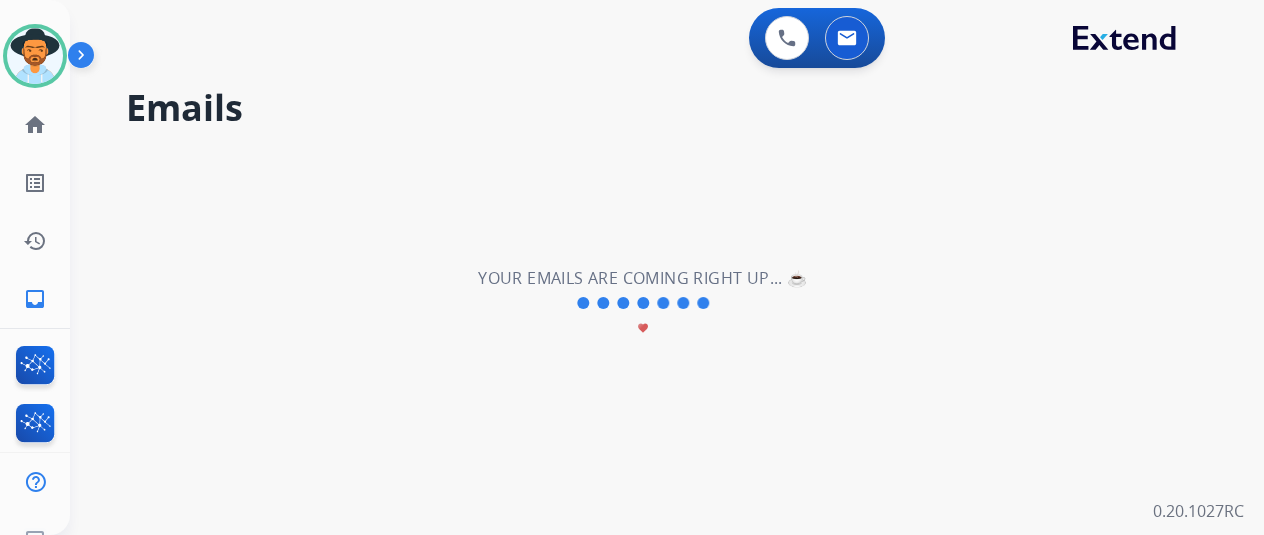 select on "**********" 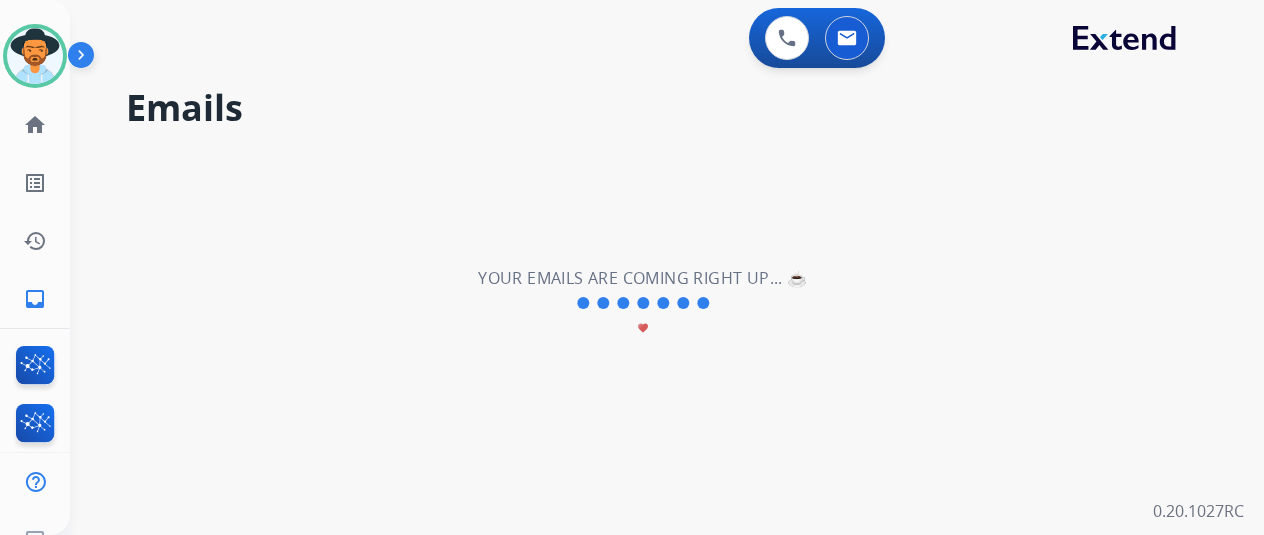 type 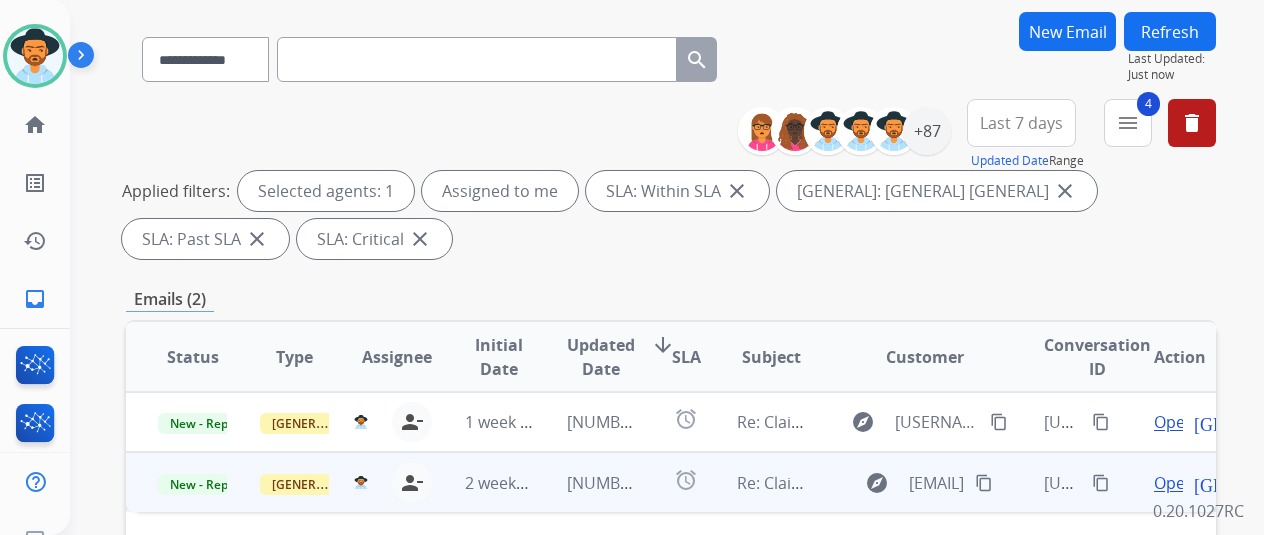 scroll, scrollTop: 200, scrollLeft: 0, axis: vertical 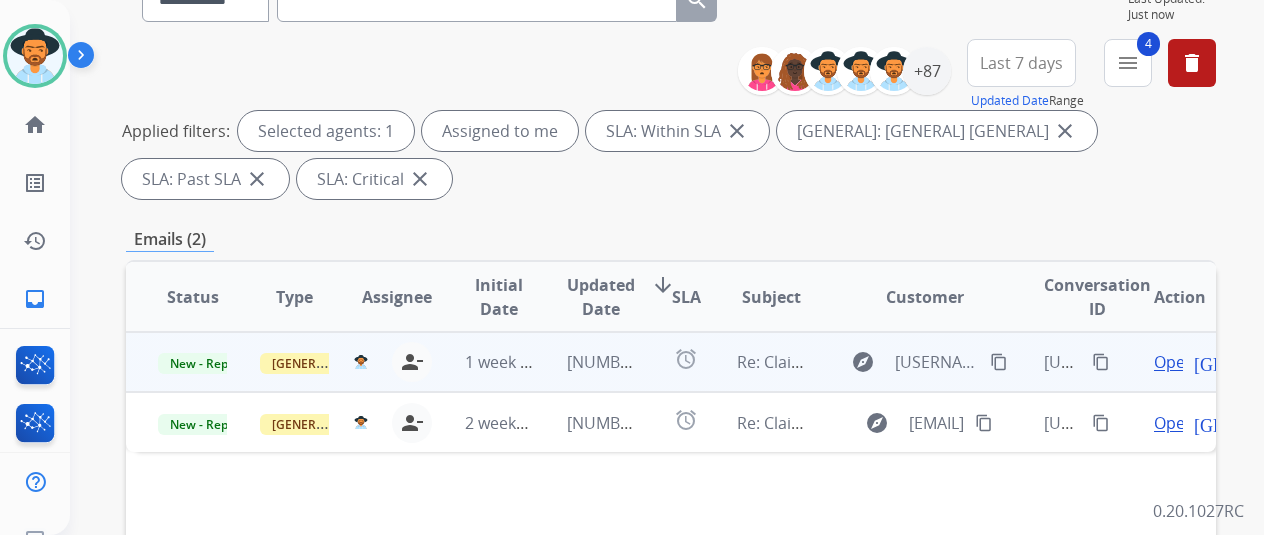 click on "Open" at bounding box center [1174, 362] 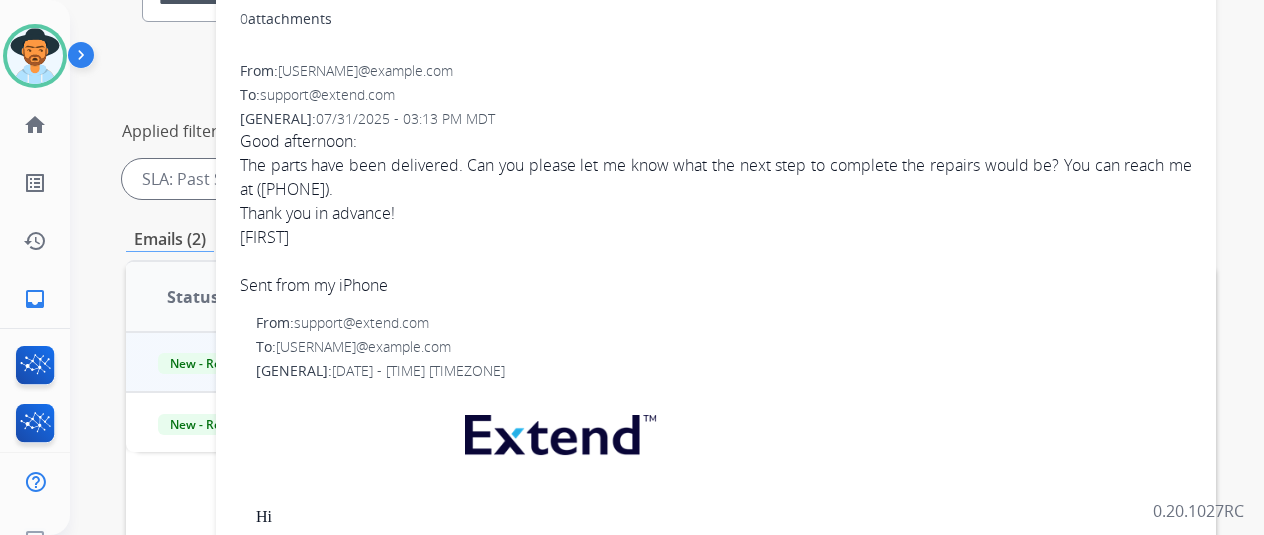 scroll, scrollTop: 0, scrollLeft: 0, axis: both 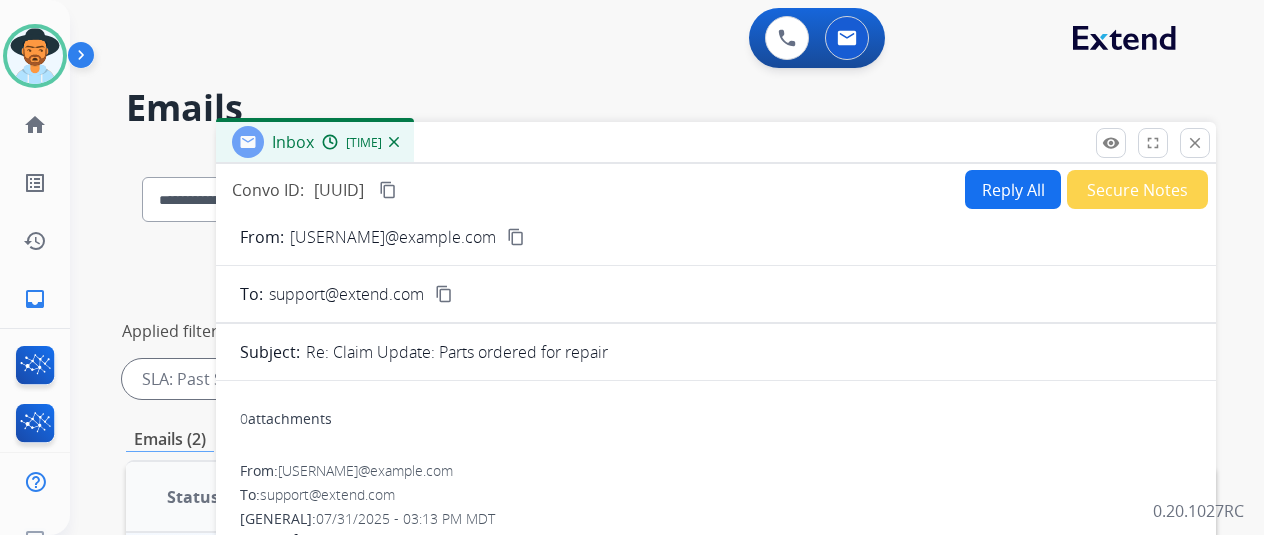 drag, startPoint x: 1200, startPoint y: 144, endPoint x: 1192, endPoint y: 152, distance: 11.313708 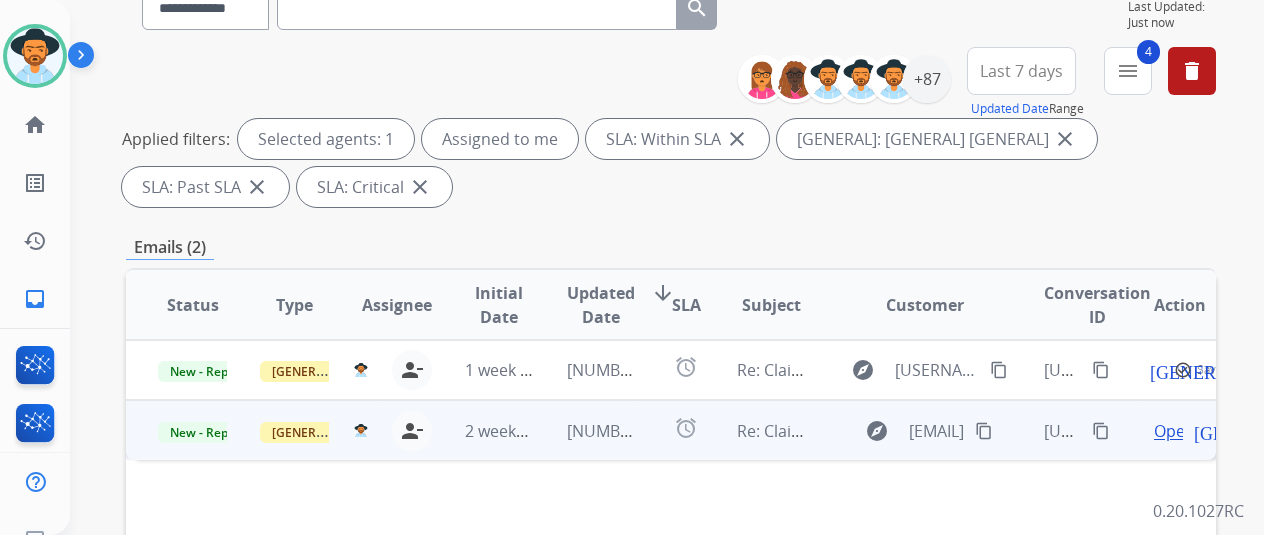 scroll, scrollTop: 200, scrollLeft: 0, axis: vertical 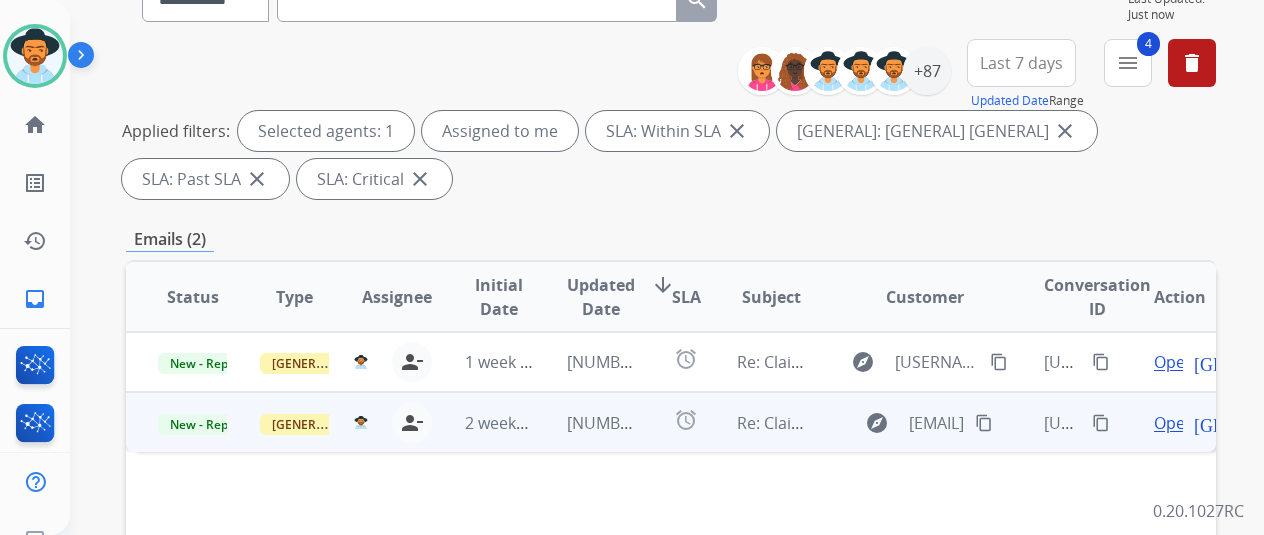 click on "Open" at bounding box center (1174, 423) 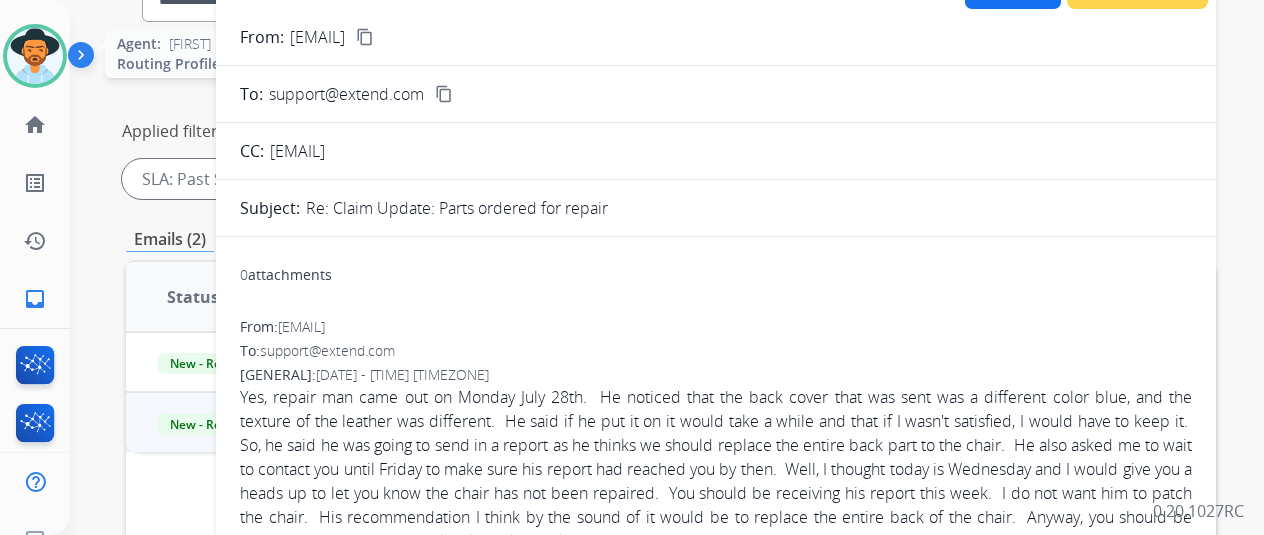 click at bounding box center [35, 56] 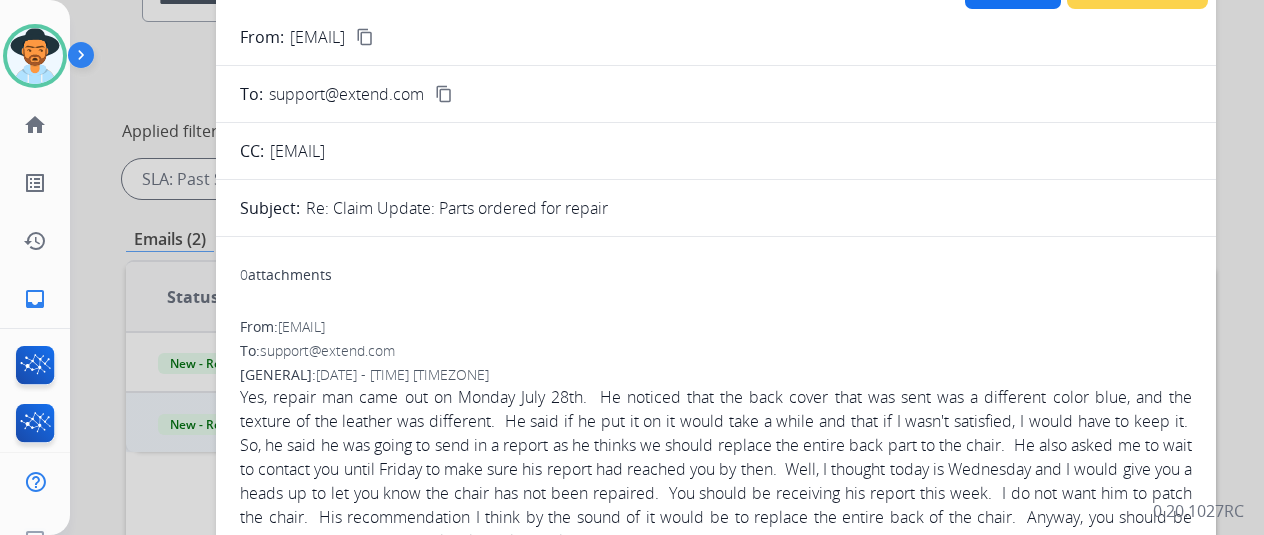 scroll, scrollTop: 0, scrollLeft: 0, axis: both 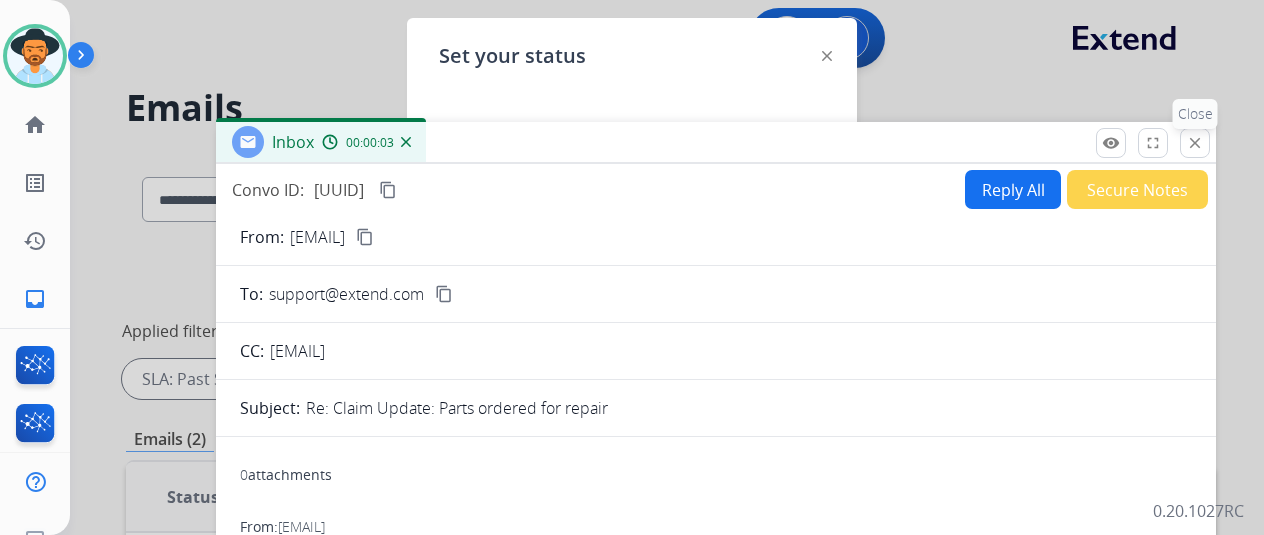 click on "close Close" at bounding box center (1195, 143) 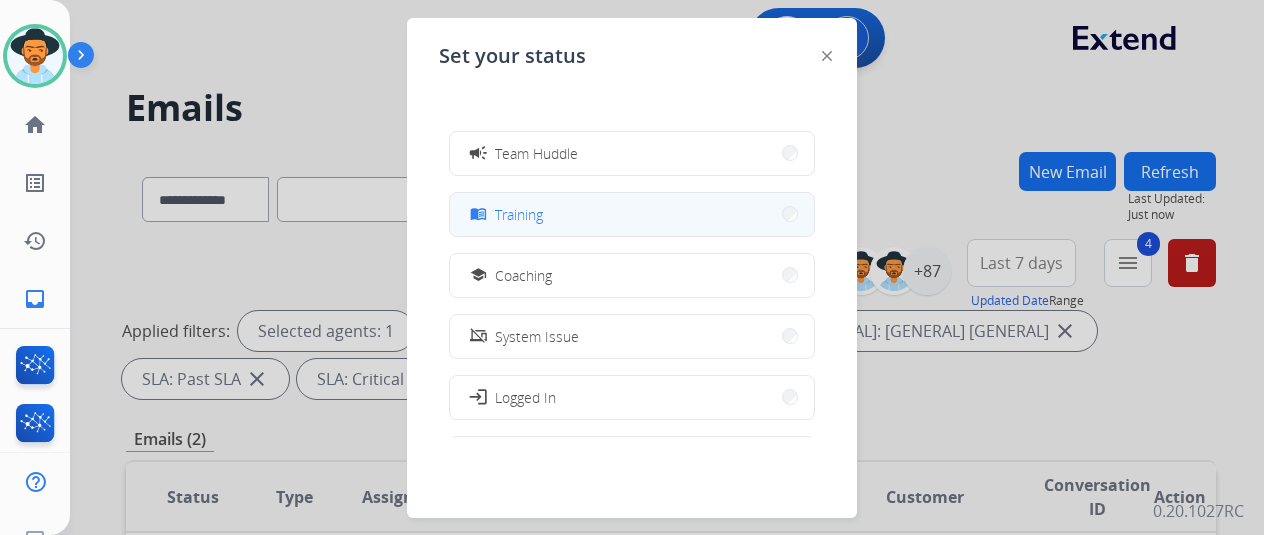 scroll, scrollTop: 276, scrollLeft: 0, axis: vertical 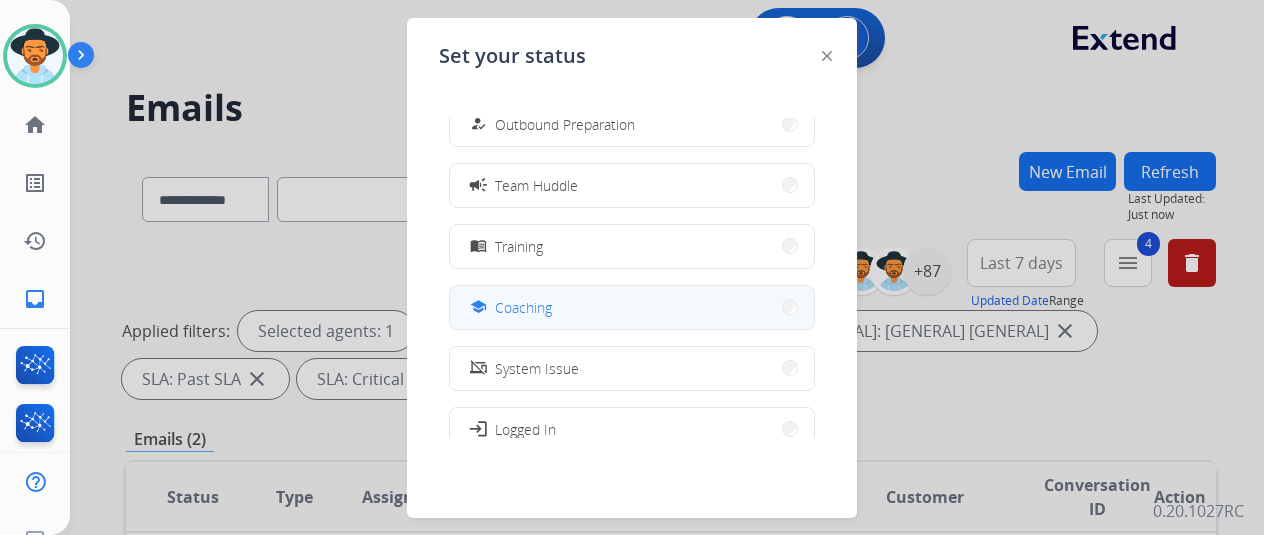 click on "school Coaching" at bounding box center [632, 307] 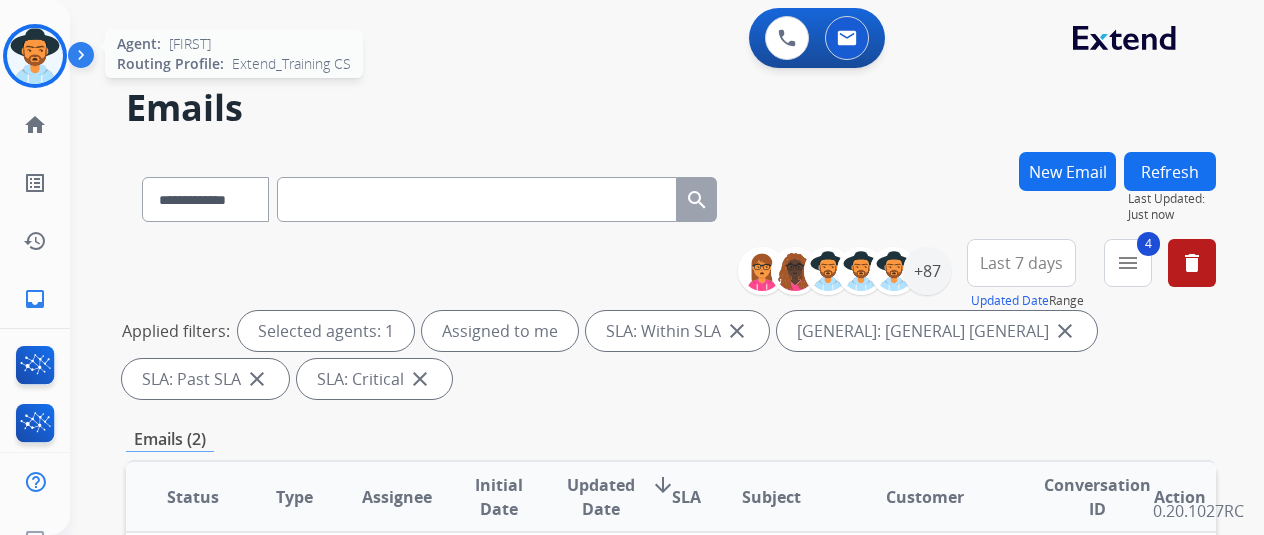 click at bounding box center (35, 56) 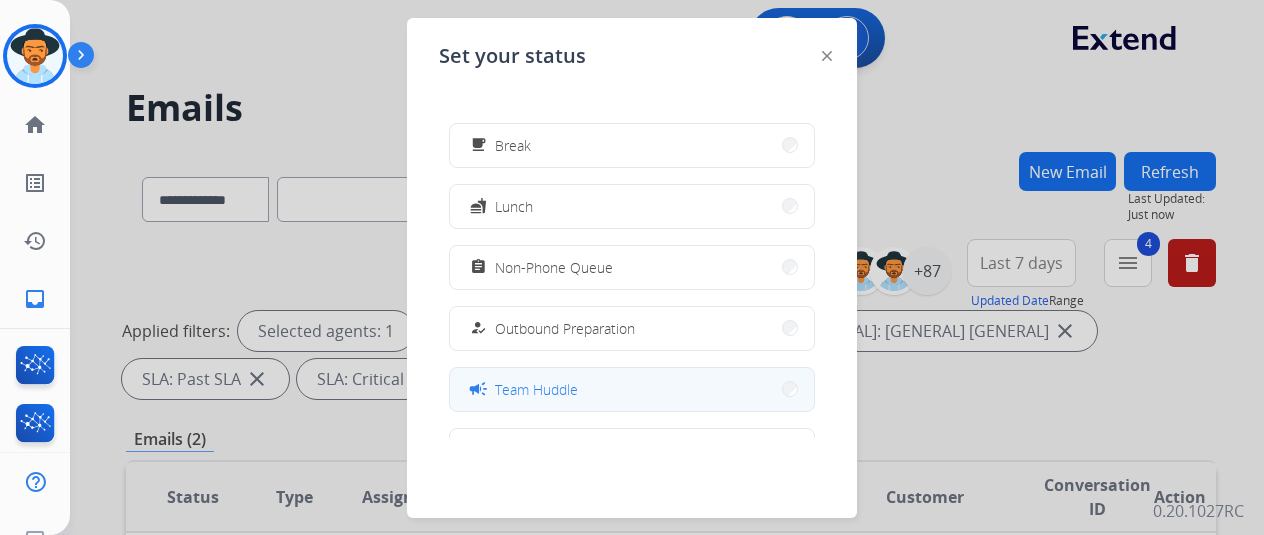 scroll, scrollTop: 100, scrollLeft: 0, axis: vertical 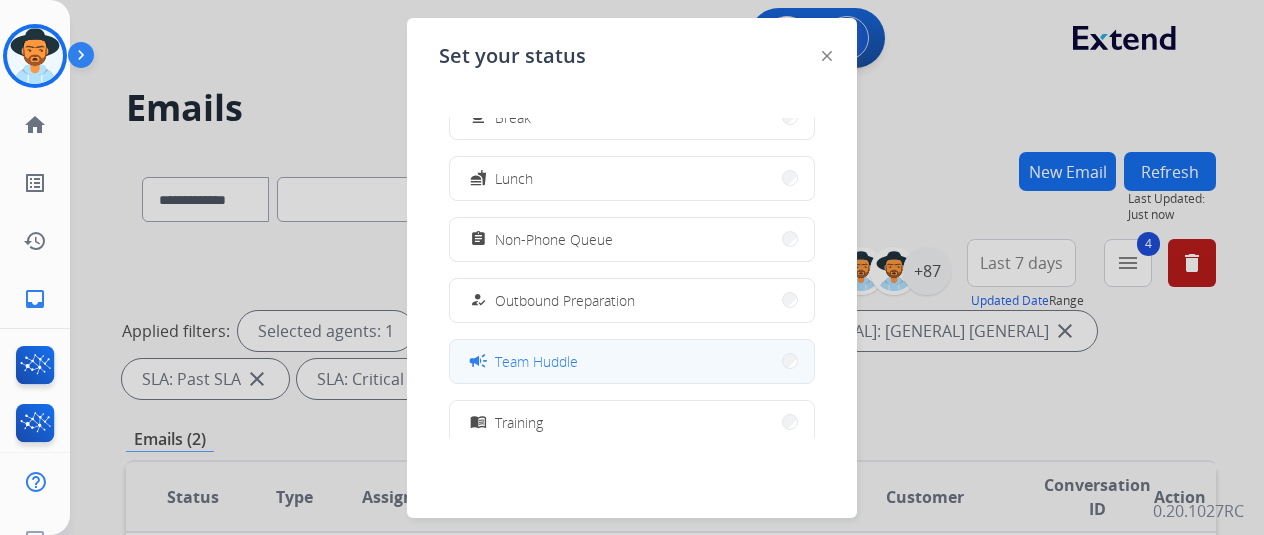 click on "Team Huddle" at bounding box center (536, 361) 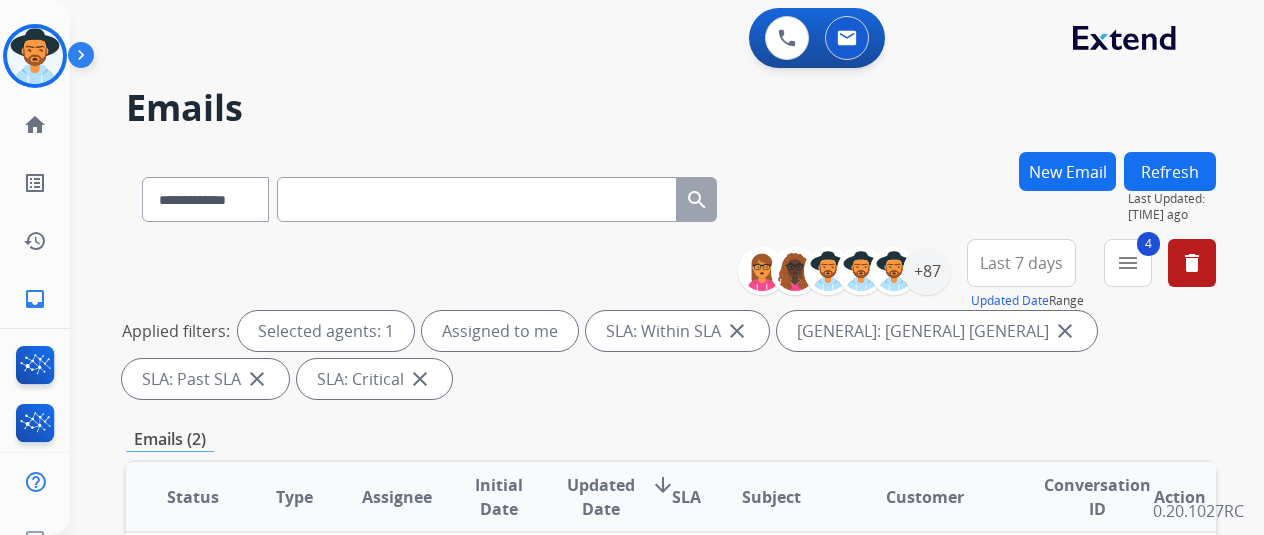 click on "Refresh" at bounding box center (1170, 171) 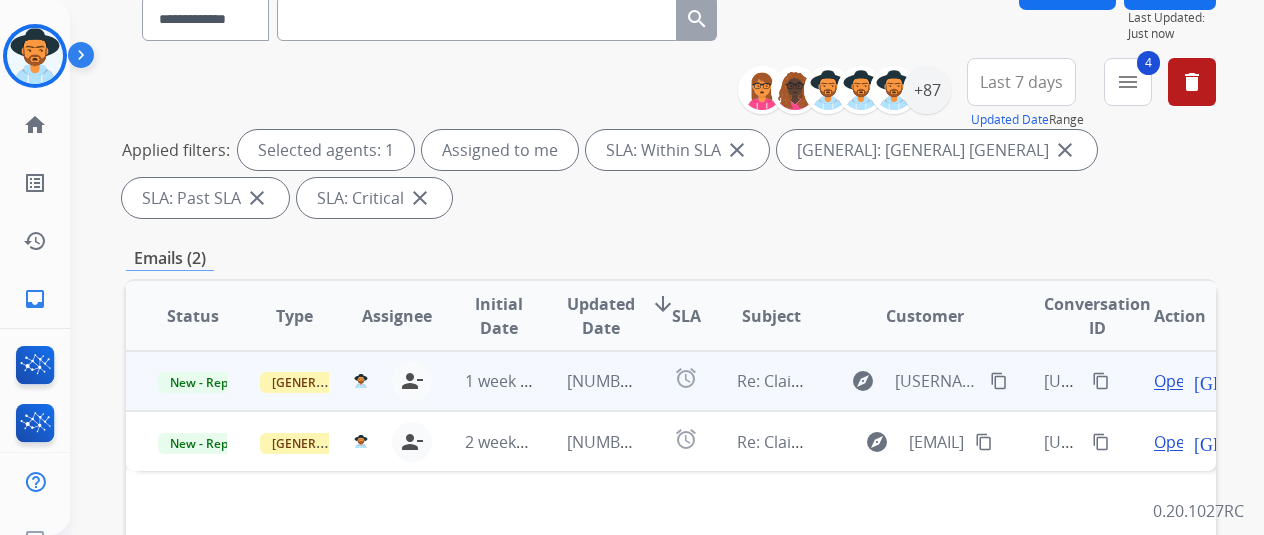 scroll, scrollTop: 200, scrollLeft: 0, axis: vertical 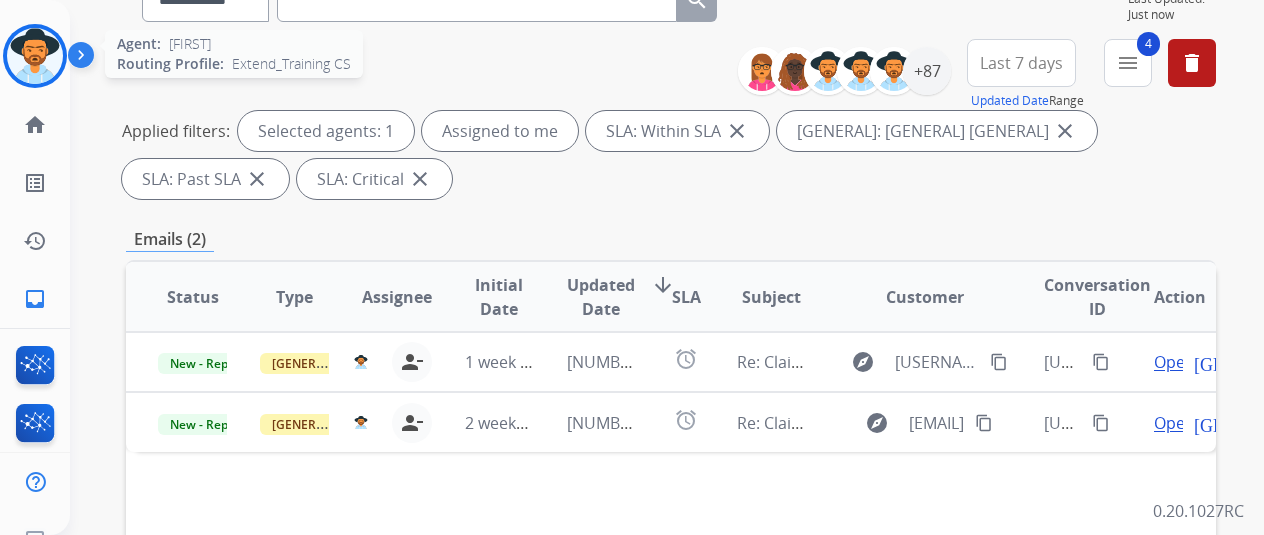 click on "Agent: [FIRST] Routing Profile: Extend_Training CS" 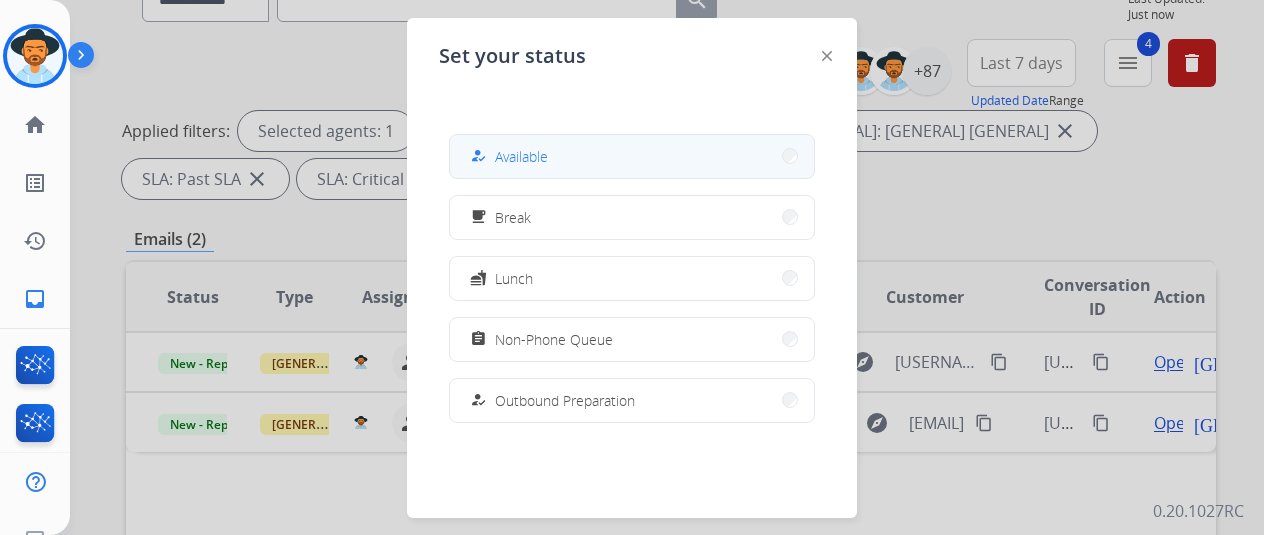 click on "how_to_reg Available" at bounding box center [632, 156] 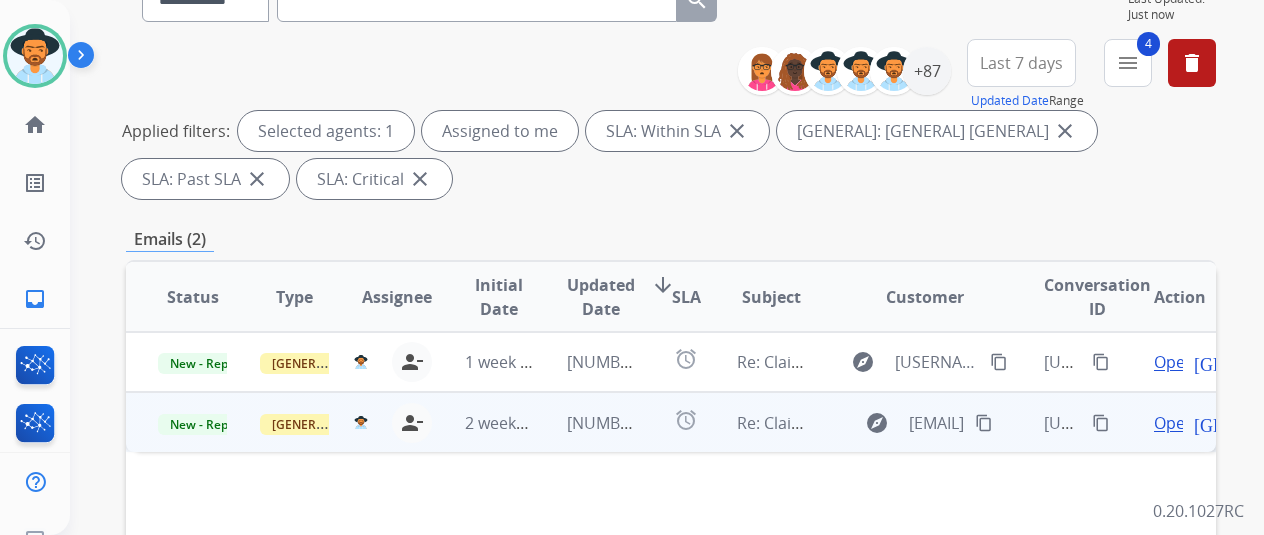 click on "[GENERAL] [GENERAL]" at bounding box center (1180, 423) 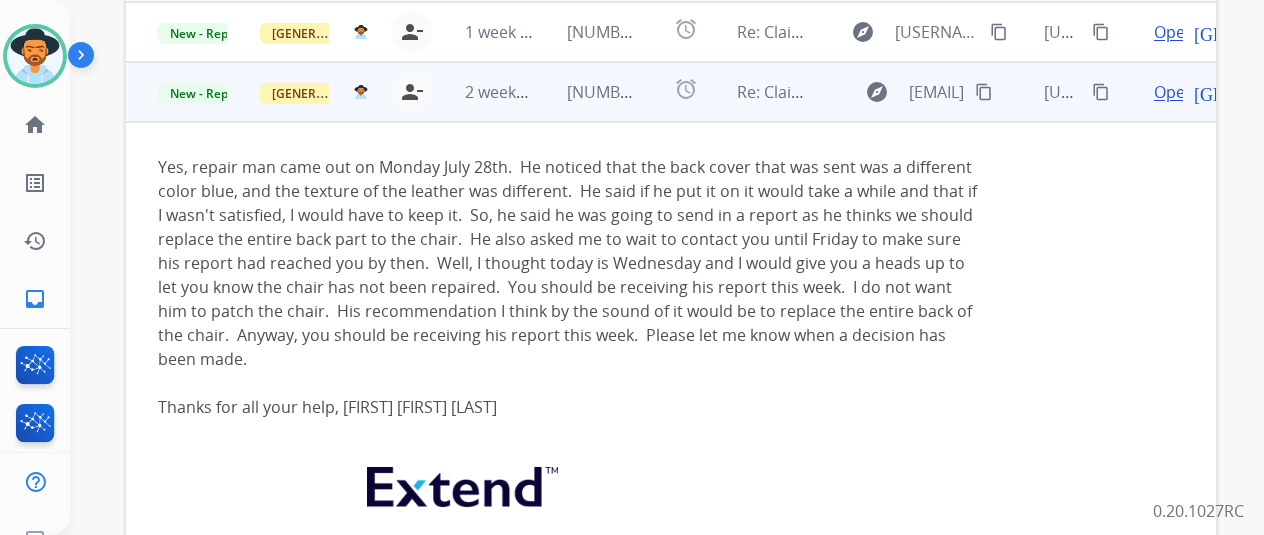scroll, scrollTop: 500, scrollLeft: 0, axis: vertical 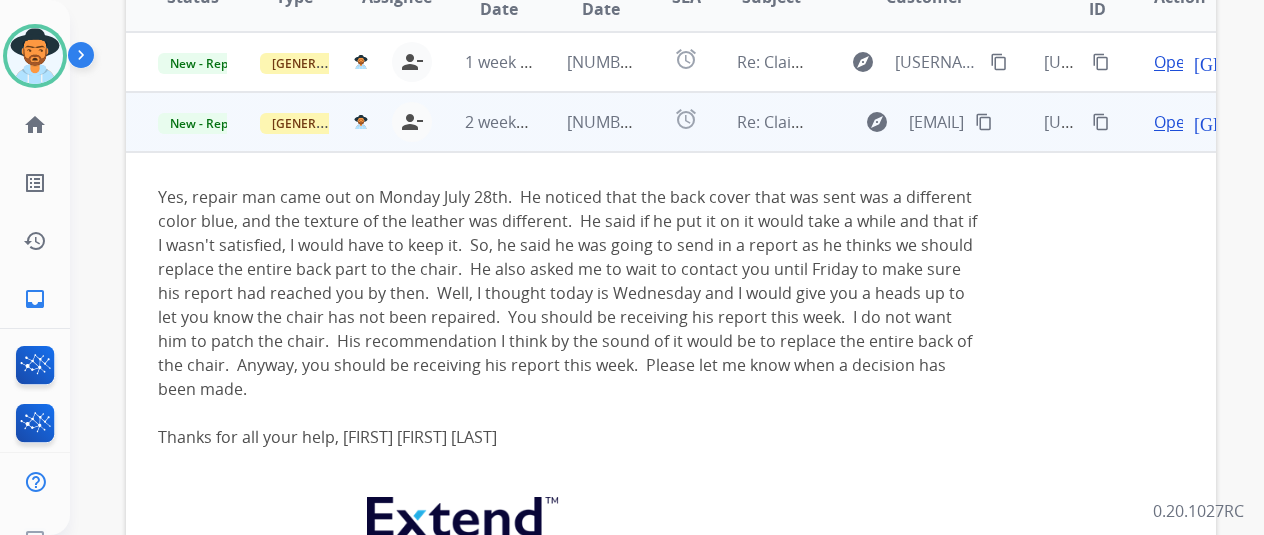click on "content_copy" at bounding box center (984, 122) 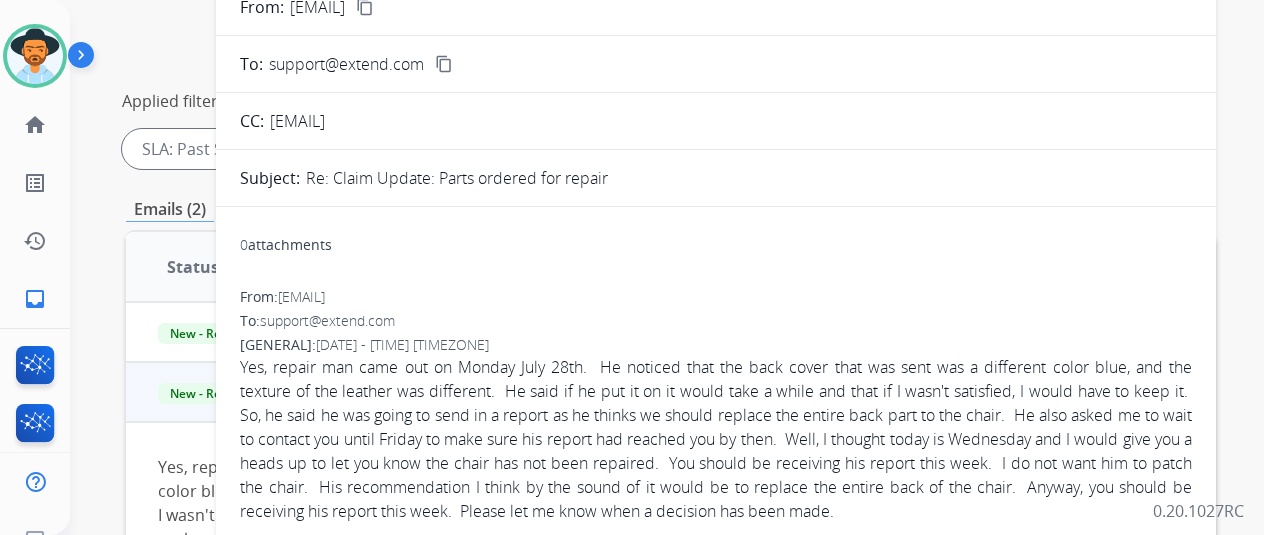 scroll, scrollTop: 100, scrollLeft: 0, axis: vertical 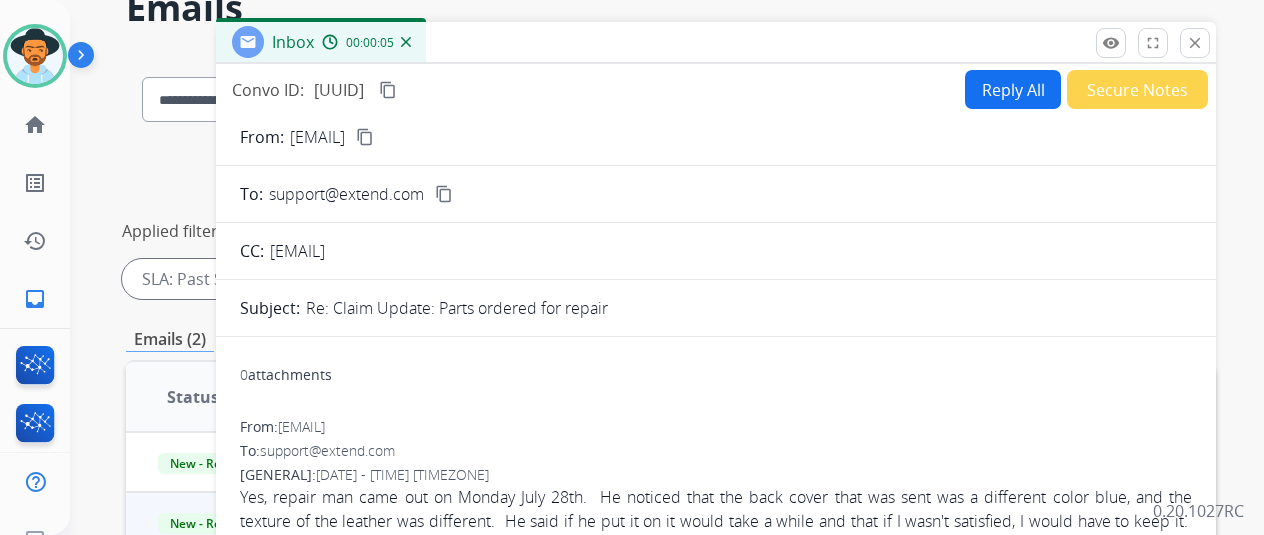 click on "From: [EMAIL] content_copy To:  [EMAIL]  content_copy CC: [EMAIL] Subject:  Re: Claim Update: Parts ordered for repair  0  attachments  From:  [EMAIL]   To:  [EMAIL]  Date:  07/30/2025 - 08:01 AM MDT Thanks again for all your help, Antoinette Nina Monte    From:  [EMAIL]   To:  [EMAIL]  Date:  07/22/2025 - 11:11 AM MDT Thank you Sent from AOL on Android    From:  [EMAIL]   To:  [EMAIL]  Date:  07/22/2025 - 10:31 AM MDT Hi Nina, Thank you for getting back to me and letting me know the parts have come in. I have created a service order and assigned a servicer in your area to come out and install the new parts. Please allow them 7-10 business days to contact you to set up your in-home appointment. If you need anything else, please let me know, and it would be my pleasure to assist you again. I will also check on August 8th.  Thanks for being an Extend customer. Extend Customer Support [EMAIL] | www.extend.com Hi" at bounding box center [716, 1482] 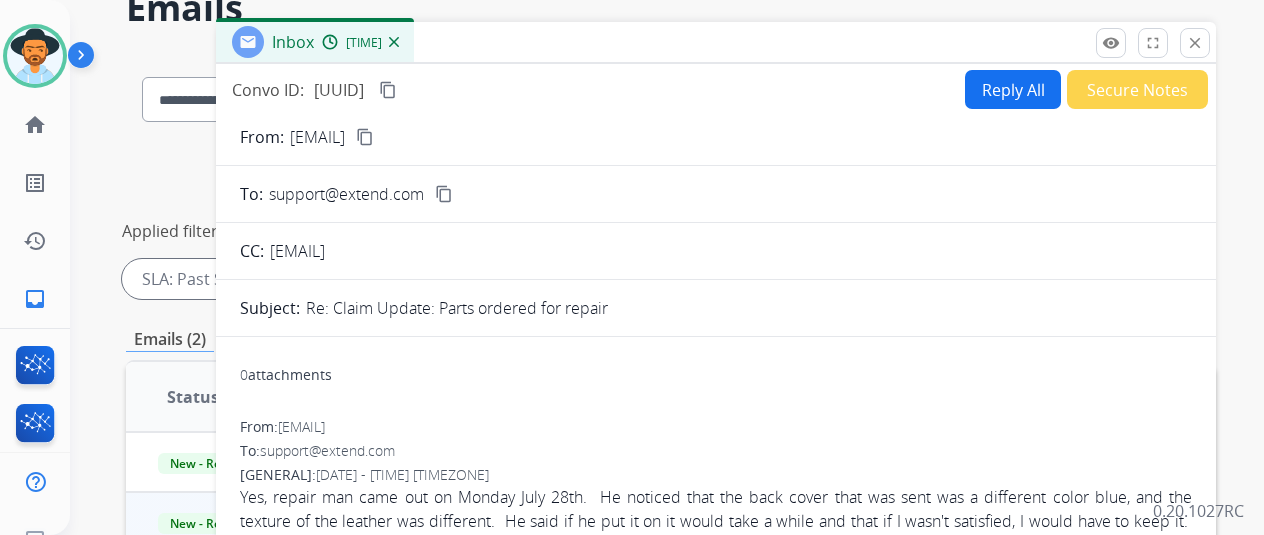 click on "Reply All" at bounding box center (1013, 89) 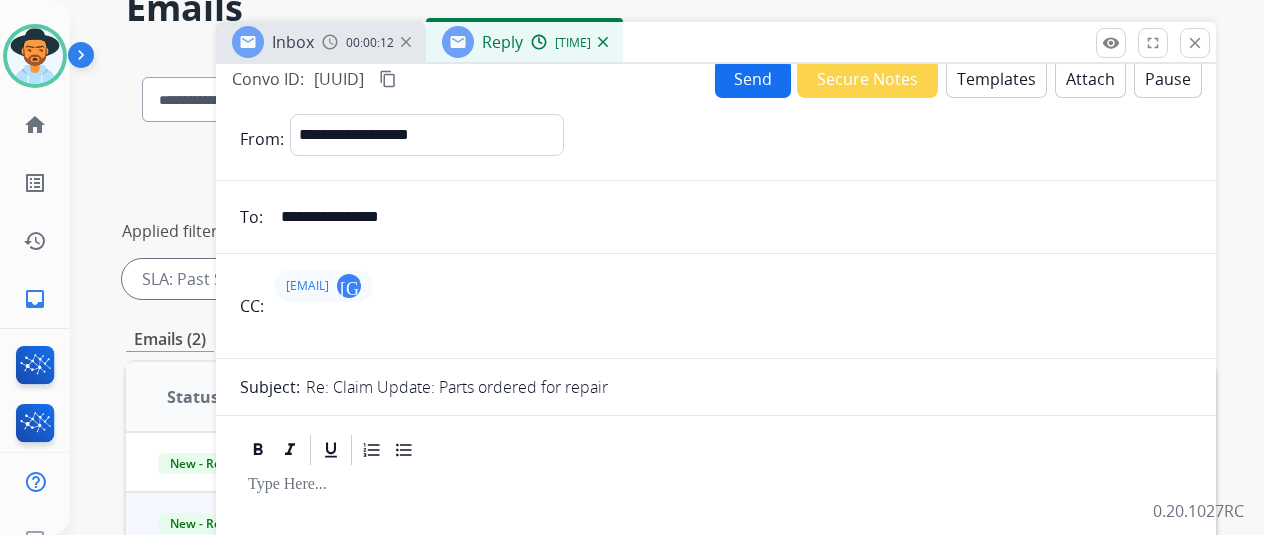 scroll, scrollTop: 0, scrollLeft: 0, axis: both 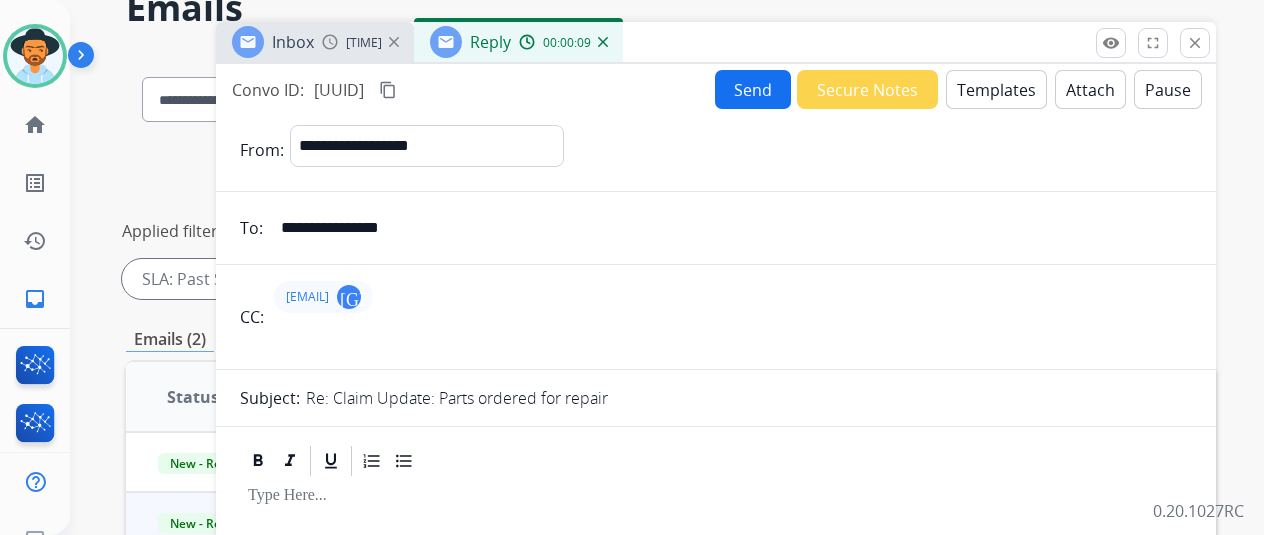click on "Templates" at bounding box center (996, 89) 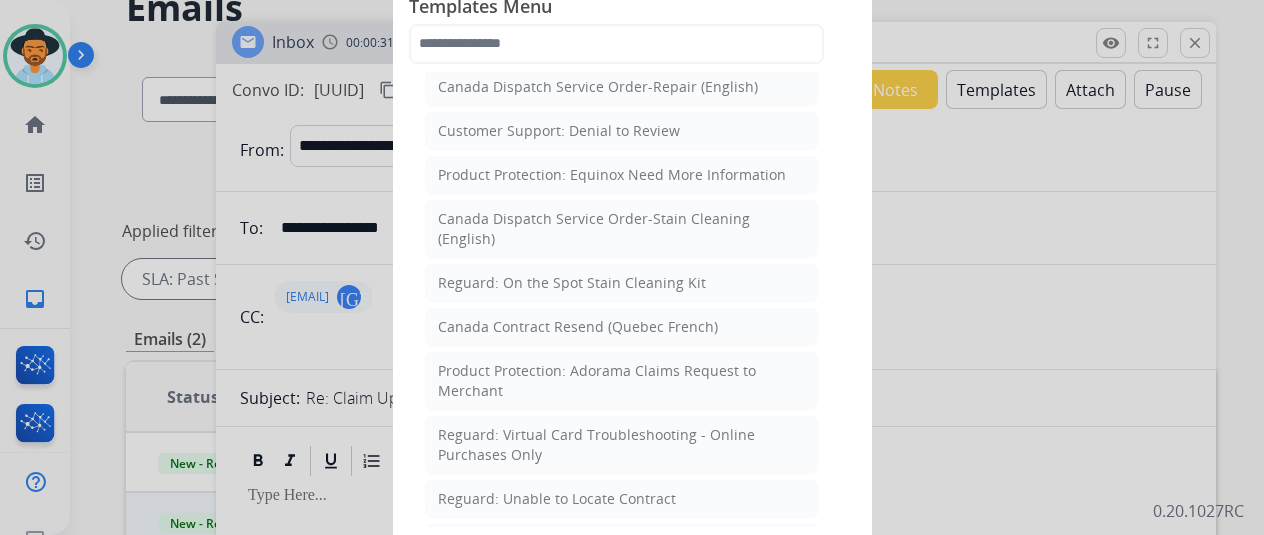 scroll, scrollTop: 1400, scrollLeft: 0, axis: vertical 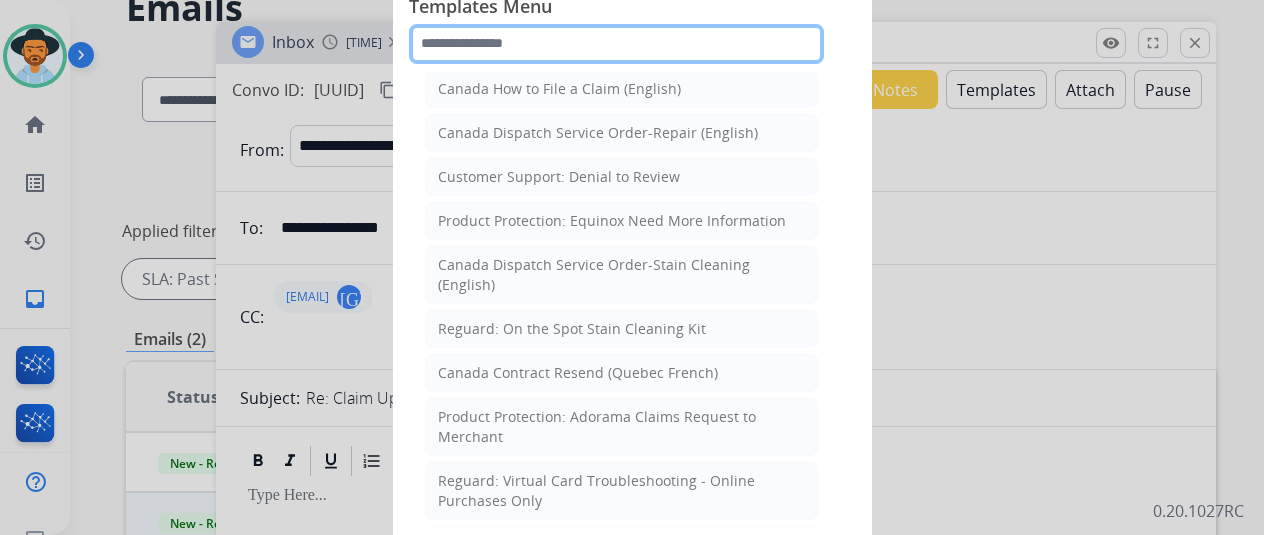 click 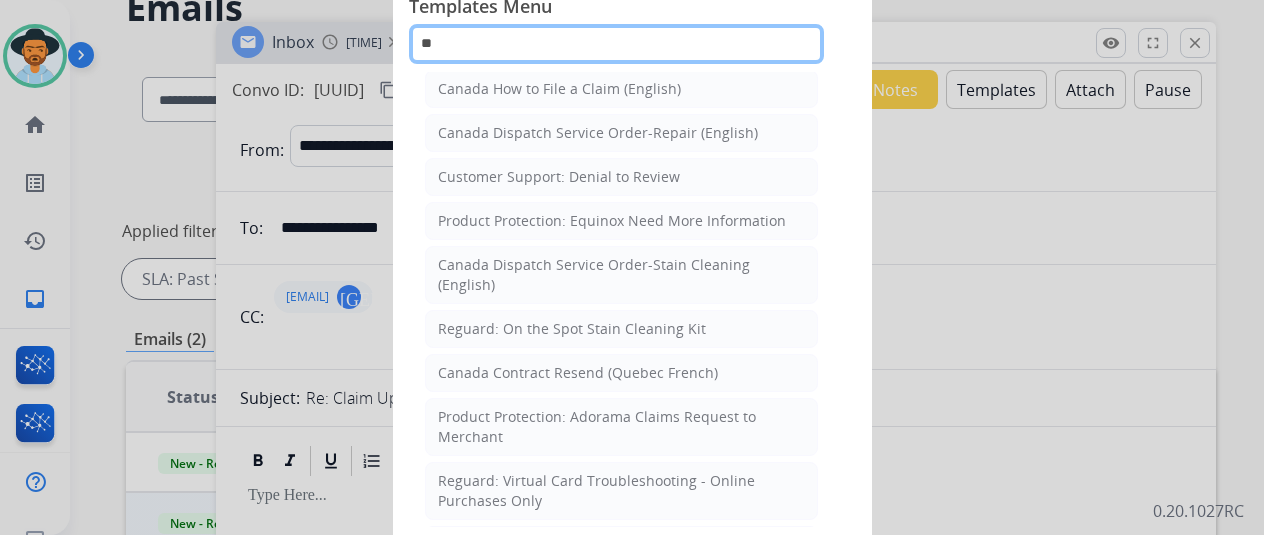 scroll, scrollTop: 0, scrollLeft: 0, axis: both 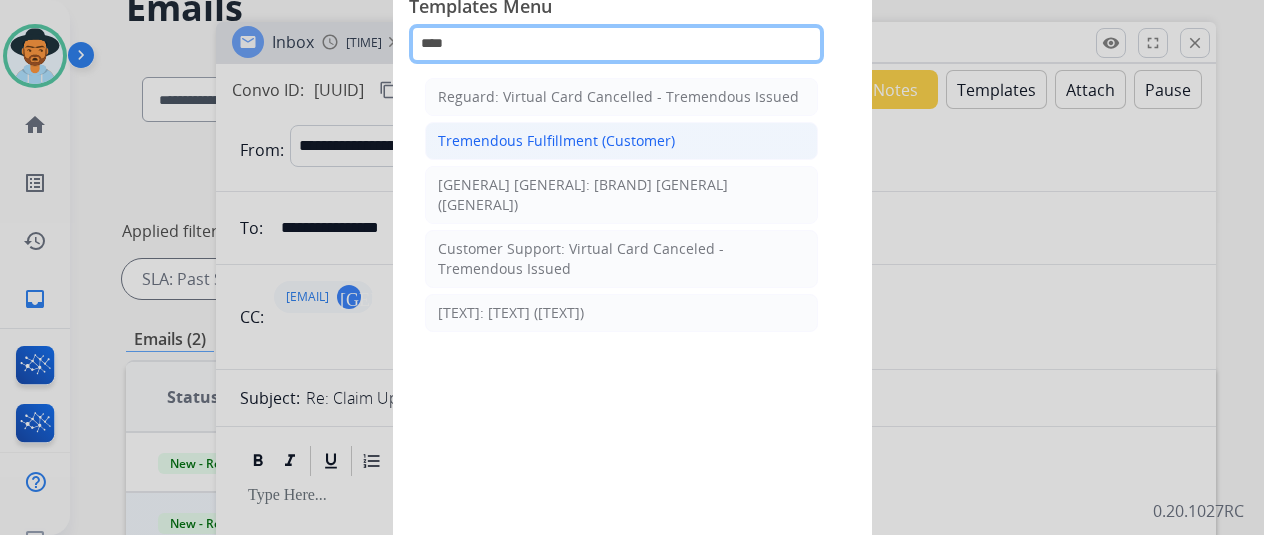 type on "****" 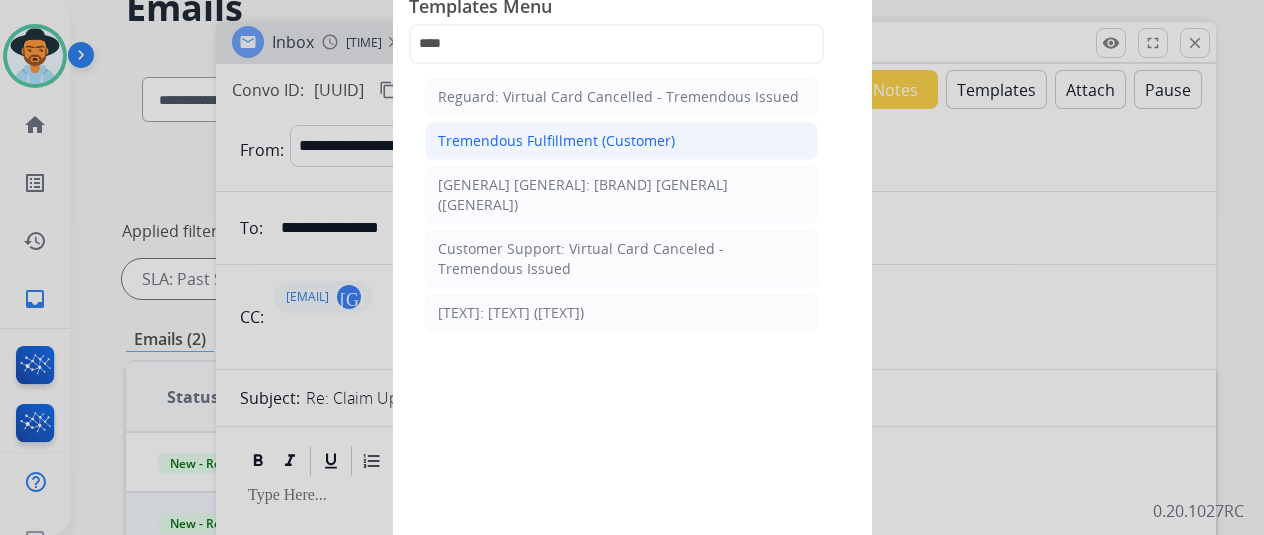 click on "Tremendous Fulfillment (Customer)" 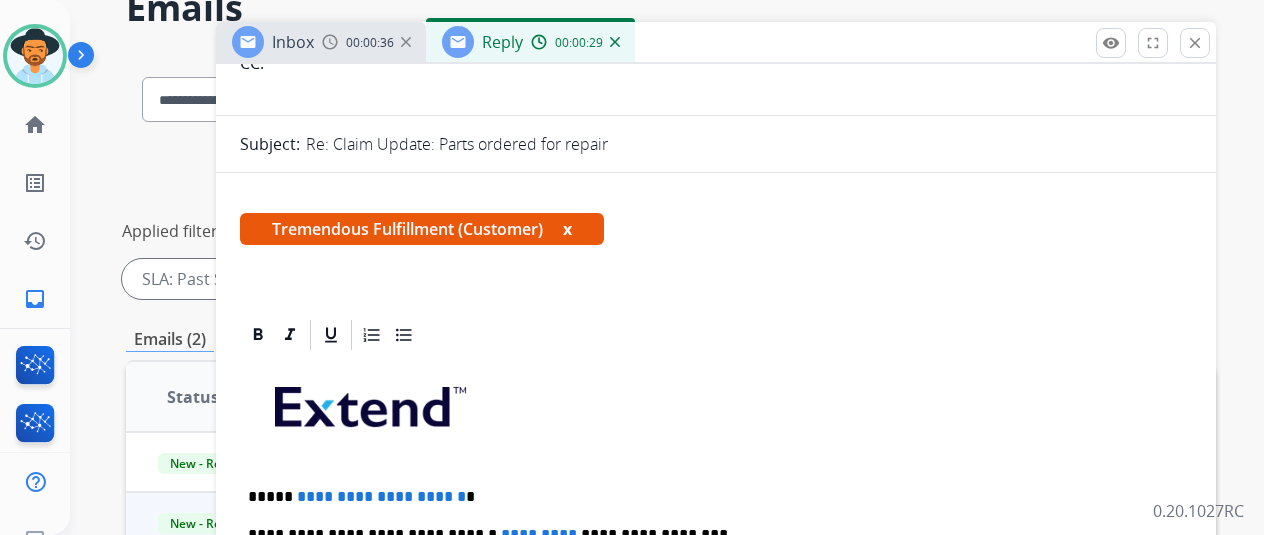 scroll, scrollTop: 500, scrollLeft: 0, axis: vertical 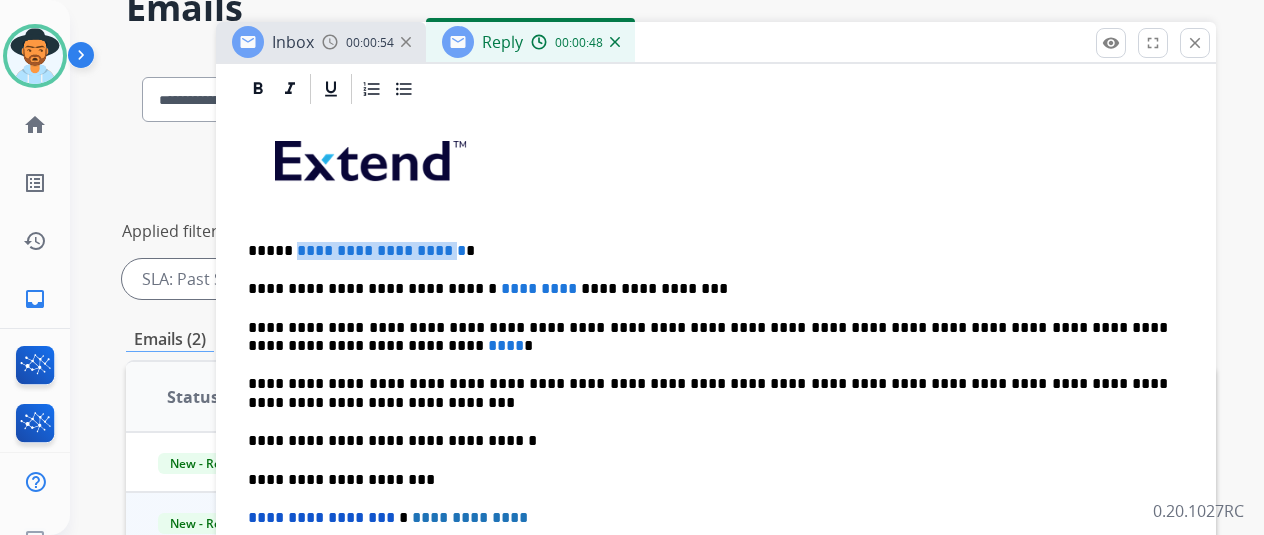 drag, startPoint x: 496, startPoint y: 239, endPoint x: 305, endPoint y: 247, distance: 191.16747 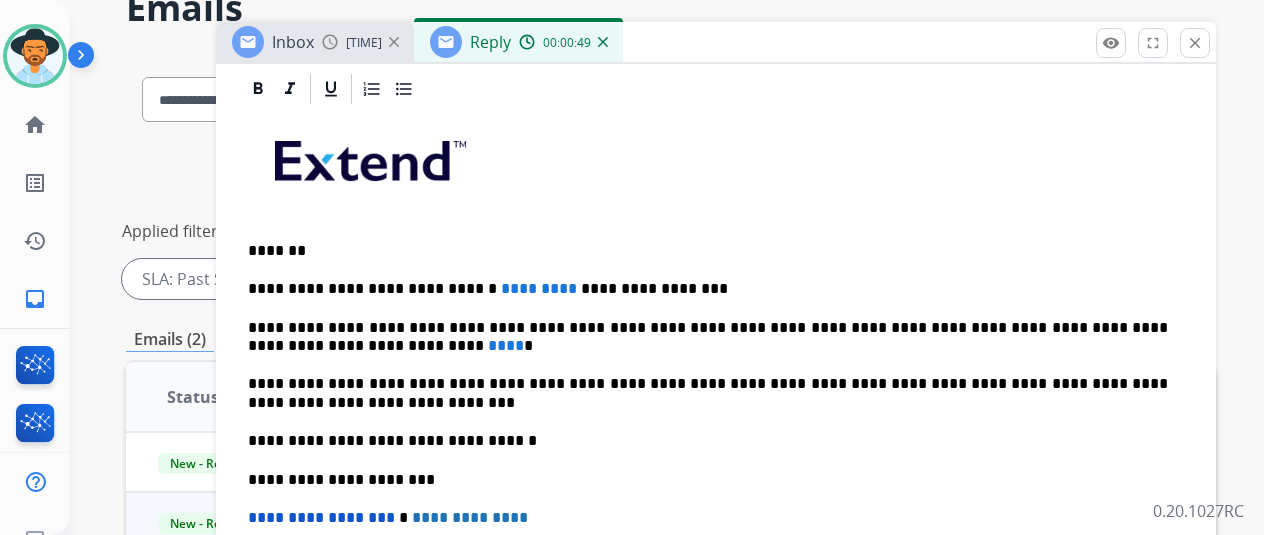 type 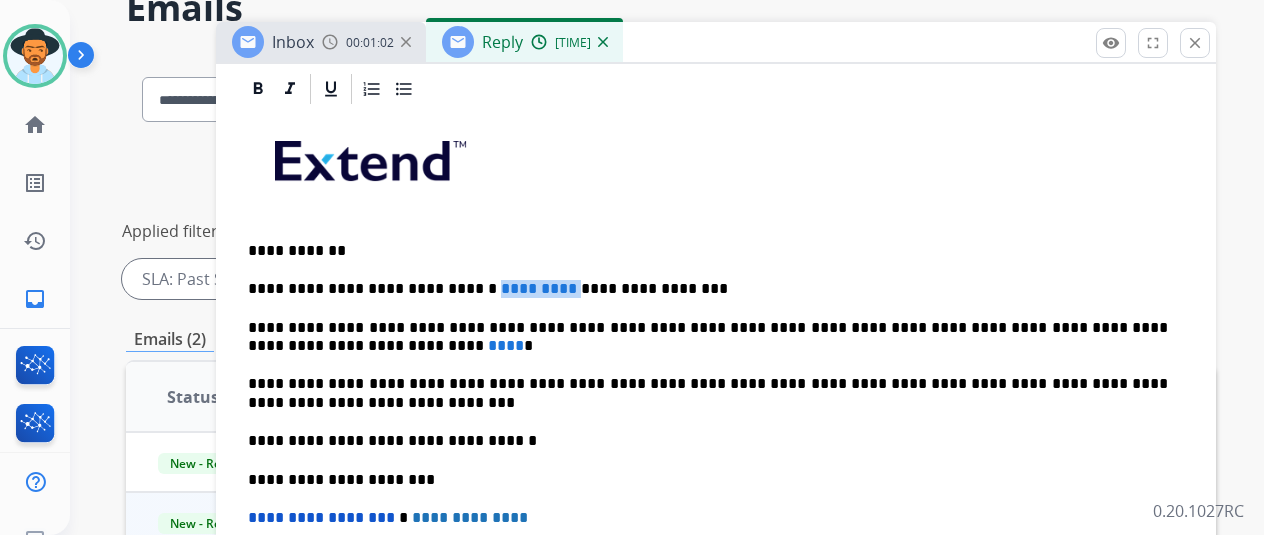 drag, startPoint x: 538, startPoint y: 293, endPoint x: 474, endPoint y: 289, distance: 64.12488 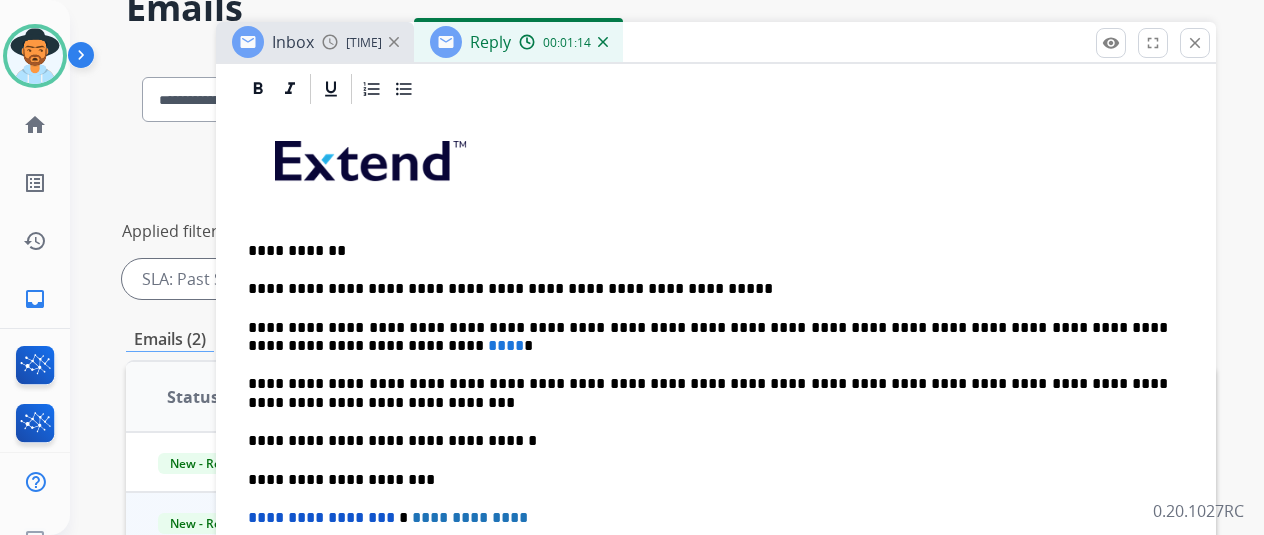 click on "****" at bounding box center [506, 345] 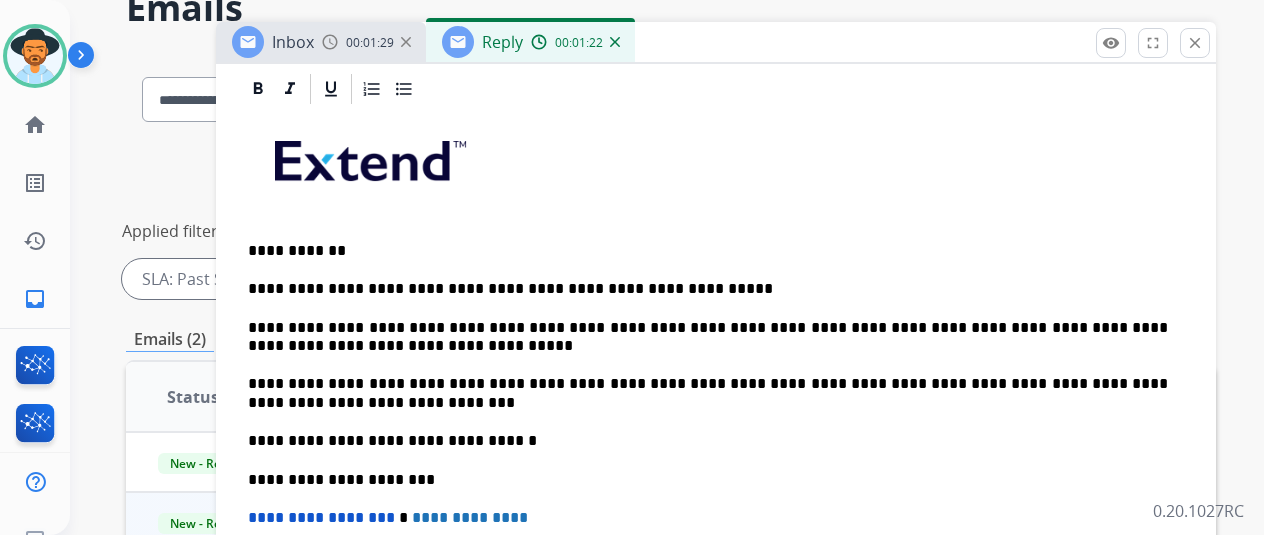 click on "**********" at bounding box center [708, 337] 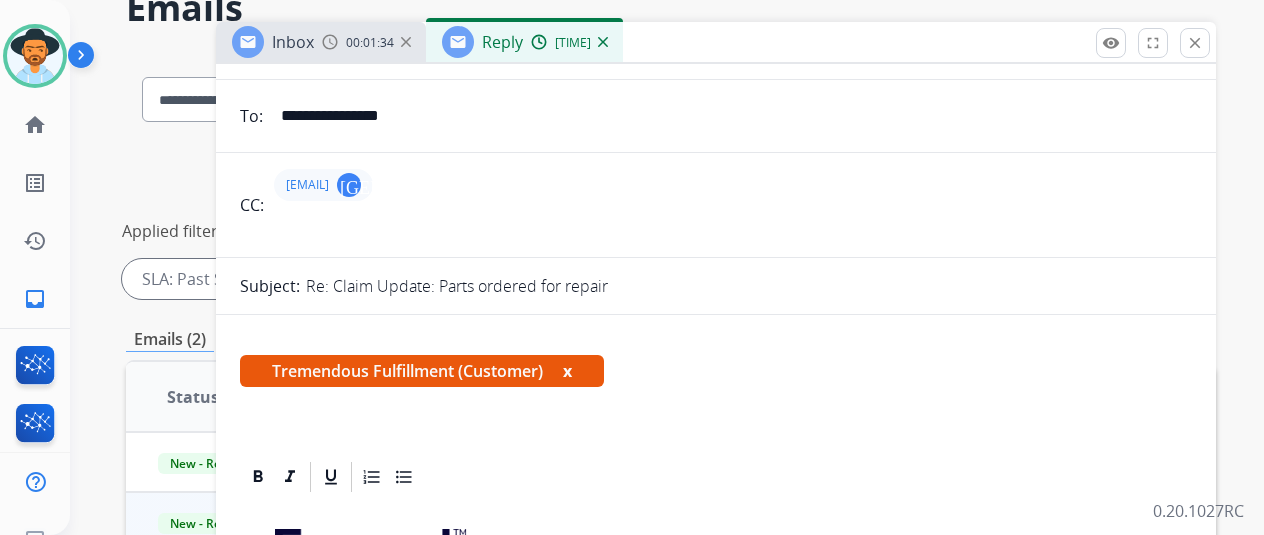 scroll, scrollTop: 0, scrollLeft: 0, axis: both 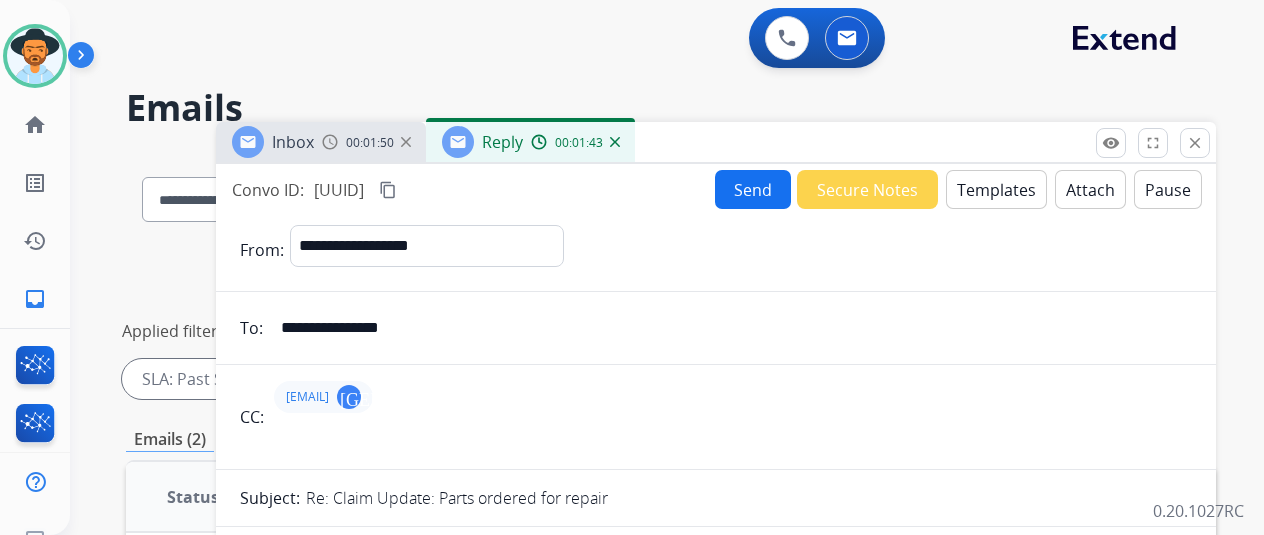 click on "Send" at bounding box center (753, 189) 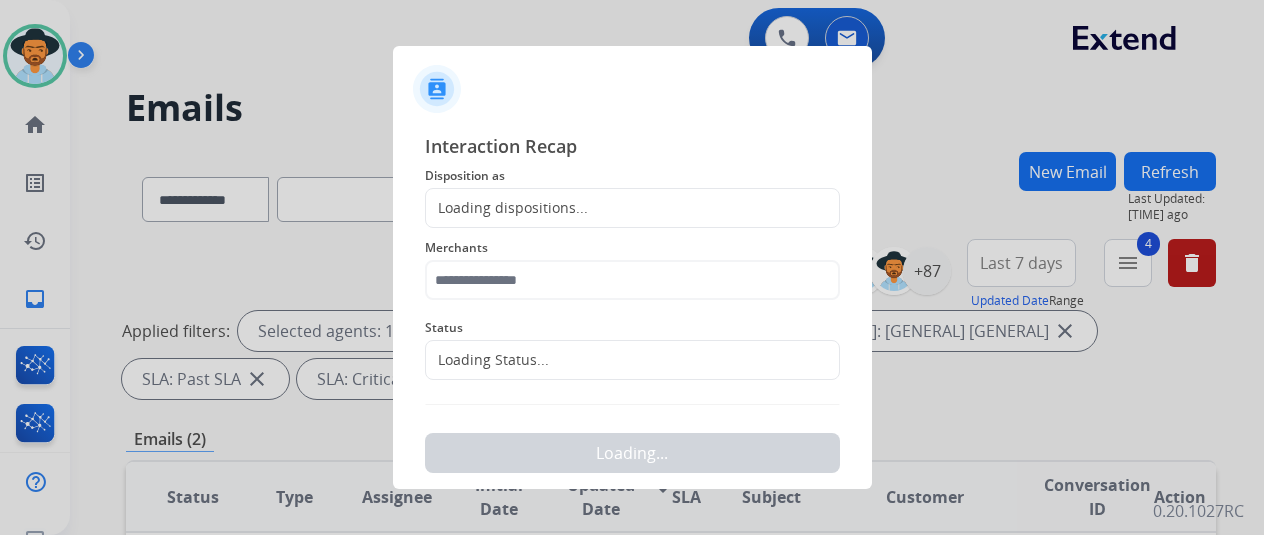click on "Loading Status..." 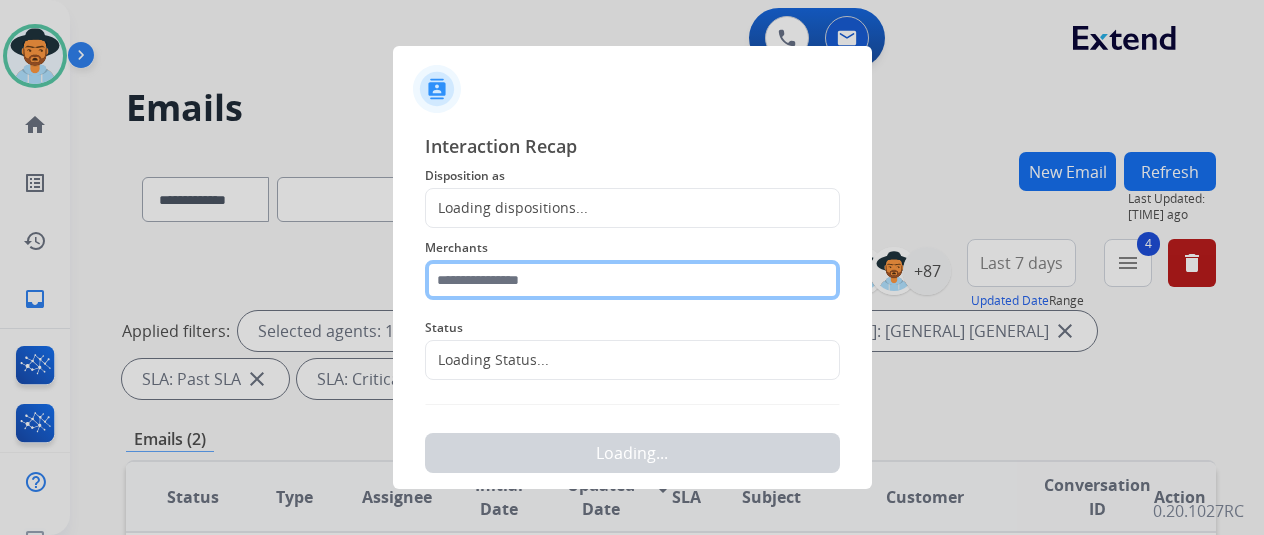 click 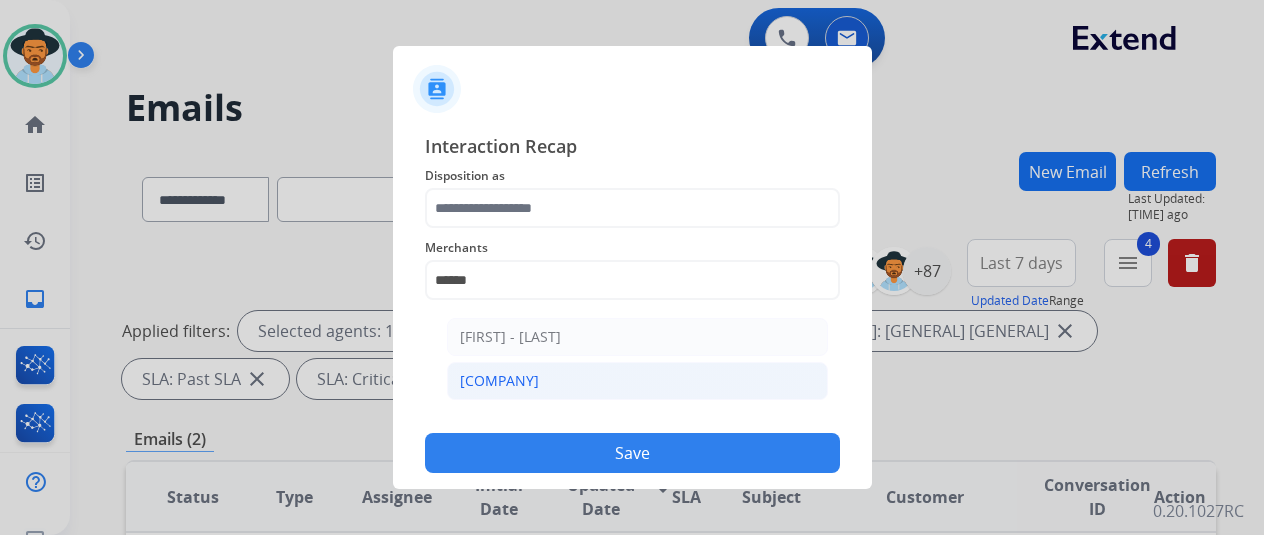 click on "[COMPANY]" 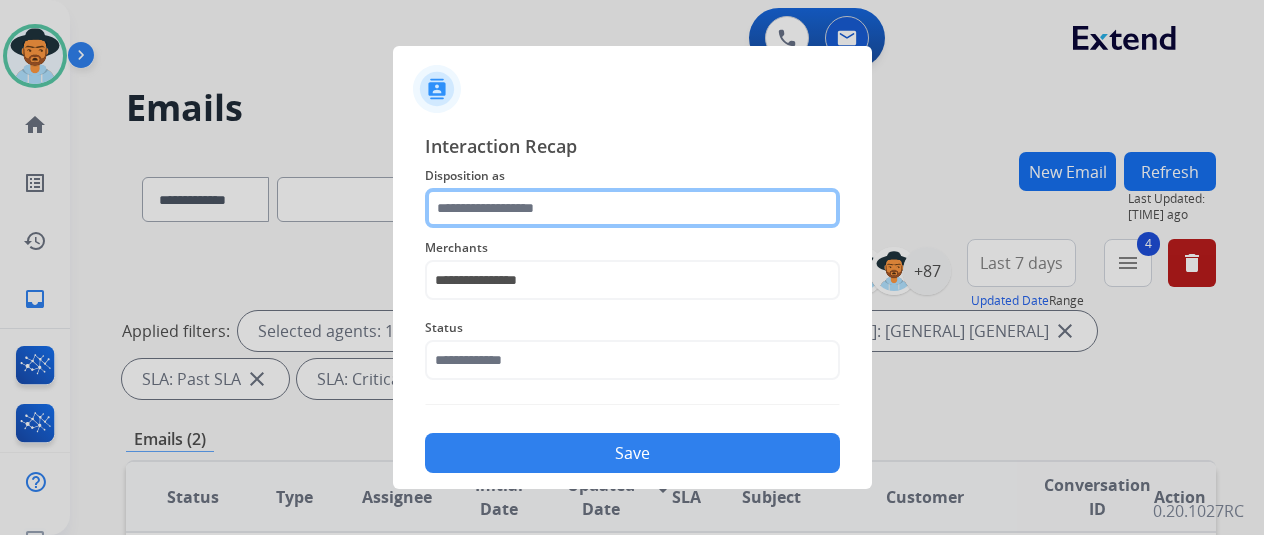 click 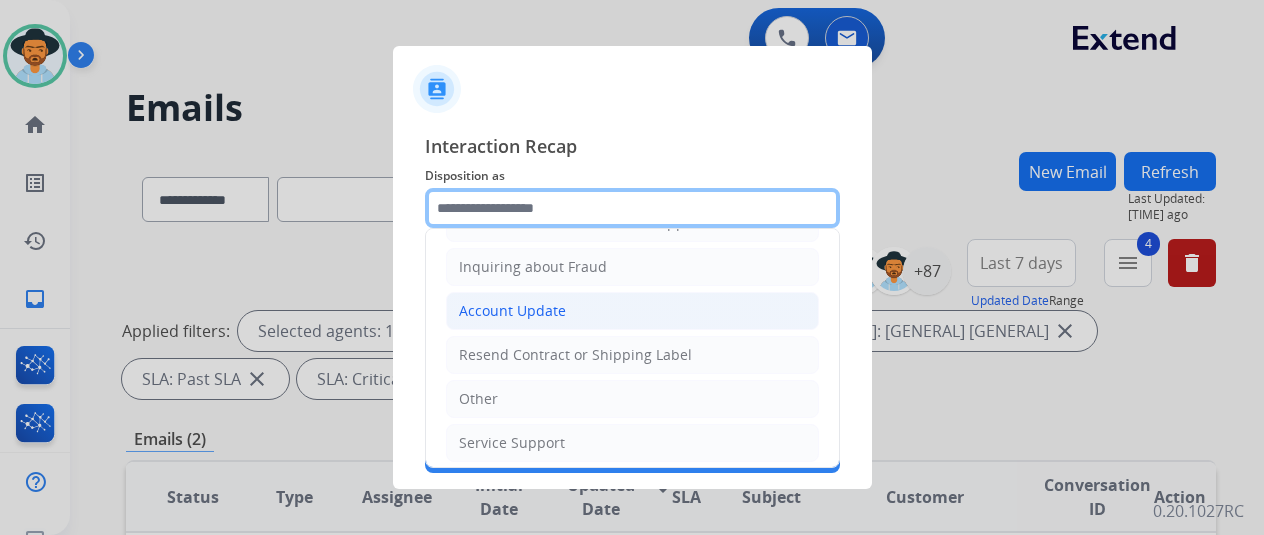 scroll, scrollTop: 203, scrollLeft: 0, axis: vertical 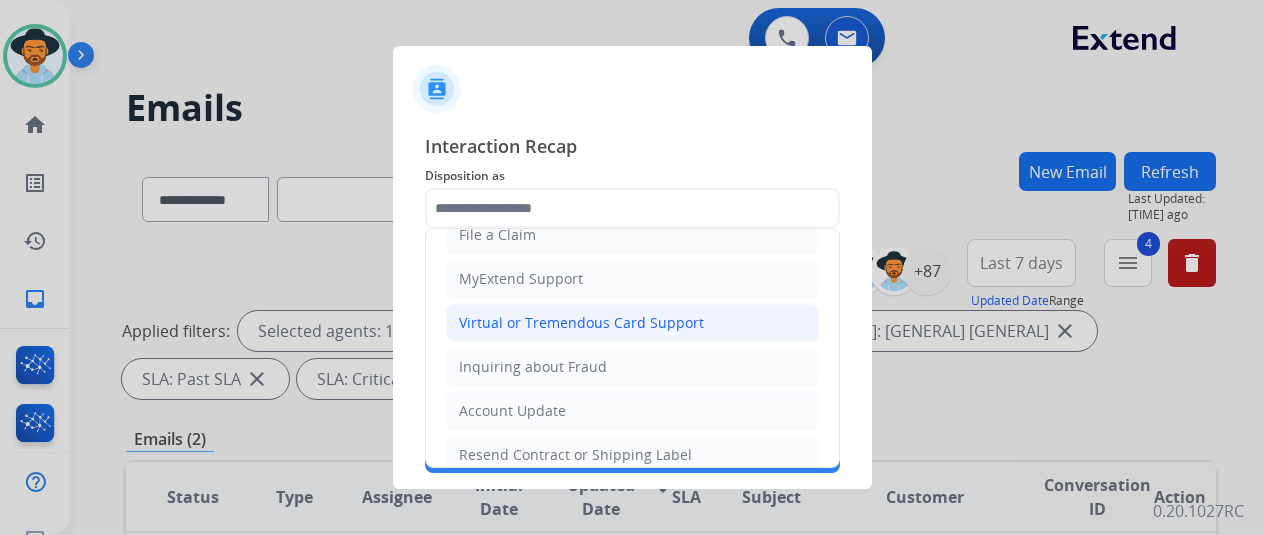 click on "Virtual or Tremendous Card Support" 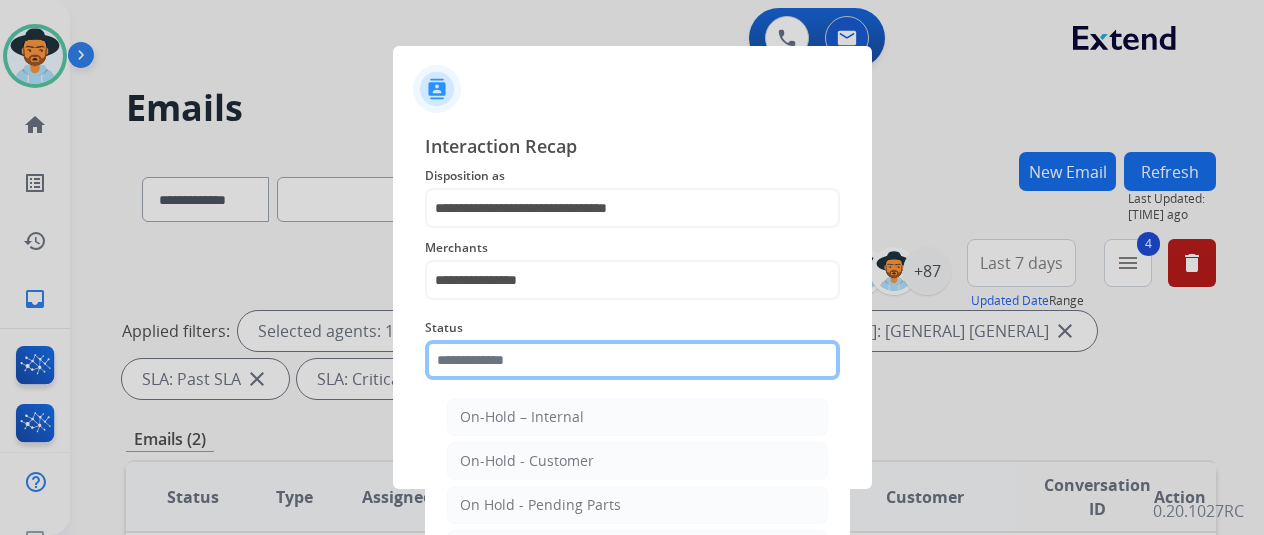 click 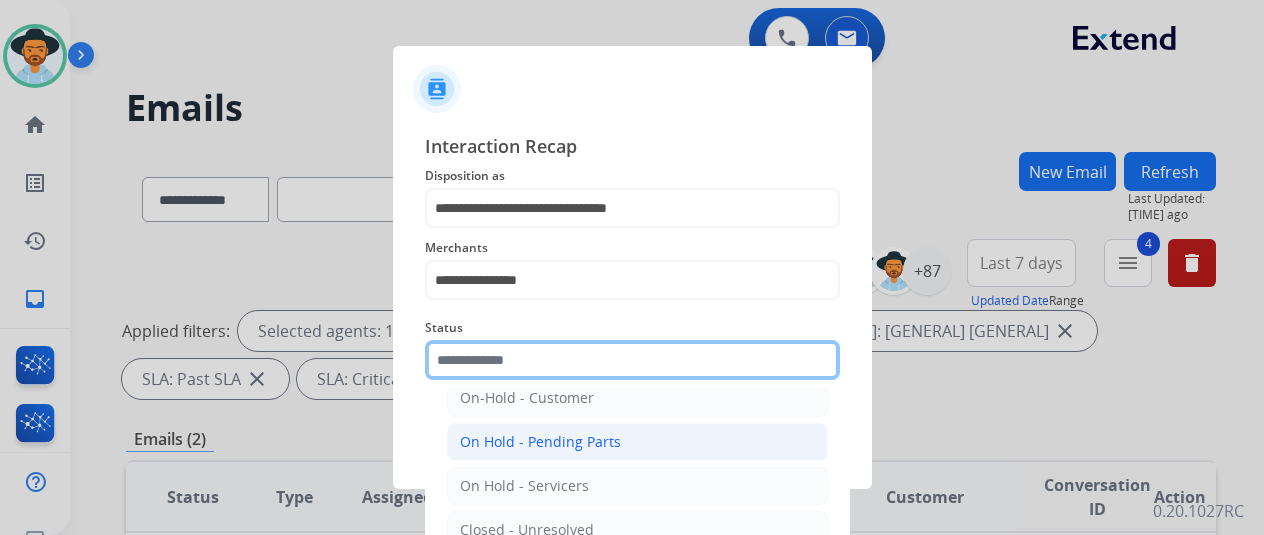 scroll, scrollTop: 114, scrollLeft: 0, axis: vertical 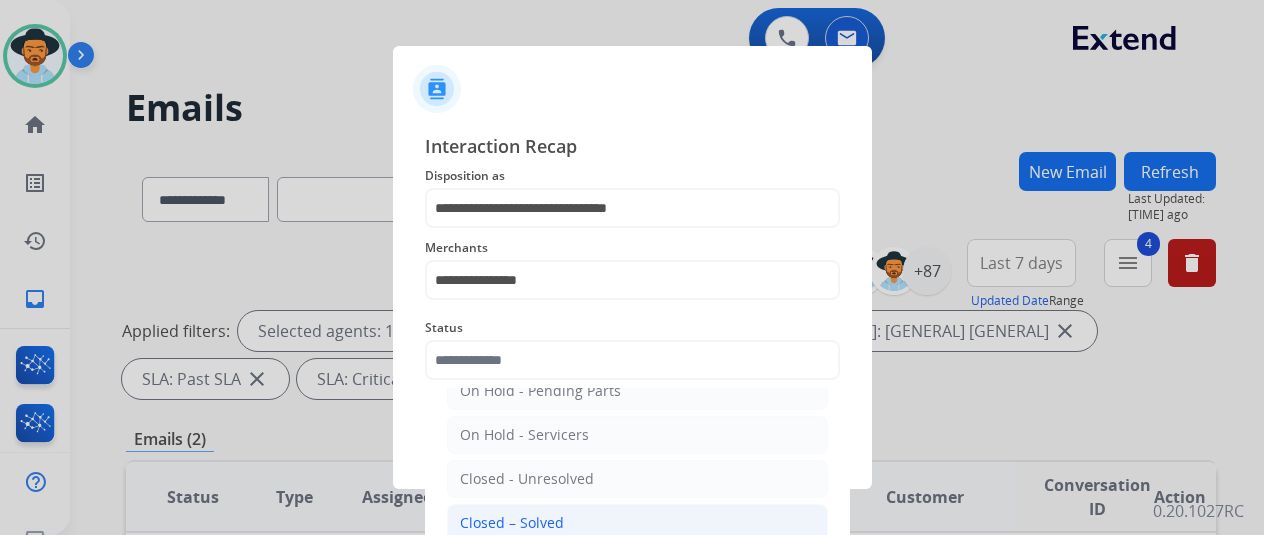 click on "Closed – Solved" 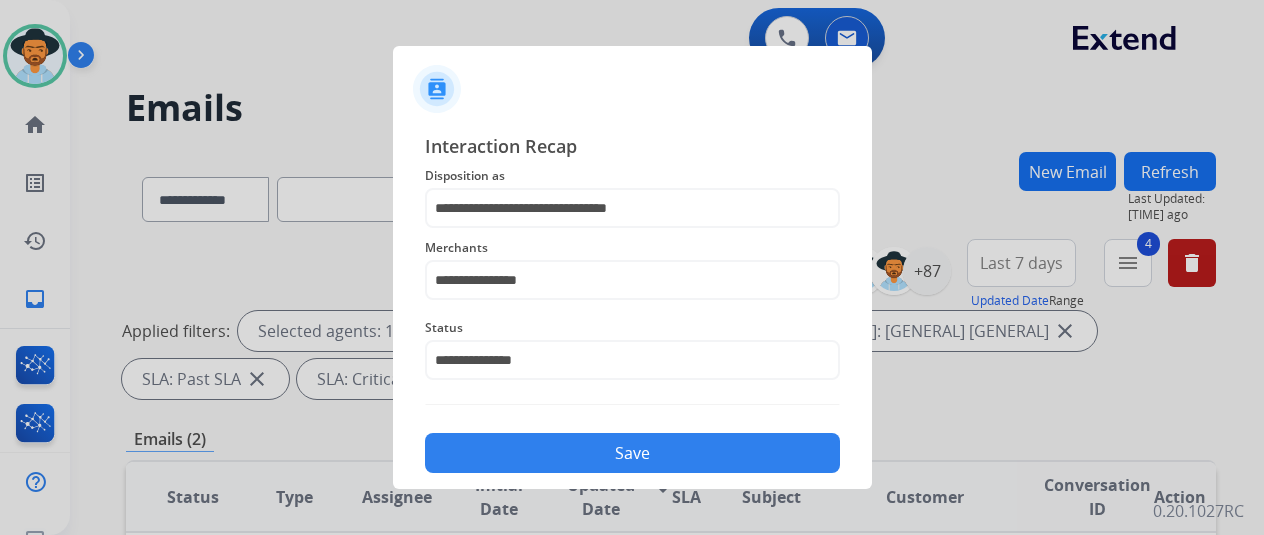 click on "Save" 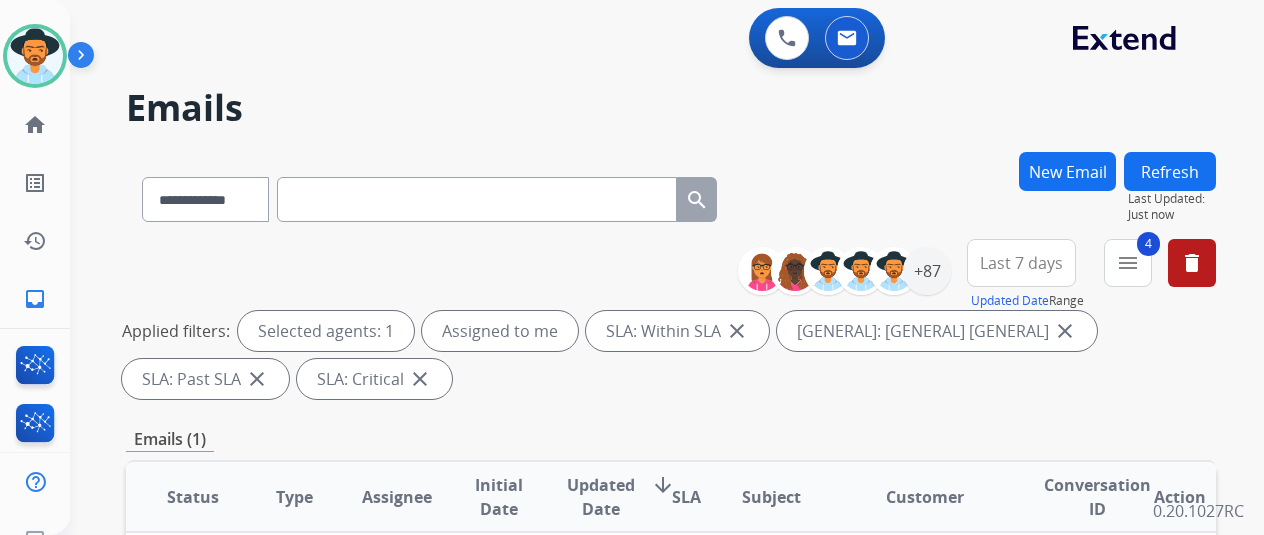 scroll, scrollTop: 400, scrollLeft: 0, axis: vertical 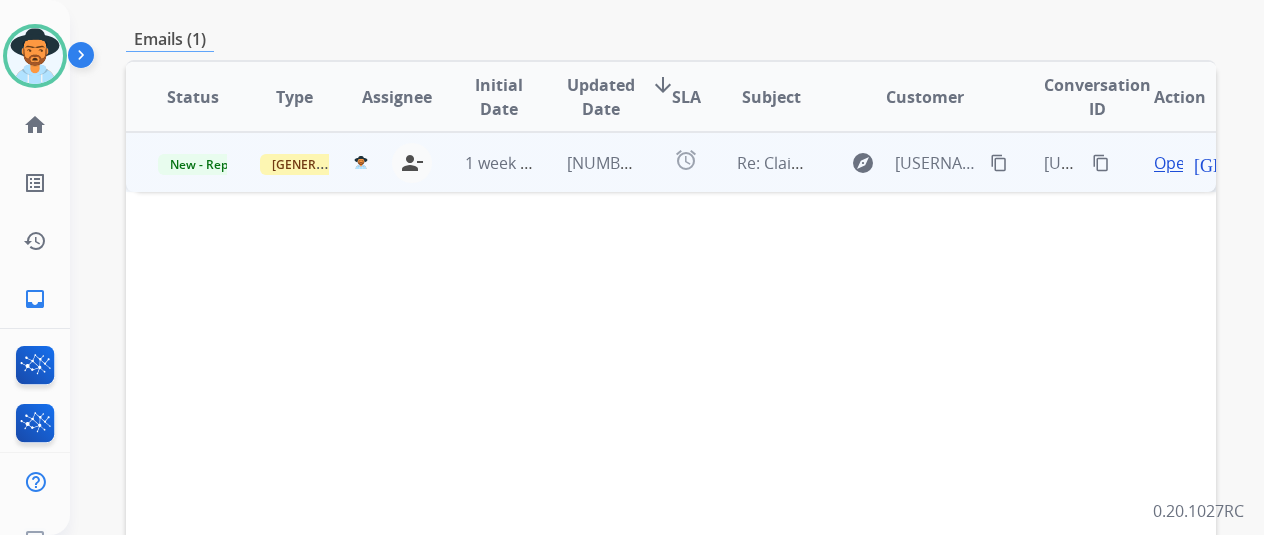 click on "Open" at bounding box center [1174, 163] 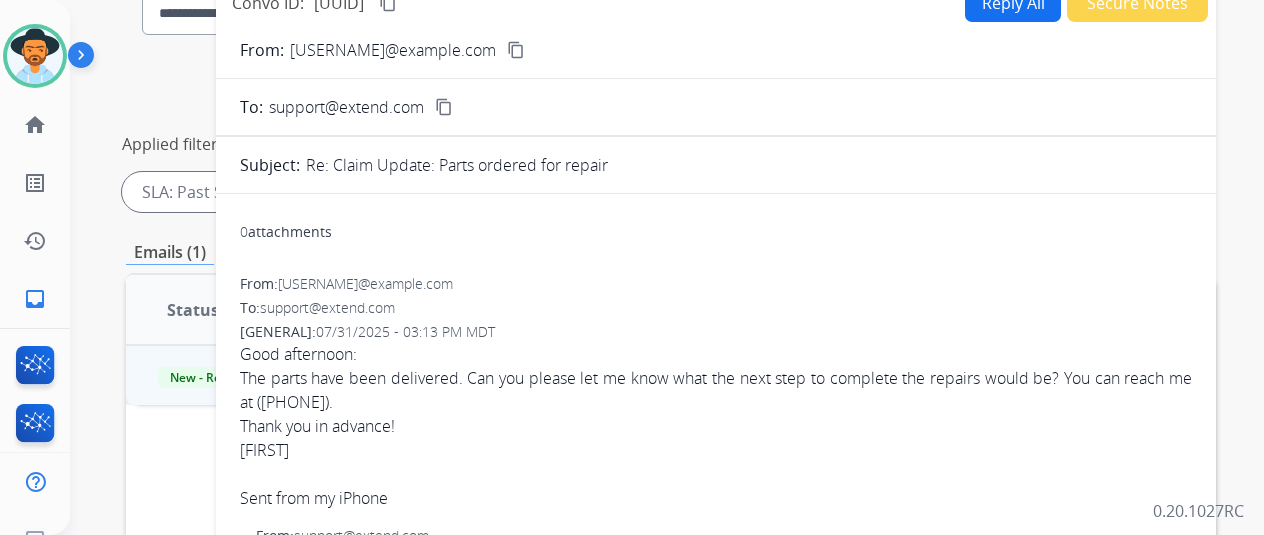 scroll, scrollTop: 100, scrollLeft: 0, axis: vertical 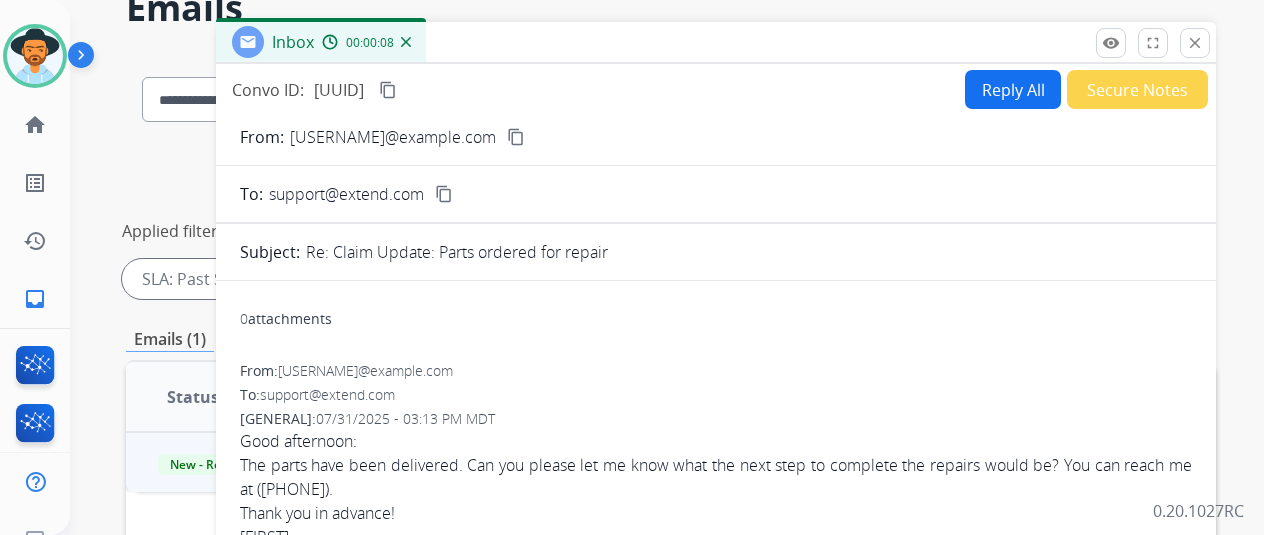 click on "From: [EMAIL] content_copy To:  [EMAIL]  content_copy Subject:  Re: Claim Update: Parts ordered for repair  0  attachments  From:  [EMAIL]   To:  [EMAIL]  Date:  07/31/2025 - 03:13 PM MDT Good afternoon: The parts have been delivered. Can you please let me know what the next step to complete the repairs would be? You can reach me at ([PHONE]). Thank you in advance! Grace Sent from my iPhone  From:  [EMAIL]   To:  [EMAIL]  Date:  07/21/2025 - 08:27 AM MDT Hi  We wanted to provide you with an update on your claim! Per guidance from the technician, parts have been ordered to resolve the issues you are experiencing. Please allow 2-4 weeks for delivery. Parts included in the shipment: Support Rail (2040x51x46mm) Center Leg(w/Bolt+Insert)(284x32x32mm) When parts arrive, let us know! We will dispatch the technician to install them. Thanks for being an Extend customer. Extend Customer Support [EMAIL] | www.extend.com" at bounding box center (716, 770) 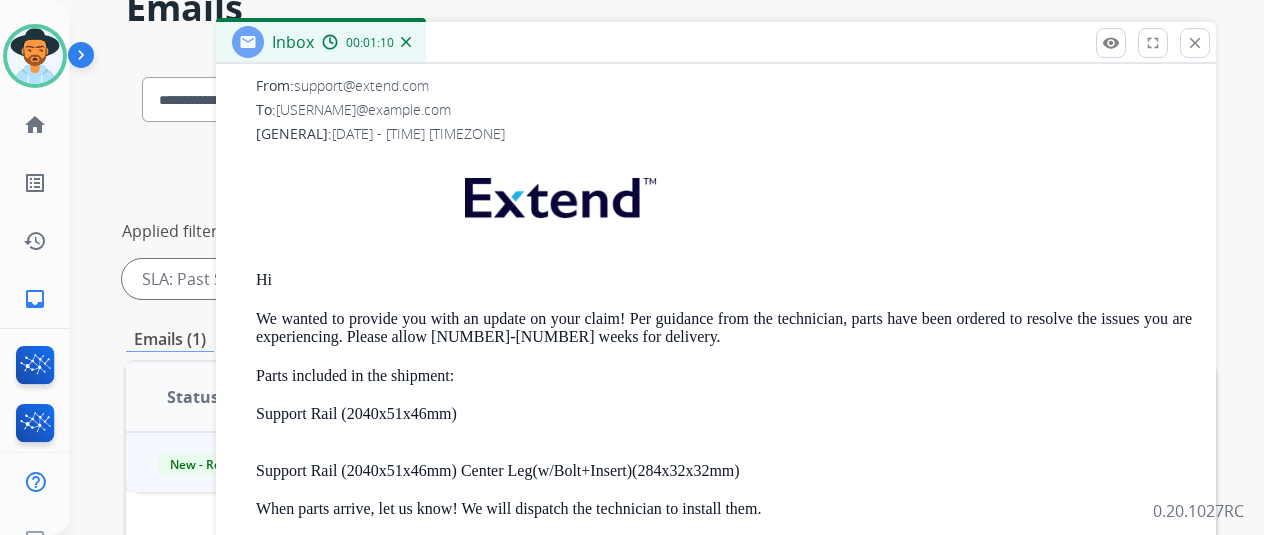 scroll, scrollTop: 542, scrollLeft: 0, axis: vertical 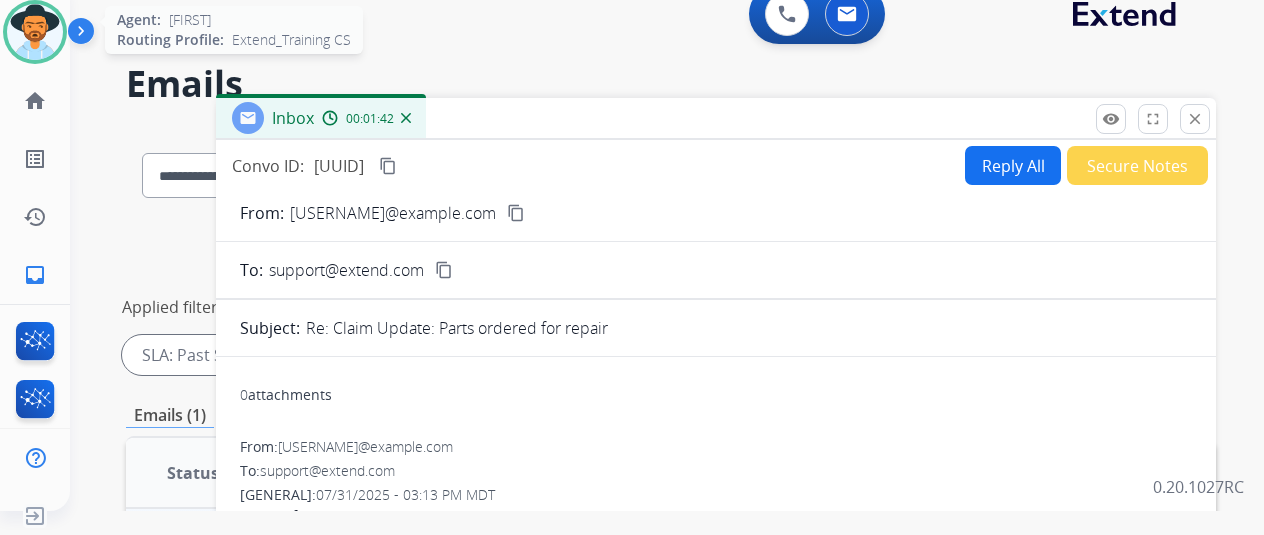 click at bounding box center (35, 32) 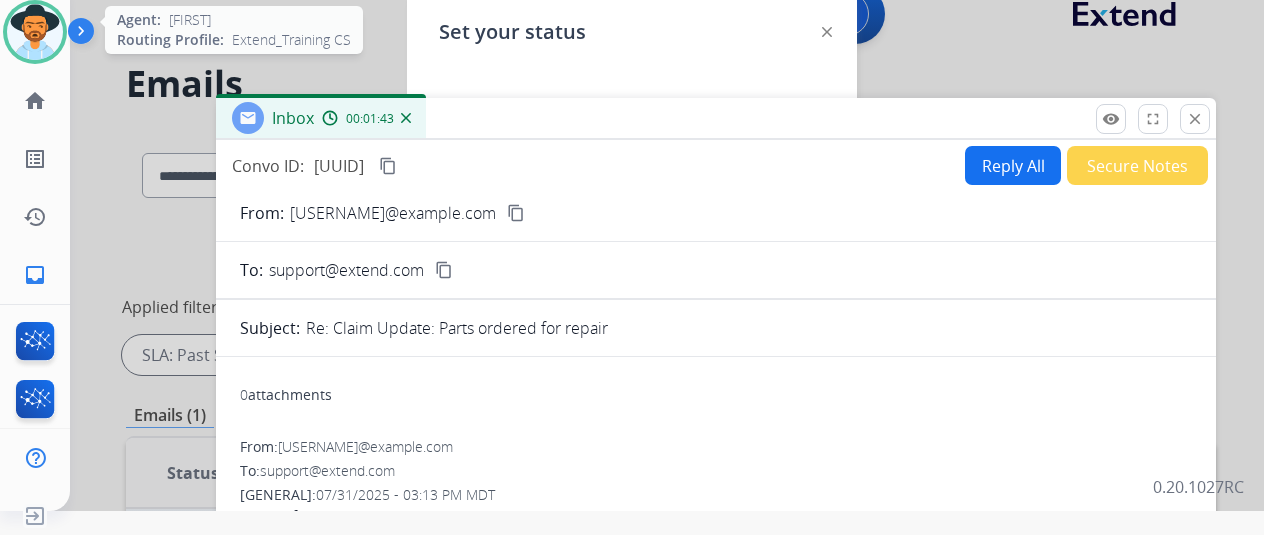 click at bounding box center (35, 32) 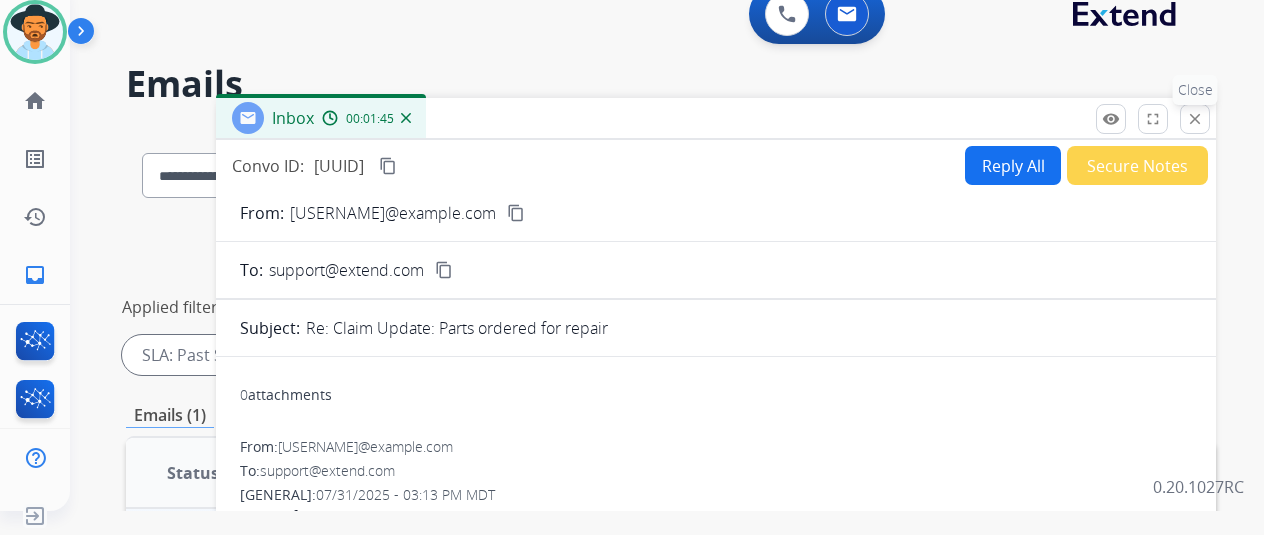 click on "Inbox  [TIME]  Convo ID:  [UUID]  content_copy Reply All Secure Notes From: gwichert311@[EXAMPLE.COM] content_copy To:  support@extend.com  content_copy Subject:  Re: Claim Update: Parts ordered for repair  0  attachments  From:  gwichert311@[EXAMPLE.COM]   To:  support@extend.com  Date:  [DATE] - [TIME] [TIMEZONE] Good afternoon: The parts have been delivered. Can you please let me know what the next step to complete the repairs would be? You can reach me at ([PHONE]). Thank you in advance! Grace Sent from my iPhone  From:  support@extend.com   To:  gwichert311@[EXAMPLE.COM]  Date:  [DATE] - [TIME] [TIMEZONE] Hi  We wanted to provide you with an update on your claim! Per guidance from the technician, parts have been ordered to resolve the issues you are experiencing. Please allow 2-4 weeks for delivery. Parts included in the shipment: Support Rail (2040x51x46mm) Center Leg(w/Bolt+Insert)(284x32x32mm) When parts arrive, let us know! We will dispatch the technician to install them. Logs" at bounding box center [716, 531] 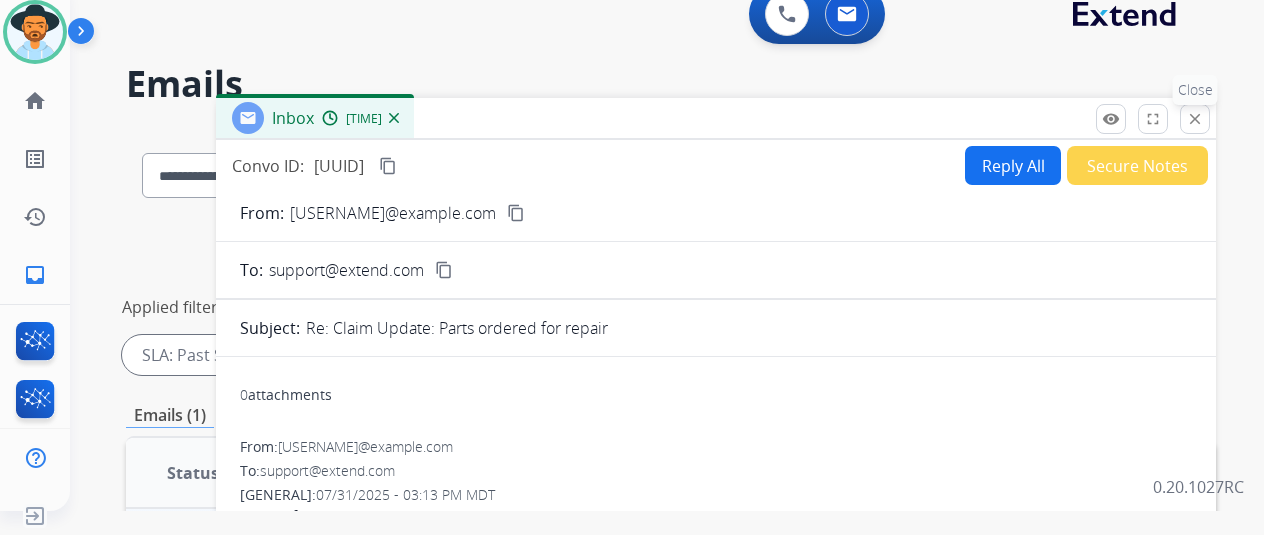 click on "close" at bounding box center [1195, 119] 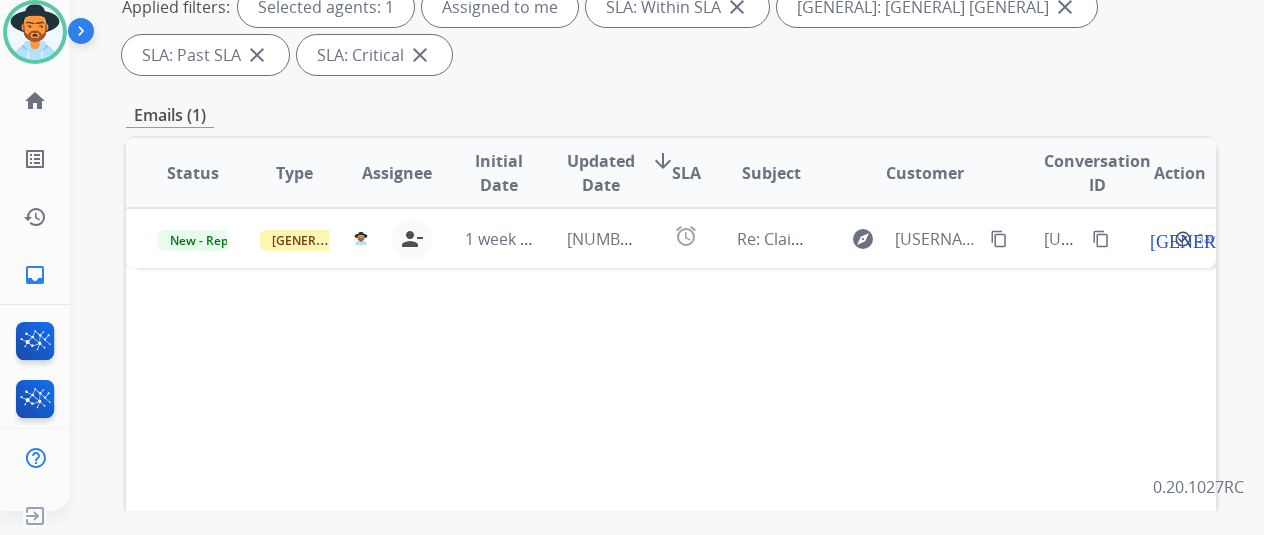 scroll, scrollTop: 100, scrollLeft: 0, axis: vertical 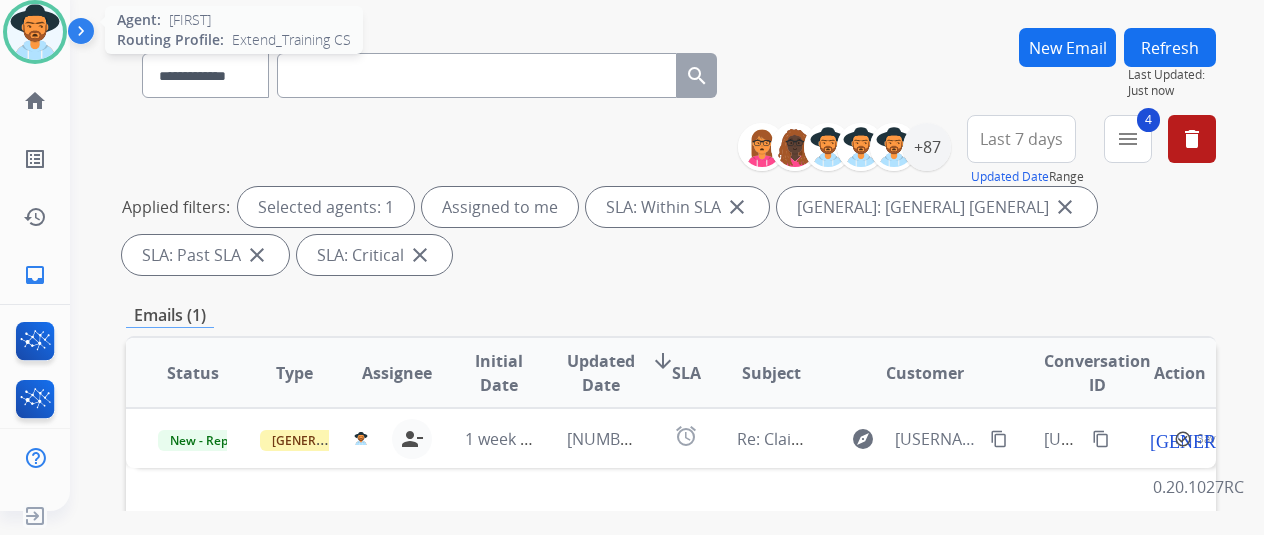 click at bounding box center [35, 32] 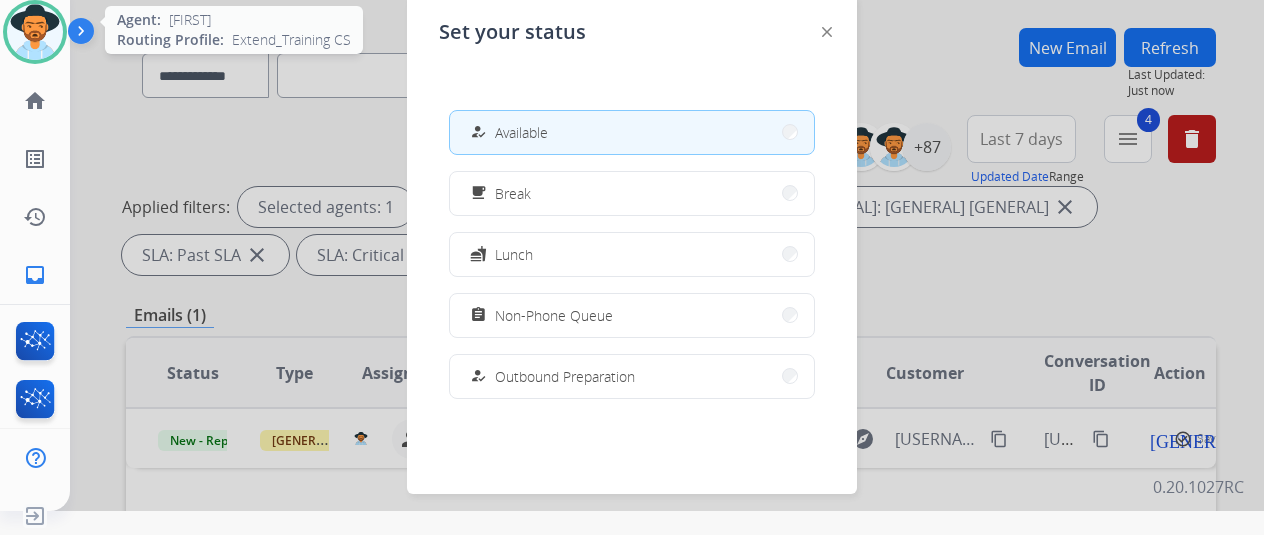click at bounding box center (35, 32) 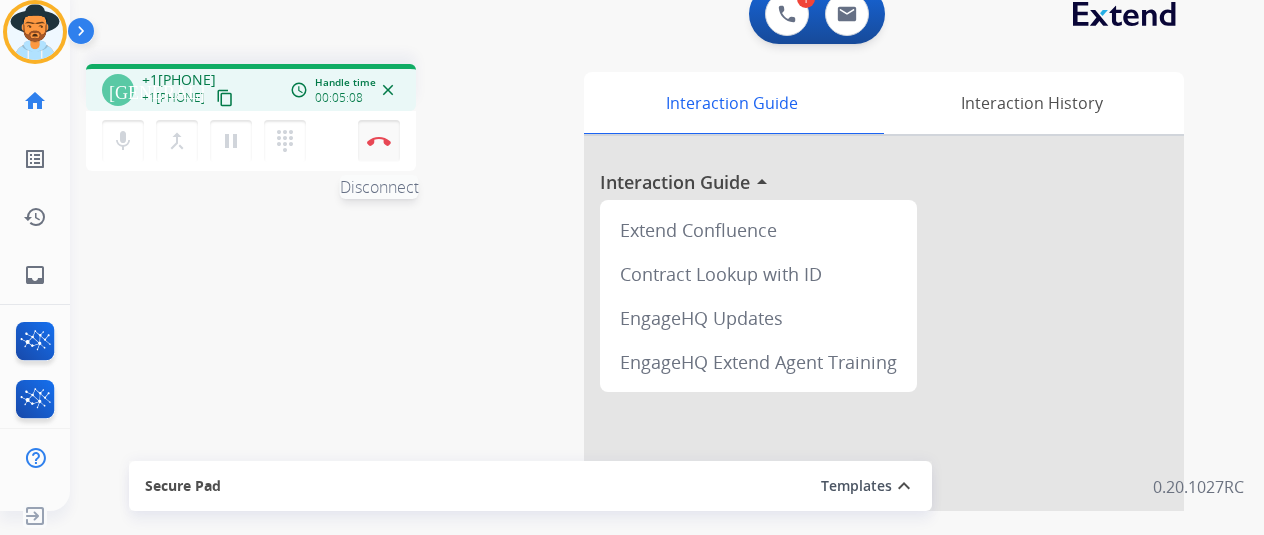 click on "Disconnect" at bounding box center (379, 141) 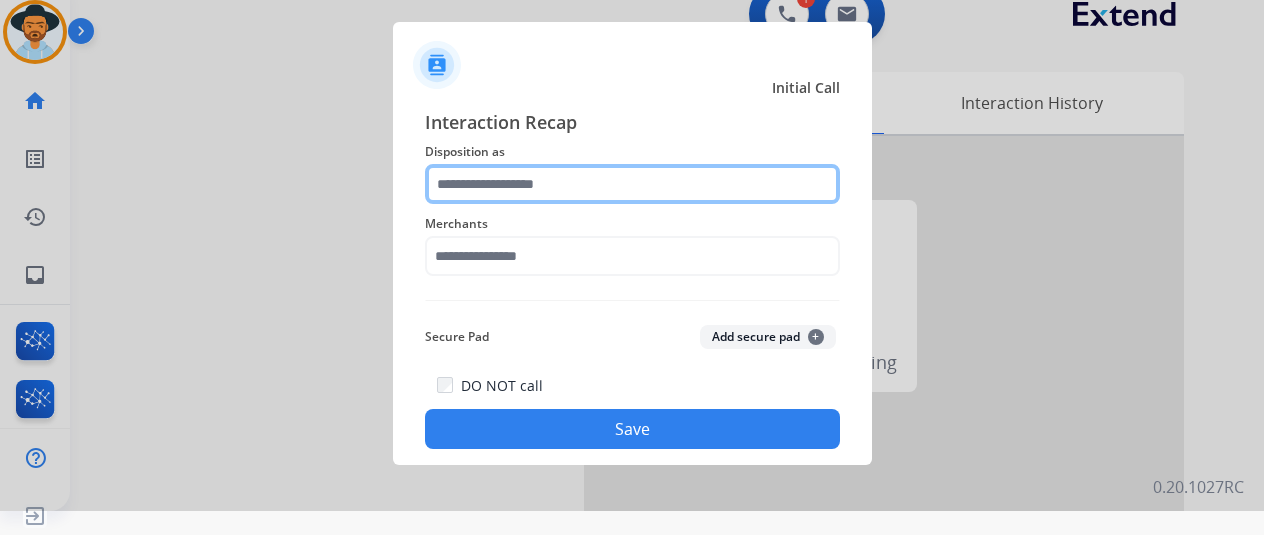 click 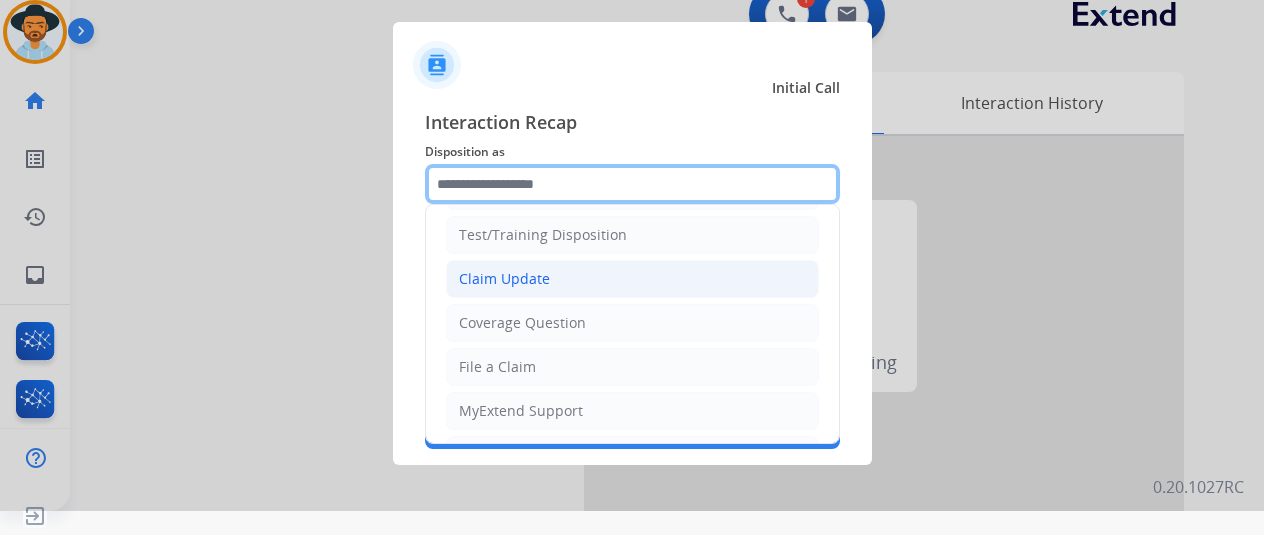 scroll, scrollTop: 3, scrollLeft: 0, axis: vertical 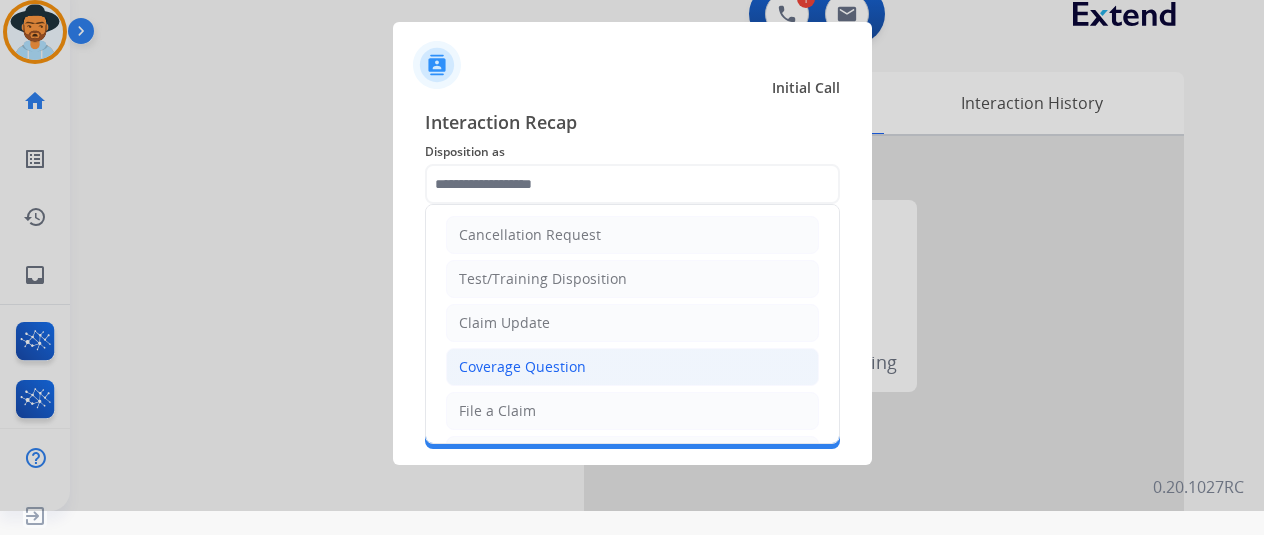 click on "Coverage Question" 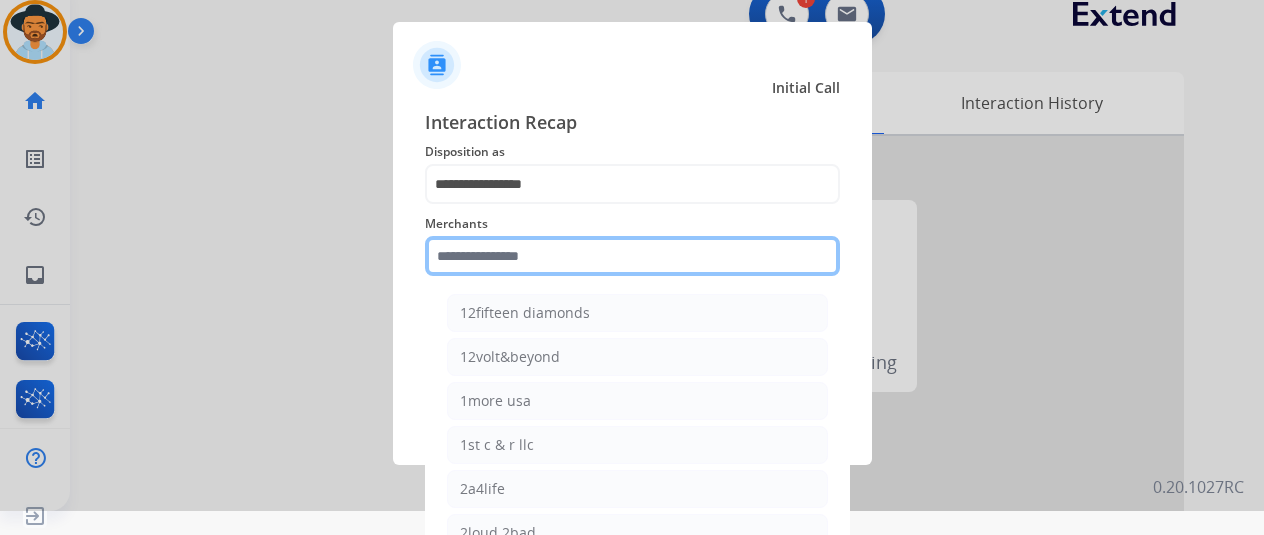 click 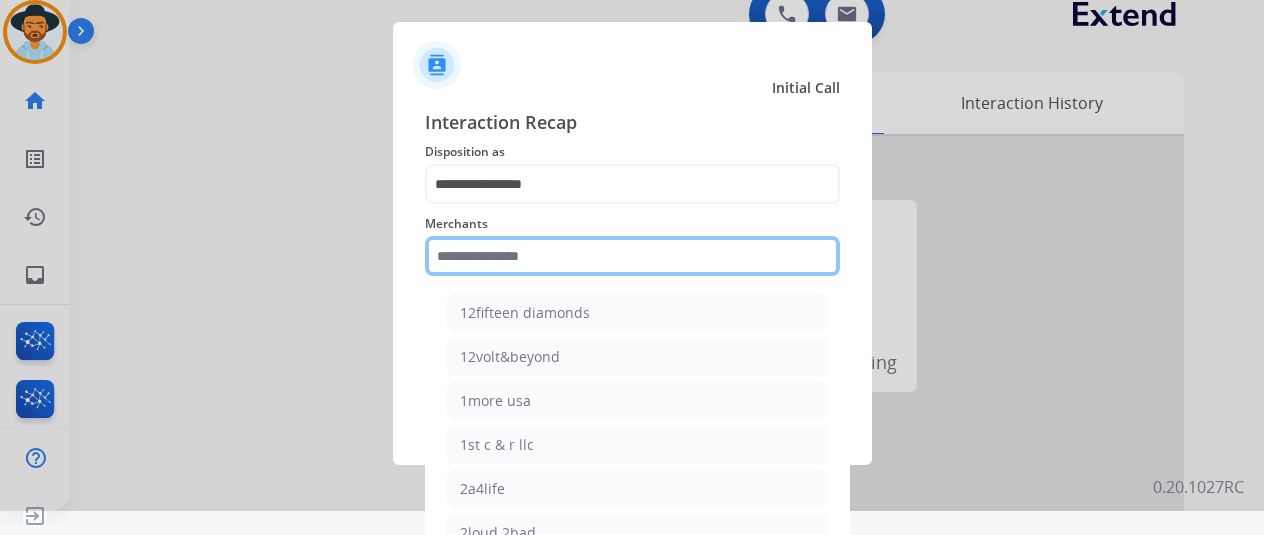 click 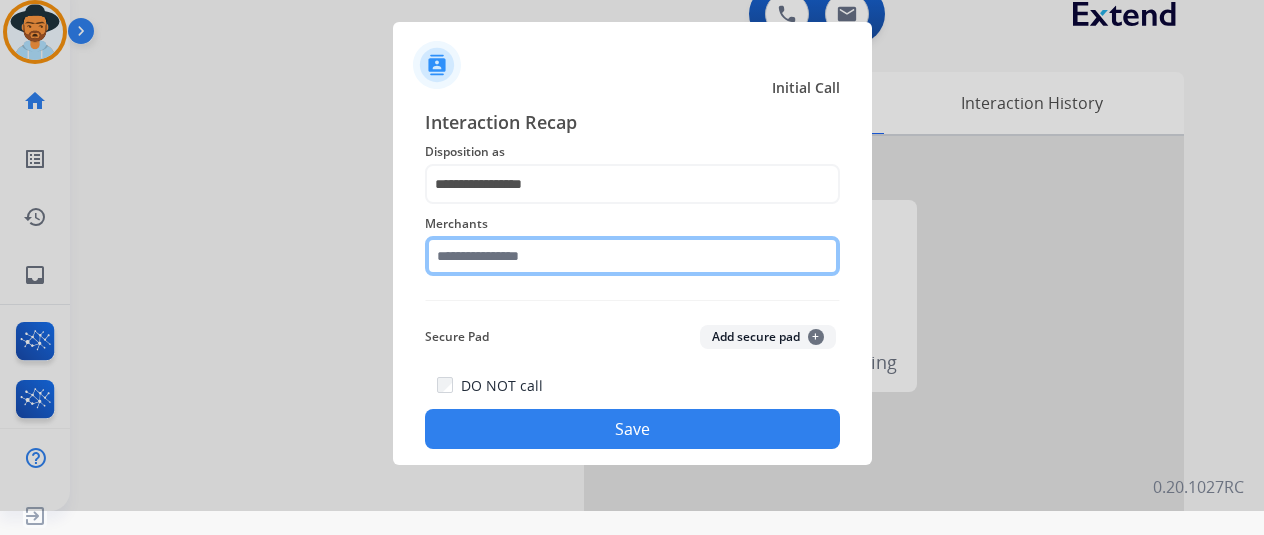 click 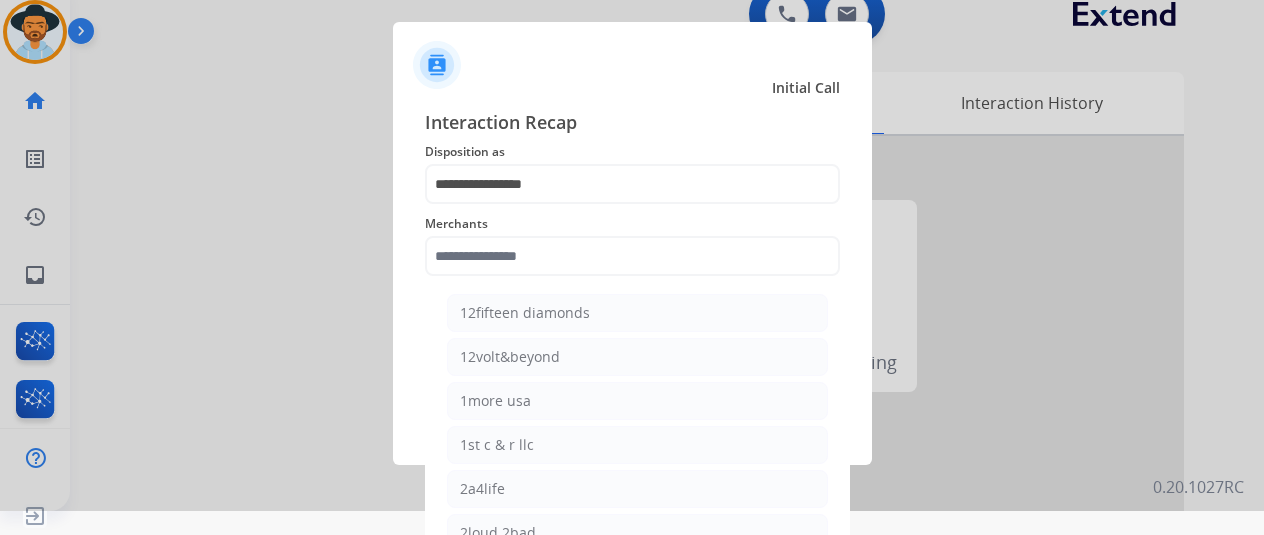 click on "Merchants" 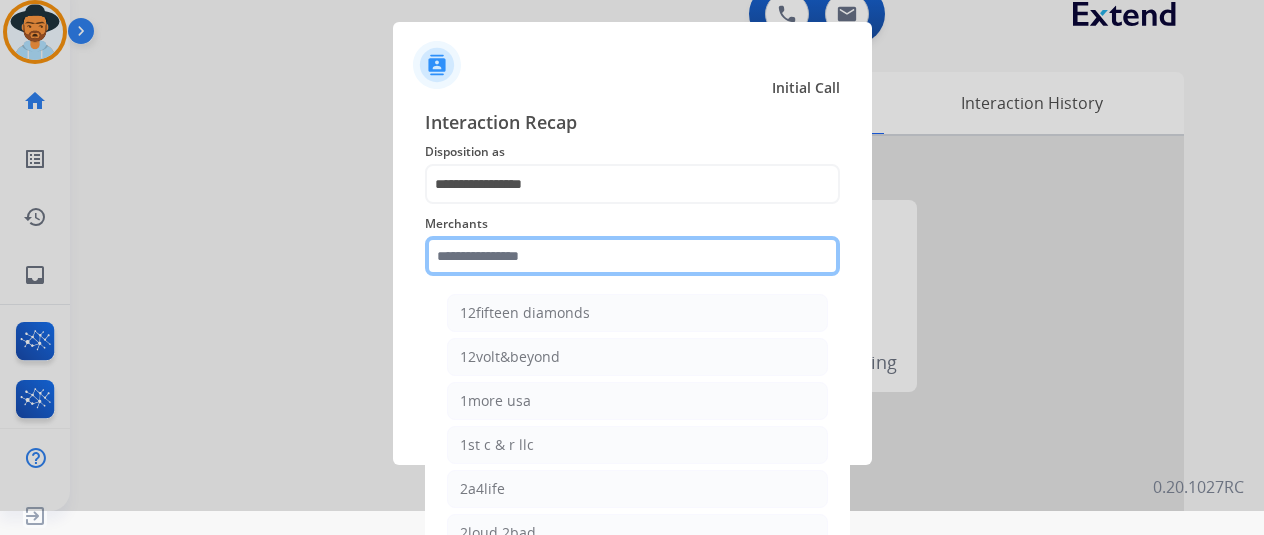 click 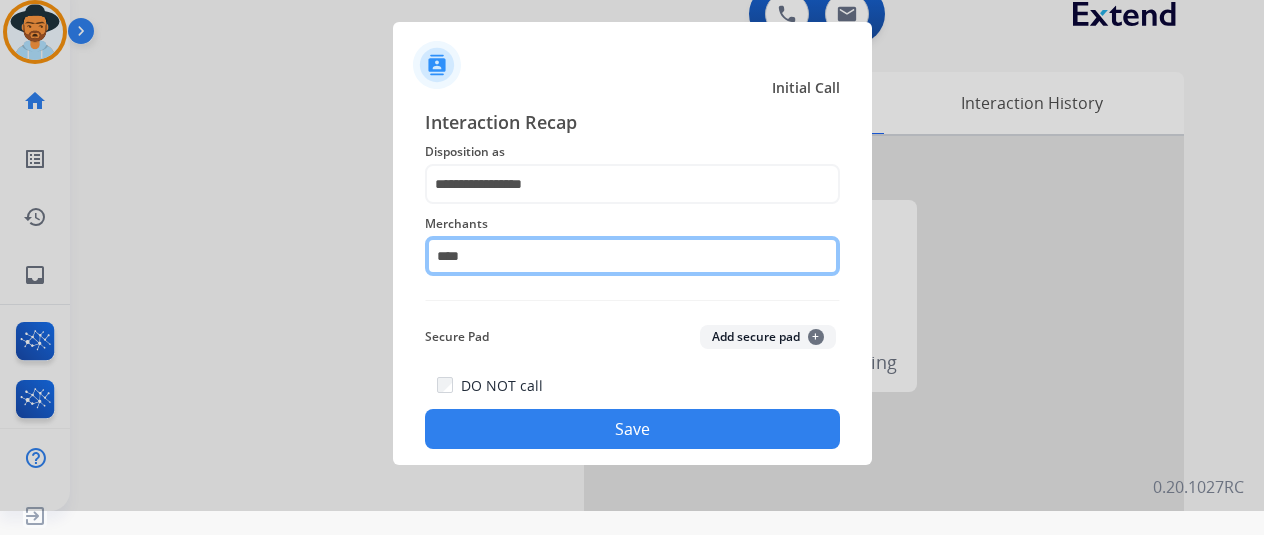 click on "****" 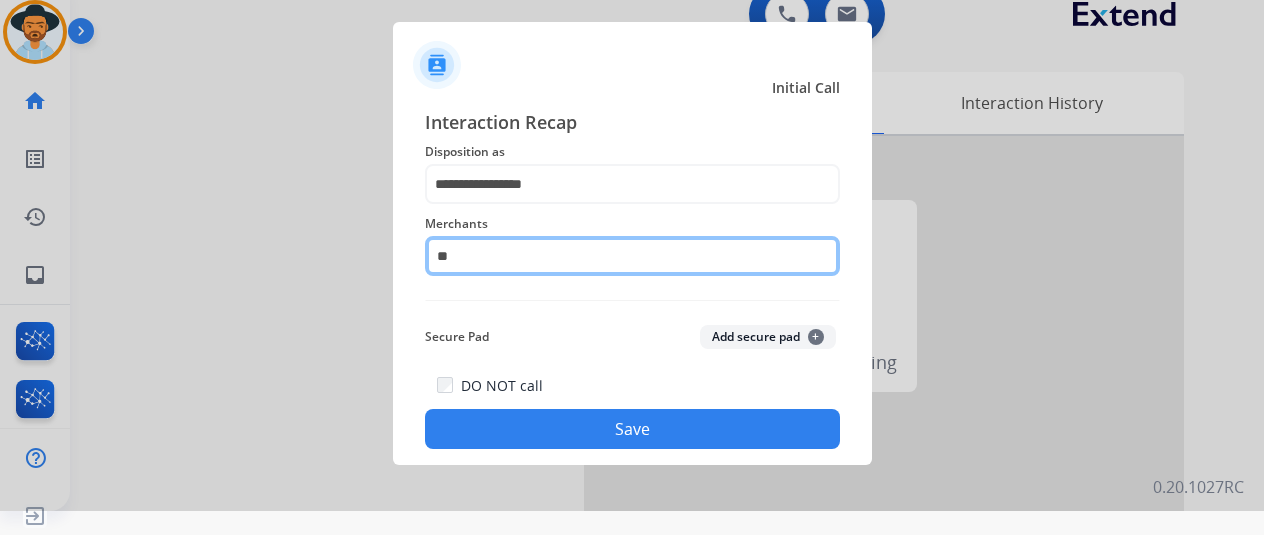 type on "*" 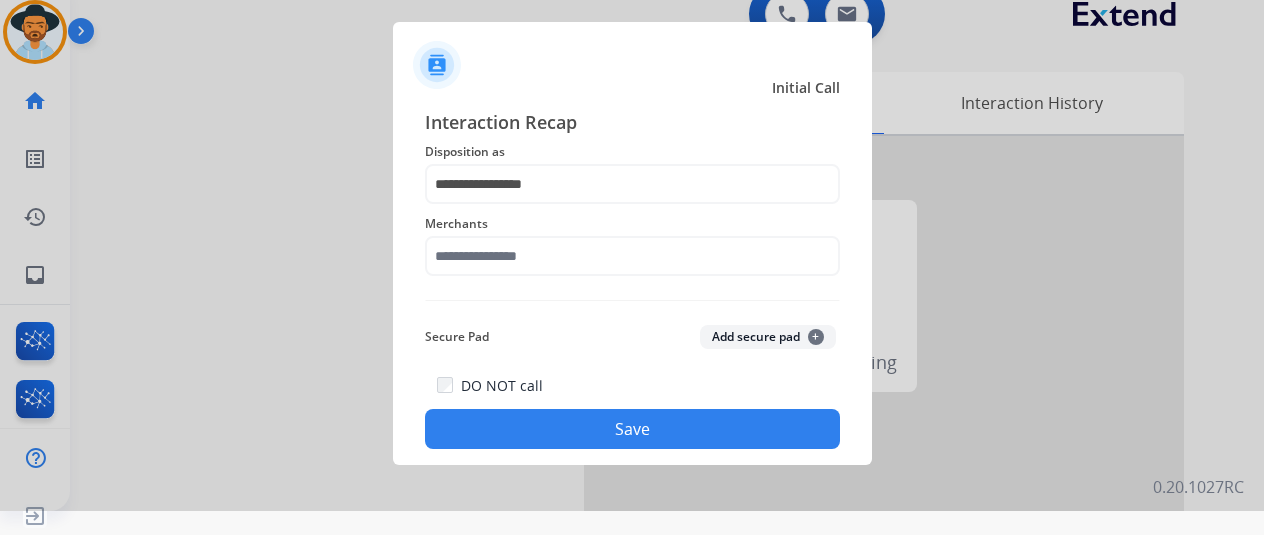 click on "Disposition as" 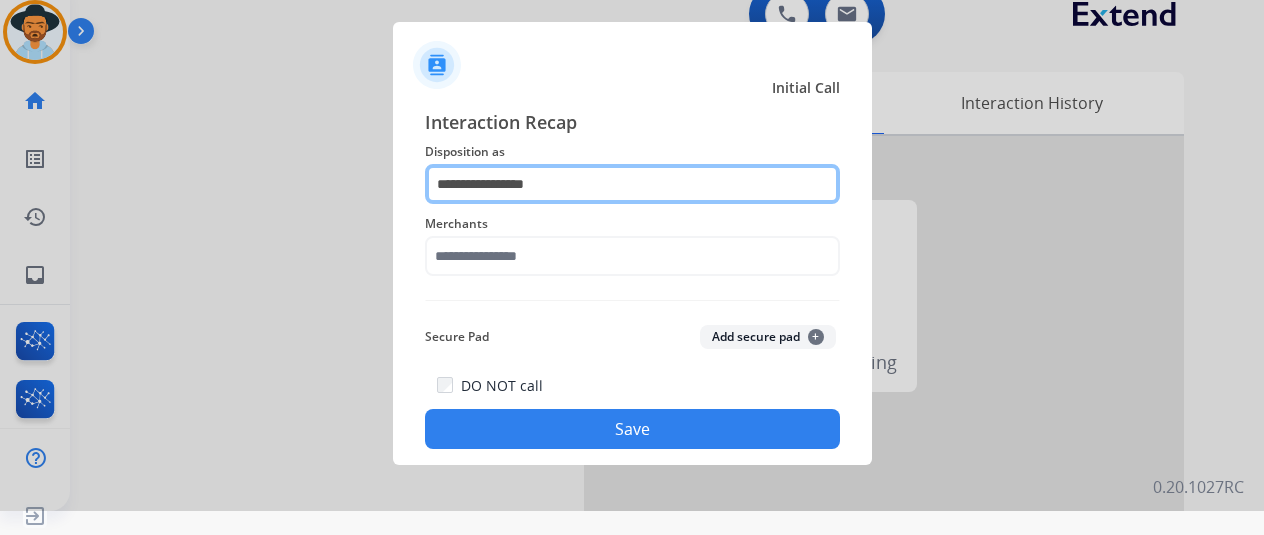 click on "**********" 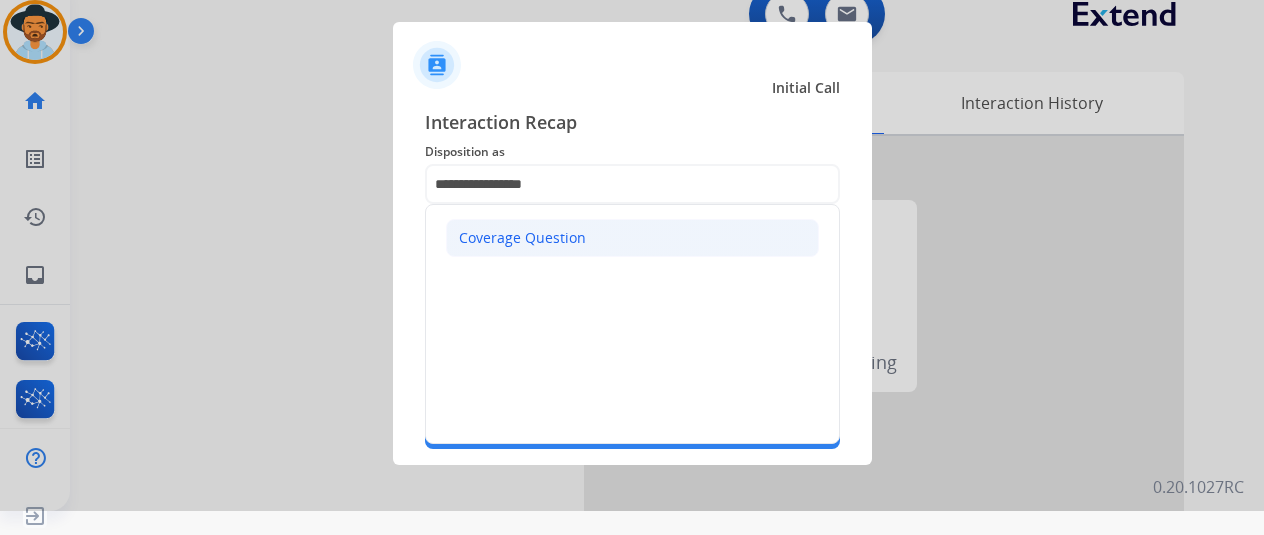 click on "Coverage Question" 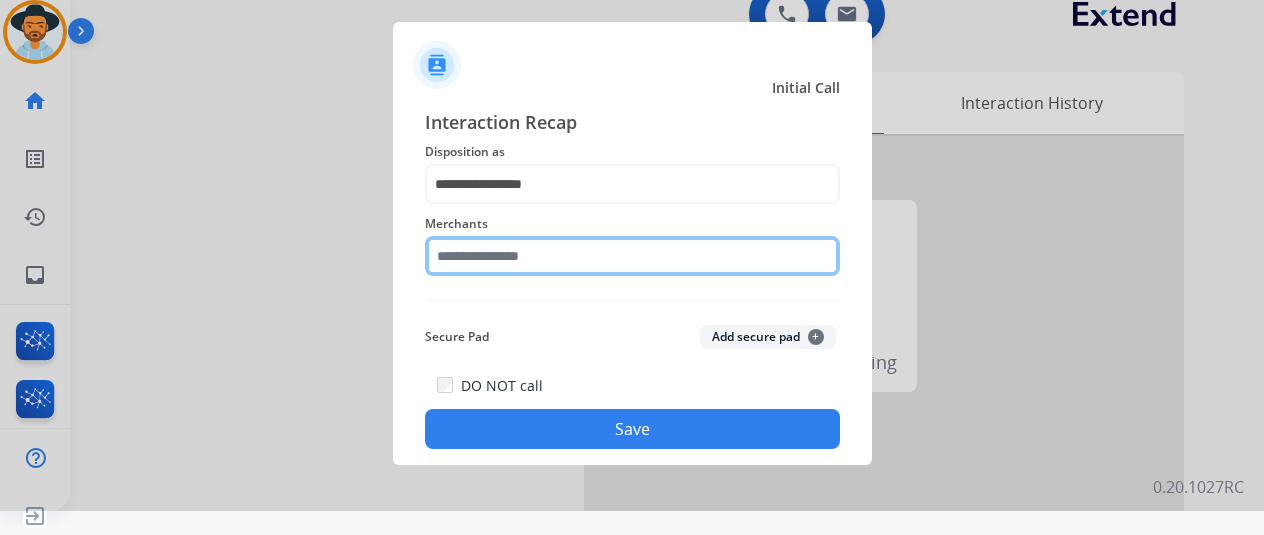 click 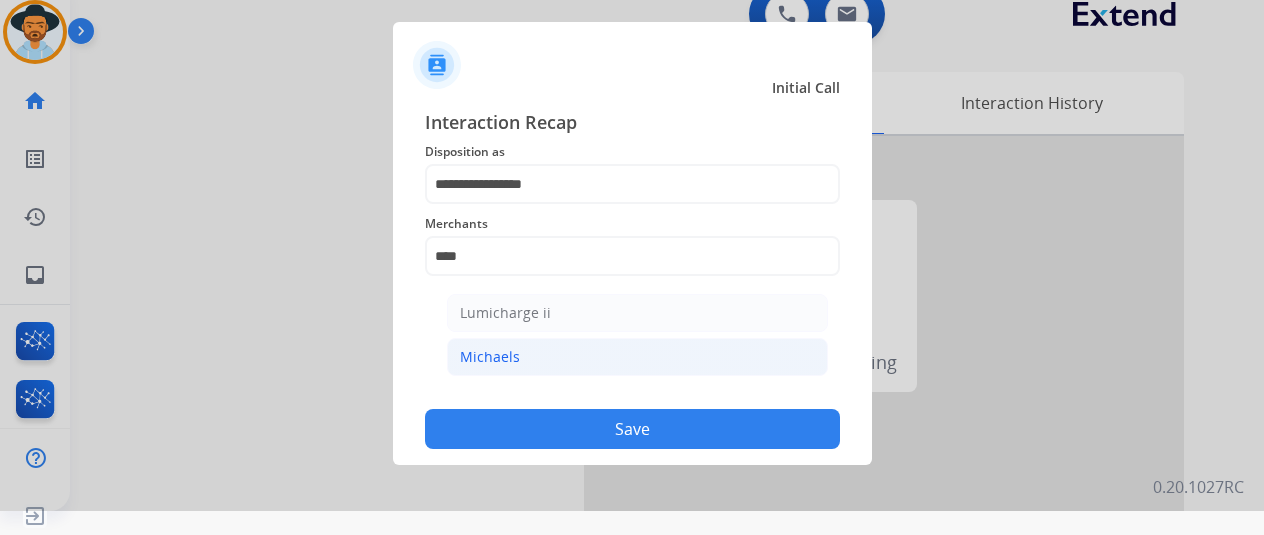 click on "Michaels" 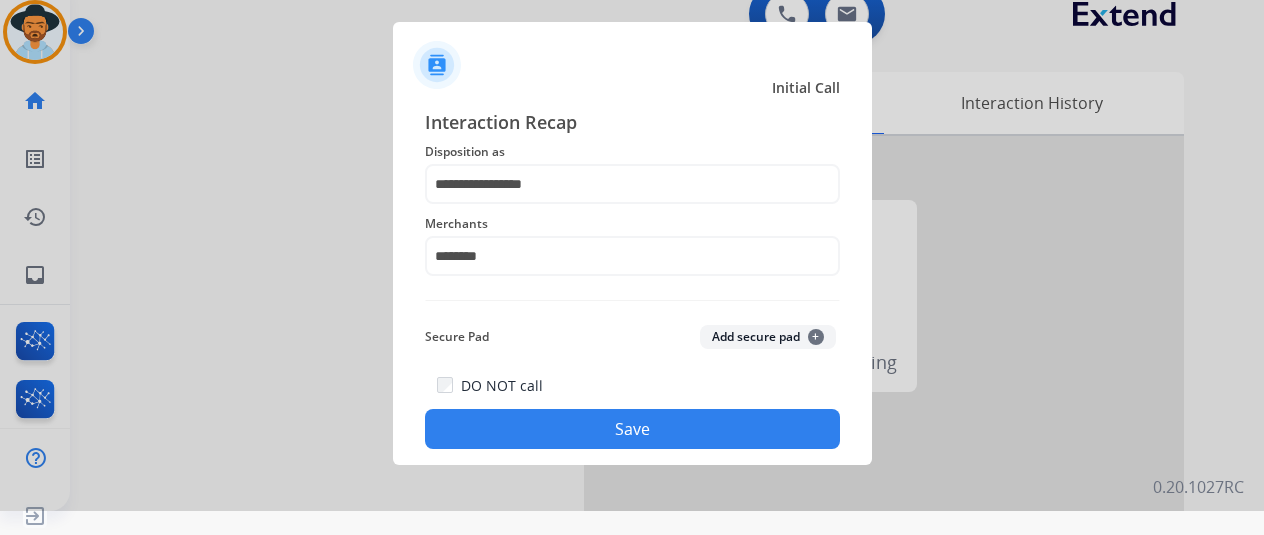 click on "Save" 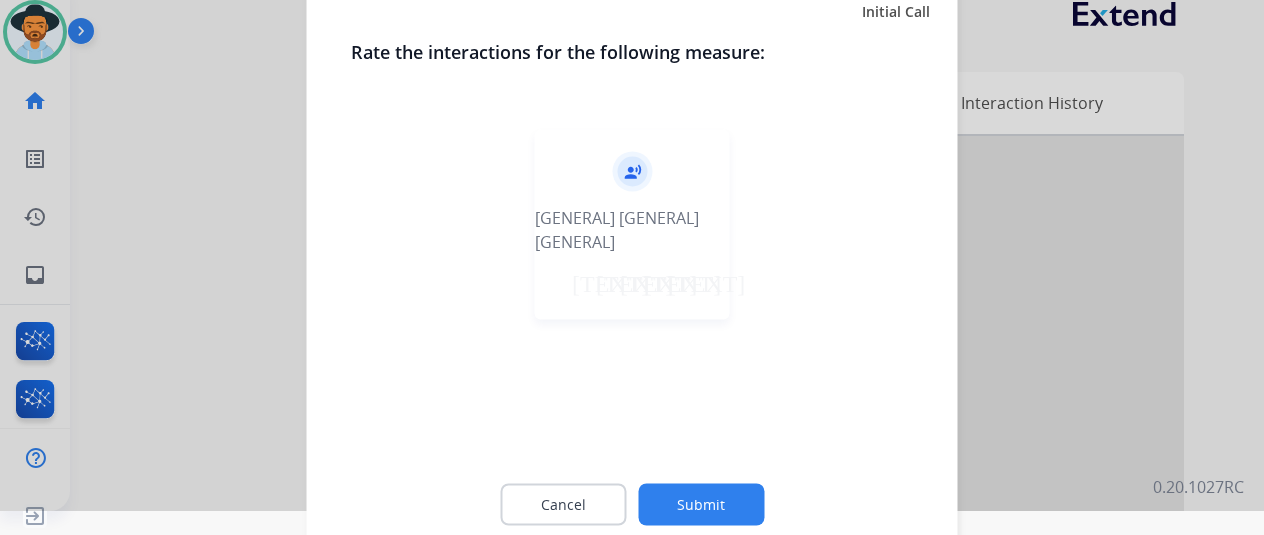 click on "record_voice_over   [GENERAL] [GENERAL]   star   star   star   star   star" 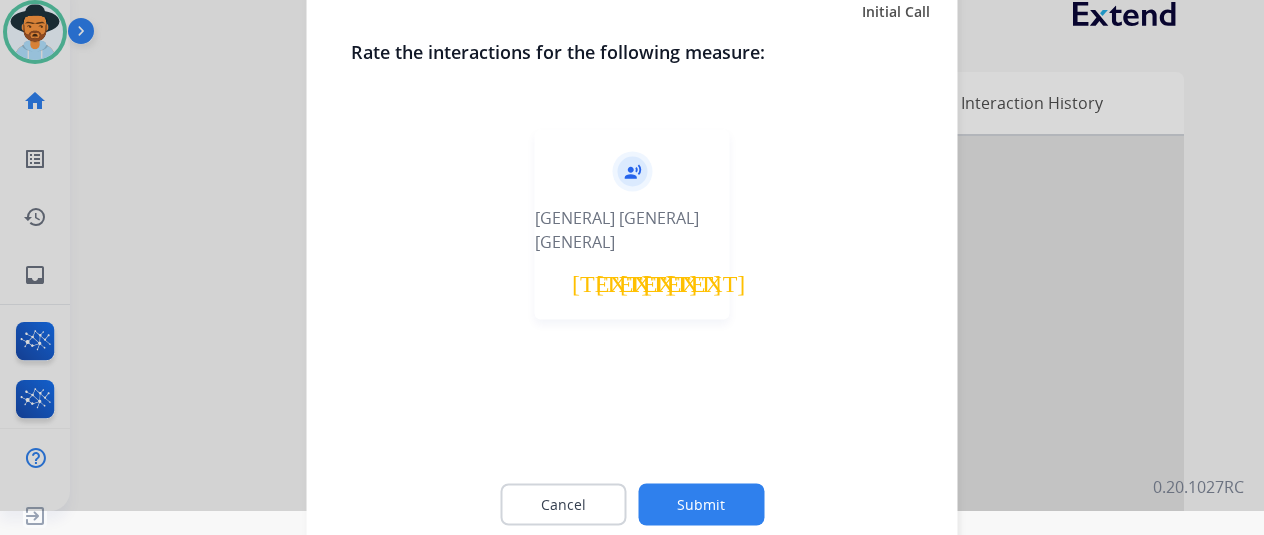 click on "Cancel Submit" 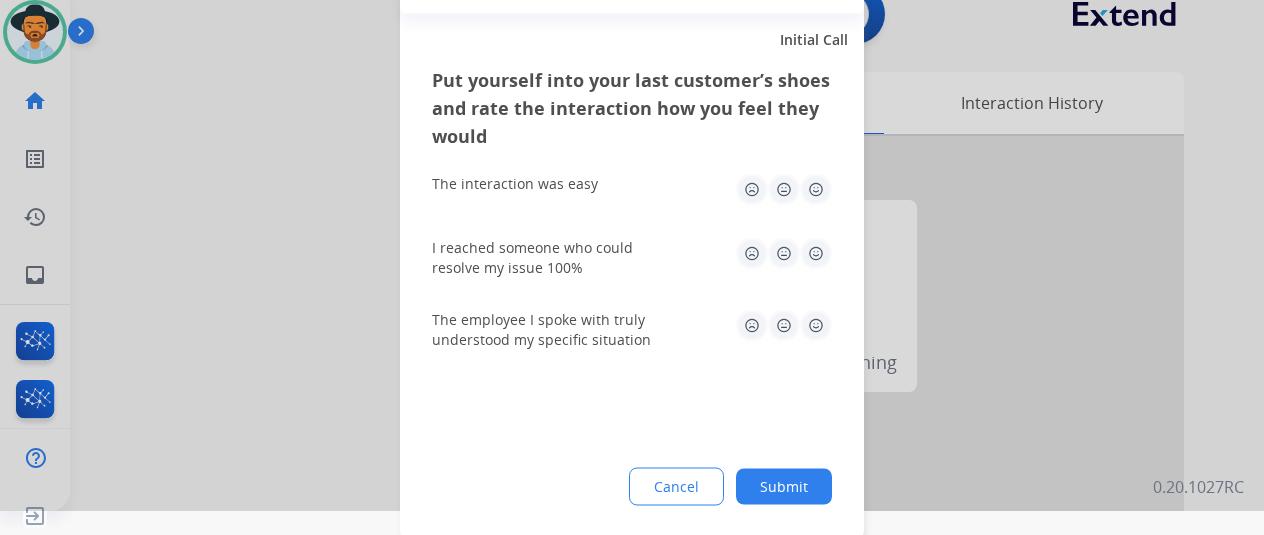click 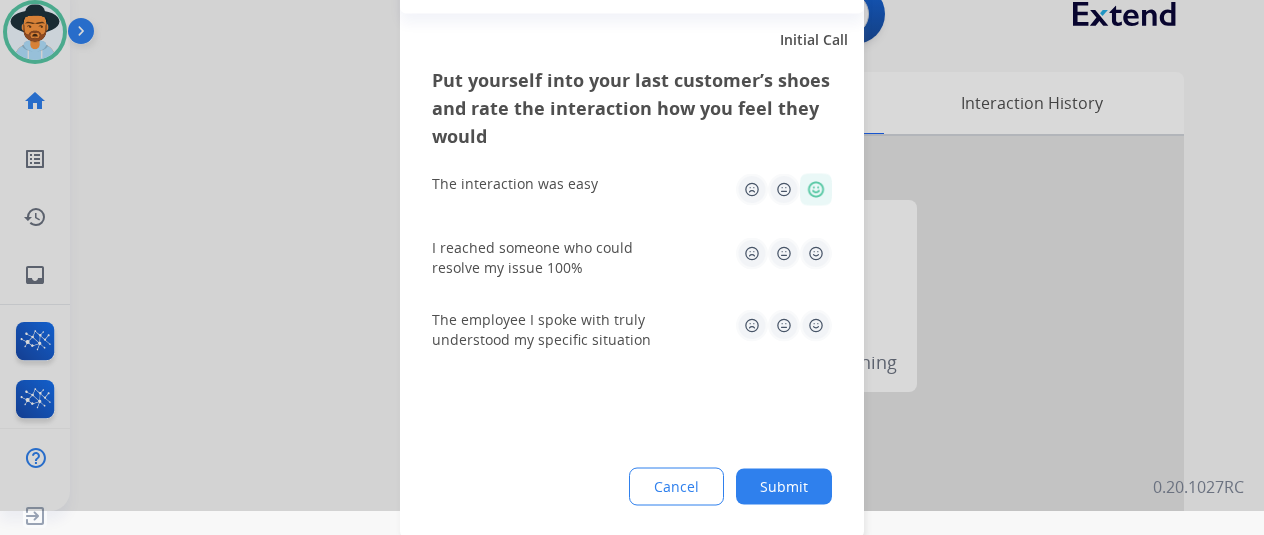 click 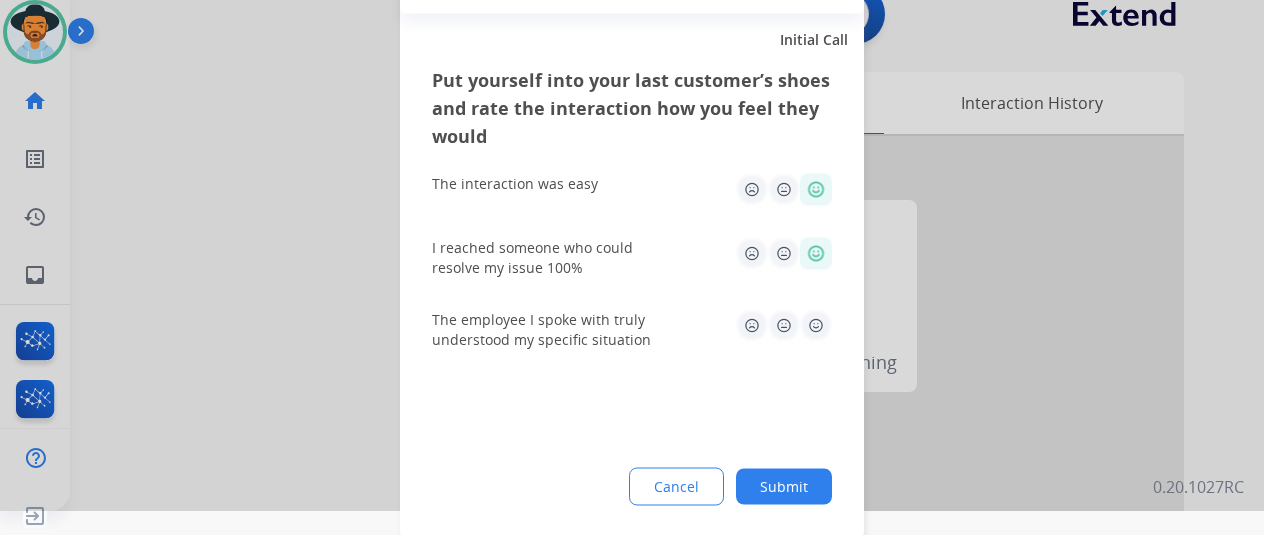 click on "The employee I spoke with truly understood my specific situation" 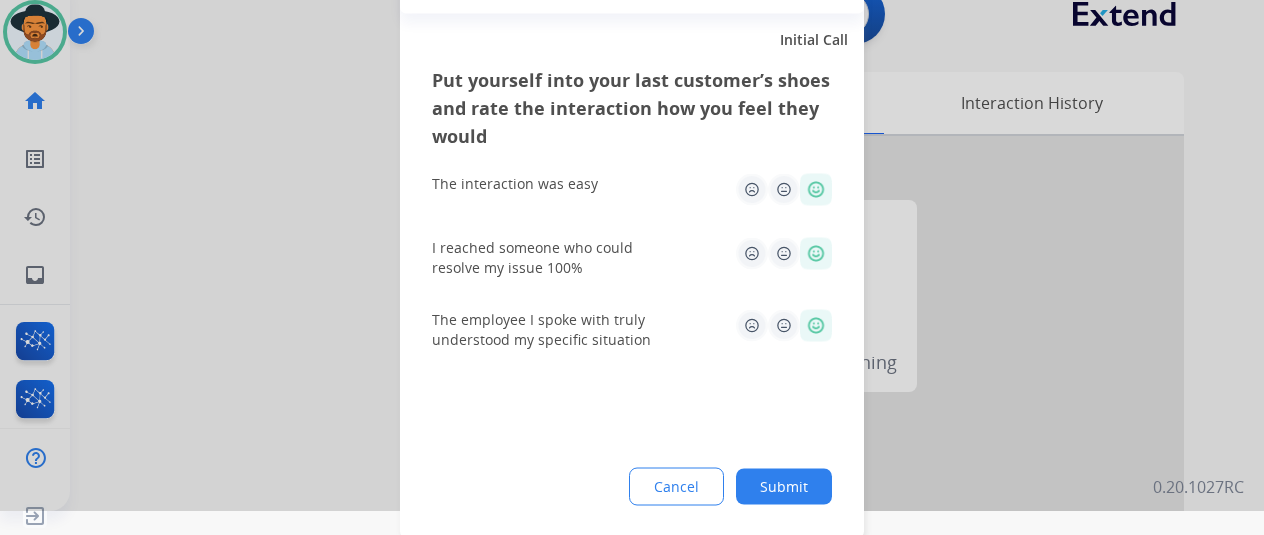 click on "Cancel Submit" 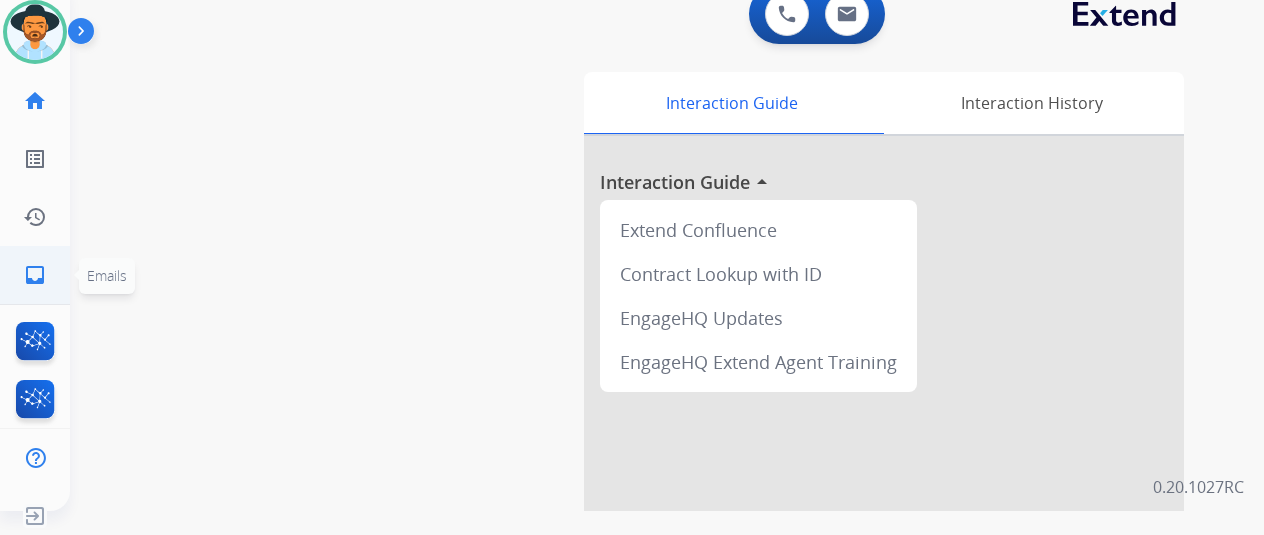 click on "inbox" 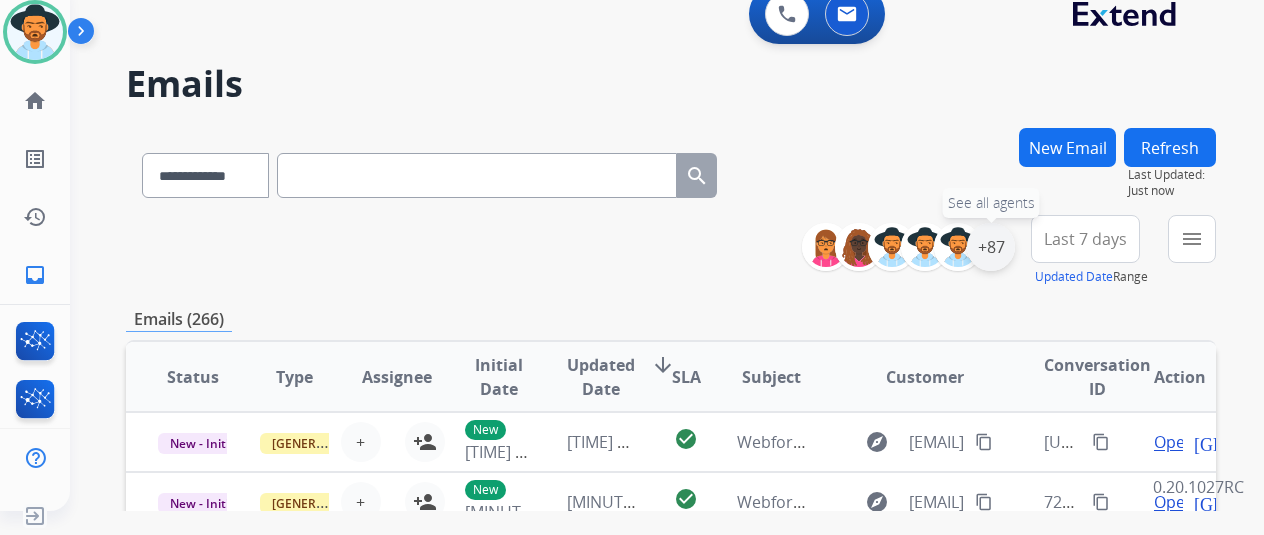 click on "+87" at bounding box center [991, 247] 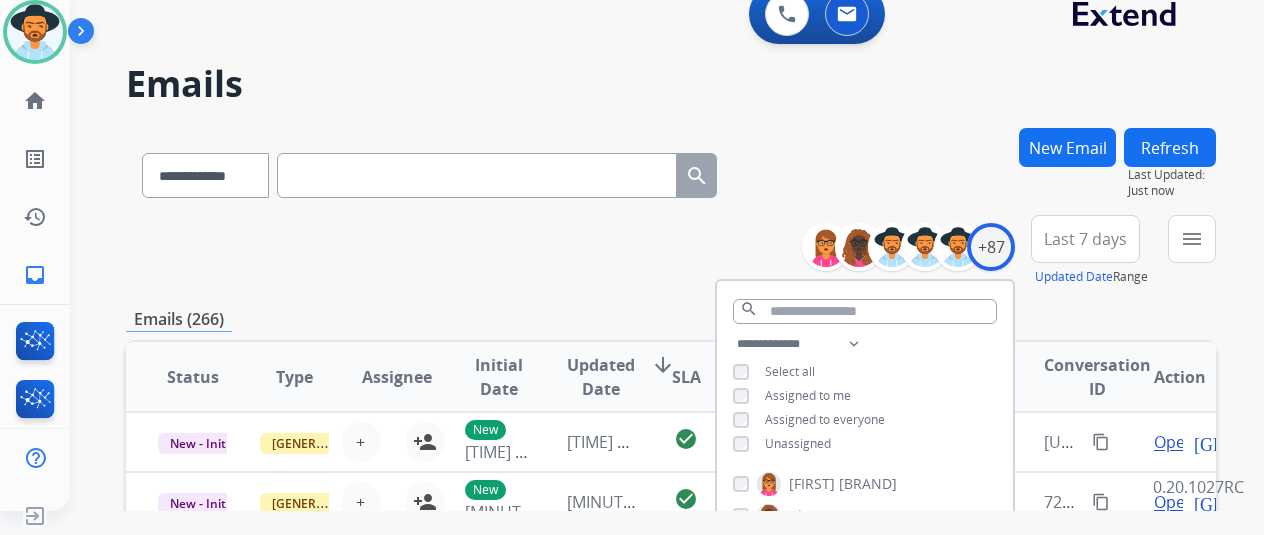 click on "**********" at bounding box center [865, 396] 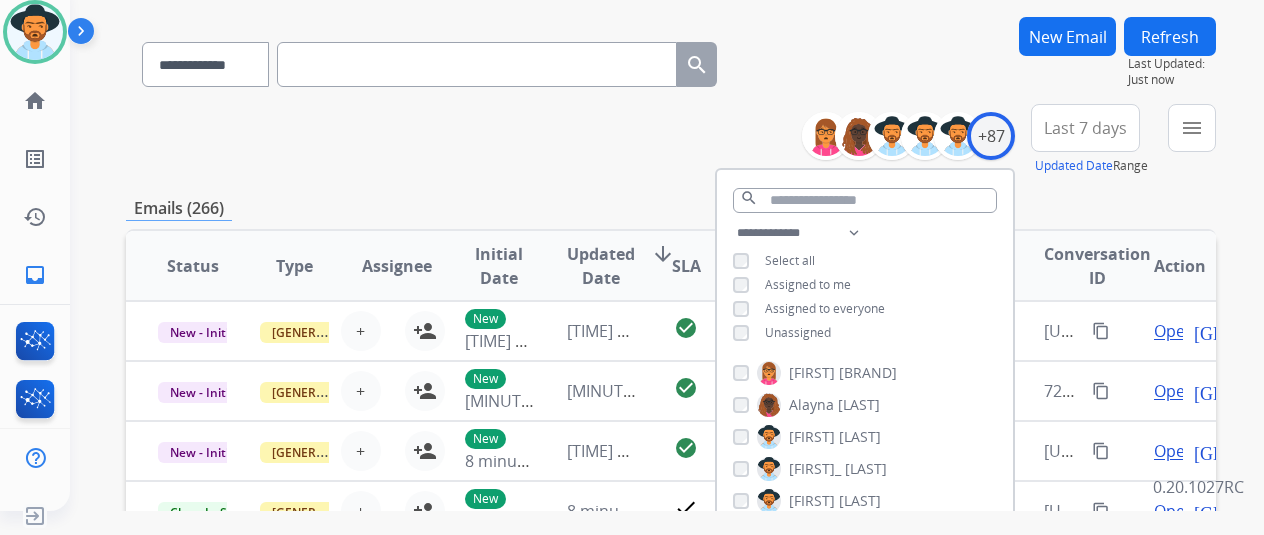 scroll, scrollTop: 300, scrollLeft: 0, axis: vertical 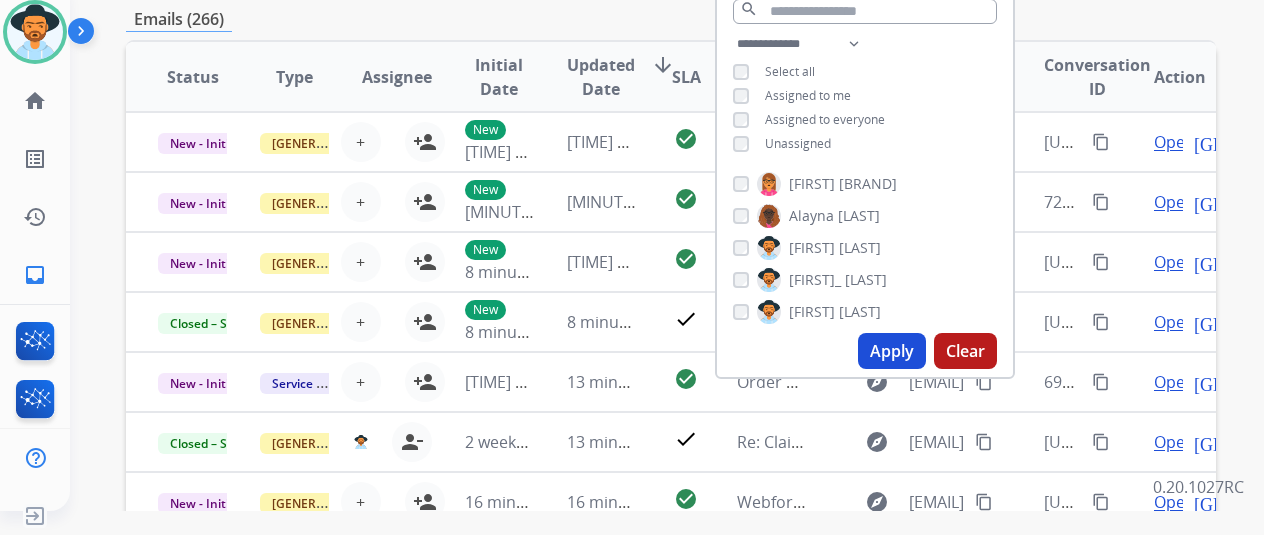 click on "Apply" at bounding box center [892, 351] 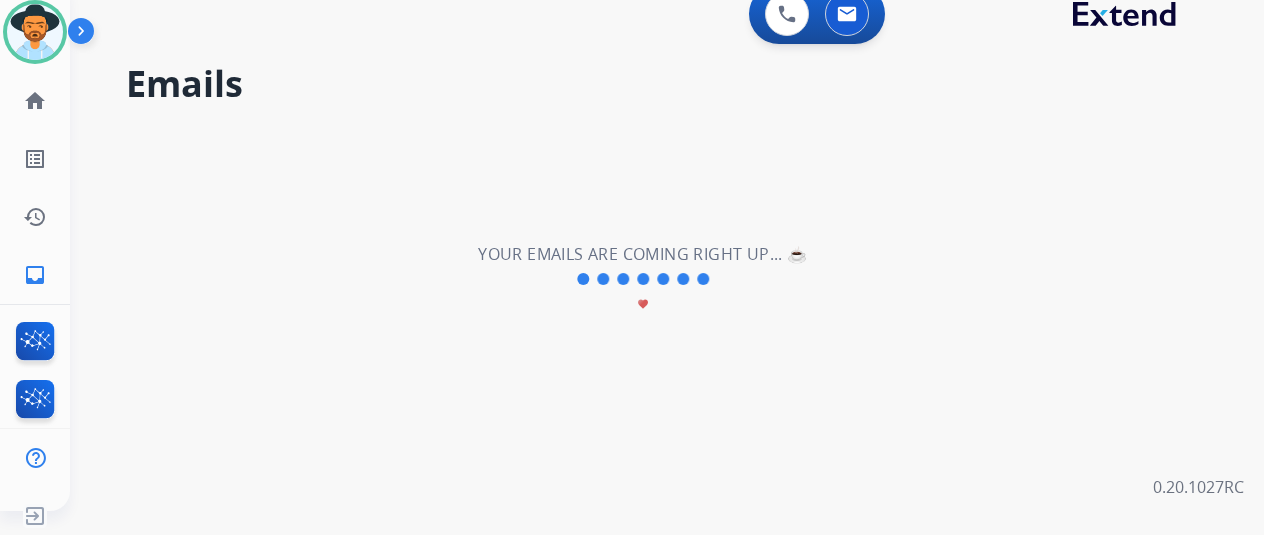 scroll, scrollTop: 0, scrollLeft: 0, axis: both 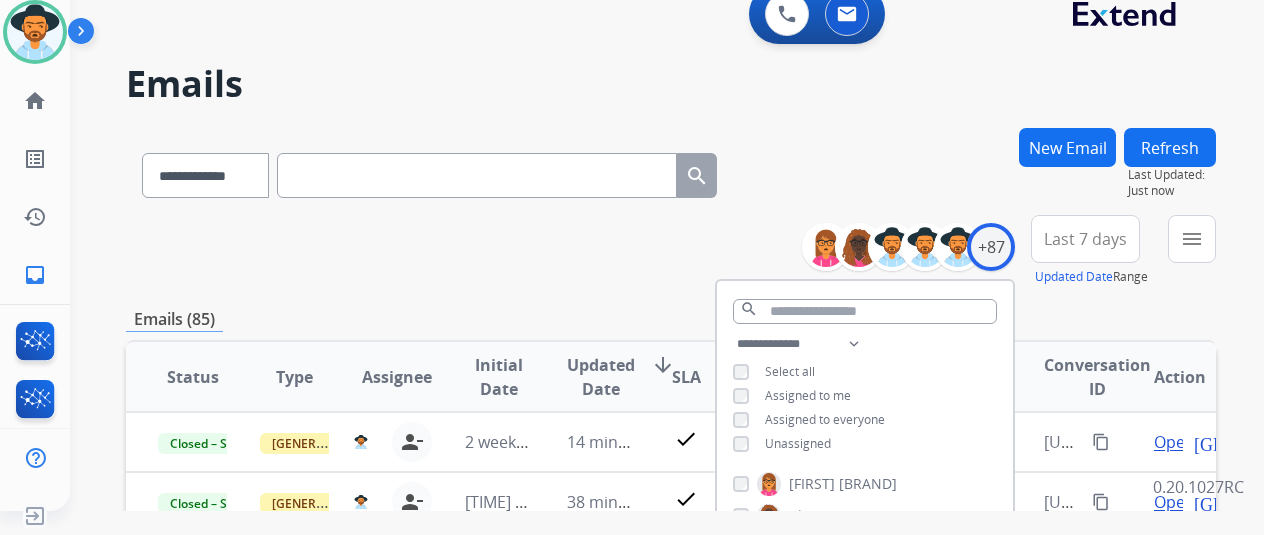 click on "**********" at bounding box center [671, 251] 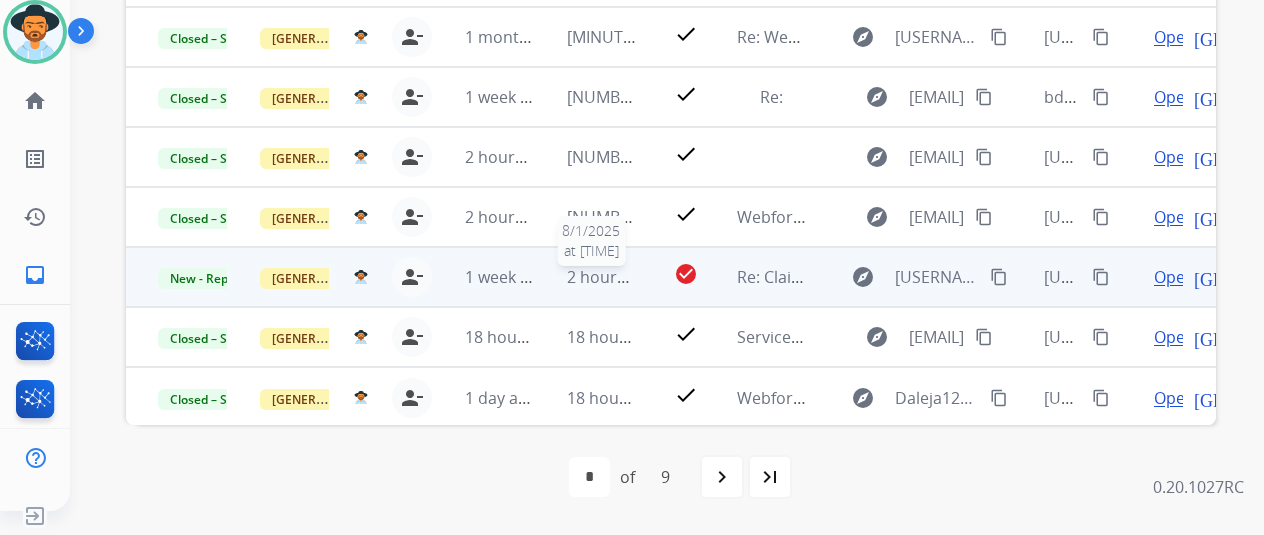 scroll, scrollTop: 586, scrollLeft: 0, axis: vertical 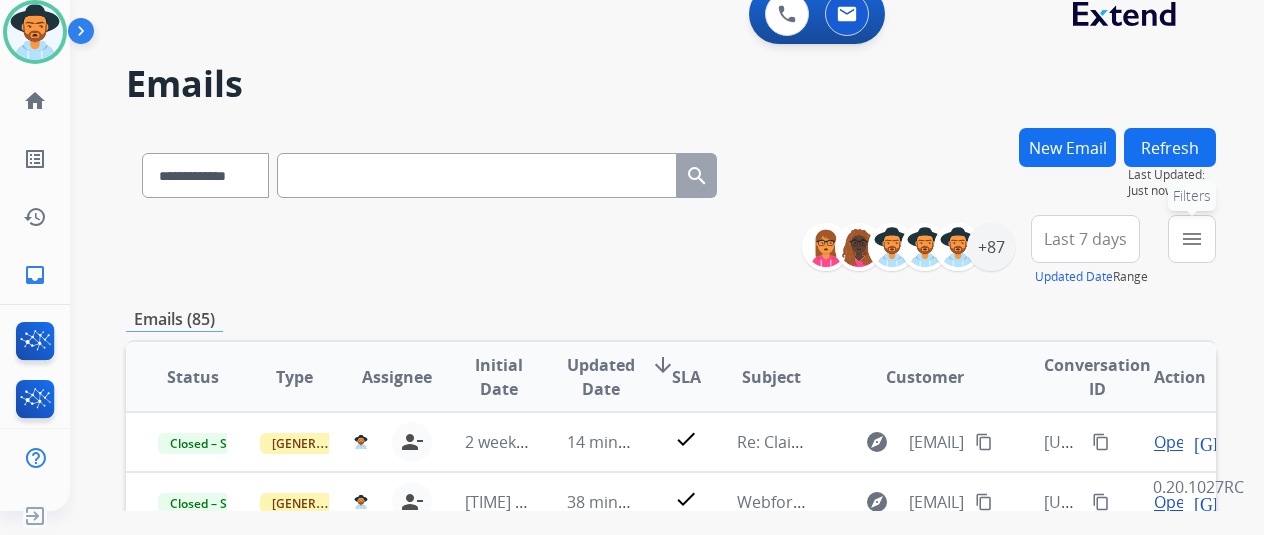 click on "menu  Filters" at bounding box center (1192, 239) 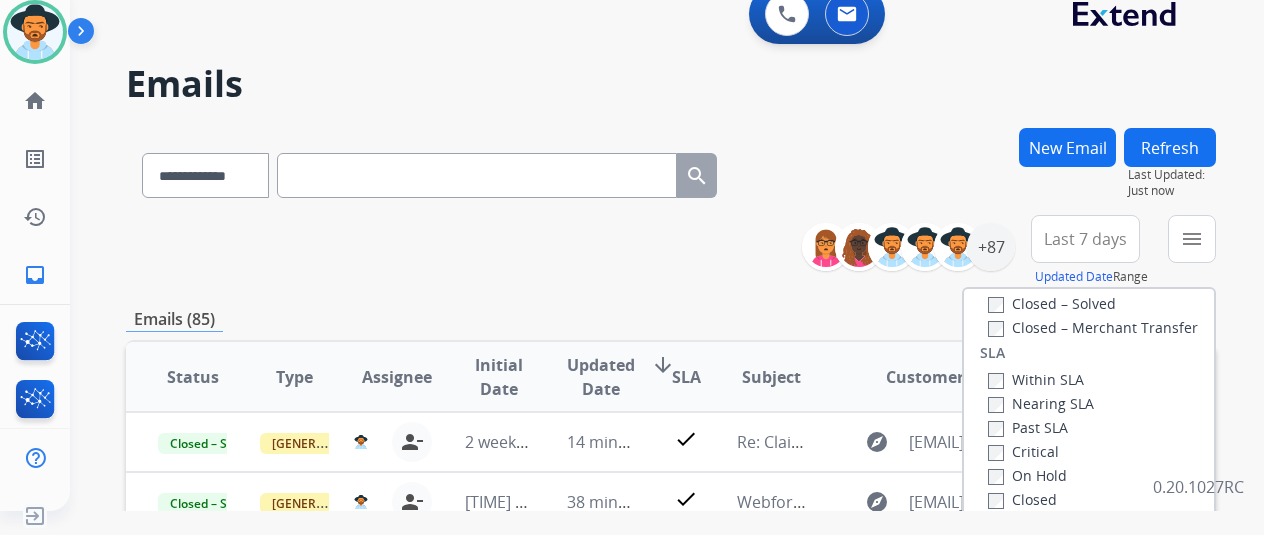 scroll, scrollTop: 528, scrollLeft: 0, axis: vertical 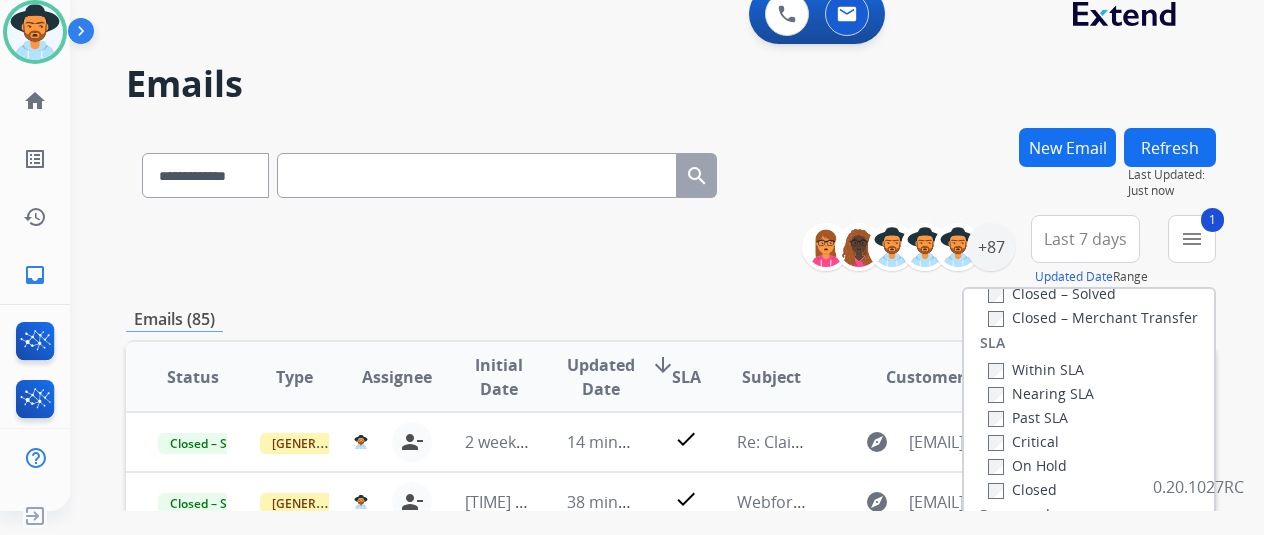click on "Nearing SLA" at bounding box center [1041, 393] 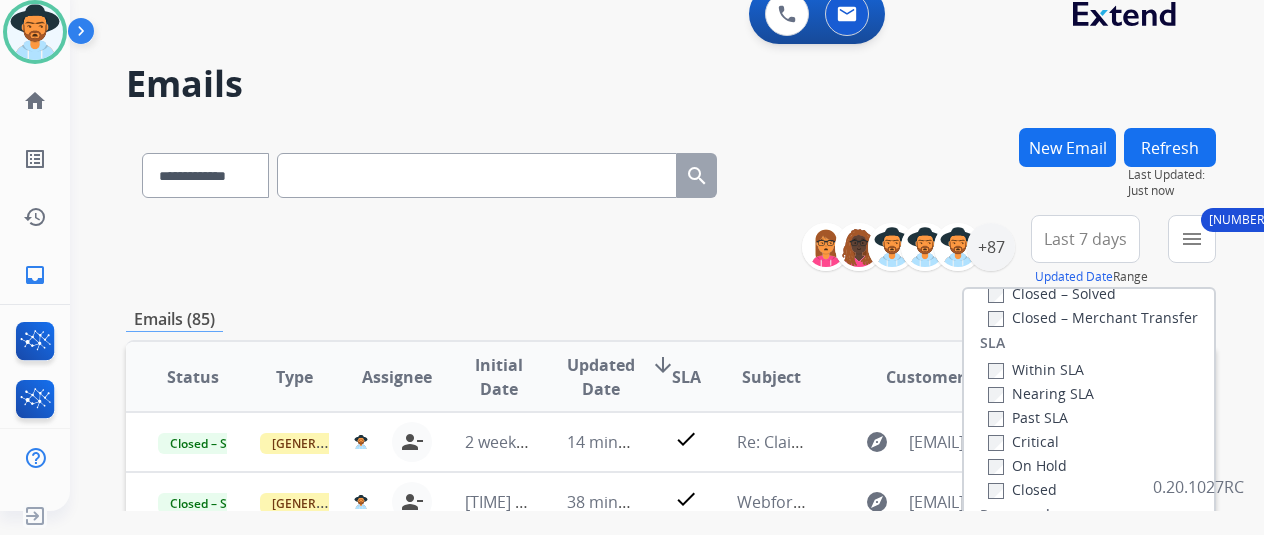 click on "[TEXT] [TEXT] [TEXT] [TEXT] [TEXT] [TEXT]" at bounding box center (1037, 429) 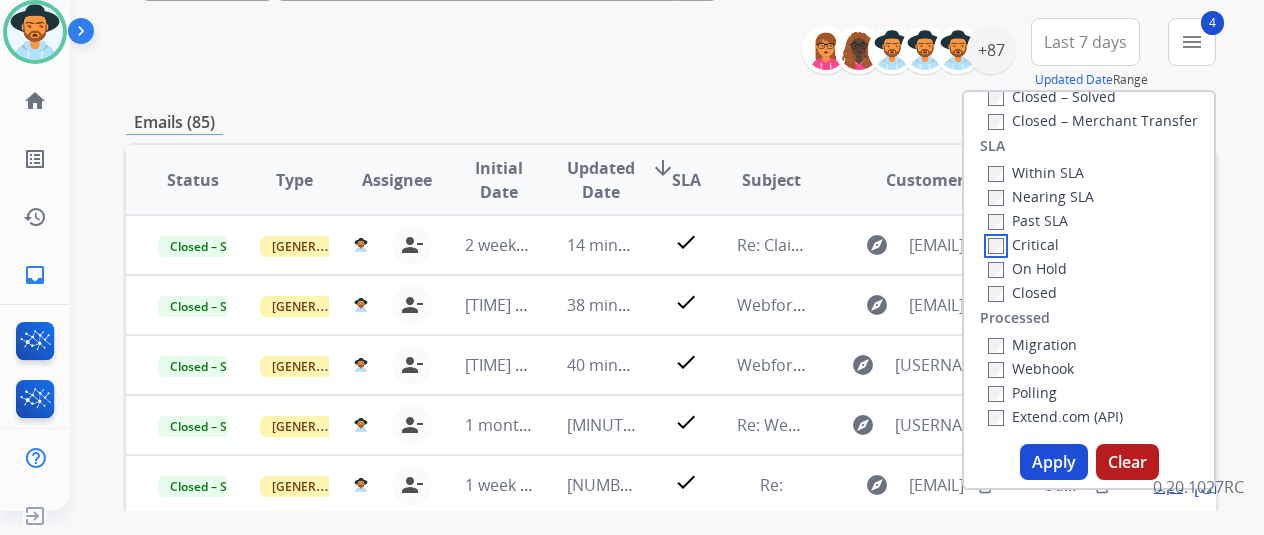 scroll, scrollTop: 300, scrollLeft: 0, axis: vertical 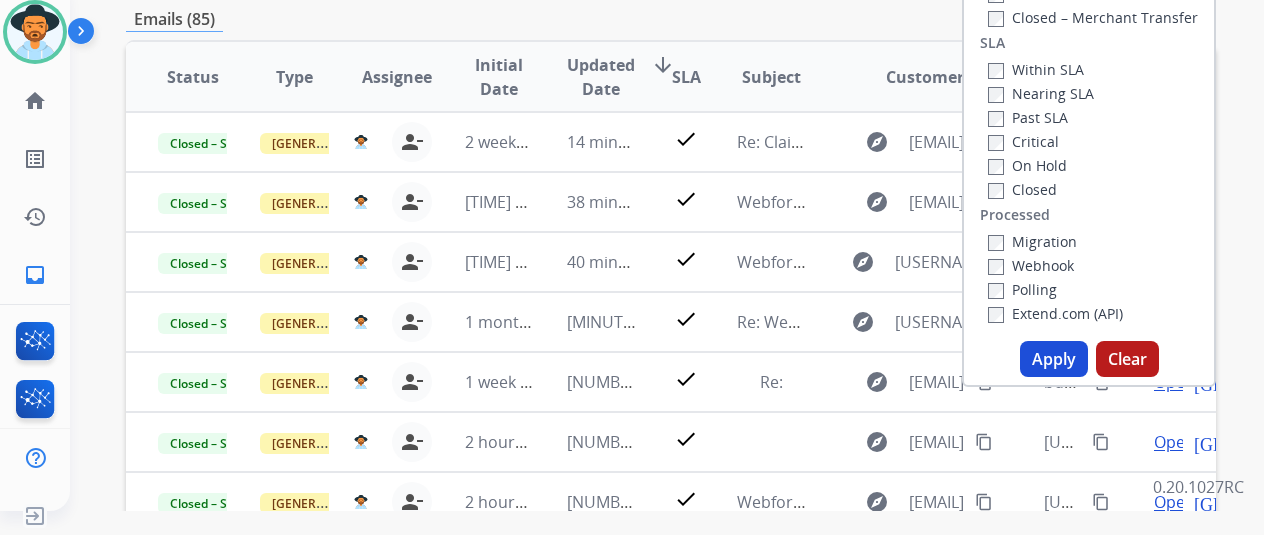 click on "Apply" at bounding box center (1054, 359) 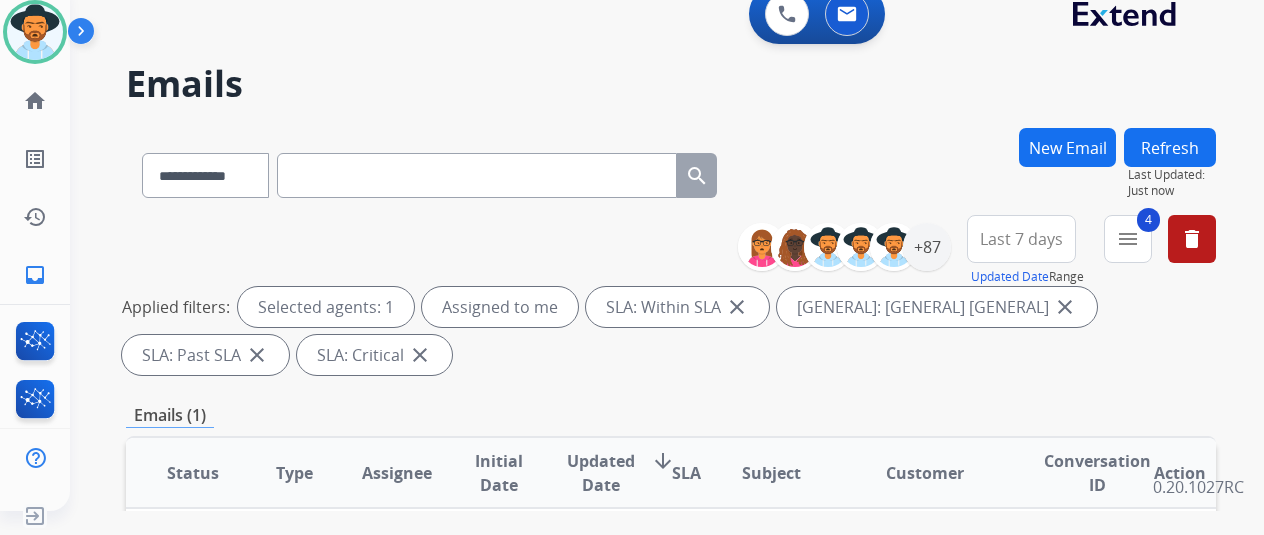 scroll, scrollTop: 300, scrollLeft: 0, axis: vertical 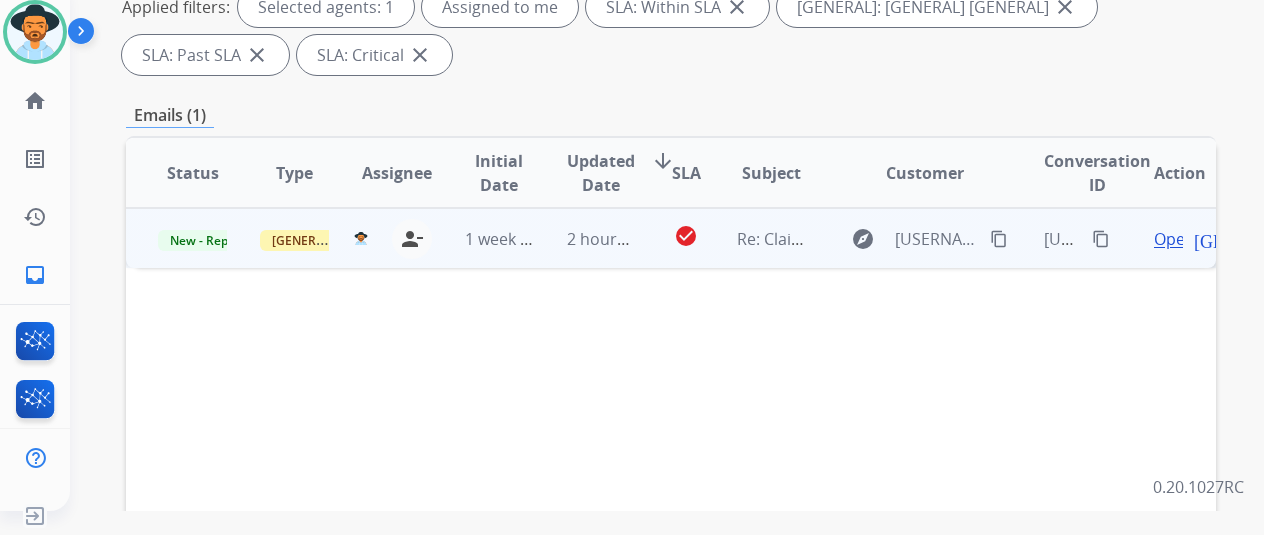 click on "Open" at bounding box center [1174, 239] 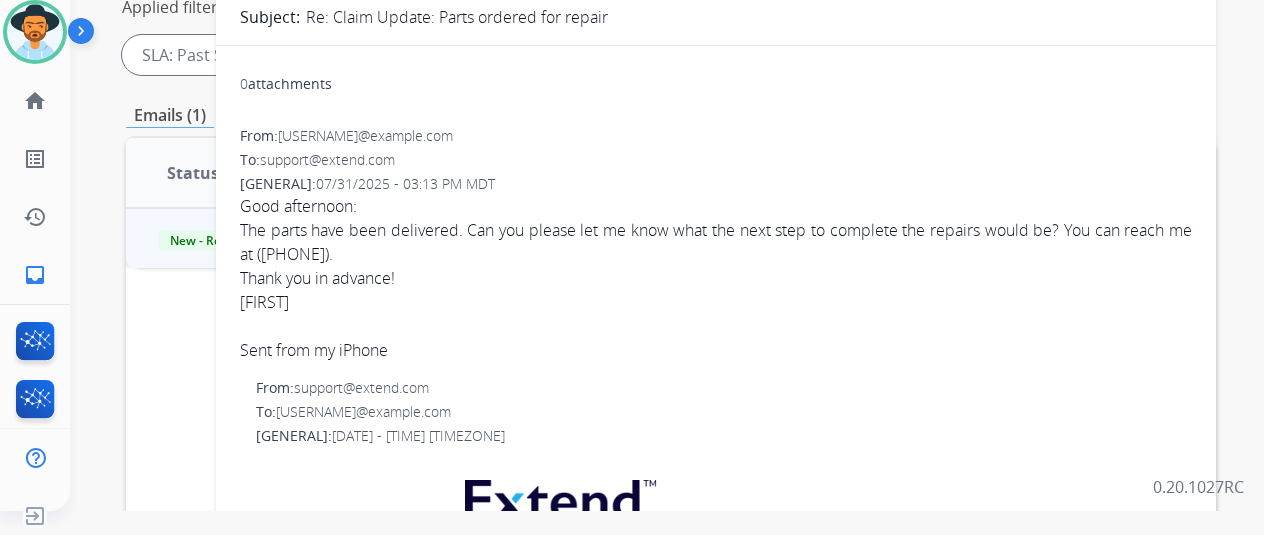 scroll, scrollTop: 0, scrollLeft: 0, axis: both 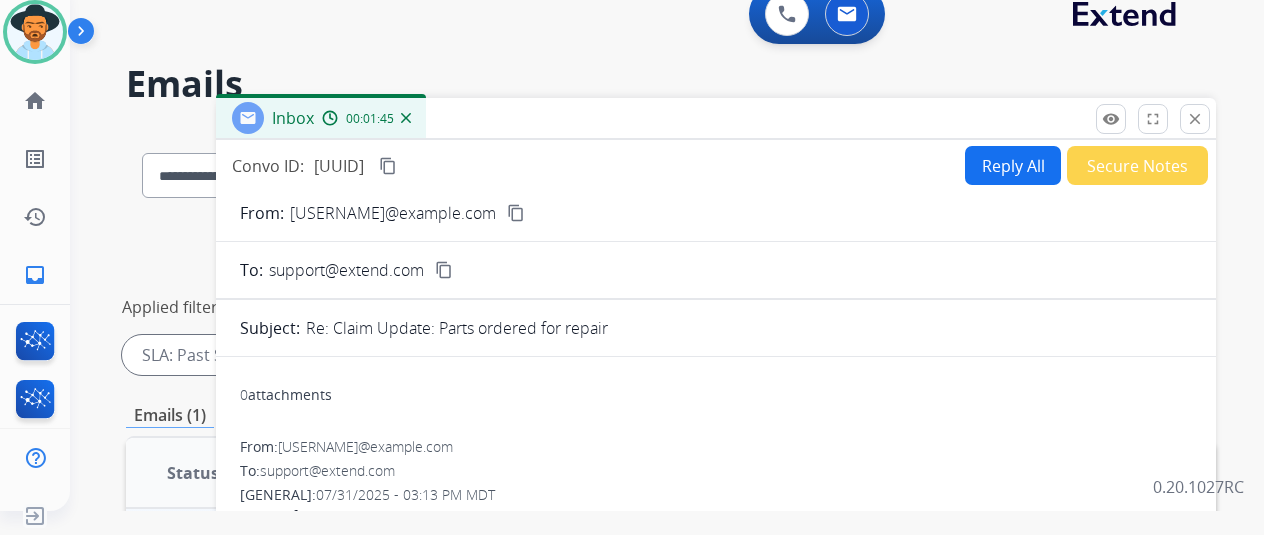 click on "Reply All" at bounding box center (1013, 165) 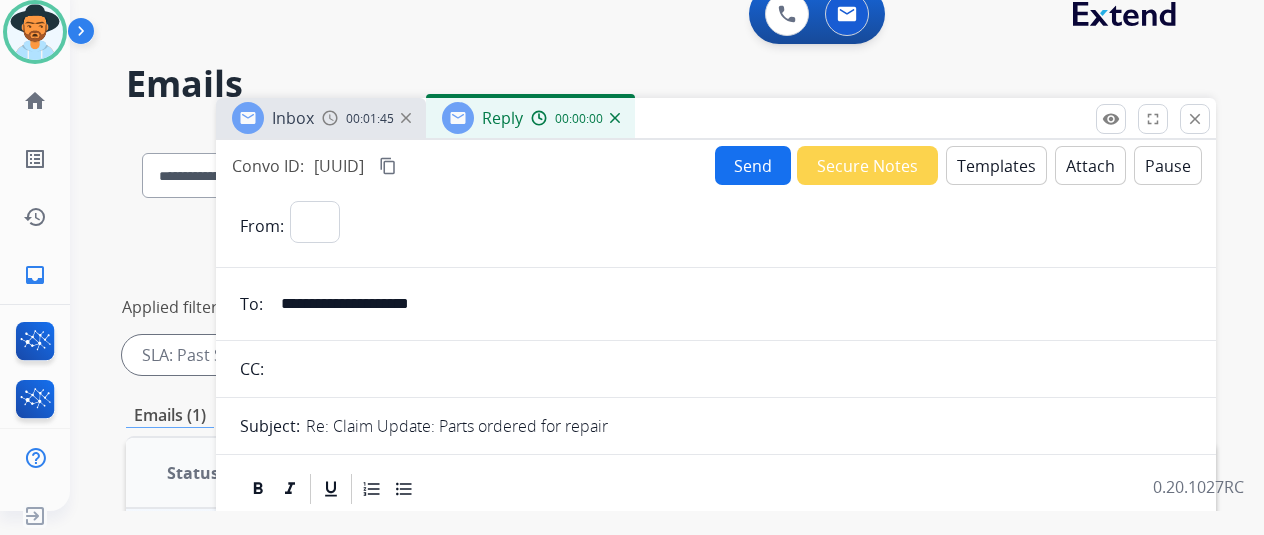 select on "**********" 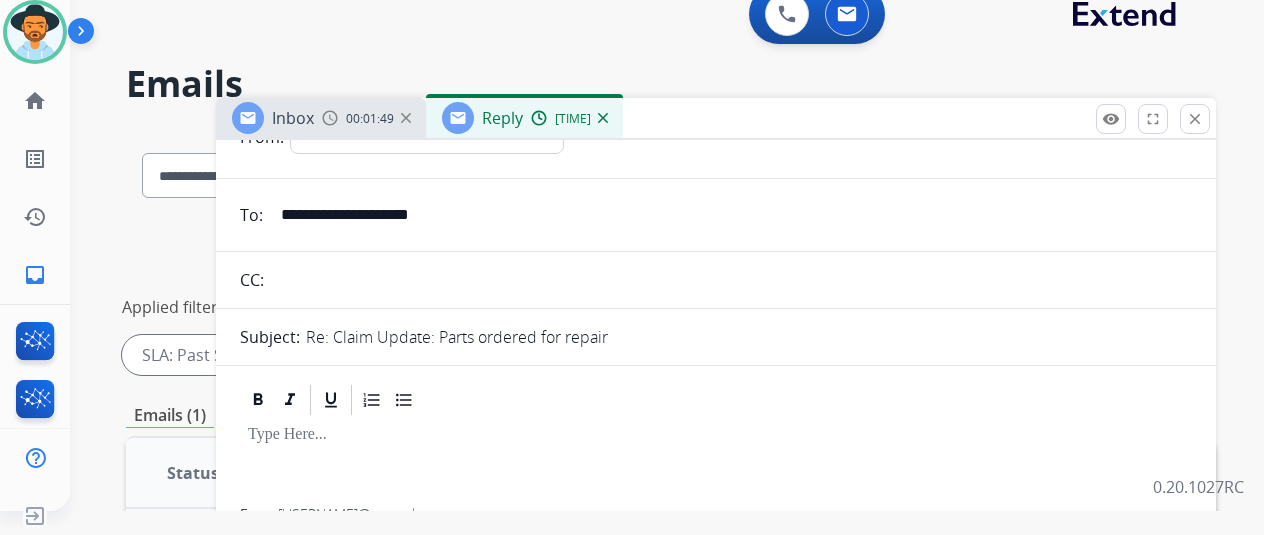 scroll, scrollTop: 0, scrollLeft: 0, axis: both 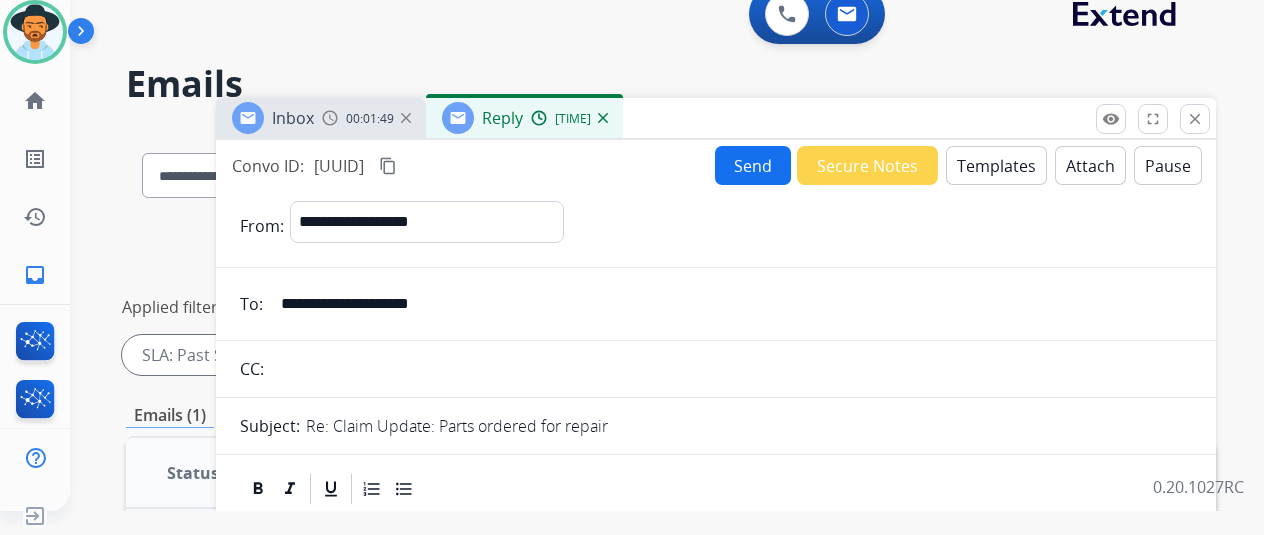 click on "Templates" at bounding box center [996, 165] 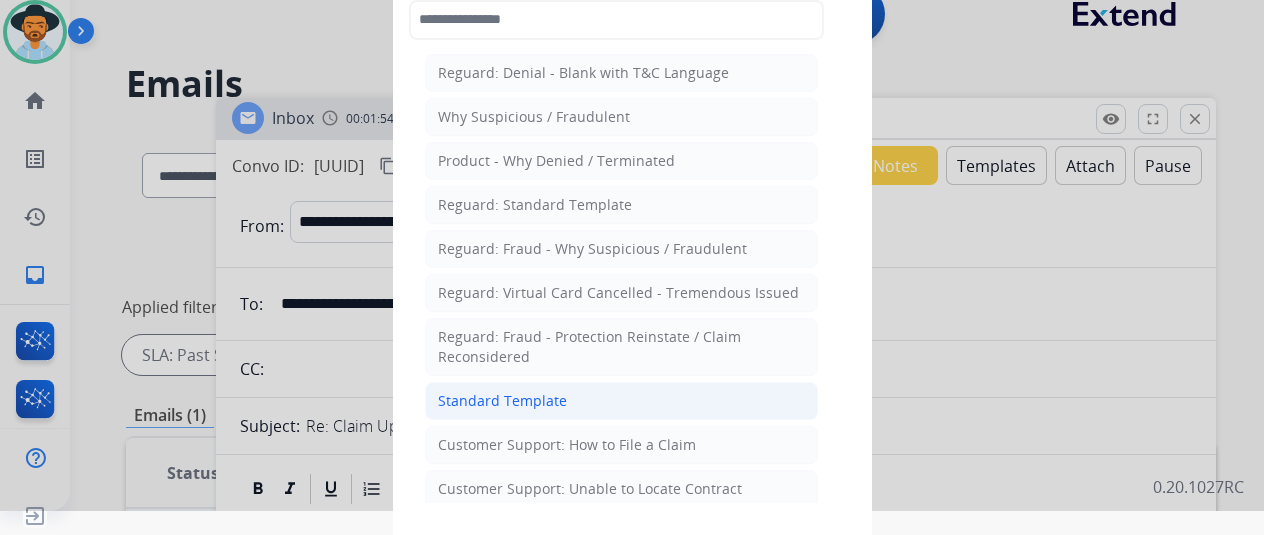 click on "Standard Template" 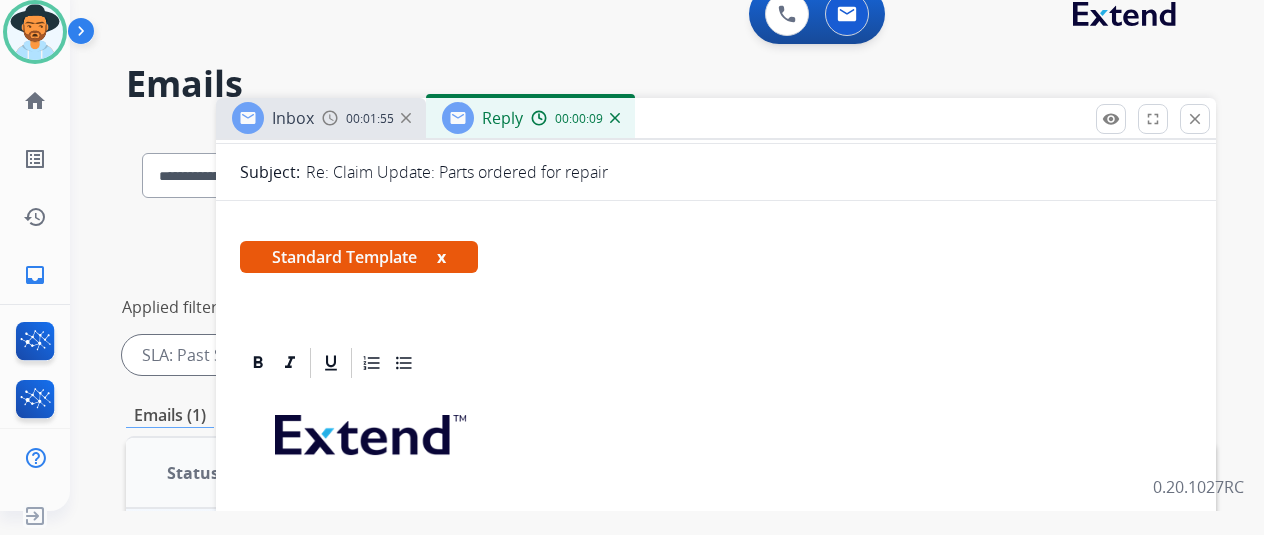 scroll, scrollTop: 400, scrollLeft: 0, axis: vertical 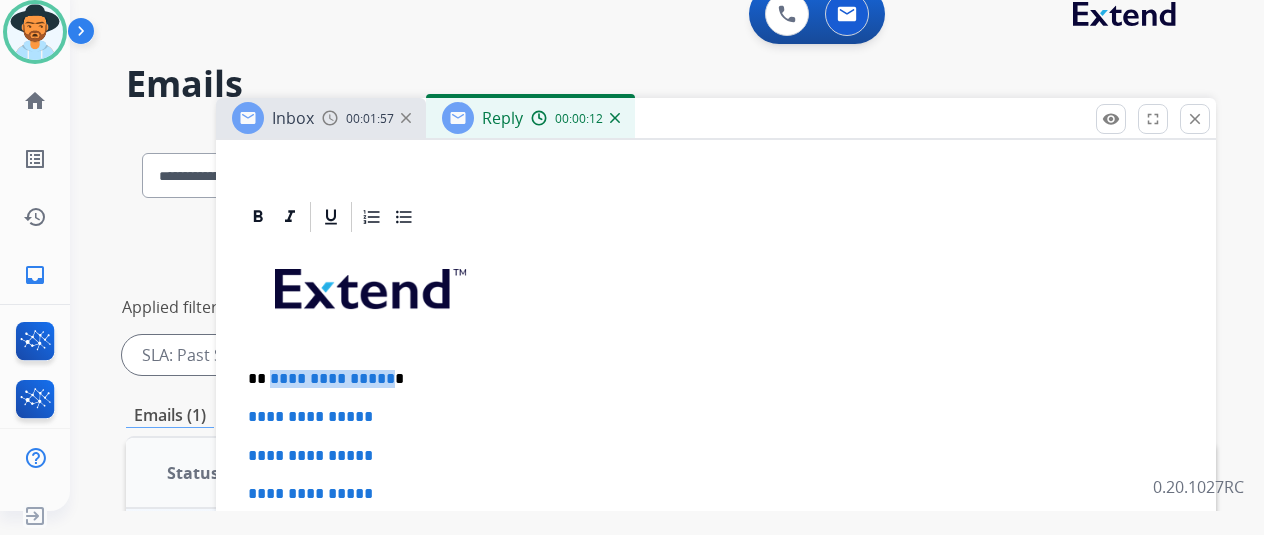 drag, startPoint x: 400, startPoint y: 372, endPoint x: 284, endPoint y: 373, distance: 116.00431 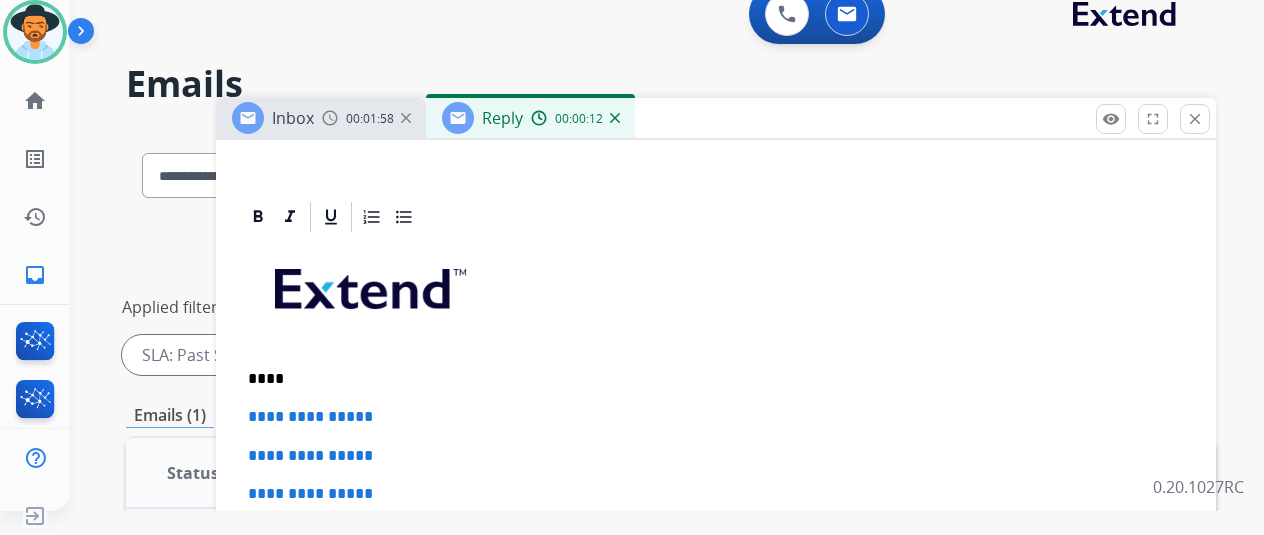 type 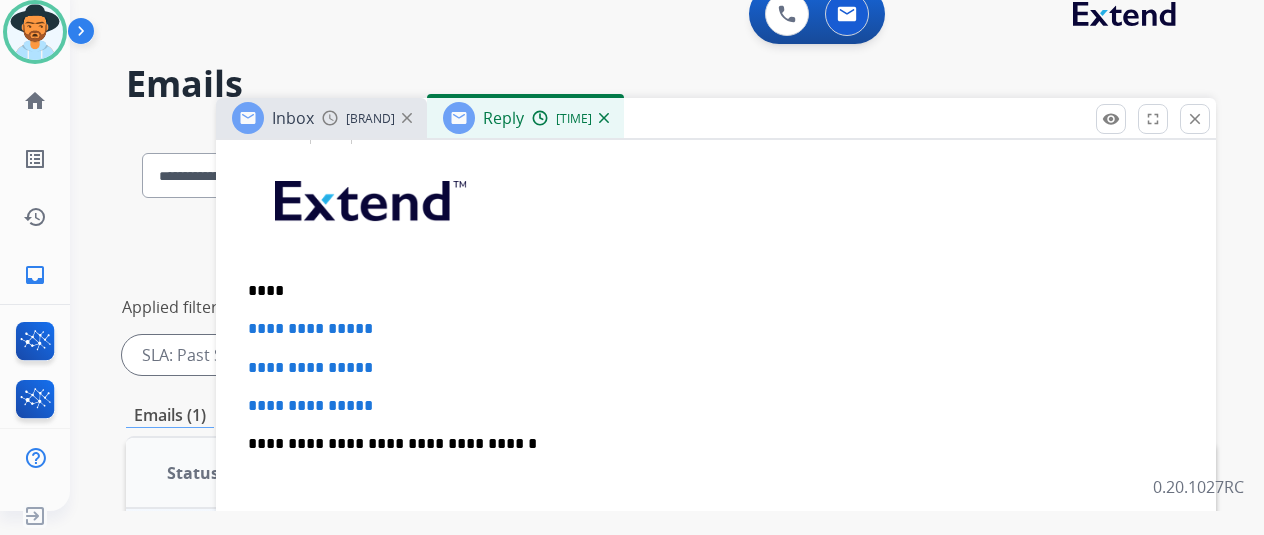 scroll, scrollTop: 600, scrollLeft: 0, axis: vertical 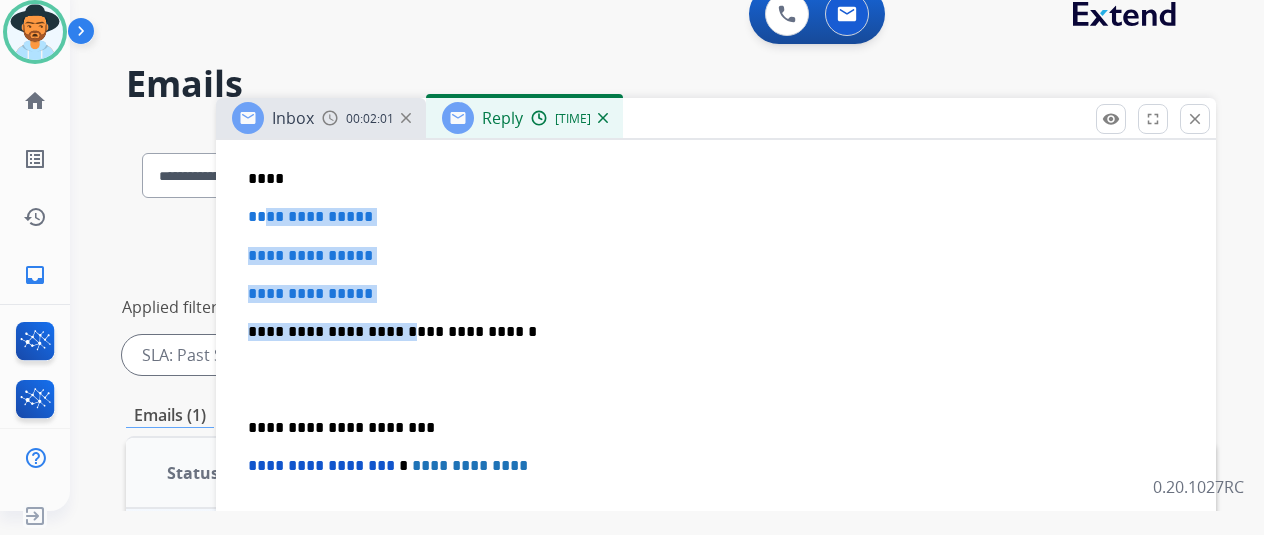 drag, startPoint x: 406, startPoint y: 305, endPoint x: 277, endPoint y: 219, distance: 155.03871 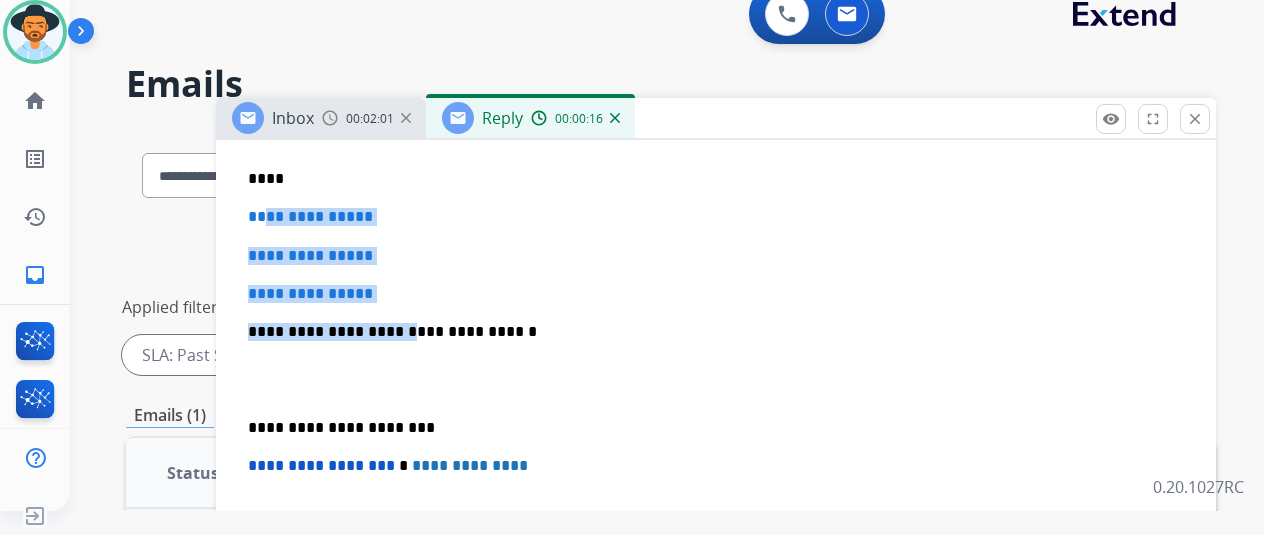 click on "**********" at bounding box center [310, 255] 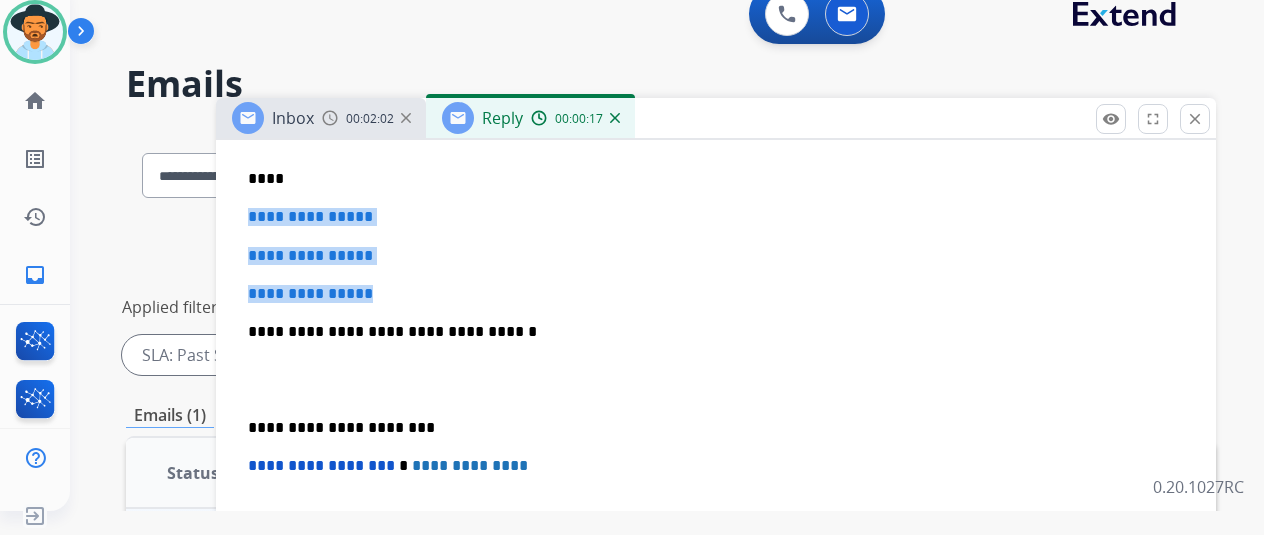 drag, startPoint x: 408, startPoint y: 287, endPoint x: 388, endPoint y: 273, distance: 24.41311 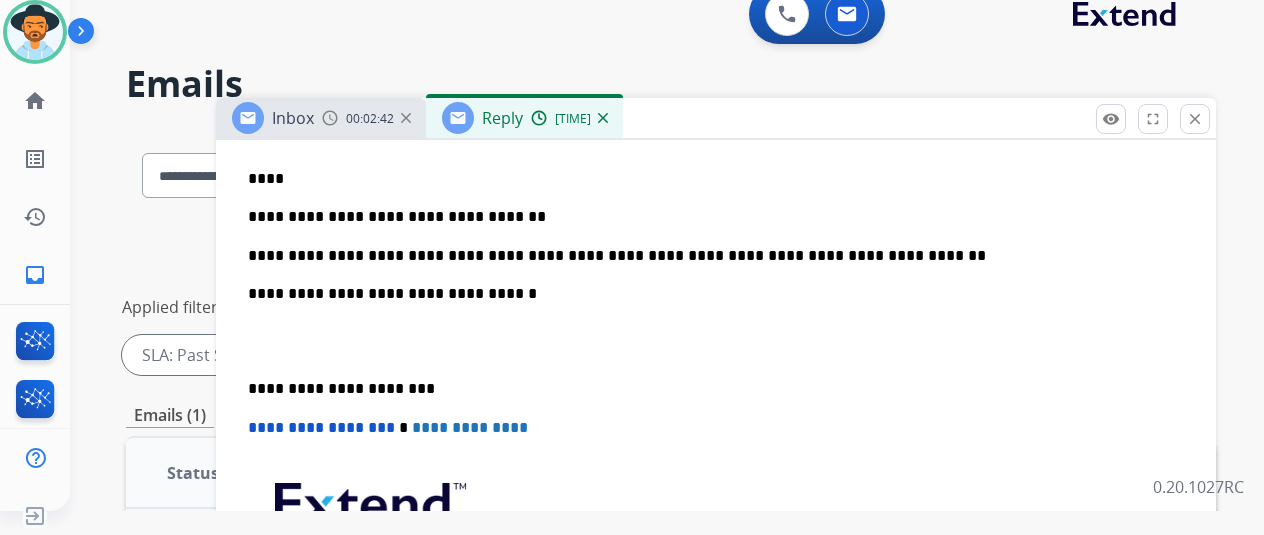 click on "****" at bounding box center (708, 179) 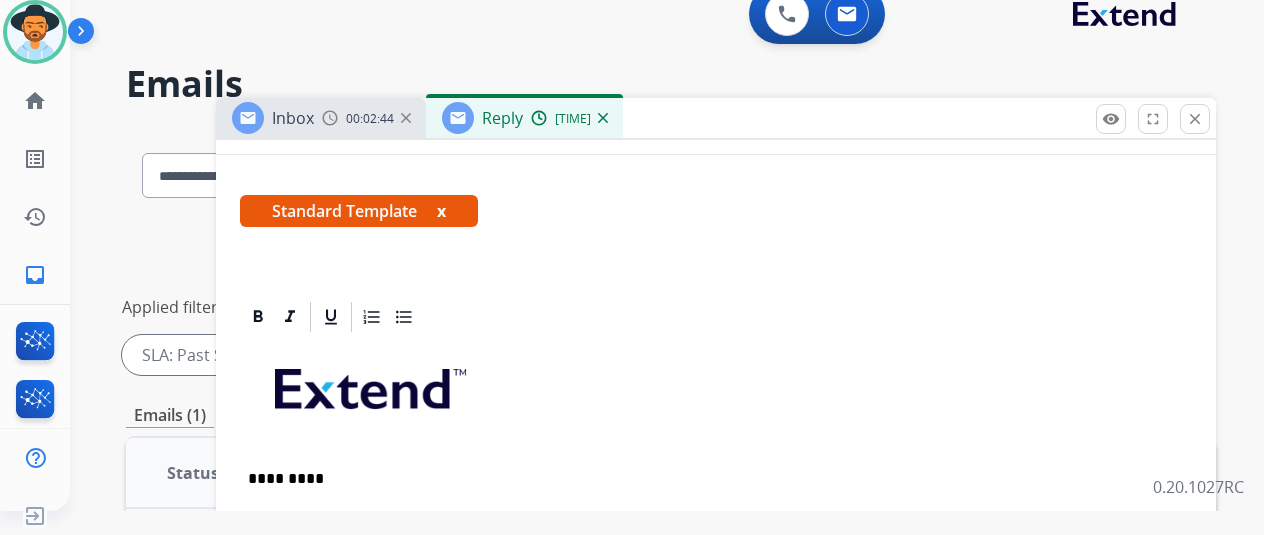 scroll, scrollTop: 0, scrollLeft: 0, axis: both 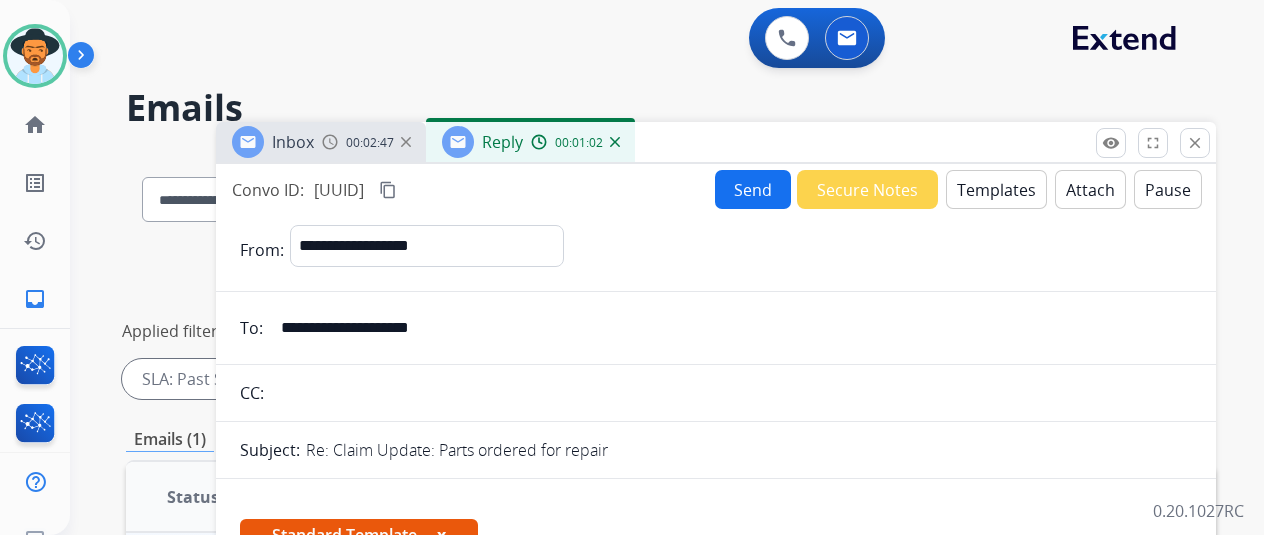 click on "content_copy" at bounding box center (388, 190) 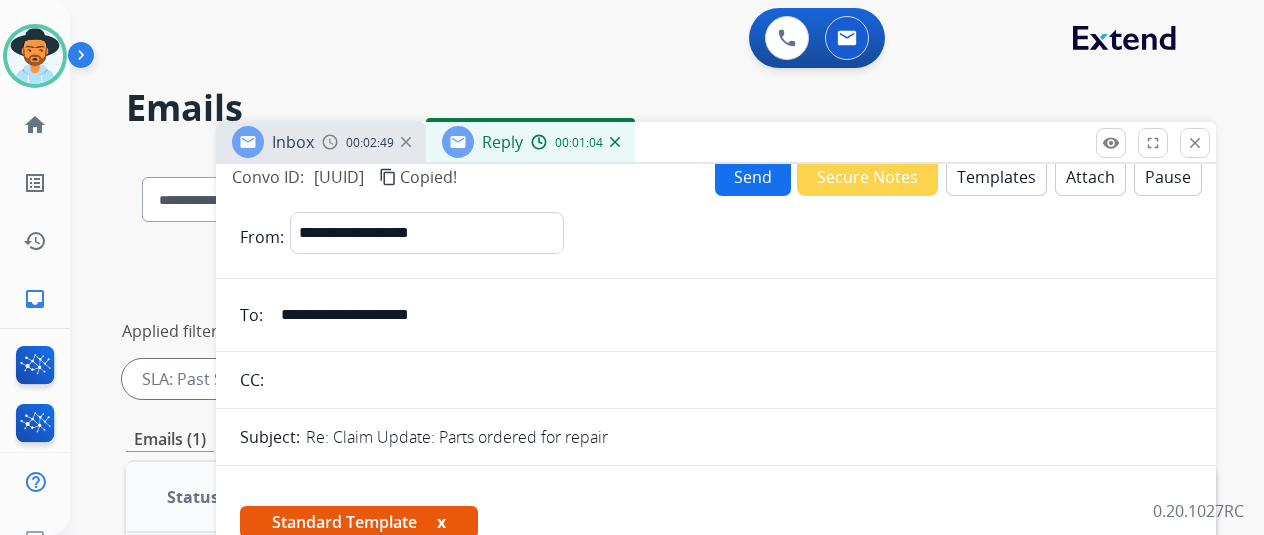 scroll, scrollTop: 0, scrollLeft: 0, axis: both 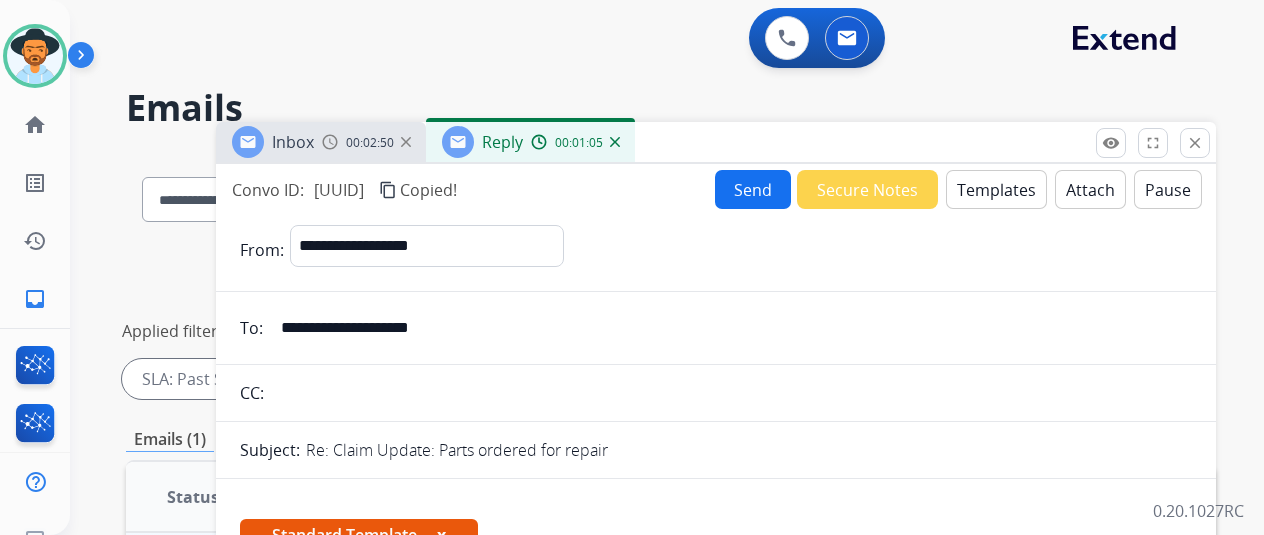 click on "Send" at bounding box center [753, 189] 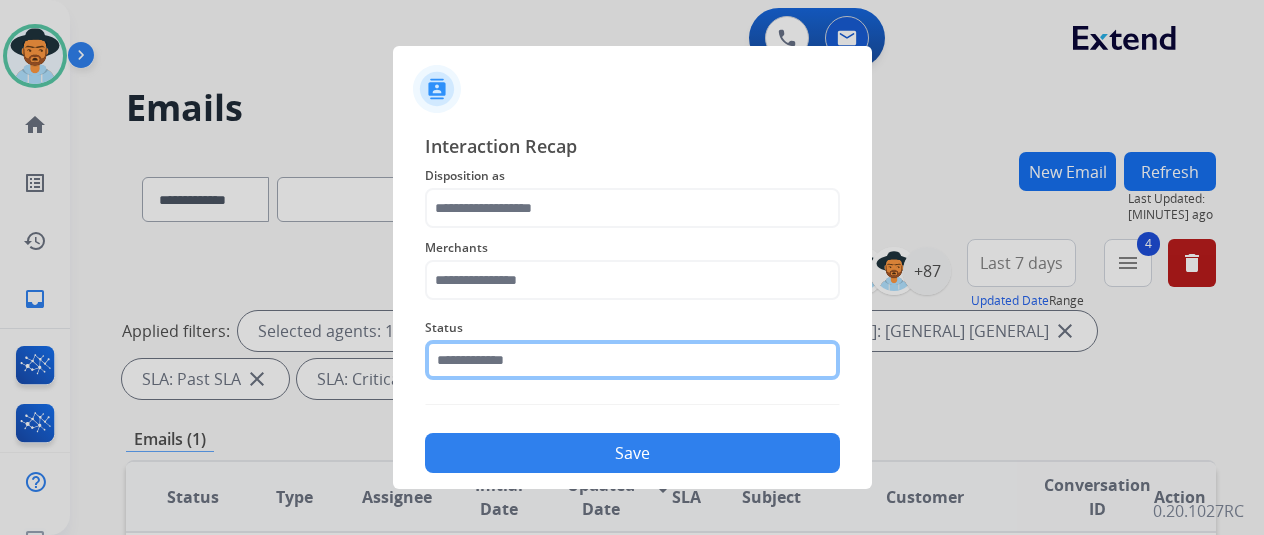 click 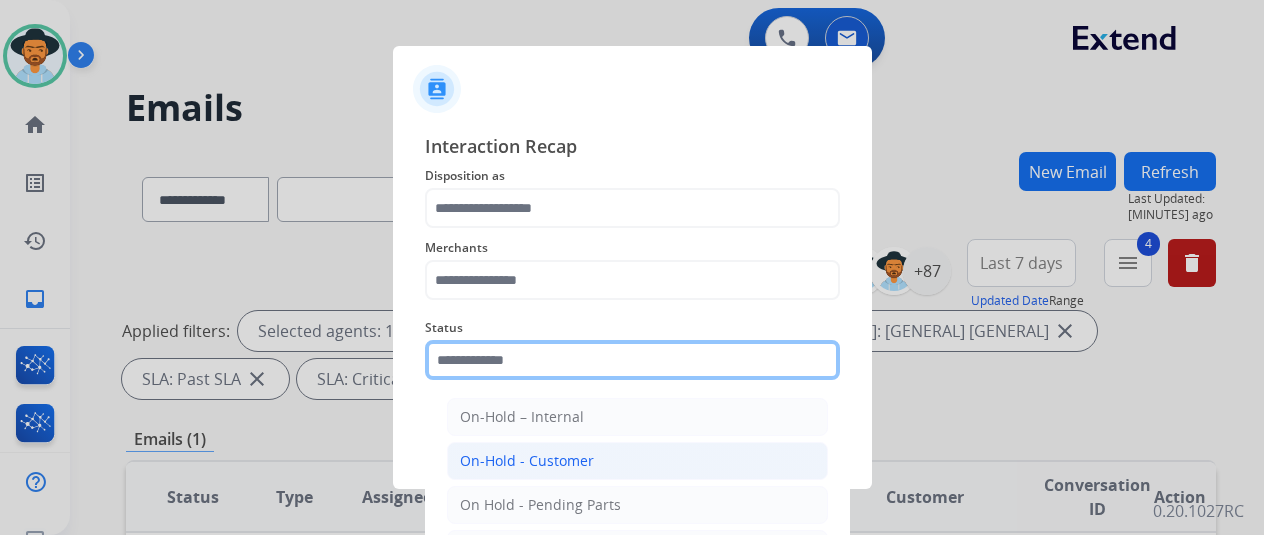 scroll, scrollTop: 114, scrollLeft: 0, axis: vertical 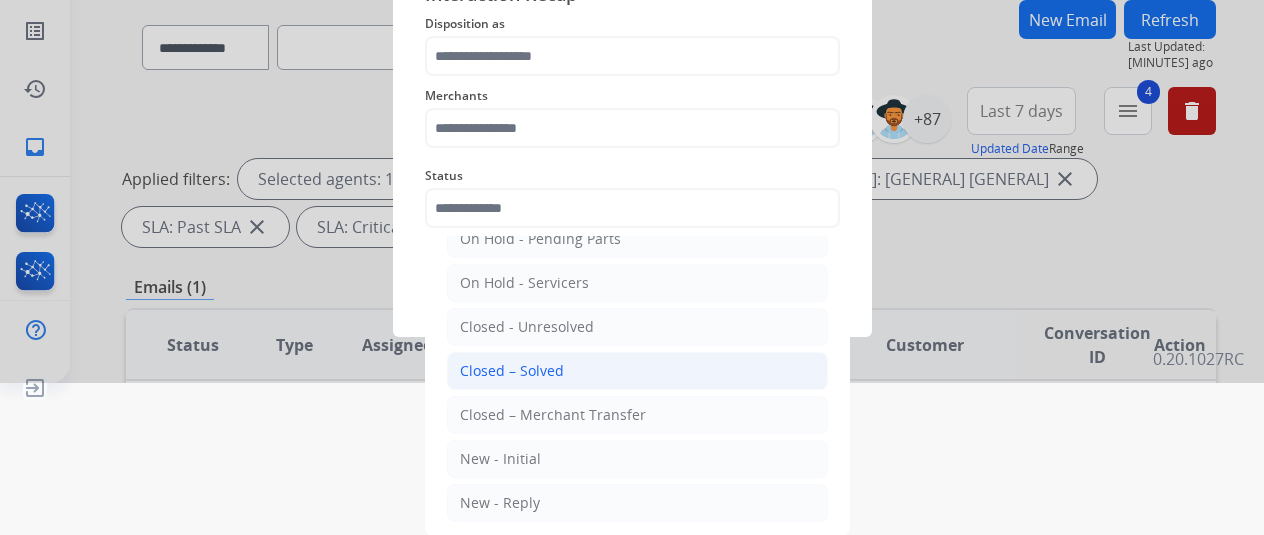 click on "Closed – Solved" 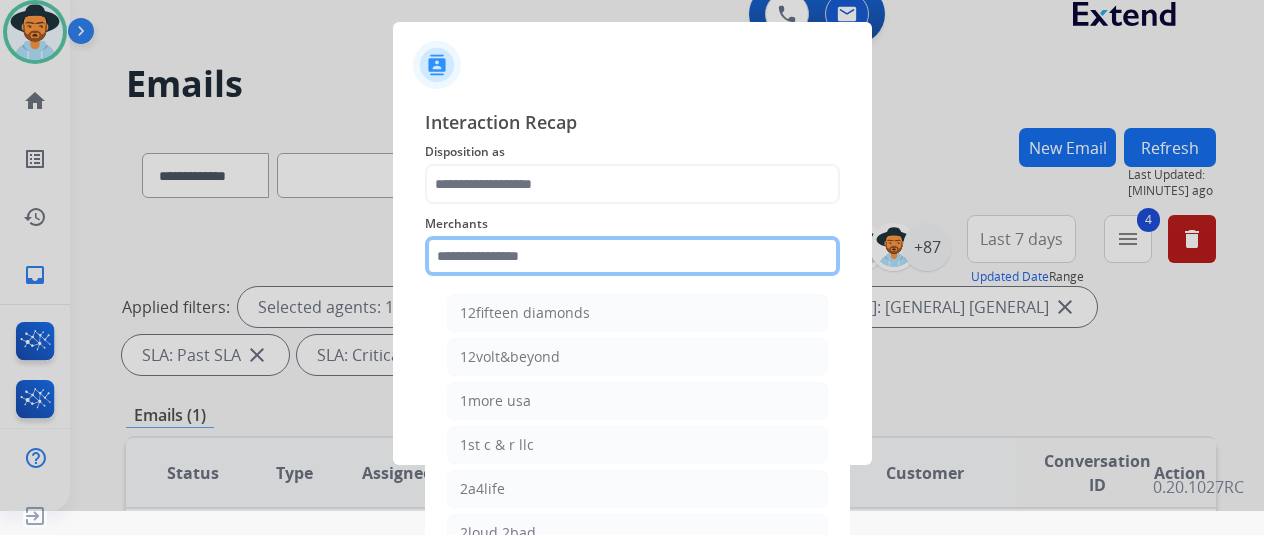 click on "Merchants 12fifteen diamonds 12volt&beyond 1more usa 1st c & r llc 2a4life 2loud 2bad 3balls 4 state trucks 4moms Abstinence spirits Accessorypartsstore Action clutch Active lifestyle store Addaday Adorama abs Adorama business-to-business Adrenaline offroad outfitters Ads shocks Advance auto parts Aem electronics Aerishealthinc Ag solutions group, llc Aim controllers Air-relax Airocide Airslamit Airsoft station Airereal Alchemy fine home Aleko products Alice lane home All around e-bikes All electric motion All things barbecue Allen Allied gaming north america, llc Allied wheel components Alta gracia motors Alter Ambient fires American bass American cornhole association American medical sales and rentals American technologies network Ameridroid Amethyst home Amgair Ams fireplace Amscope Andaaz jewelers Anne klein Anova Anytime baseball supply Anytime sports supply Apec water systems Apollo neuro" 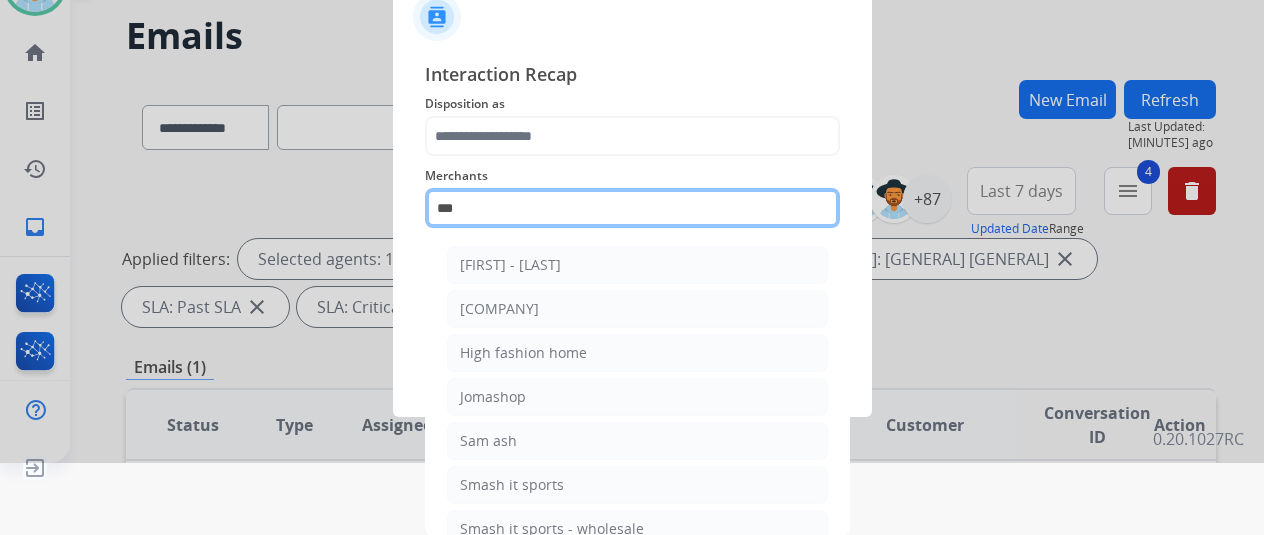 scroll, scrollTop: 24, scrollLeft: 0, axis: vertical 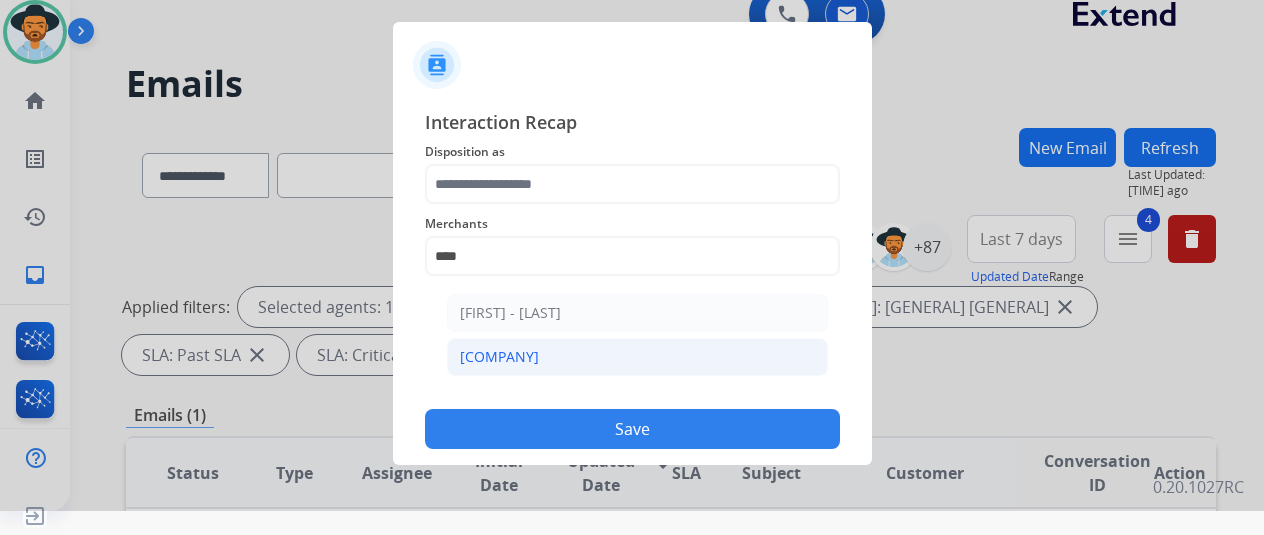click on "[COMPANY]" 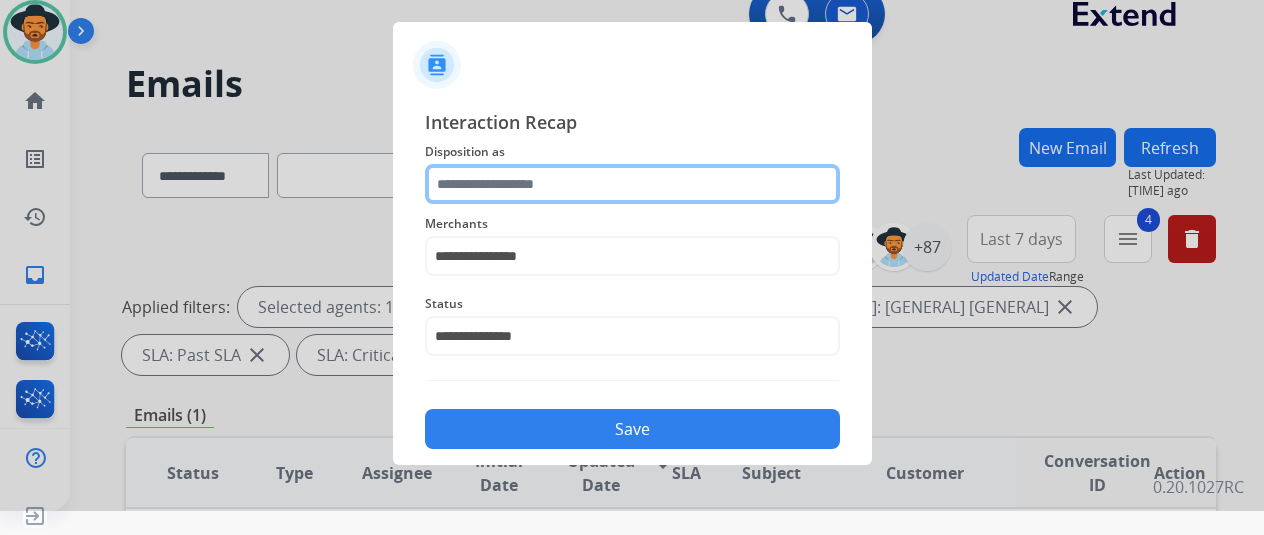 click 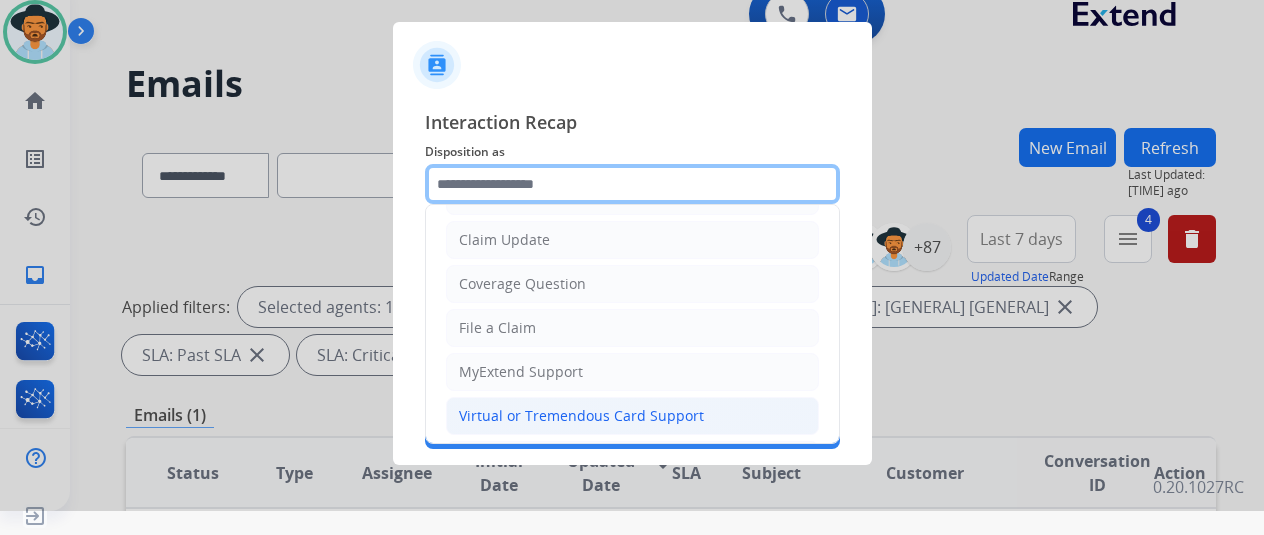 scroll, scrollTop: 0, scrollLeft: 0, axis: both 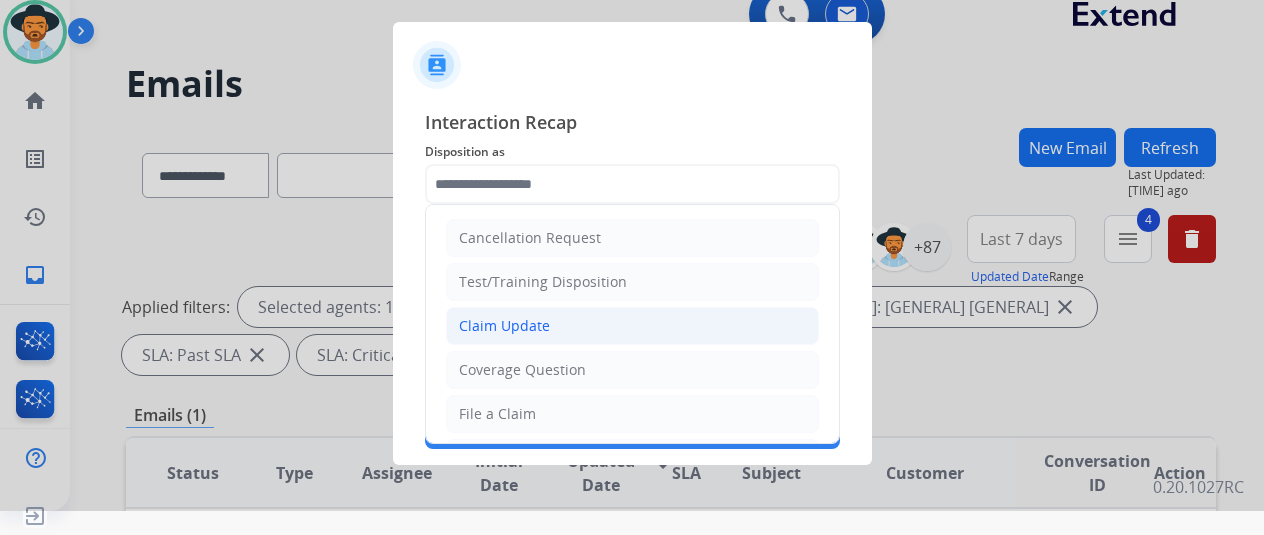 click on "Claim Update" 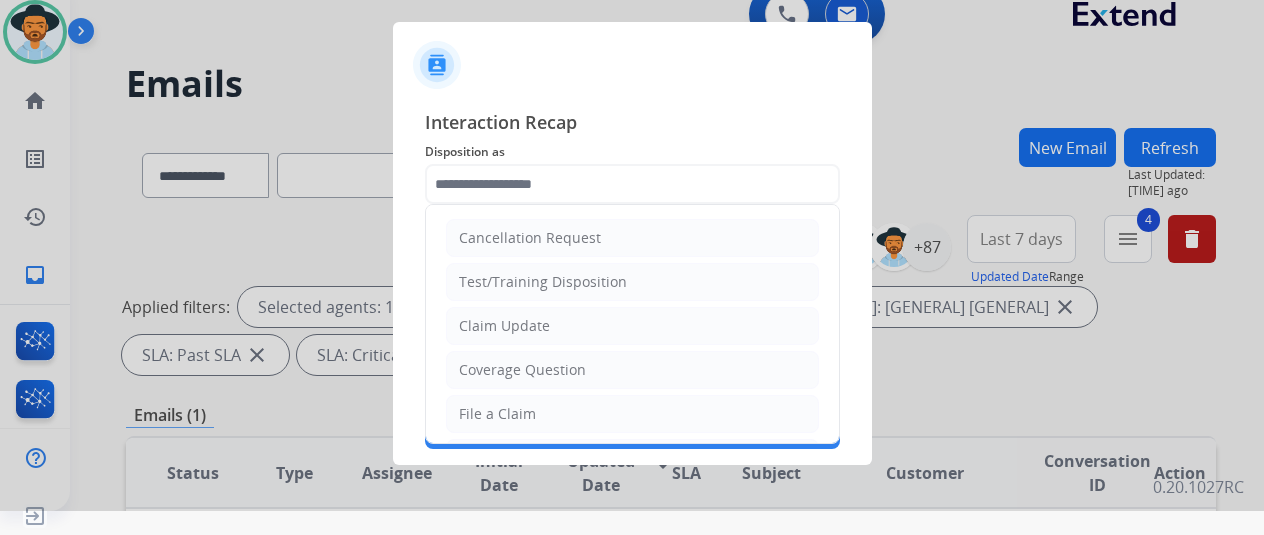 type on "**********" 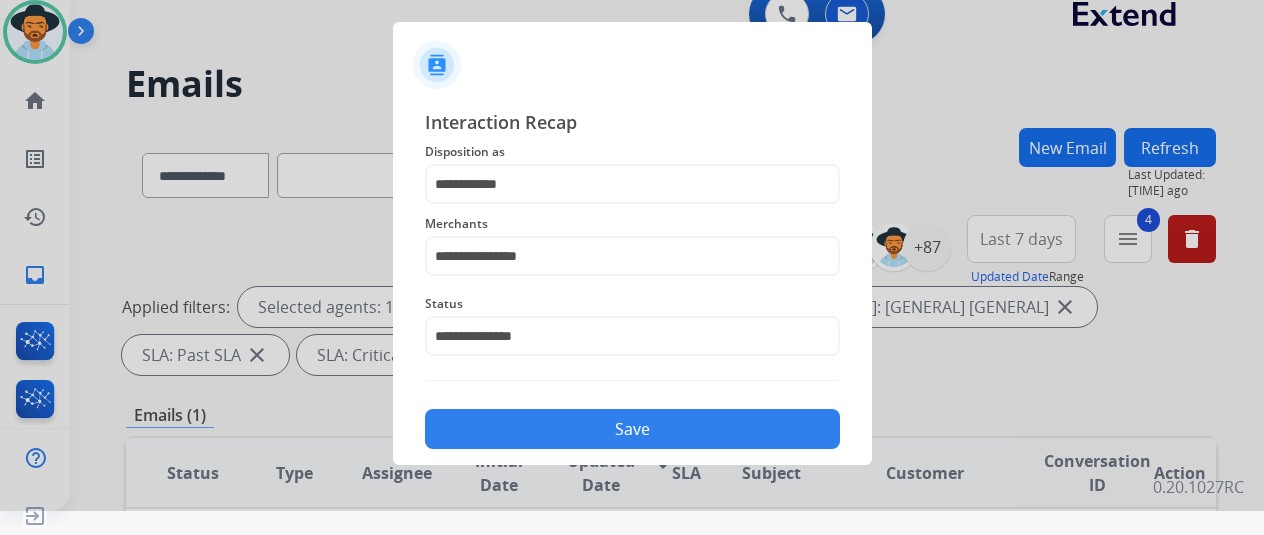 click on "Save" 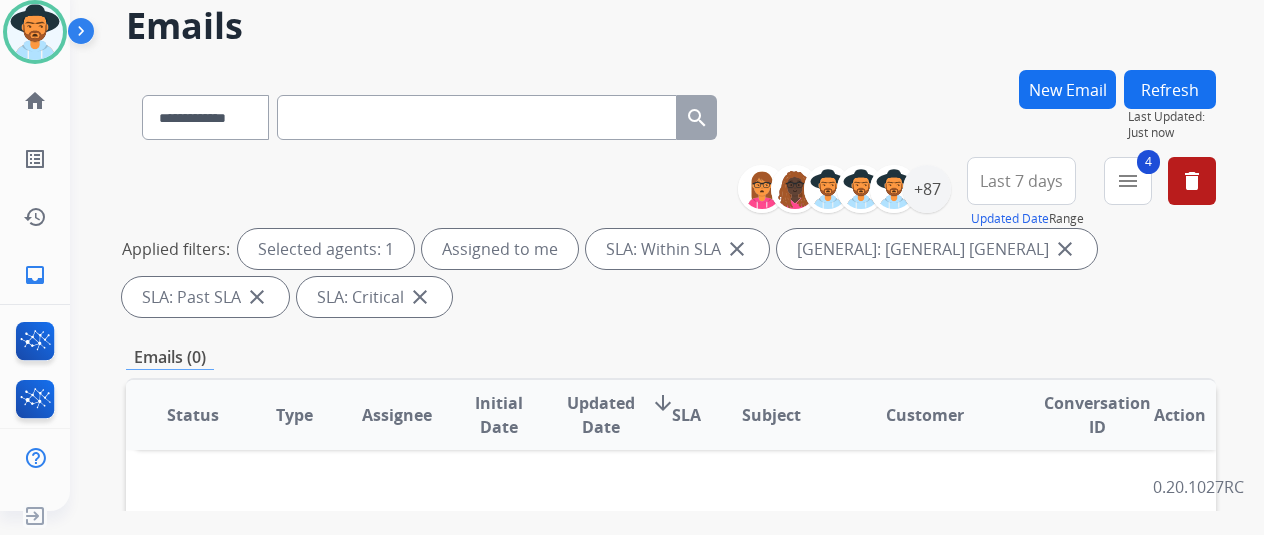 scroll, scrollTop: 100, scrollLeft: 0, axis: vertical 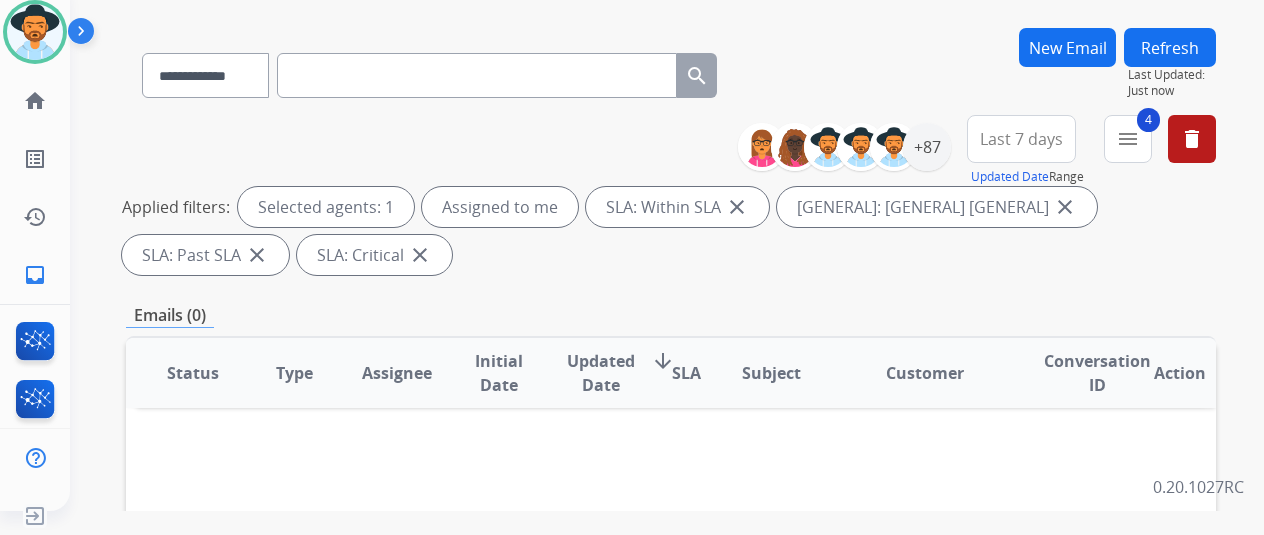 click on "Refresh" at bounding box center [1170, 47] 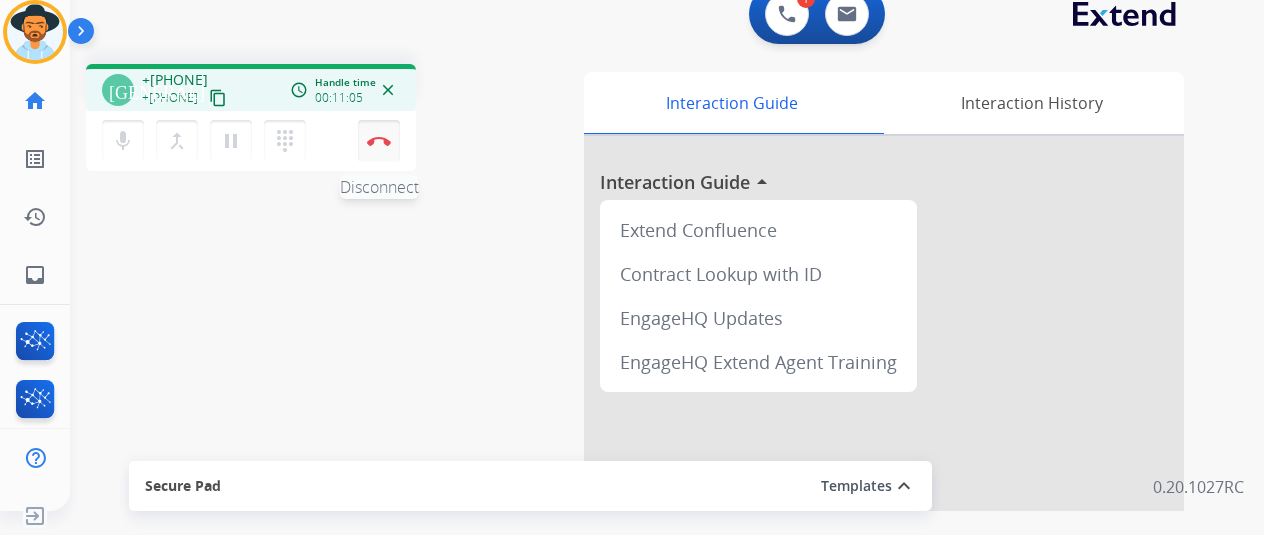 click at bounding box center [379, 141] 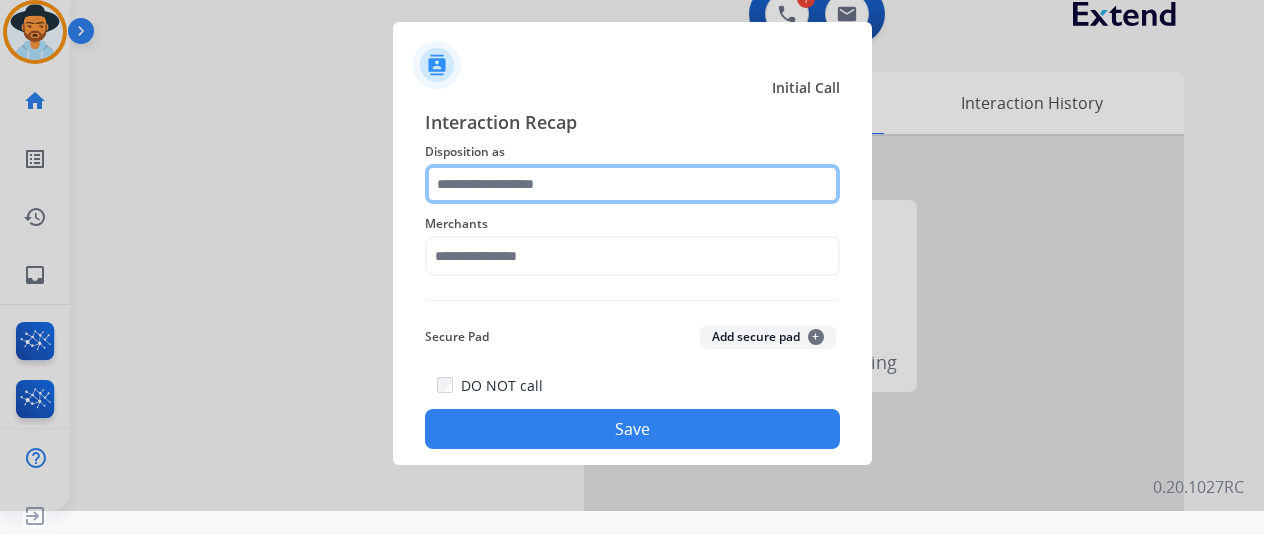 click 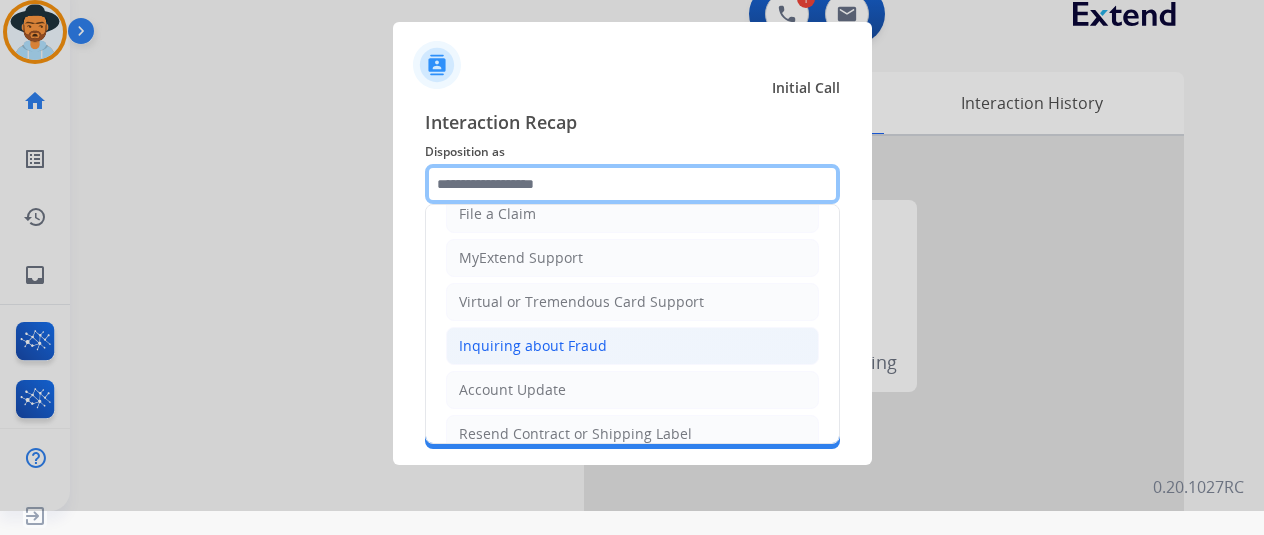 scroll, scrollTop: 0, scrollLeft: 0, axis: both 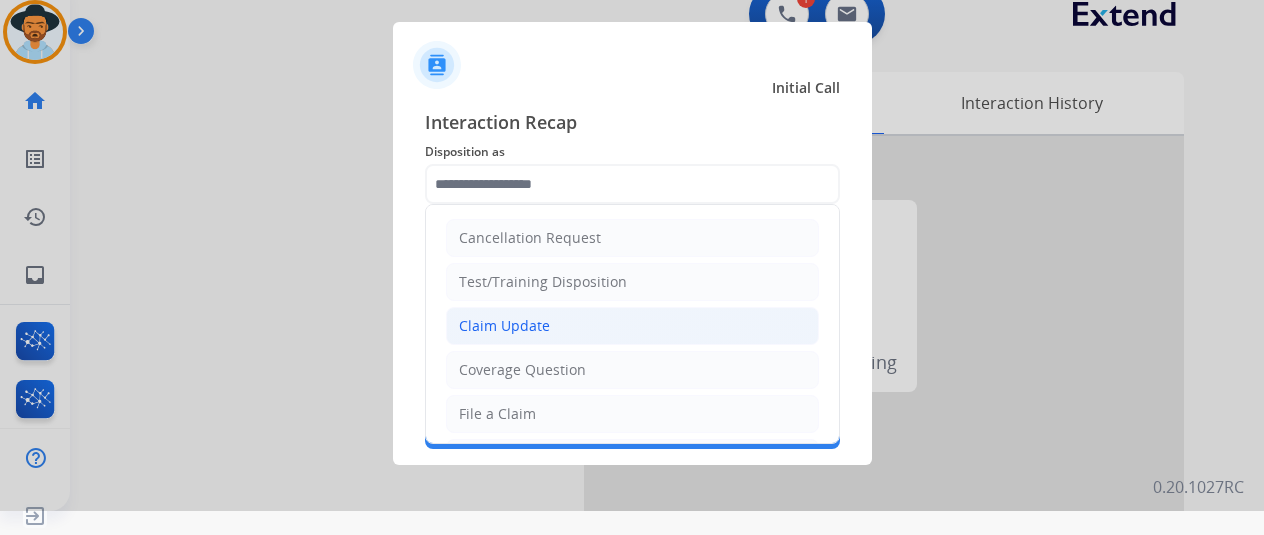 click on "Claim Update" 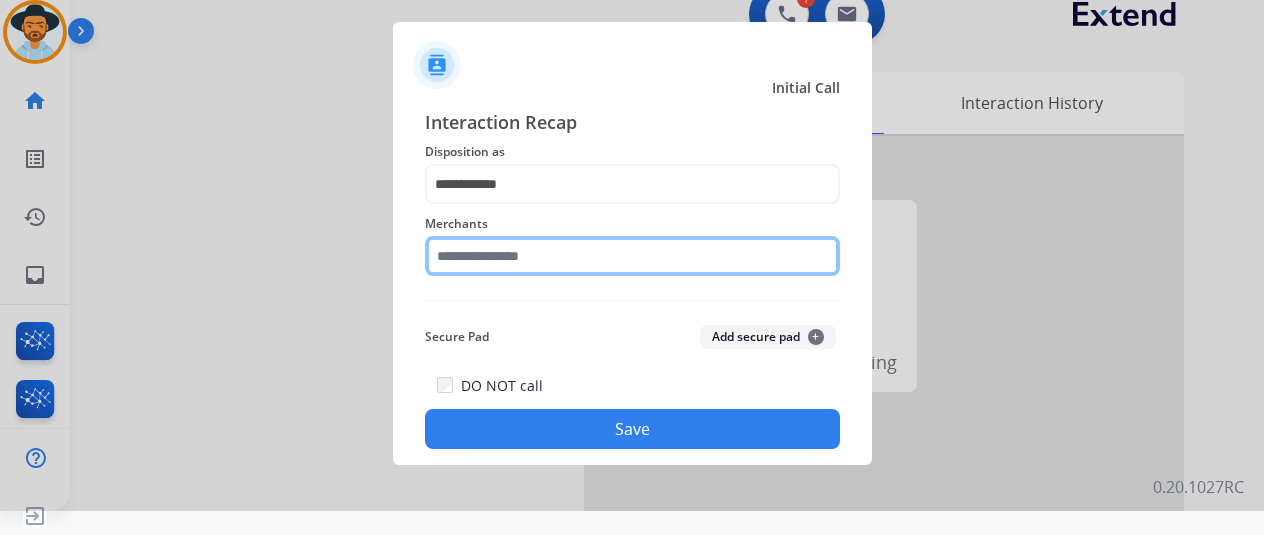 click 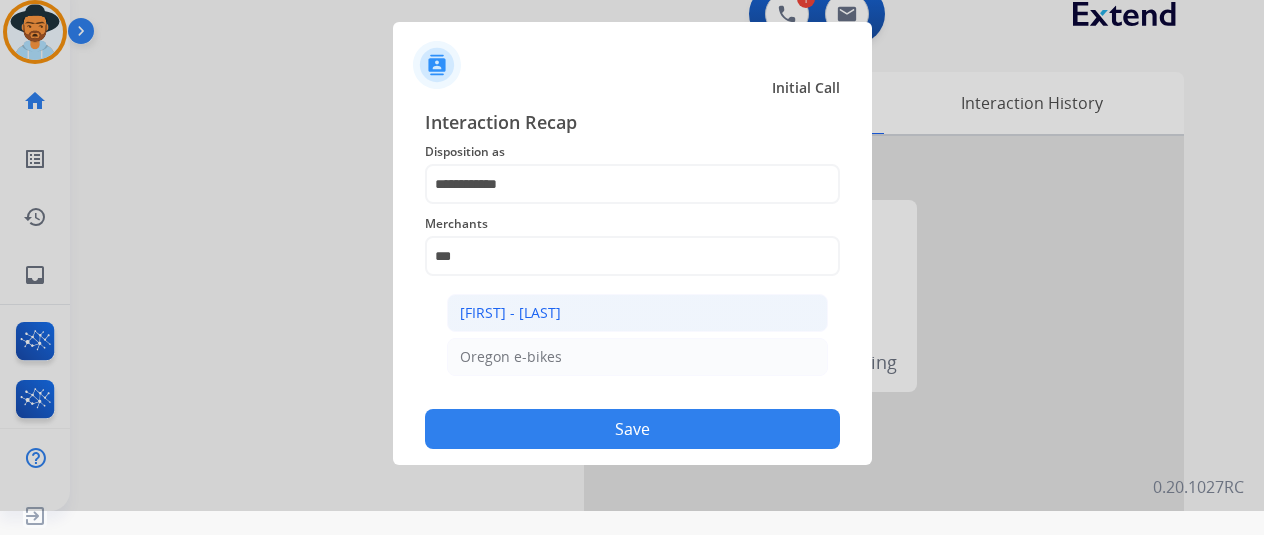 click on "[FIRST] - [LAST]" 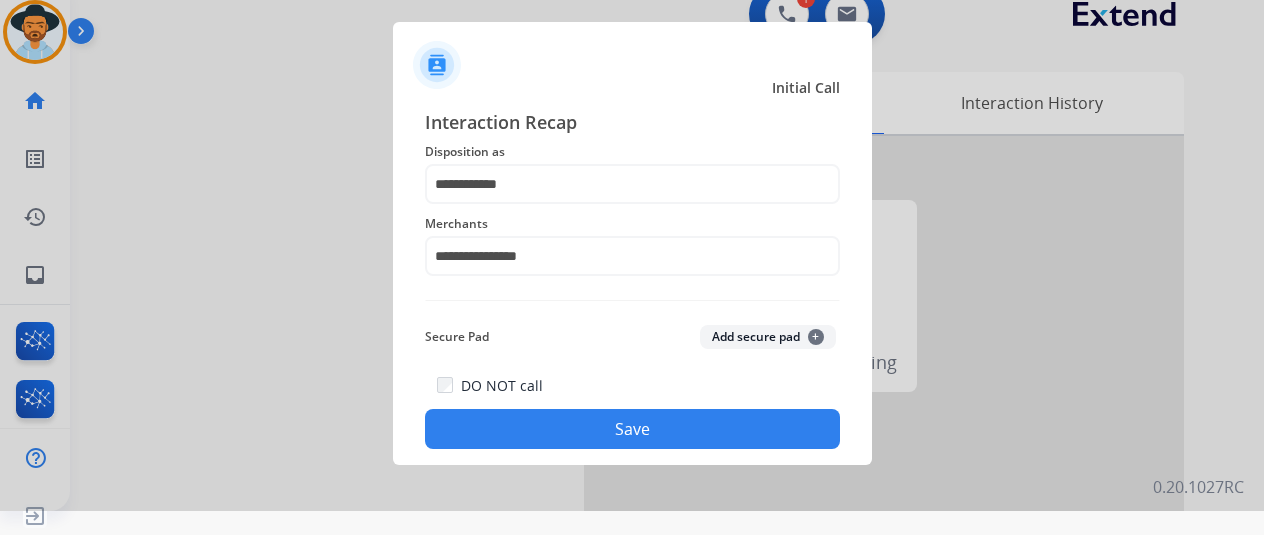 click on "Save" 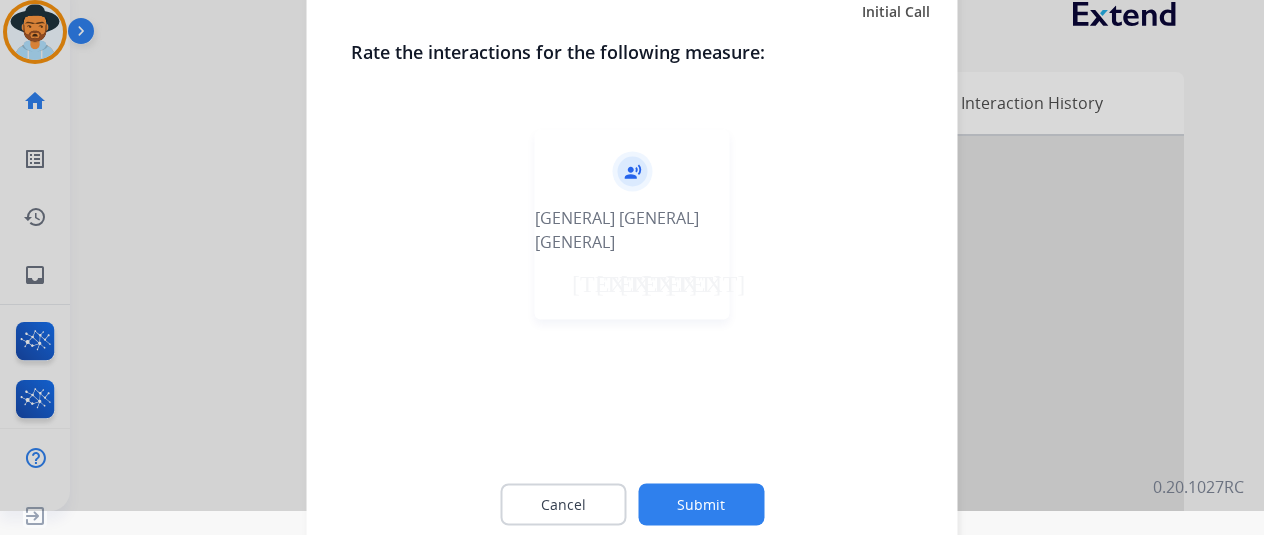 click on "[TEXT]" at bounding box center [680, 279] 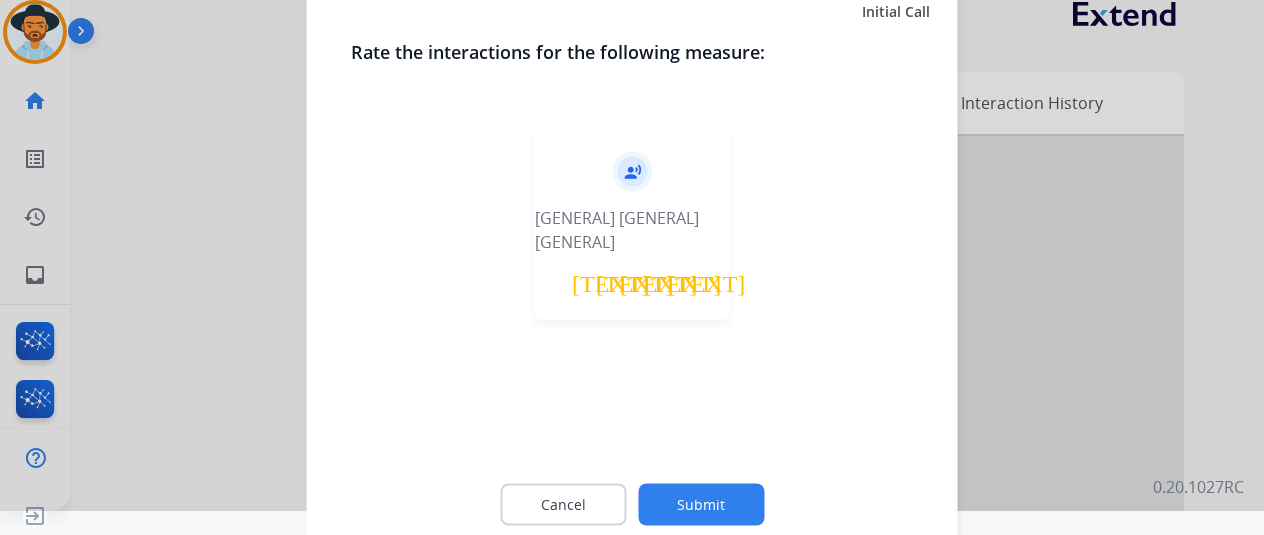 click on "Submit" 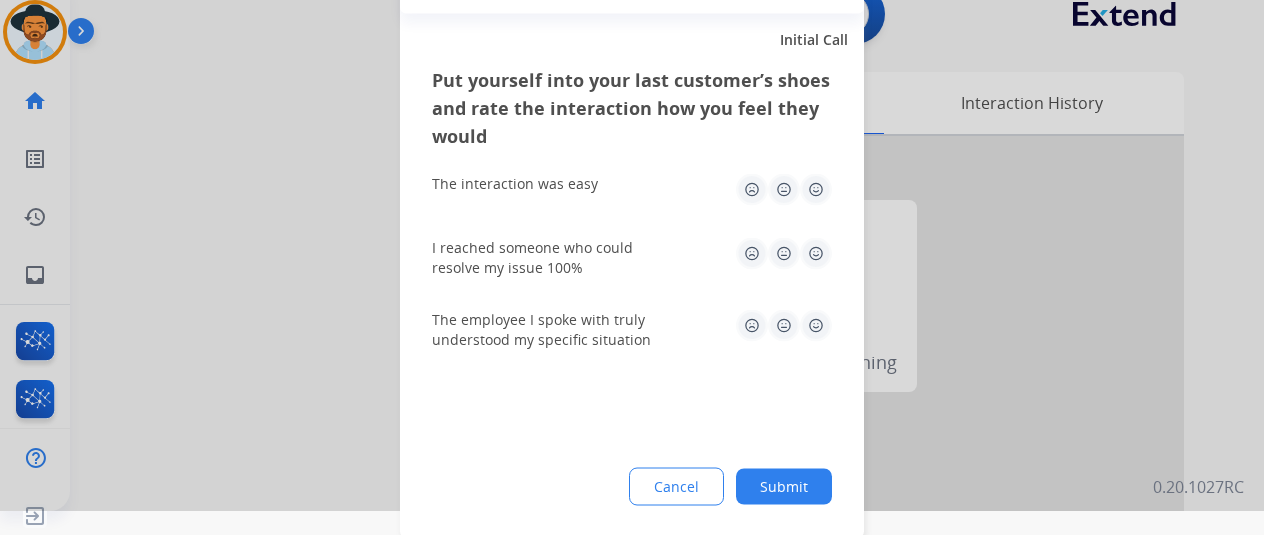 click 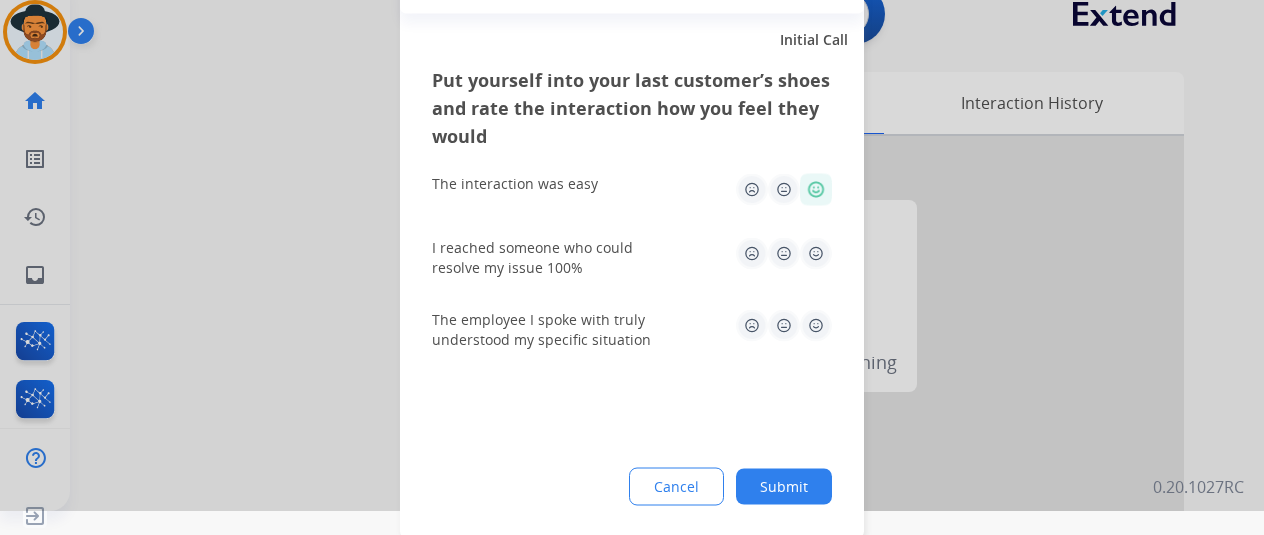 click 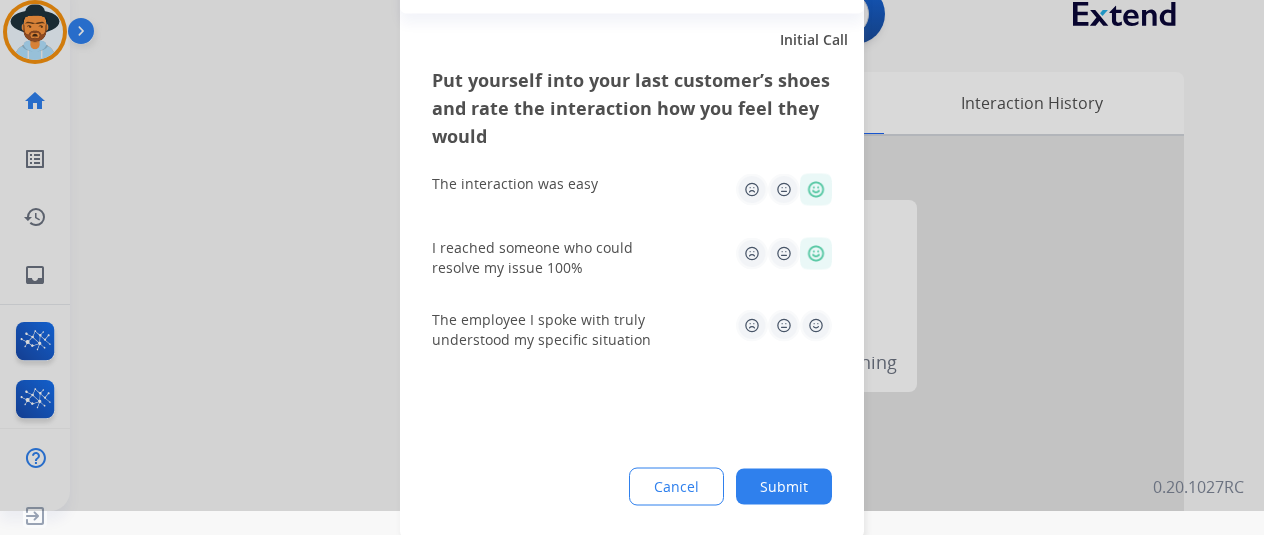 click 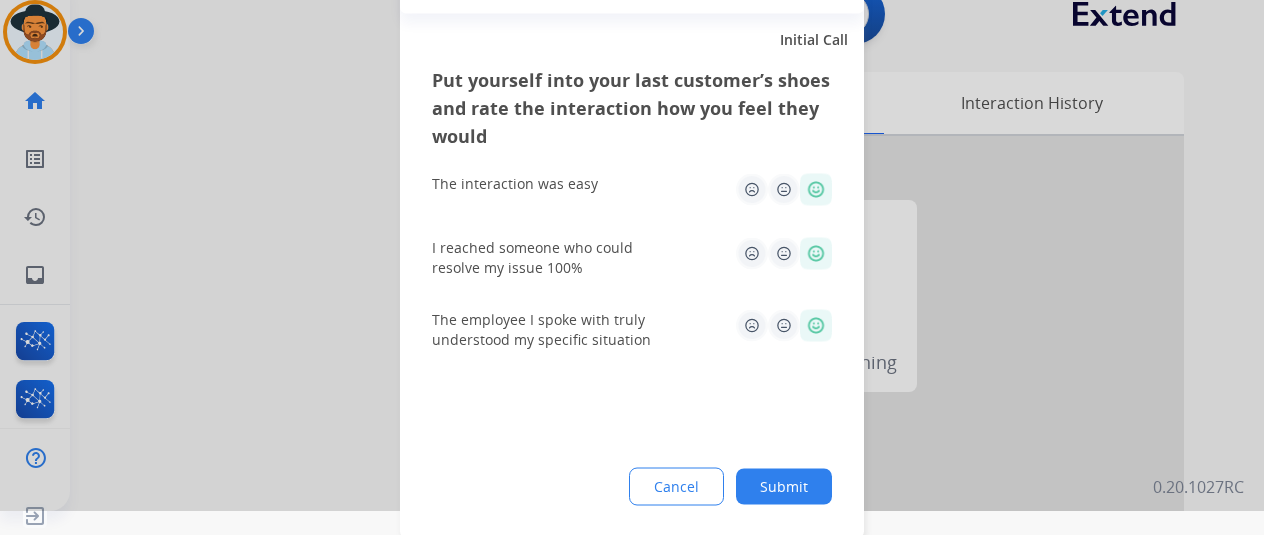 click on "Submit" 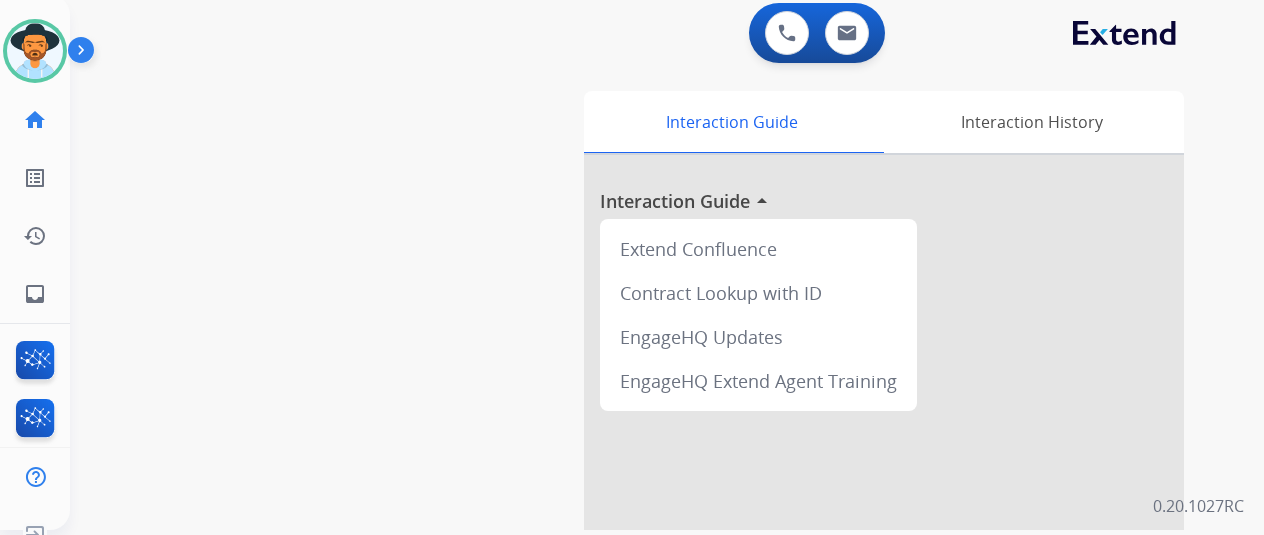 scroll, scrollTop: 0, scrollLeft: 0, axis: both 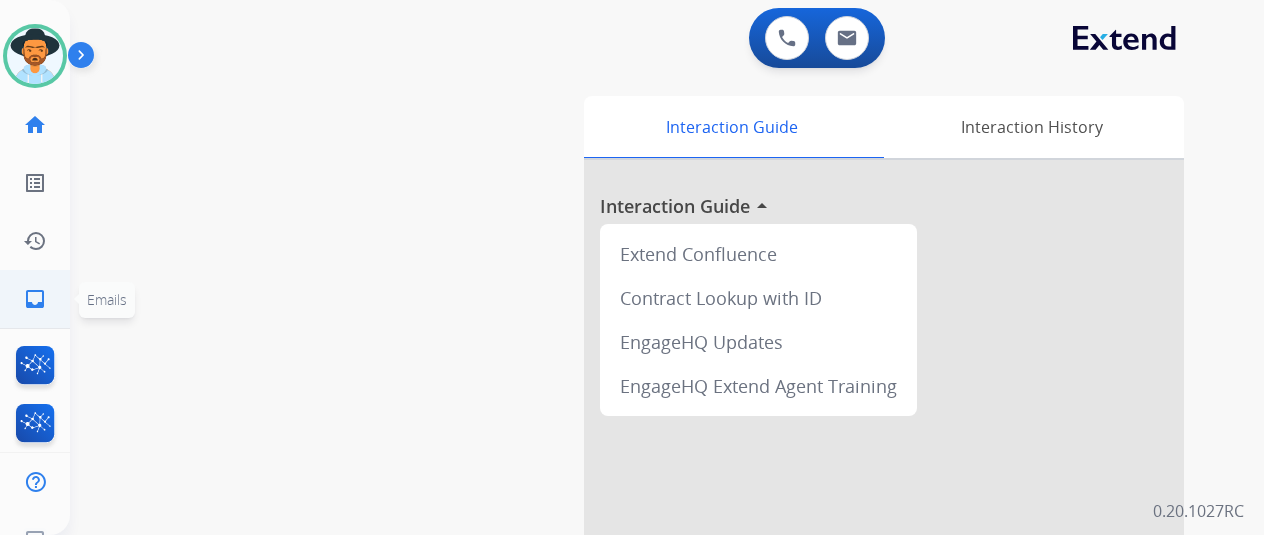 click on "inbox  Emails" 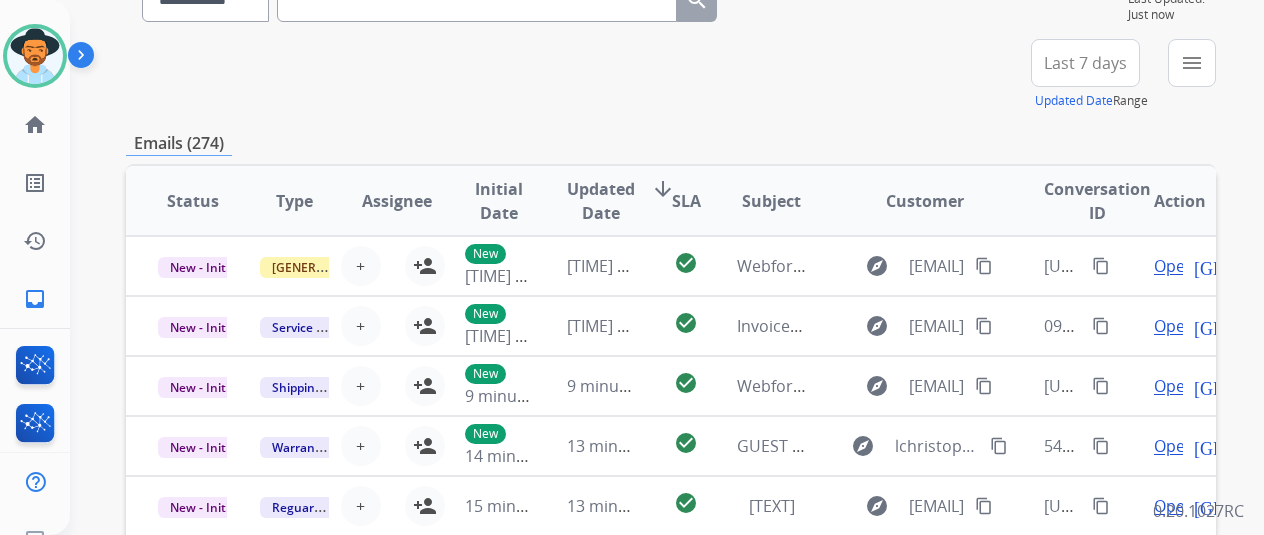 scroll, scrollTop: 100, scrollLeft: 0, axis: vertical 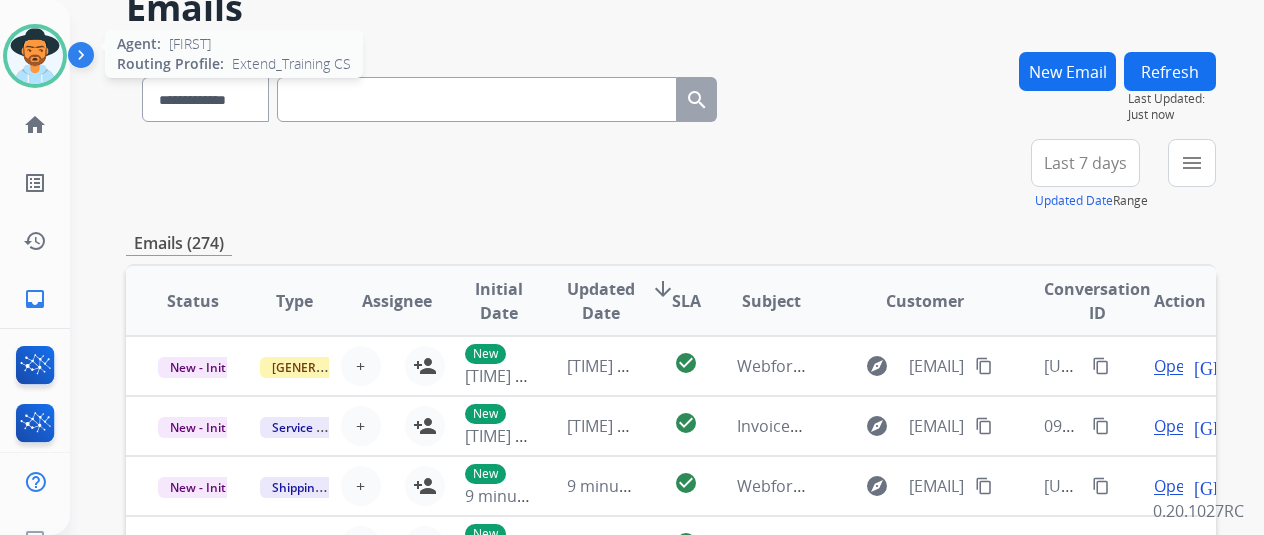 click at bounding box center (35, 56) 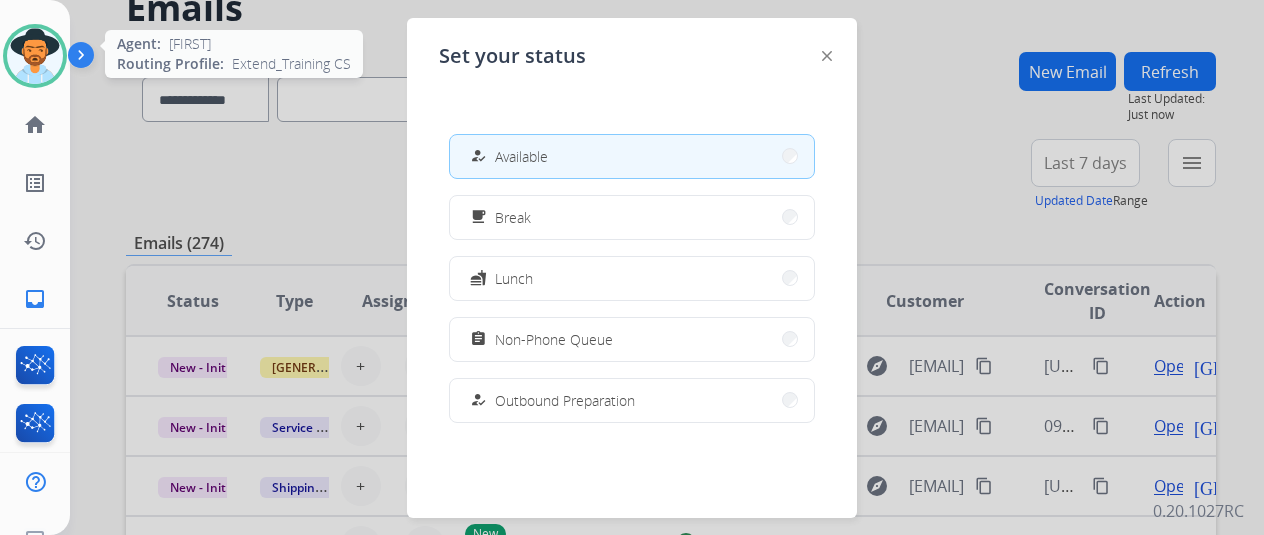 click at bounding box center (35, 56) 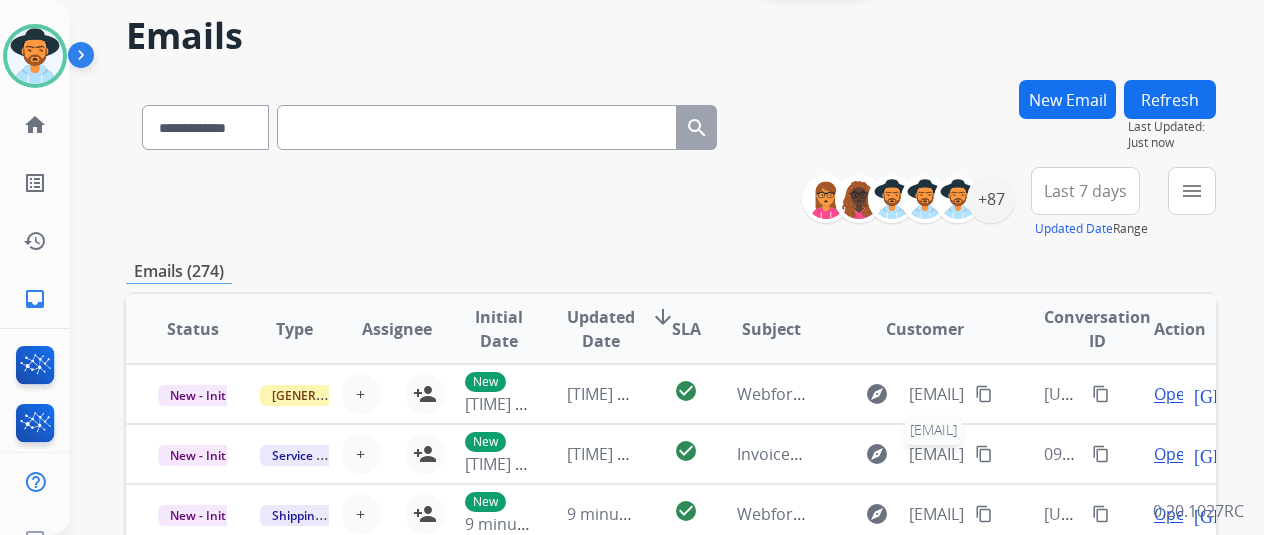 scroll, scrollTop: 0, scrollLeft: 0, axis: both 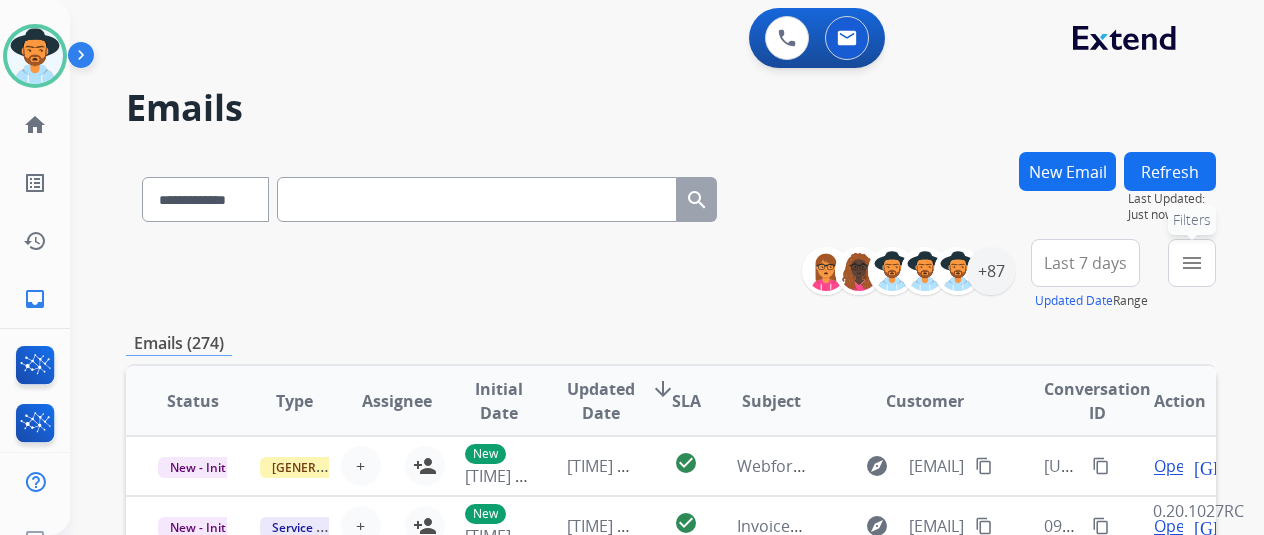 click on "menu" at bounding box center (1192, 263) 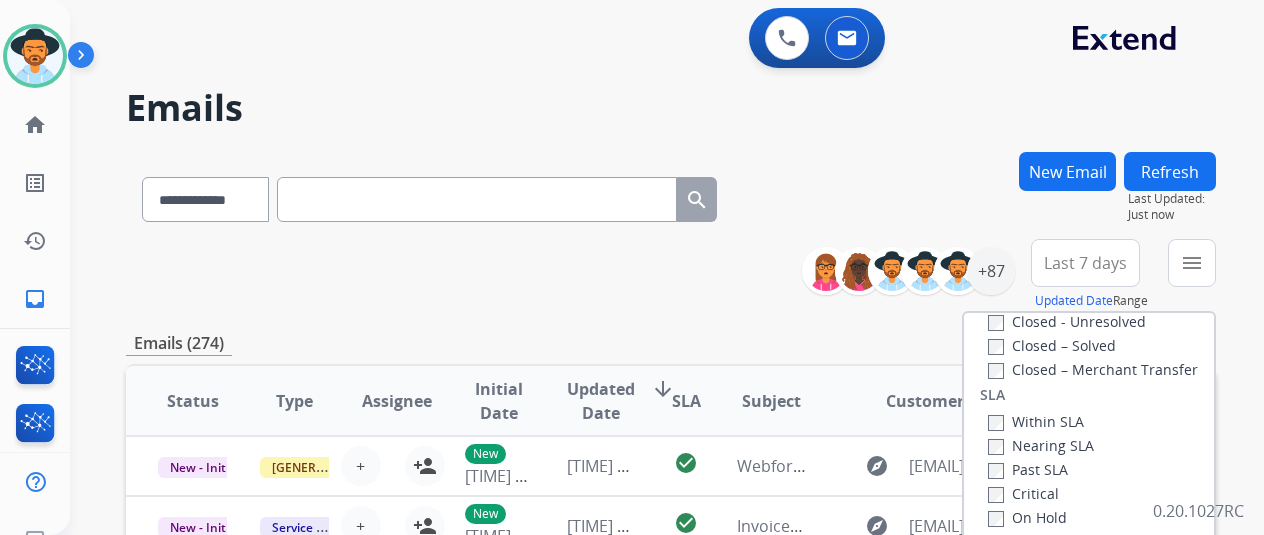 scroll, scrollTop: 528, scrollLeft: 0, axis: vertical 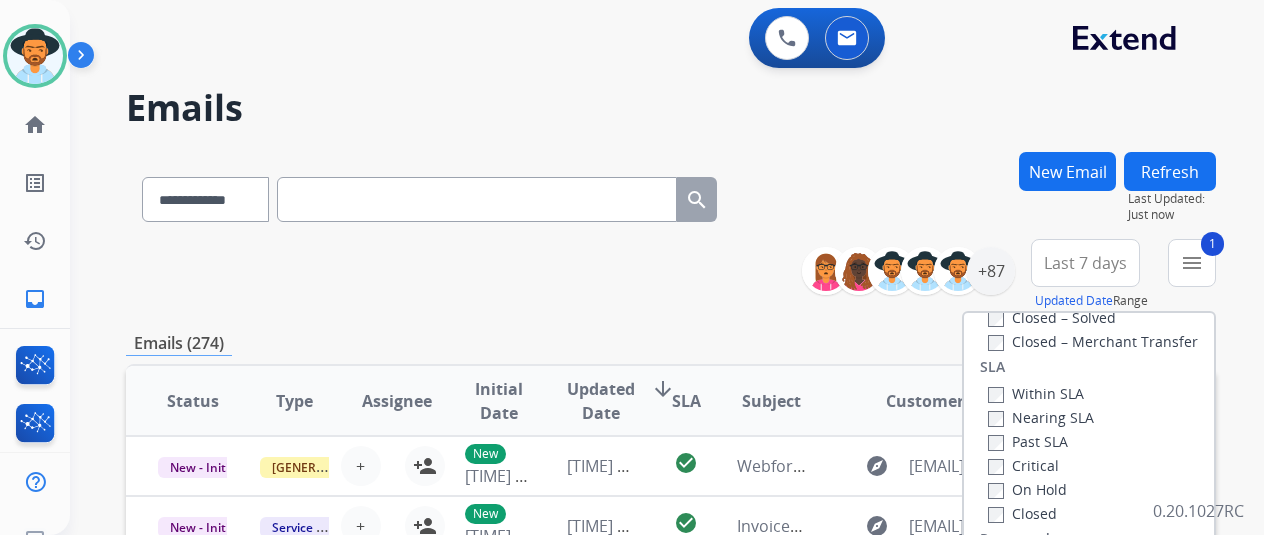 click on "Past SLA" at bounding box center (1028, 441) 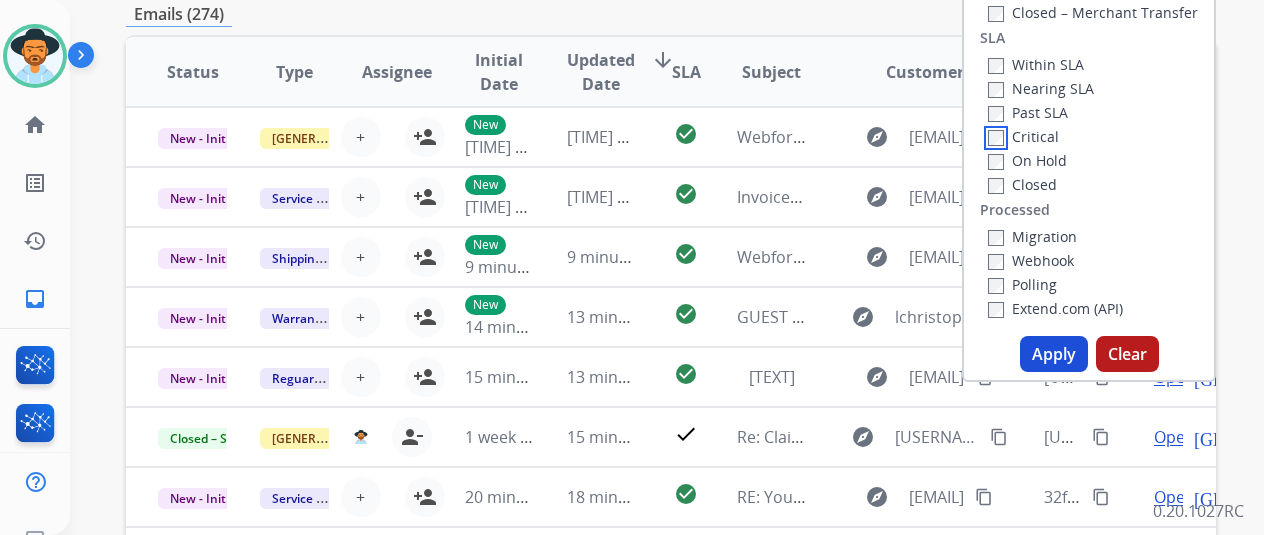 scroll, scrollTop: 586, scrollLeft: 0, axis: vertical 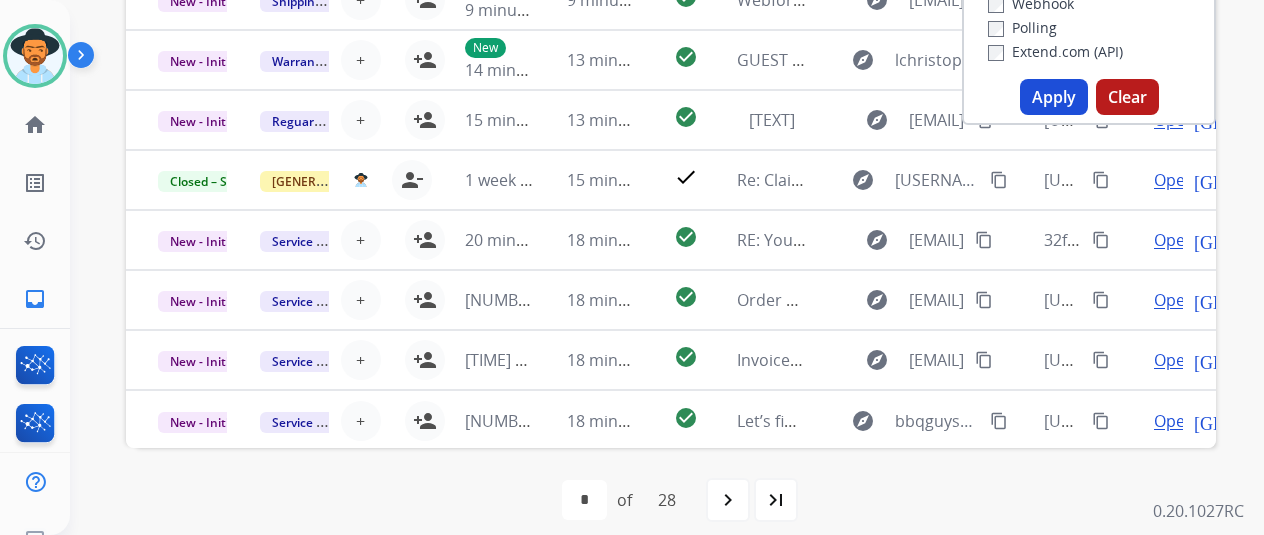 click on "Apply" at bounding box center (1054, 97) 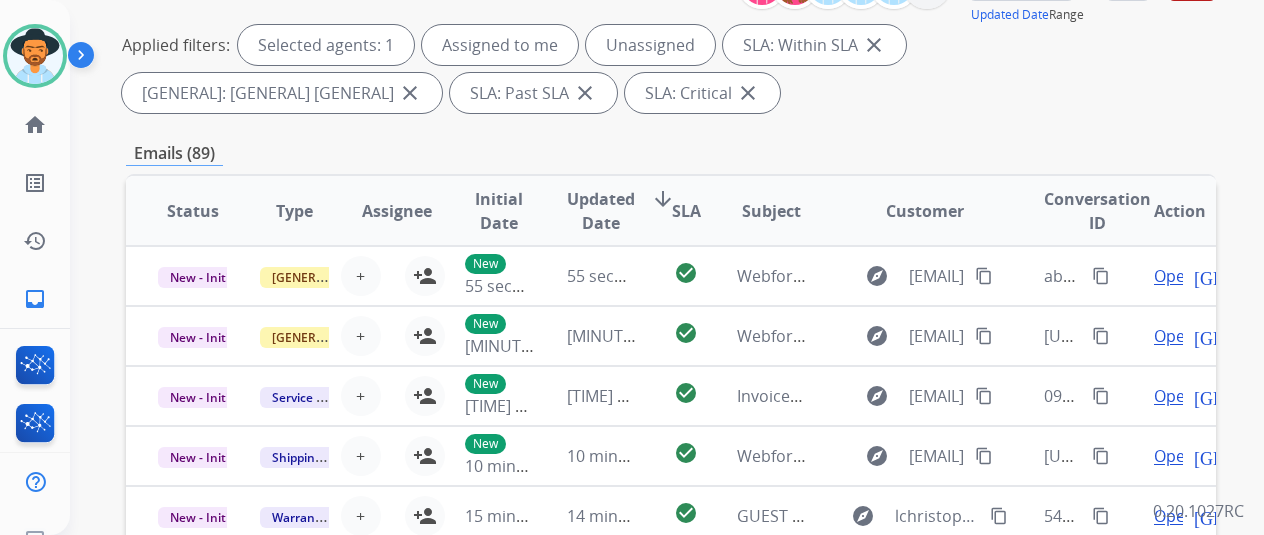 scroll, scrollTop: 100, scrollLeft: 0, axis: vertical 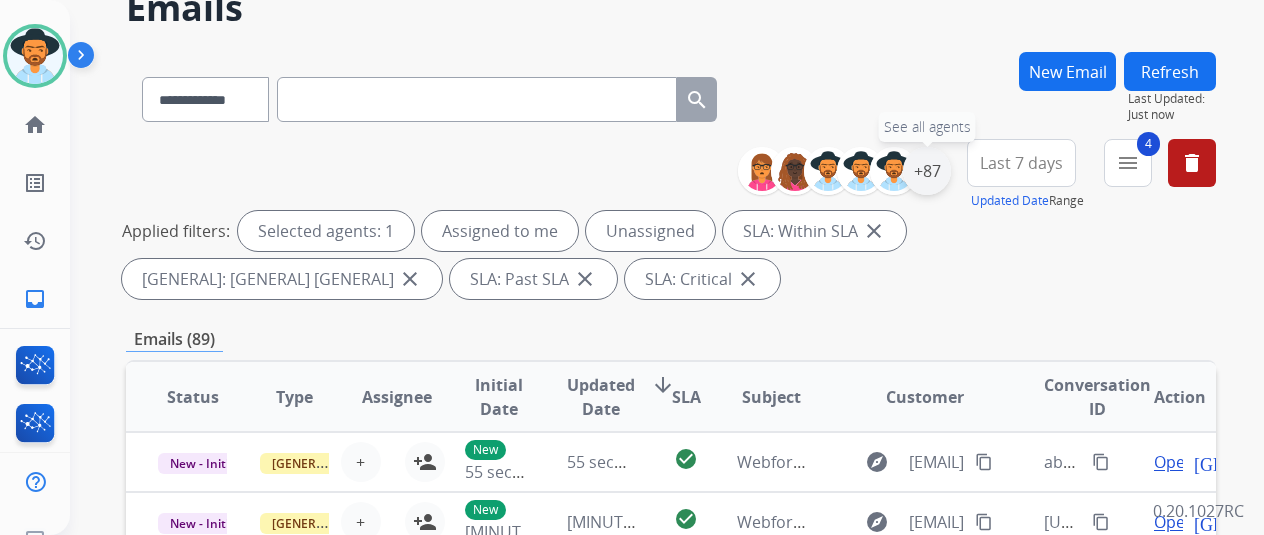 click on "+87" at bounding box center [927, 171] 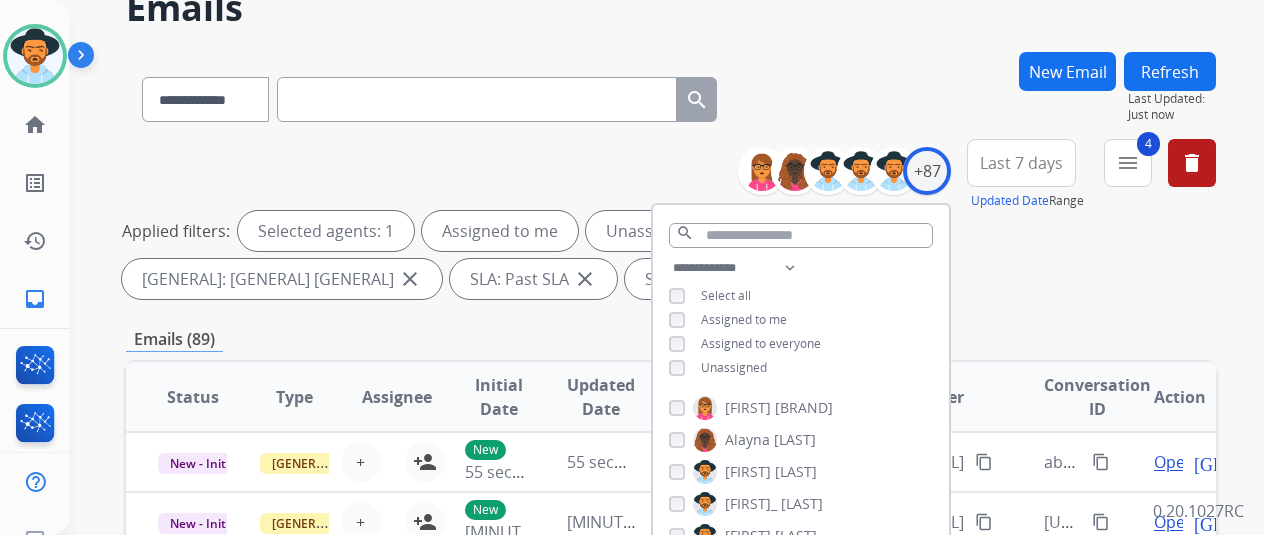click on "Unassigned" at bounding box center (734, 367) 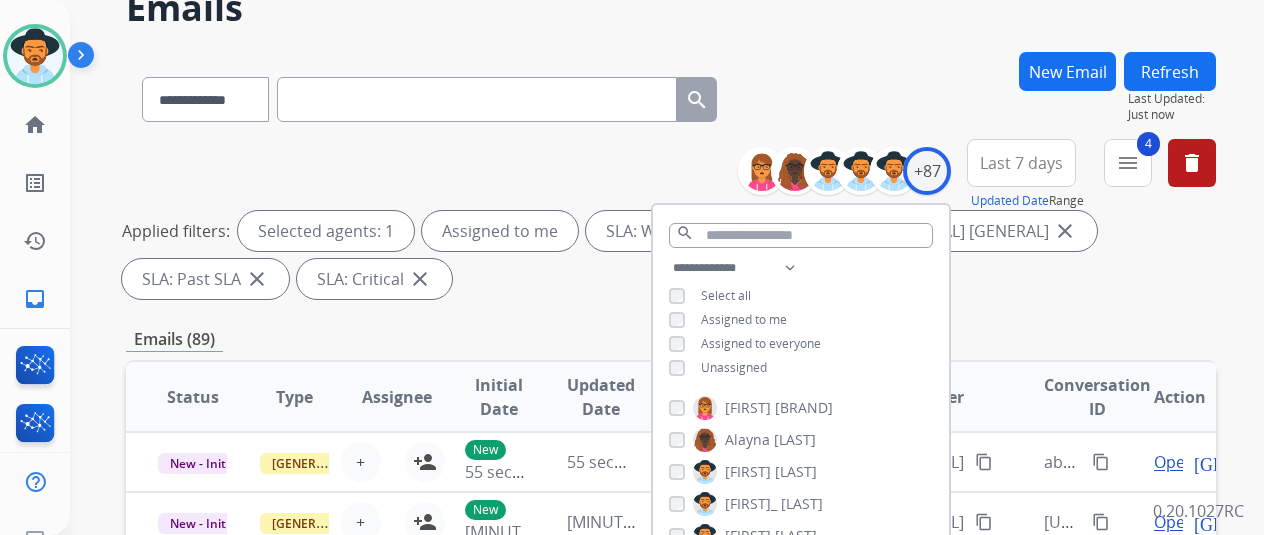 scroll, scrollTop: 300, scrollLeft: 0, axis: vertical 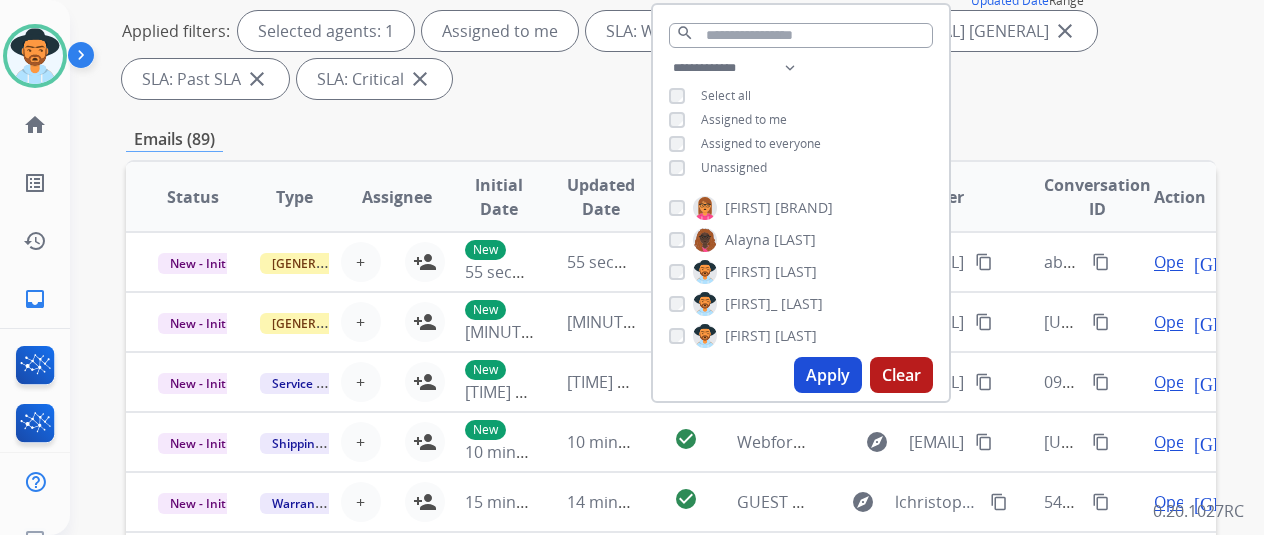 click on "Apply" at bounding box center (828, 375) 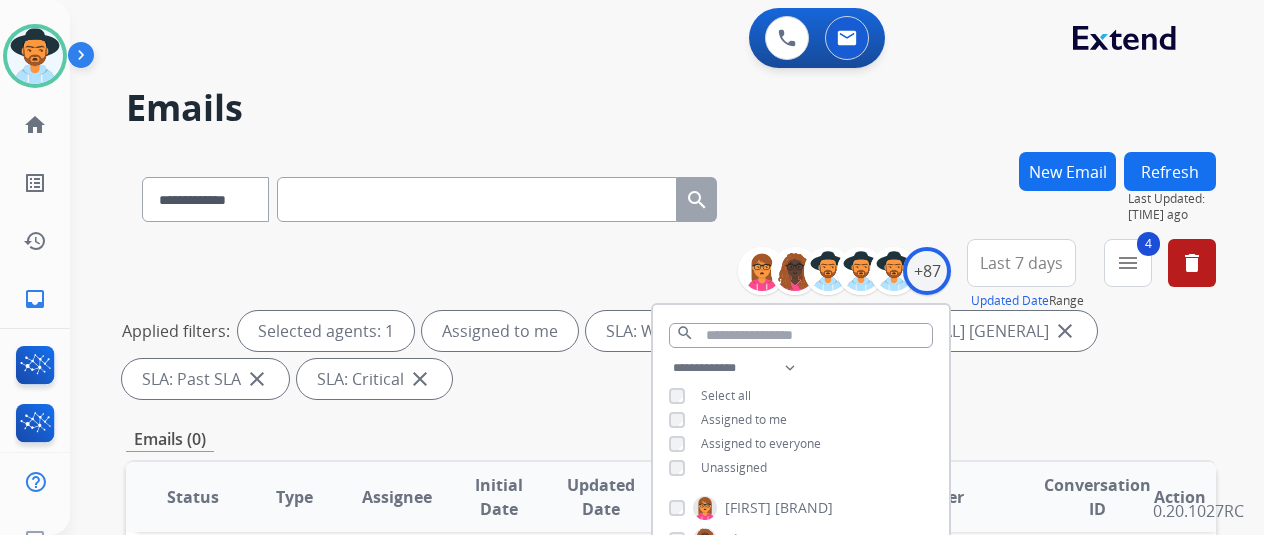 click at bounding box center (477, 199) 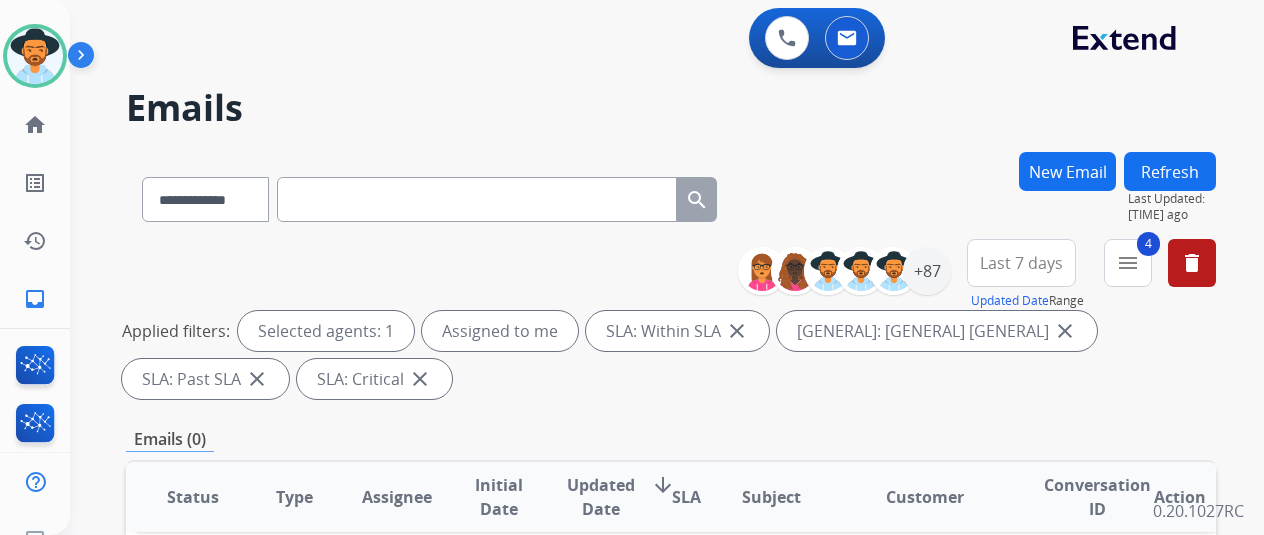 paste on "**********" 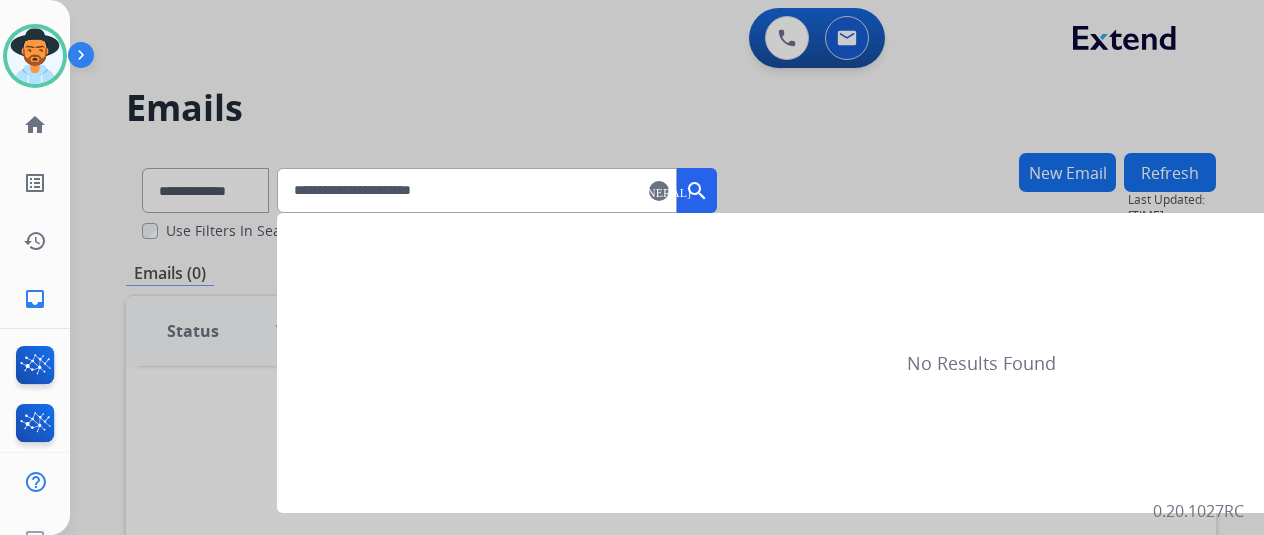 type on "**********" 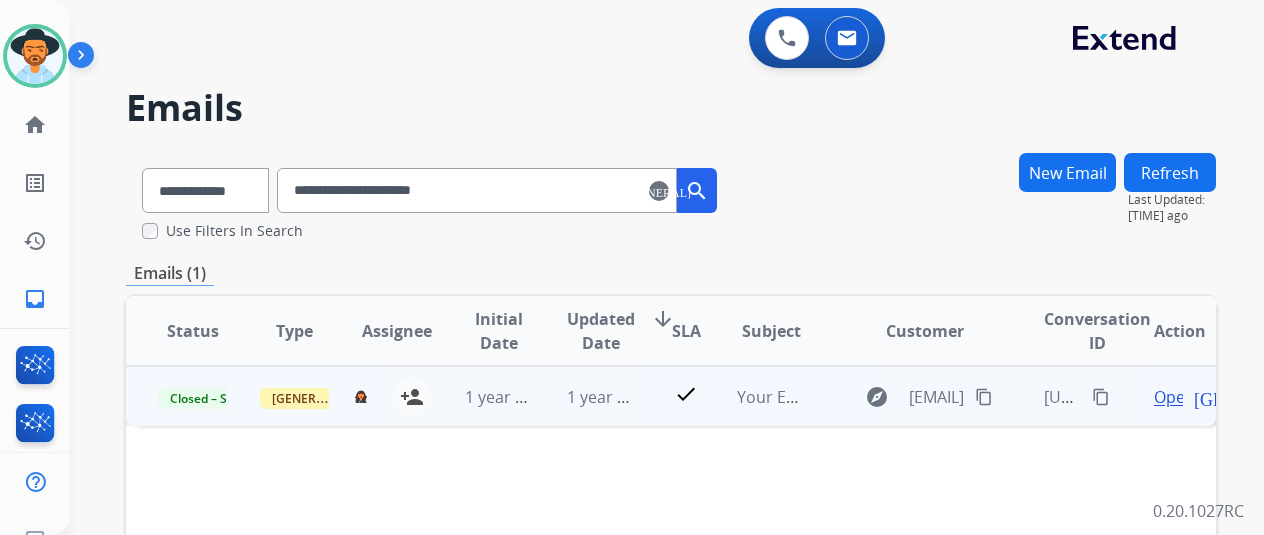 click on "Open" at bounding box center [1174, 397] 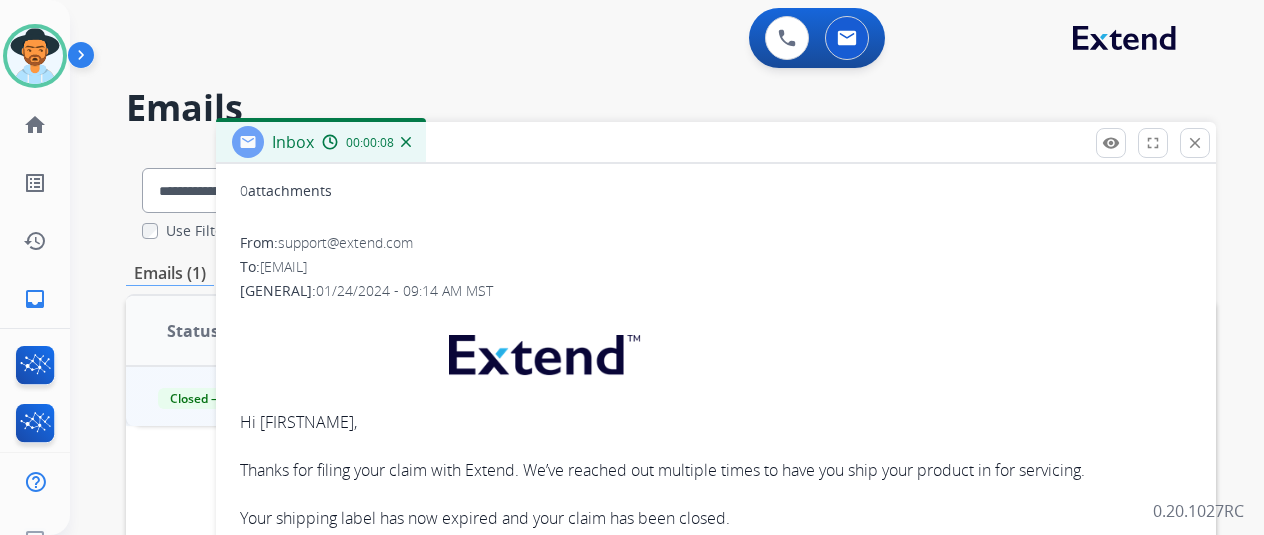scroll, scrollTop: 200, scrollLeft: 0, axis: vertical 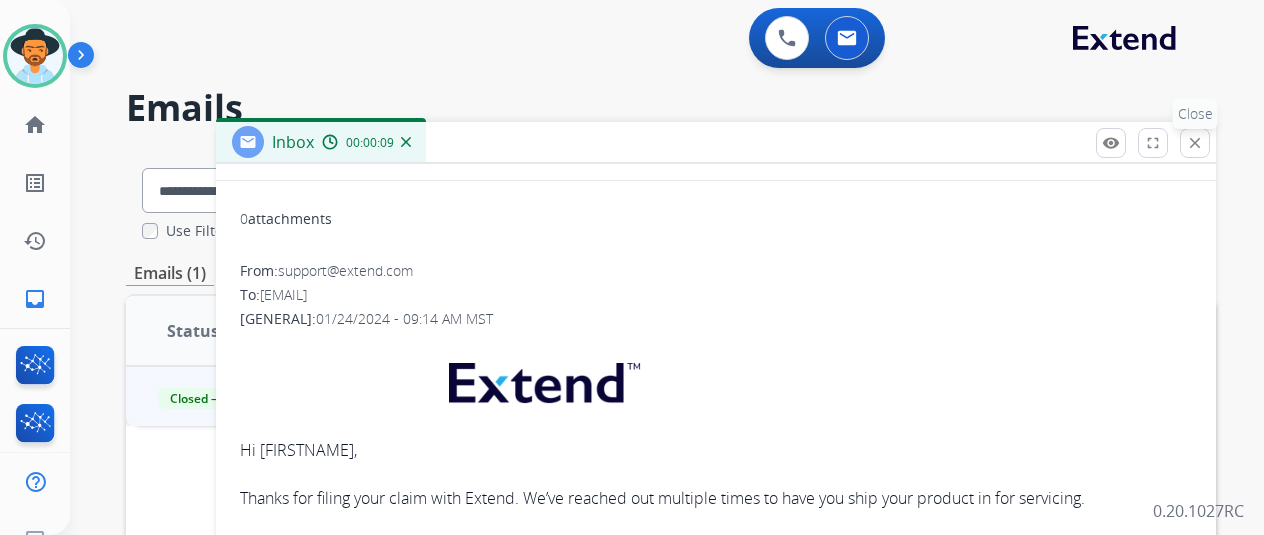 click on "close" at bounding box center (1195, 143) 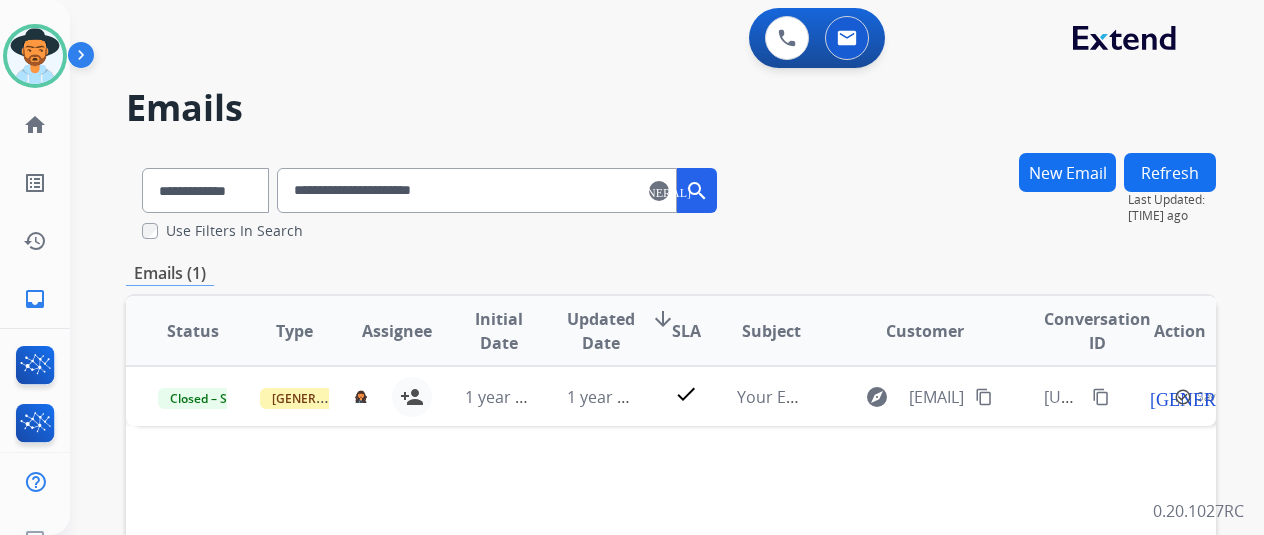 click on "[GENERAL]" at bounding box center (659, 191) 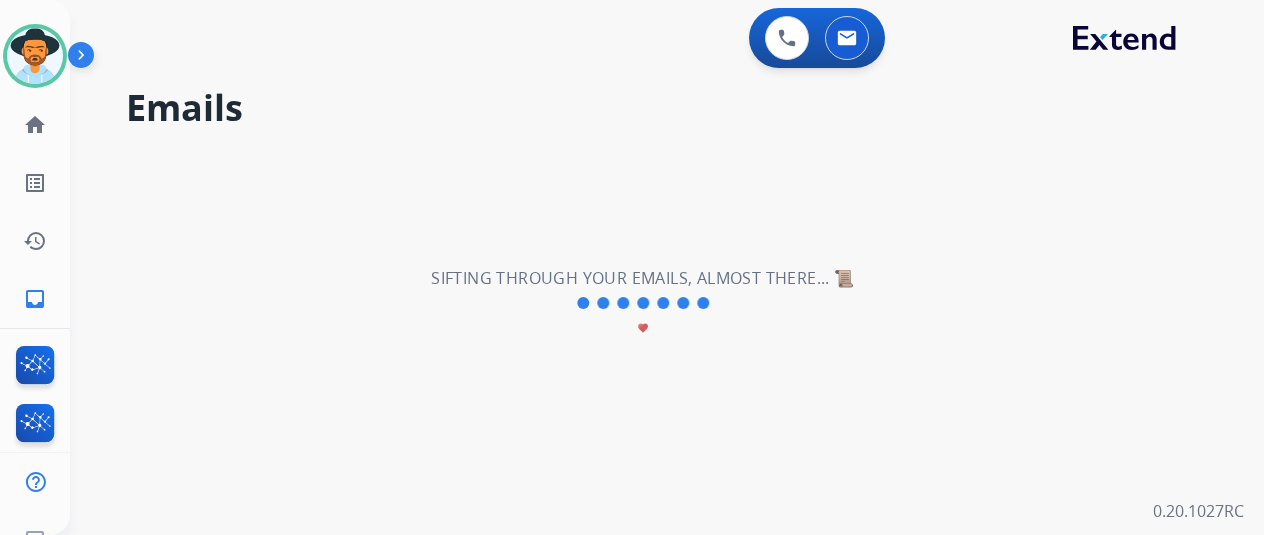type 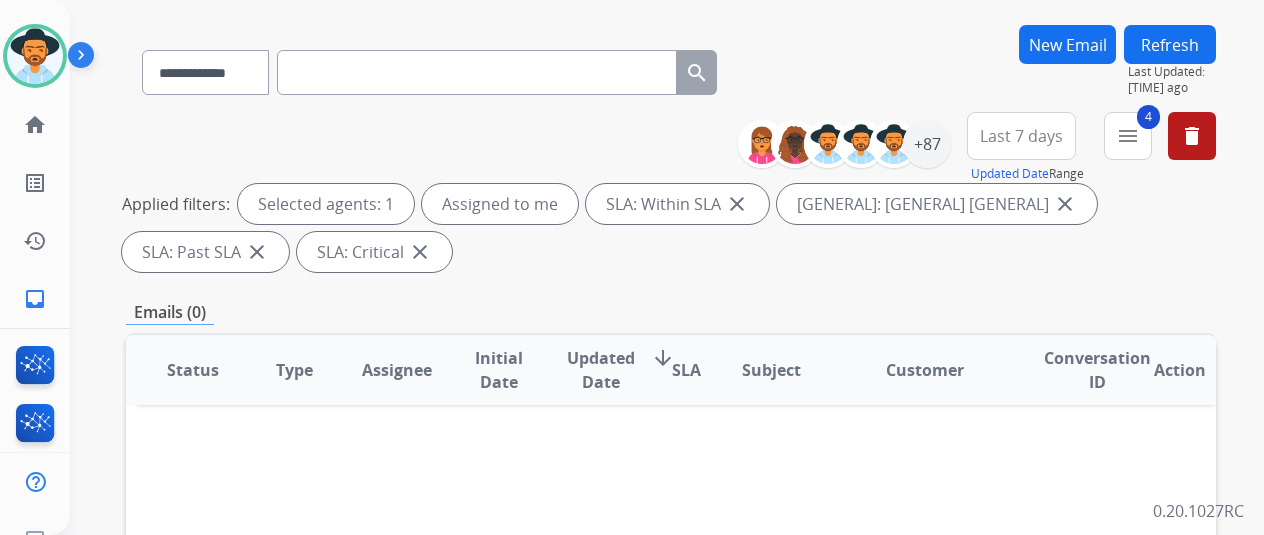 scroll, scrollTop: 0, scrollLeft: 0, axis: both 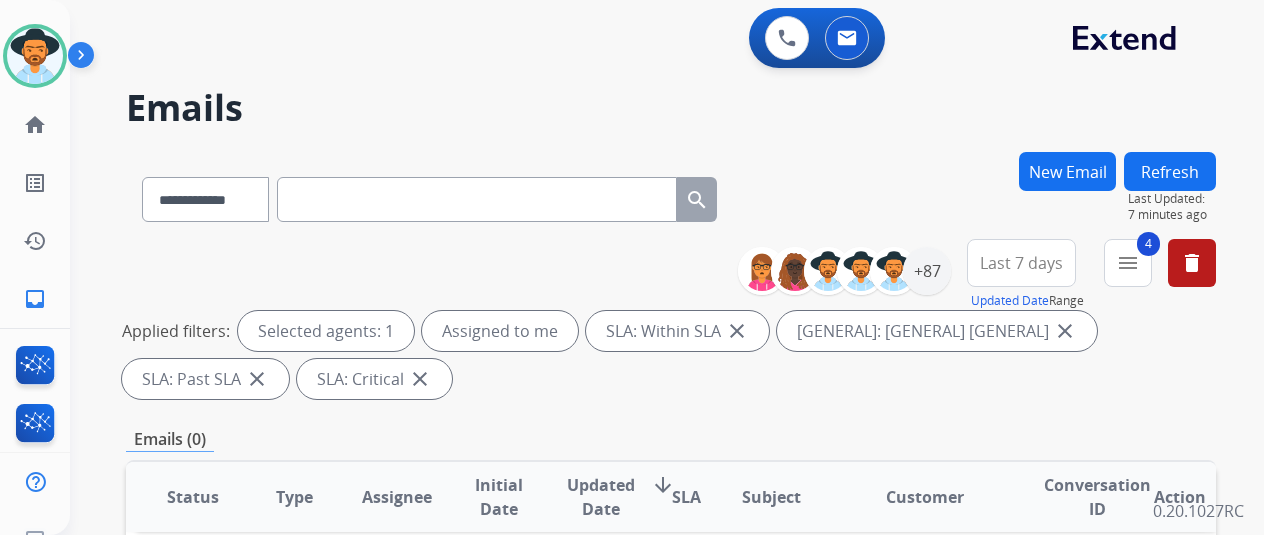 click at bounding box center (477, 199) 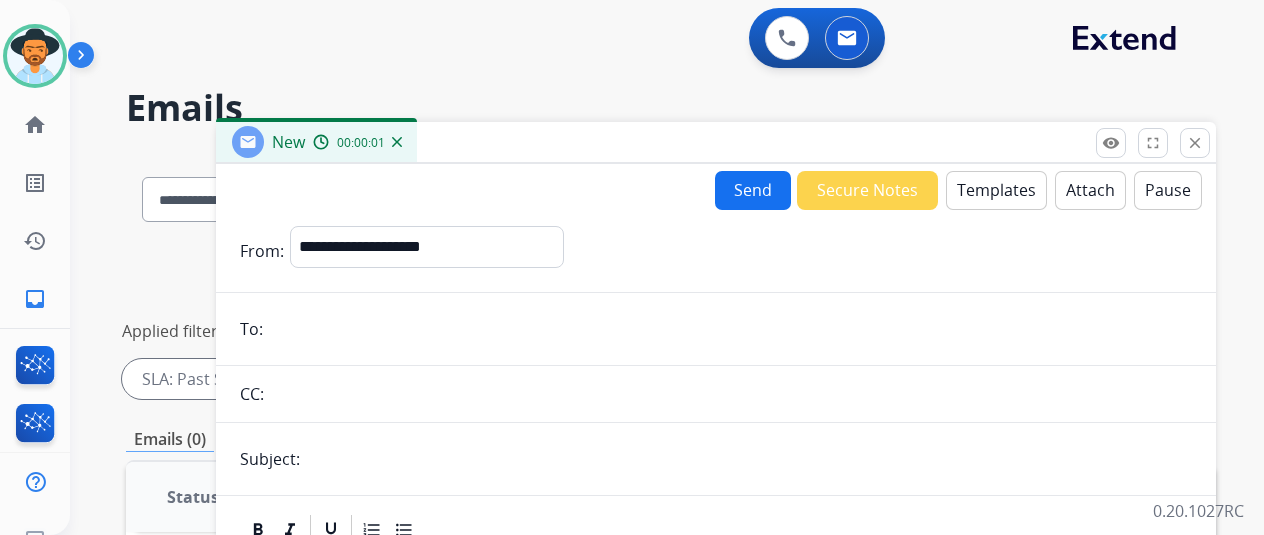 click on "Templates" at bounding box center (996, 190) 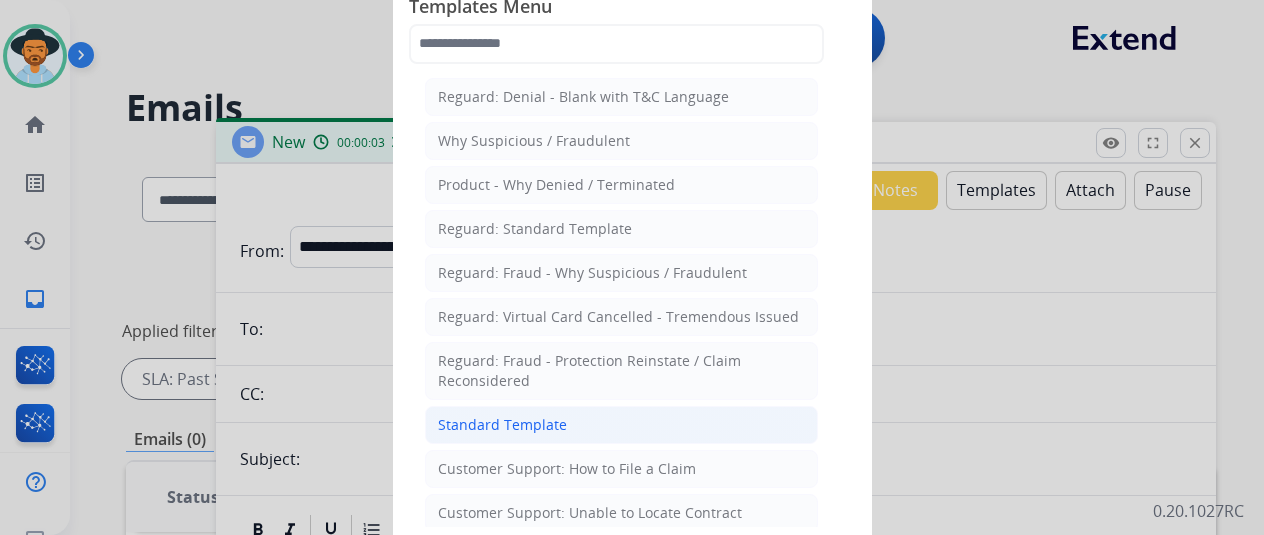 click on "Standard Template" 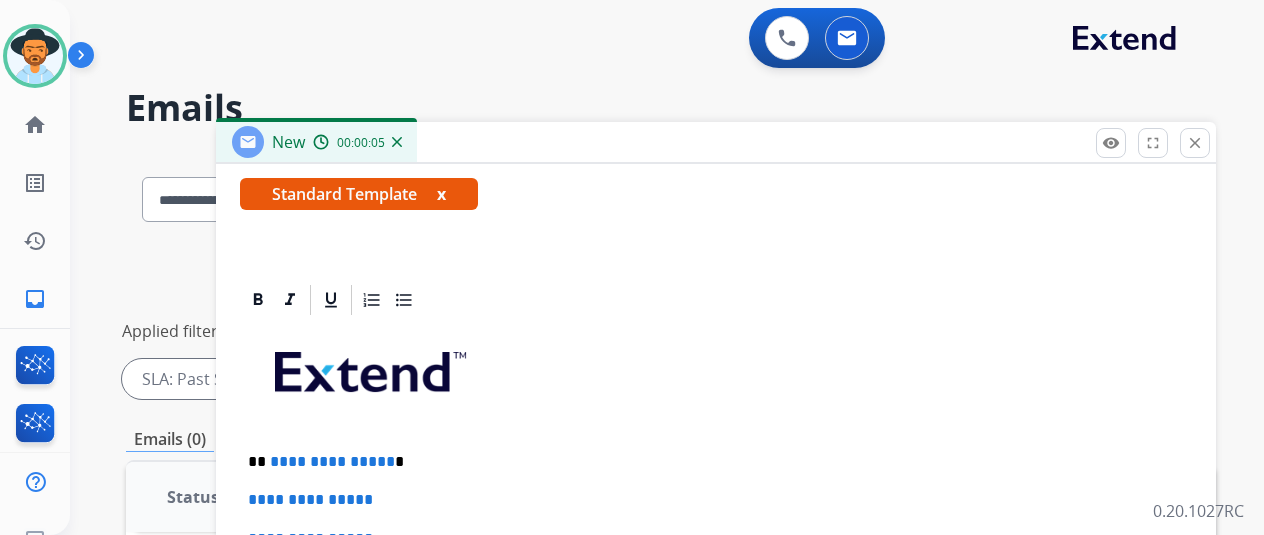 scroll, scrollTop: 383, scrollLeft: 0, axis: vertical 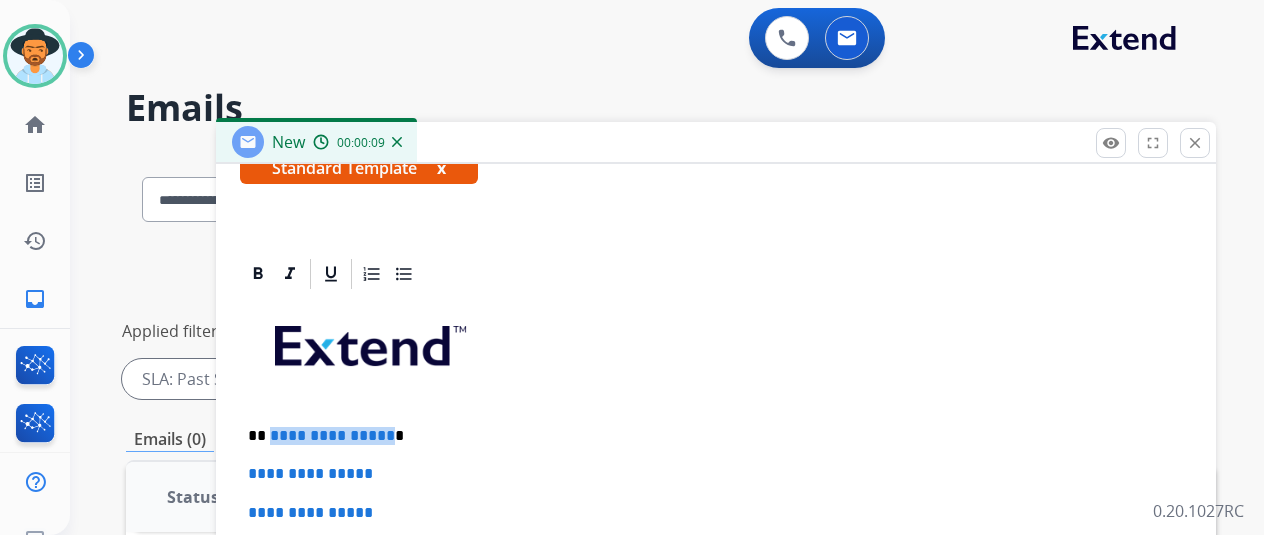 drag, startPoint x: 397, startPoint y: 437, endPoint x: 286, endPoint y: 431, distance: 111.16204 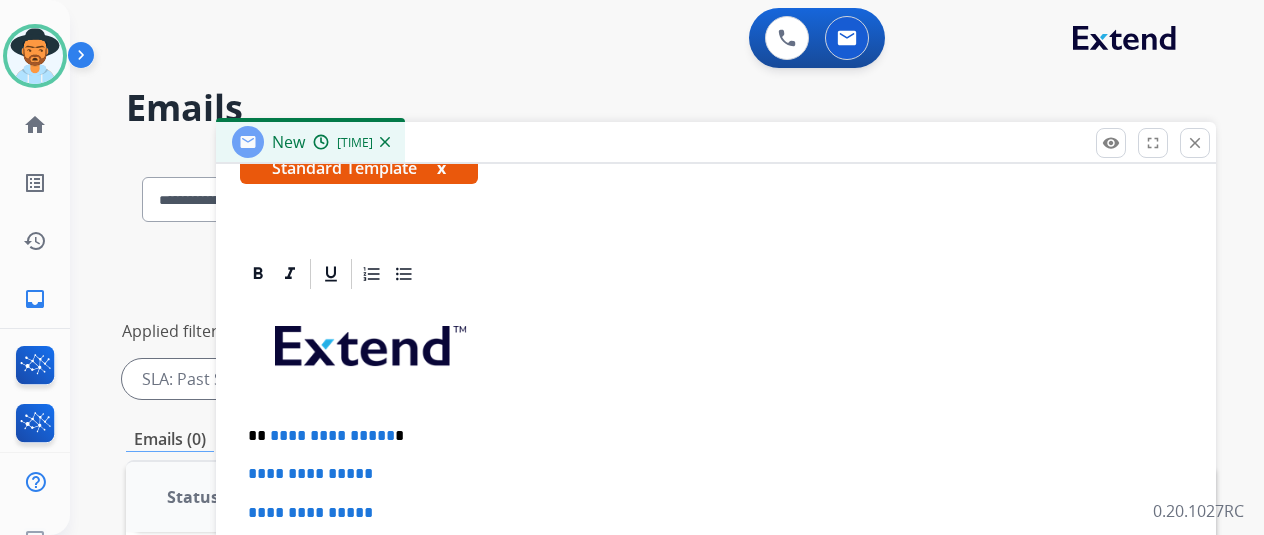 type 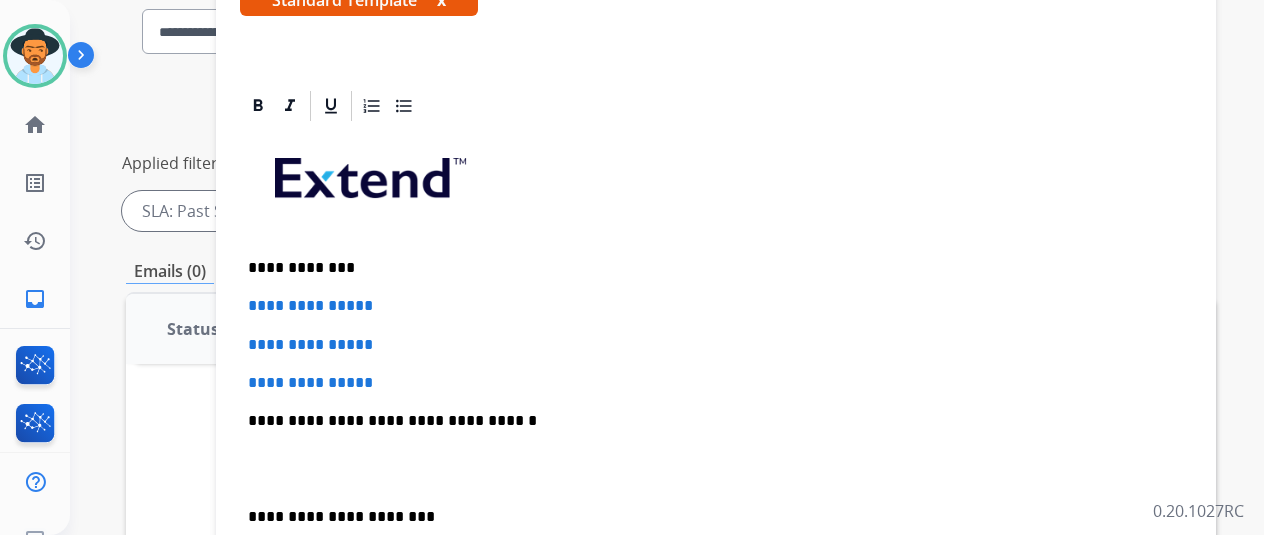 scroll, scrollTop: 200, scrollLeft: 0, axis: vertical 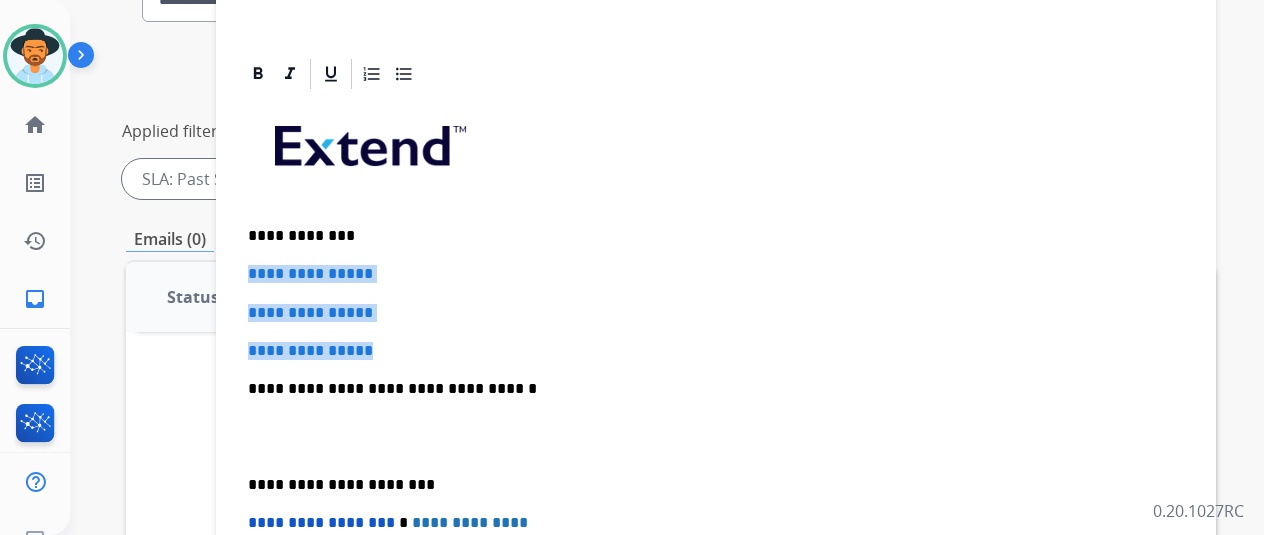 drag, startPoint x: 413, startPoint y: 351, endPoint x: 262, endPoint y: 267, distance: 172.79178 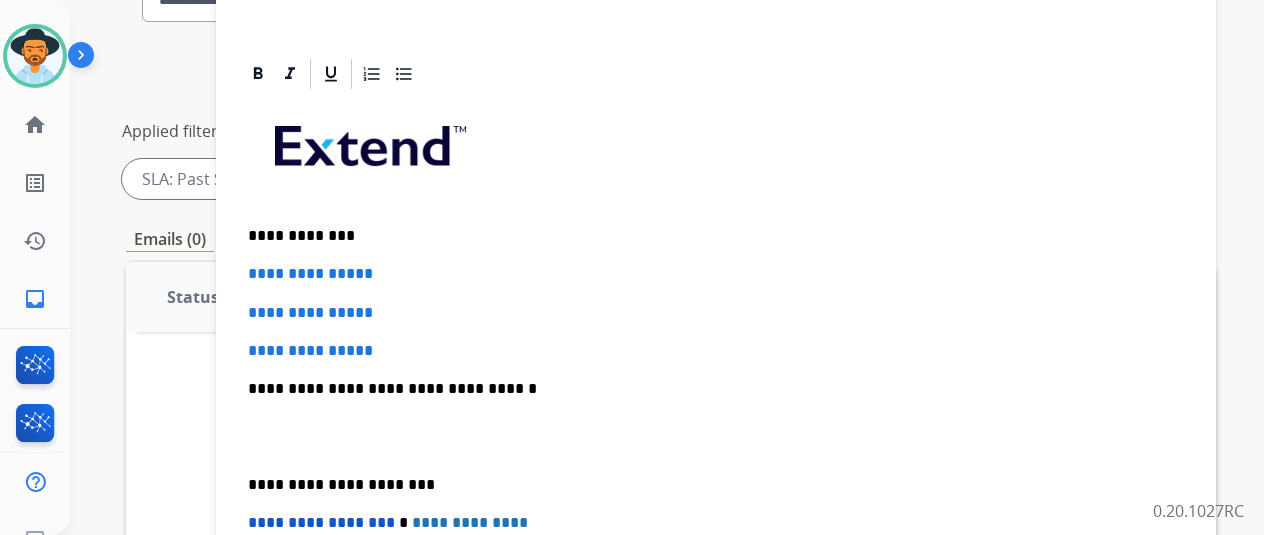 scroll, scrollTop: 306, scrollLeft: 0, axis: vertical 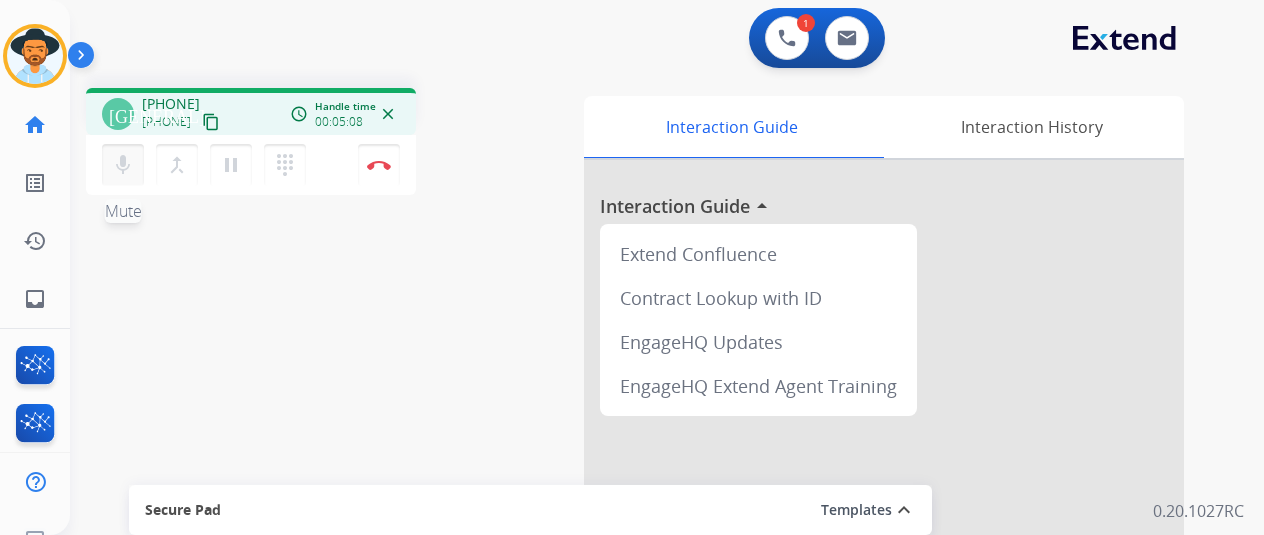 click on "mic" at bounding box center (123, 165) 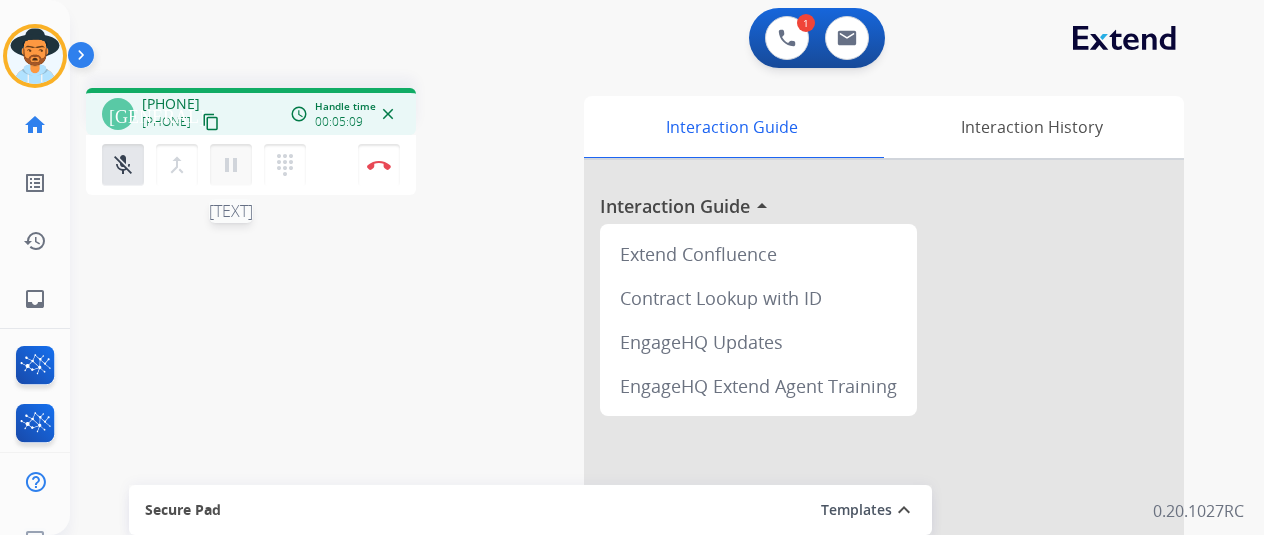 click on "pause" at bounding box center (231, 165) 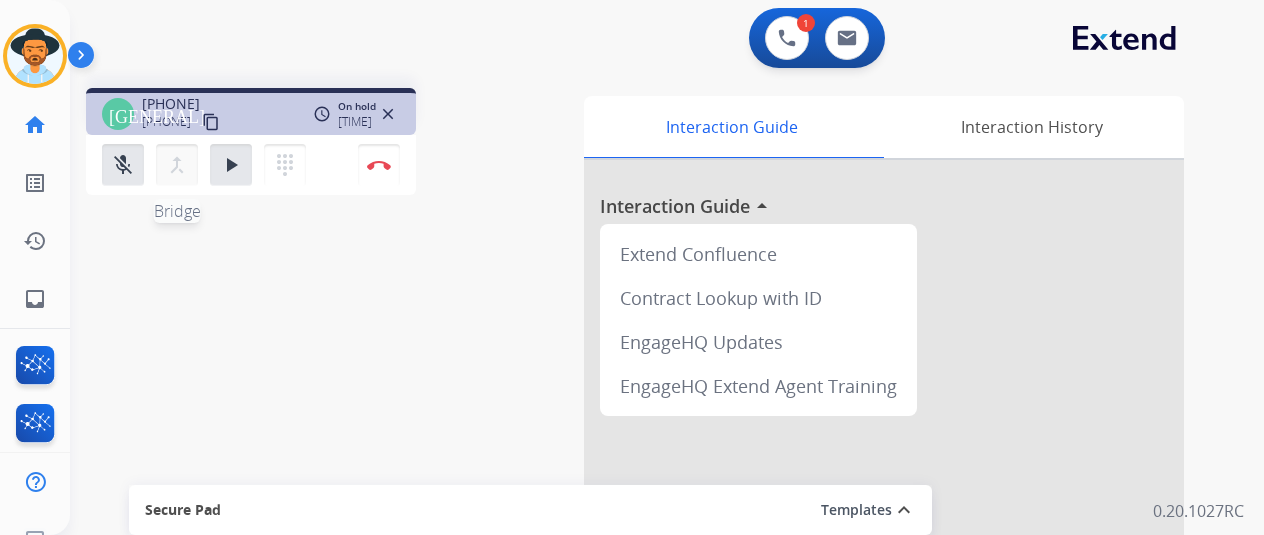 drag, startPoint x: 116, startPoint y: 155, endPoint x: 192, endPoint y: 157, distance: 76.02631 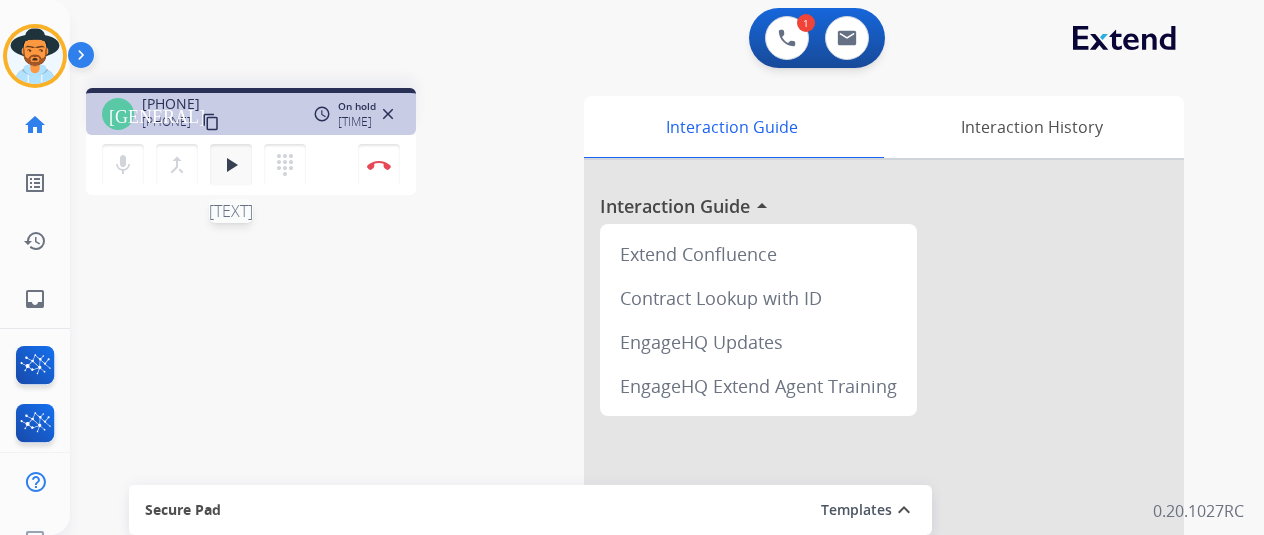click on "play_arrow" at bounding box center [231, 165] 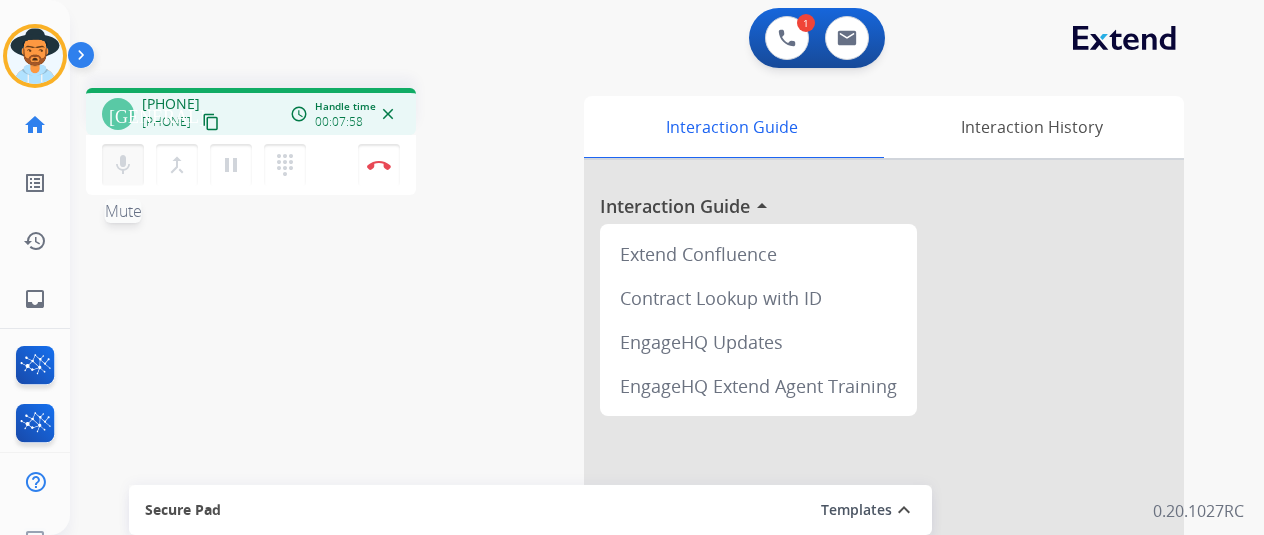 click on "mic" at bounding box center (123, 165) 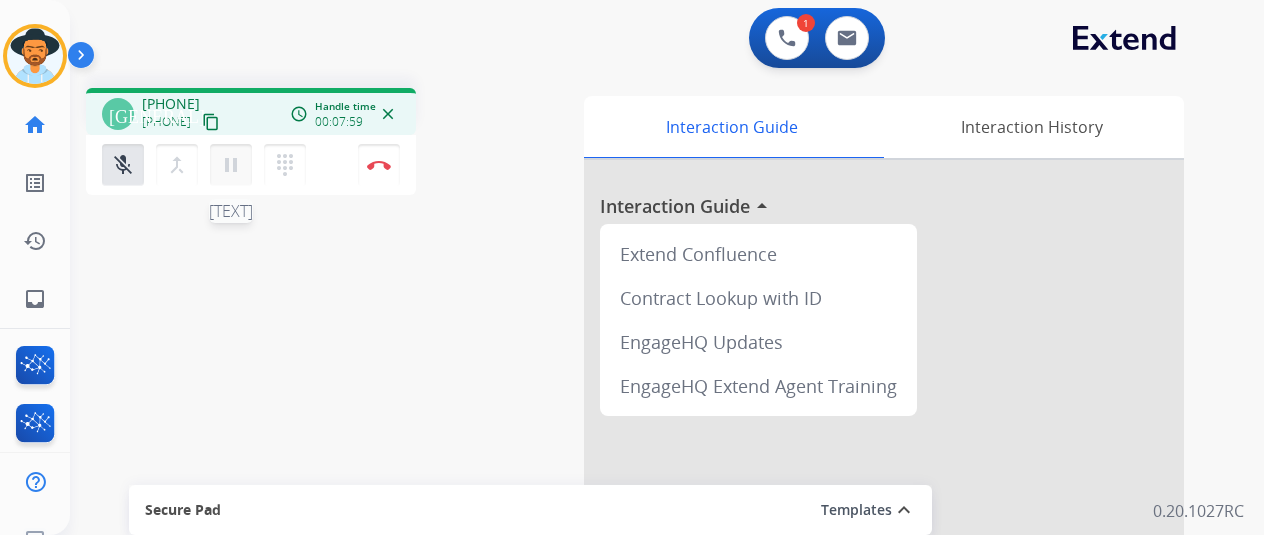 click on "pause" at bounding box center (231, 165) 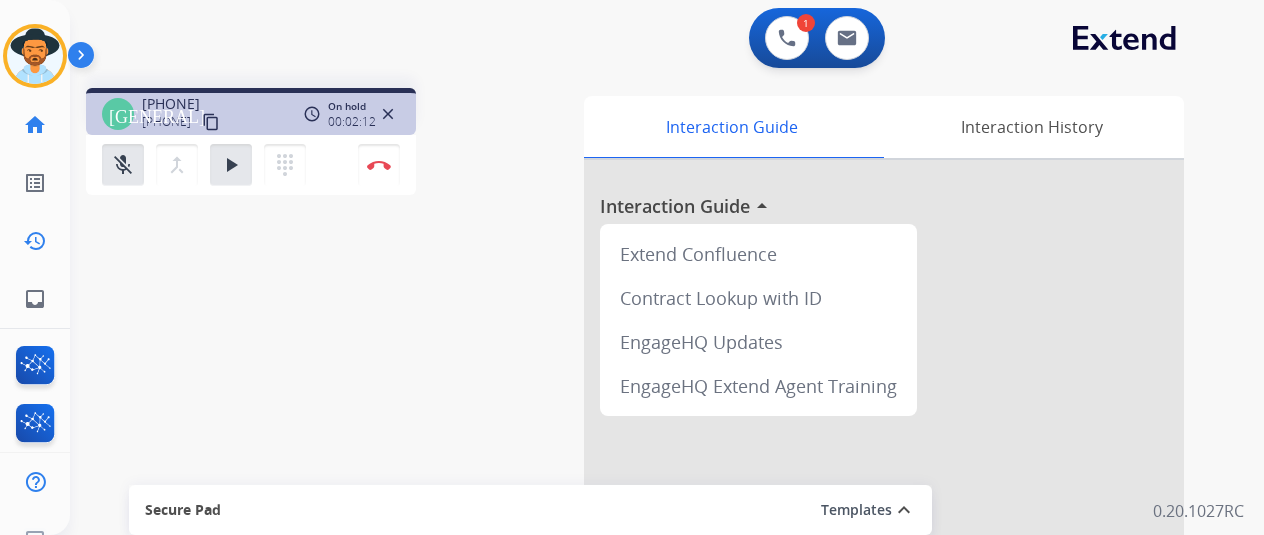 drag, startPoint x: 0, startPoint y: 267, endPoint x: 338, endPoint y: 111, distance: 372.26334 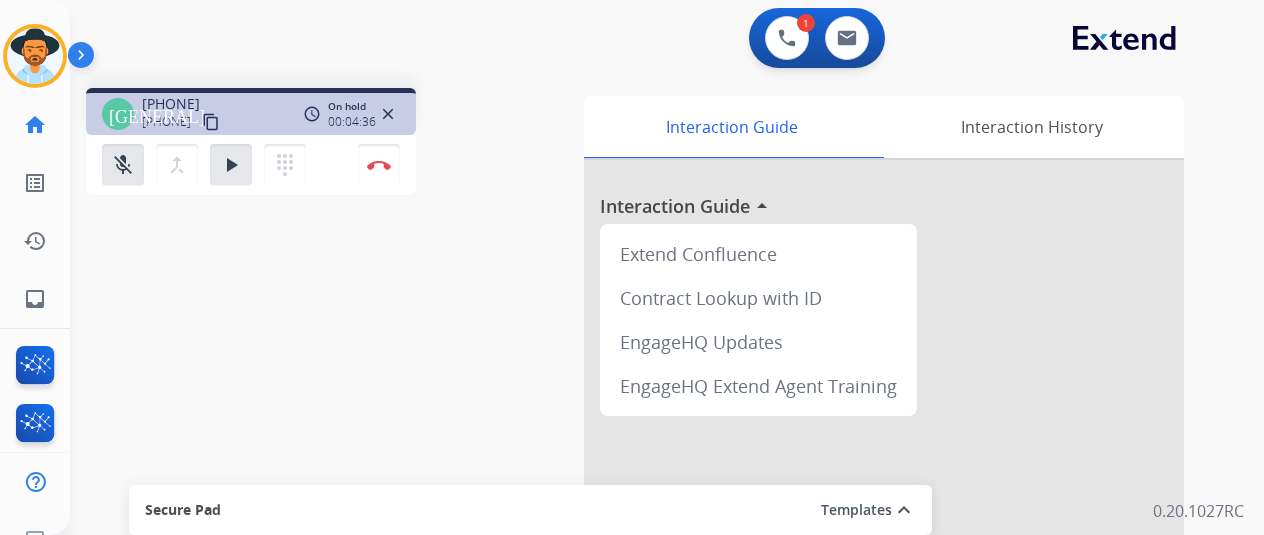 drag, startPoint x: 140, startPoint y: 166, endPoint x: 154, endPoint y: 163, distance: 14.3178215 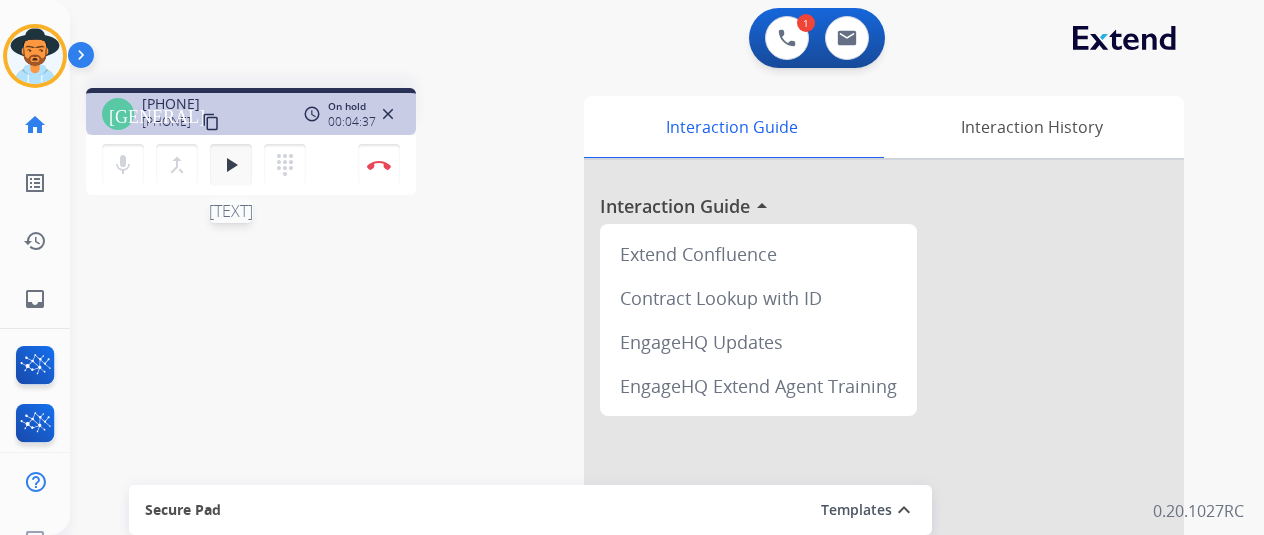 click on "play_arrow" at bounding box center [231, 165] 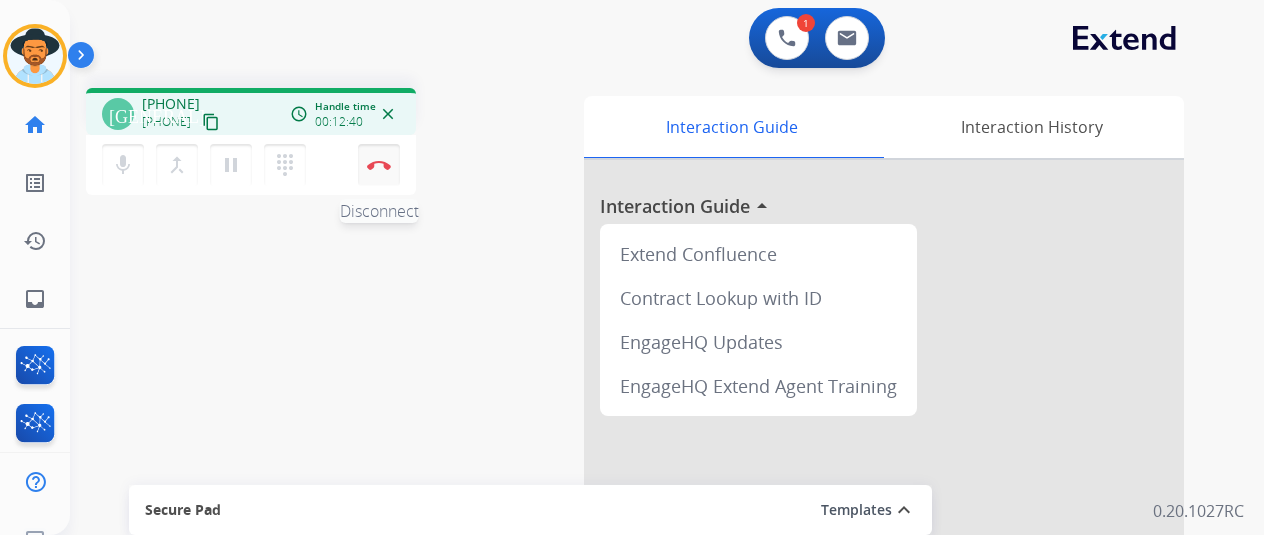 click on "Disconnect" at bounding box center [379, 165] 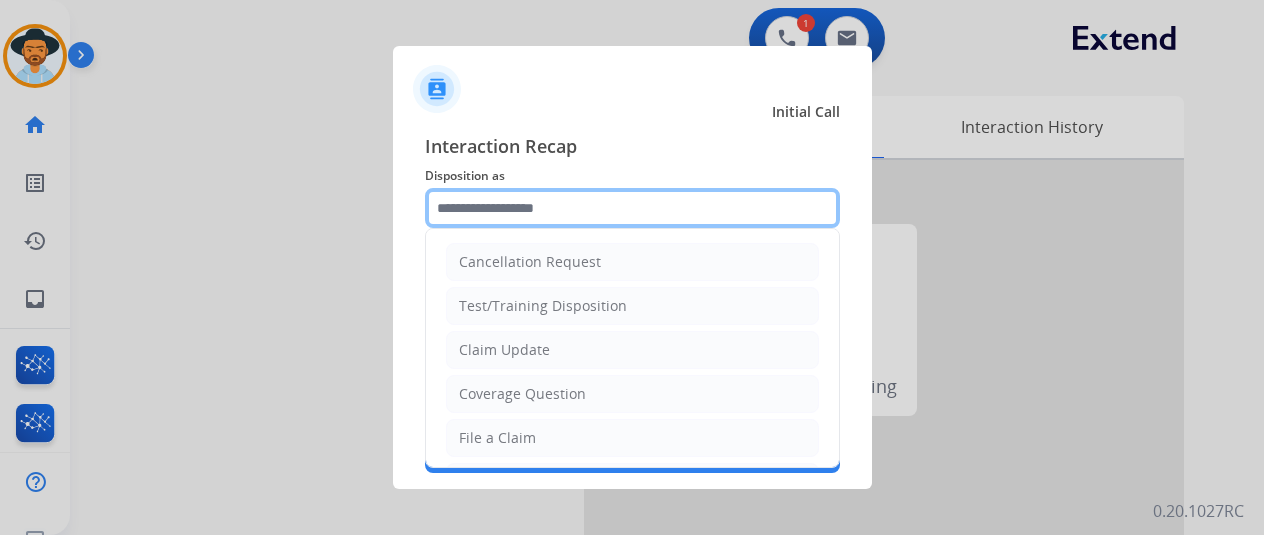 click 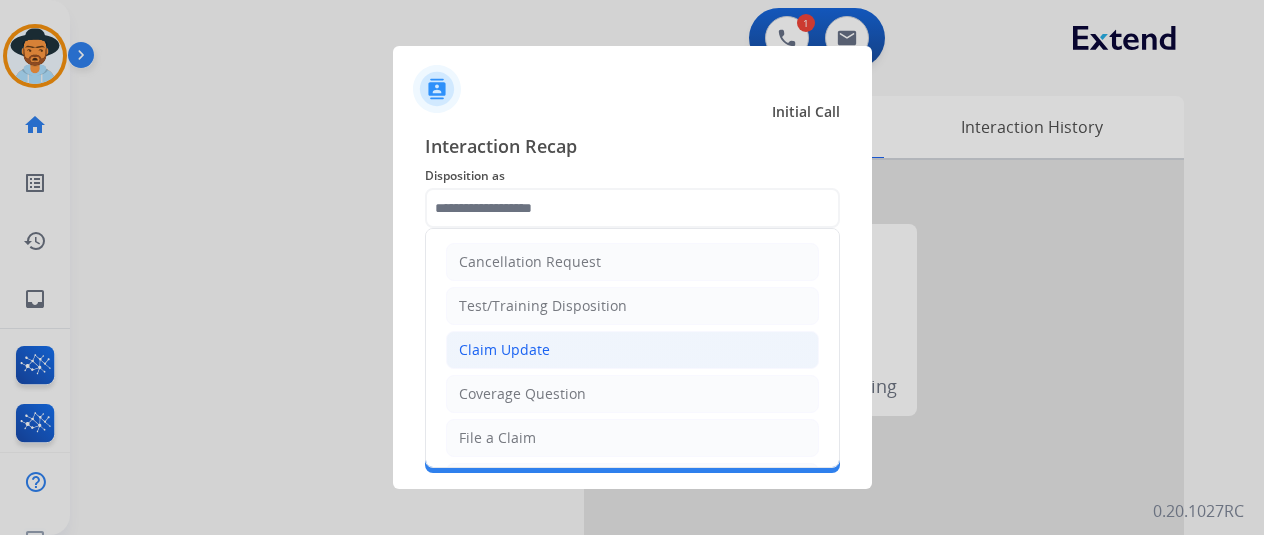 click on "Claim Update" 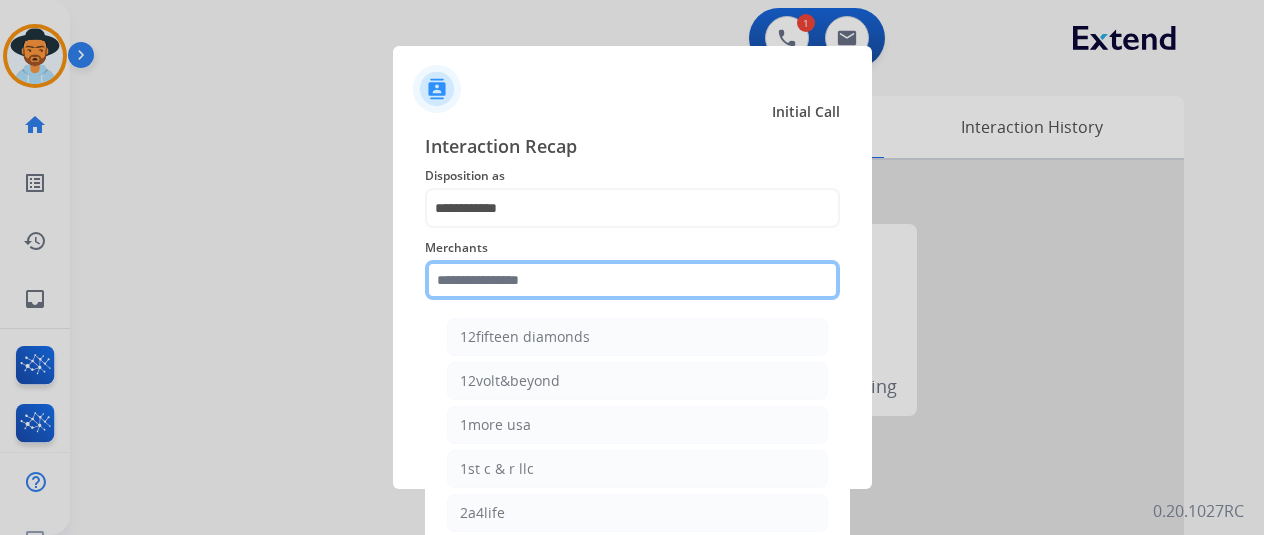 click 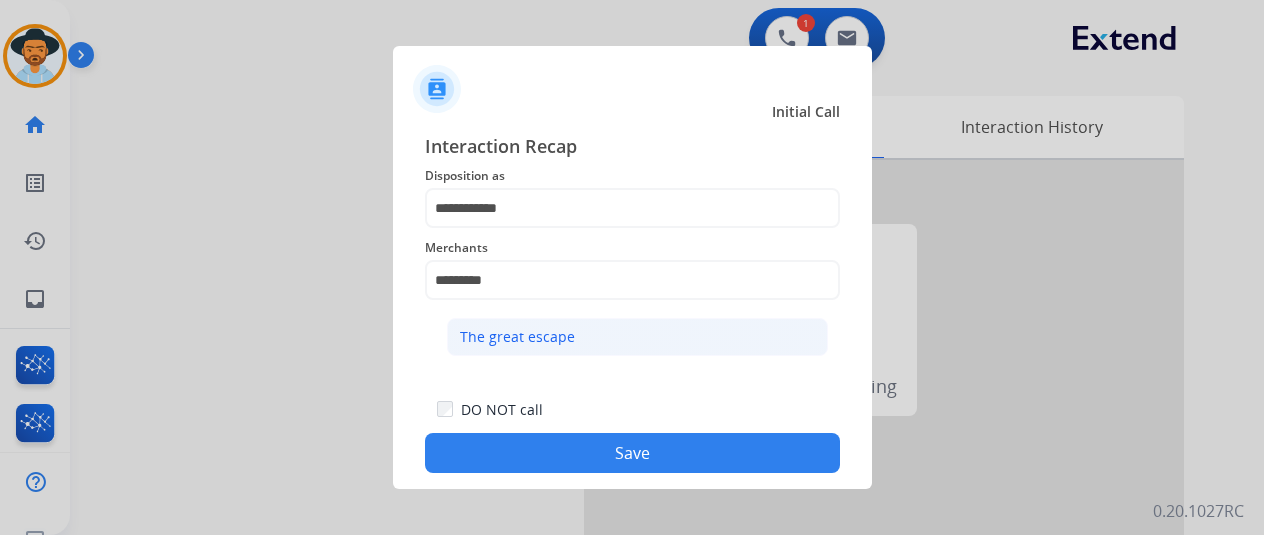 click on "The great escape" 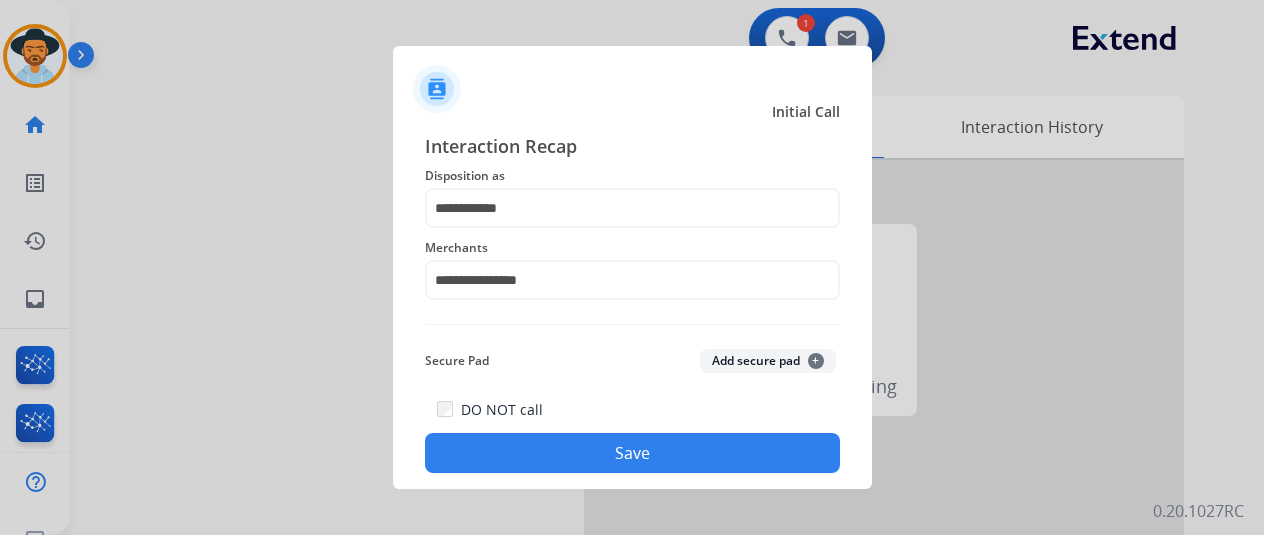 click on "DO NOT call   Save" 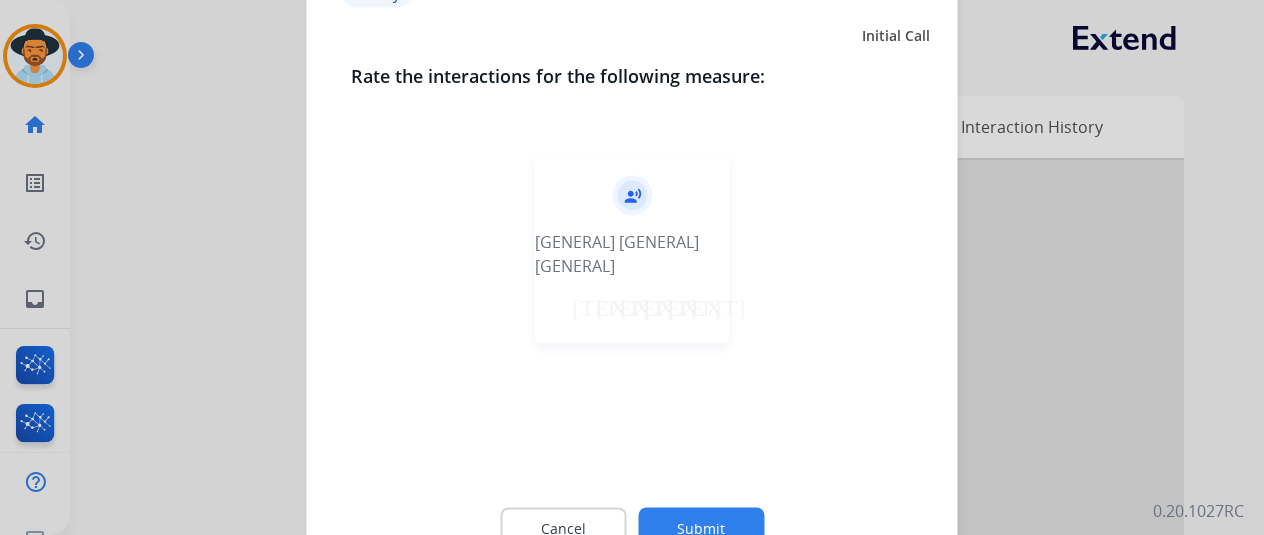 click on "[TEXT]" at bounding box center [656, 303] 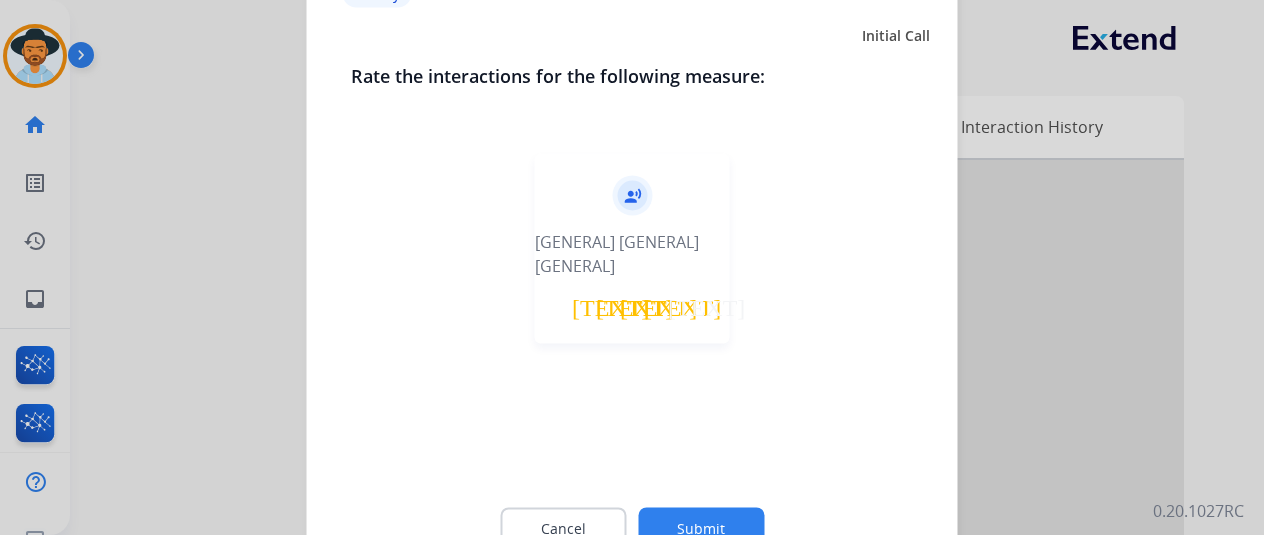 click on "[TEXT]" at bounding box center [680, 303] 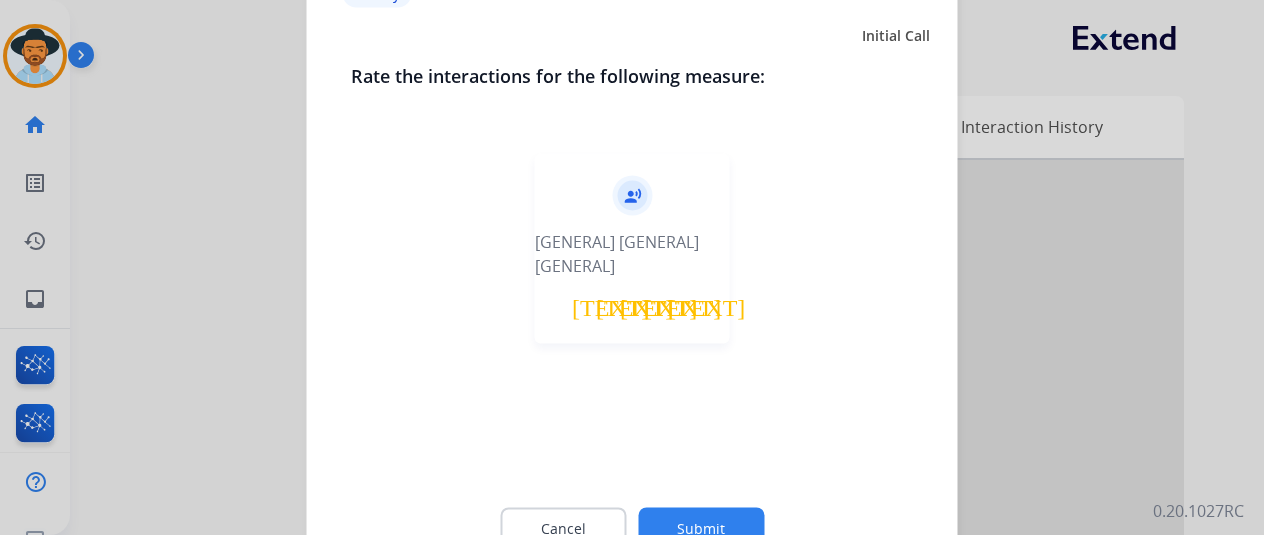 click on "Cancel Submit" 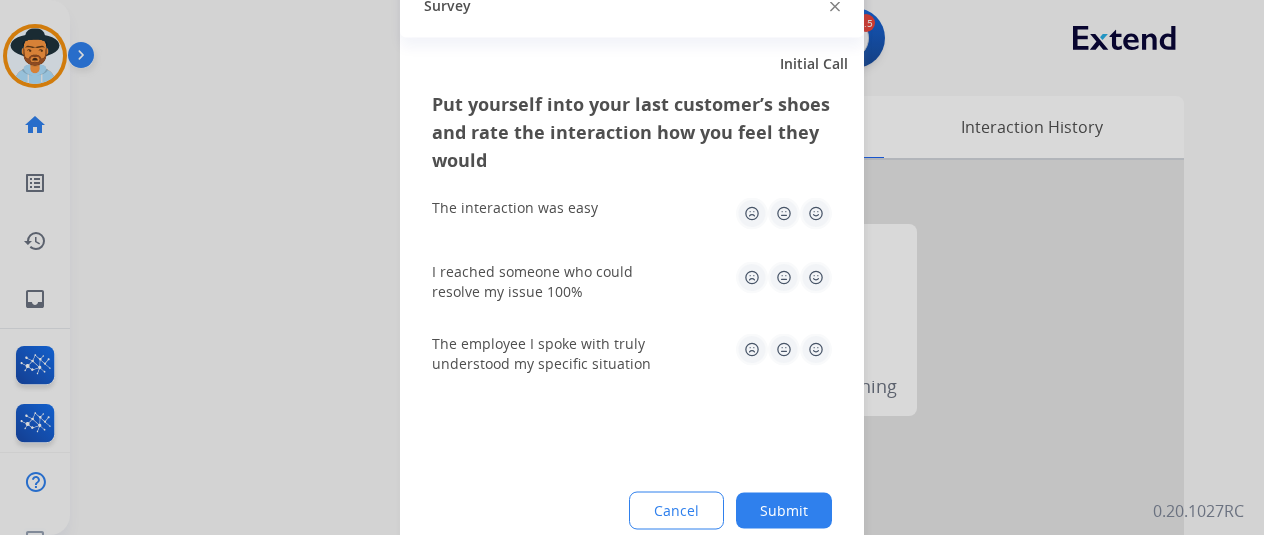 click 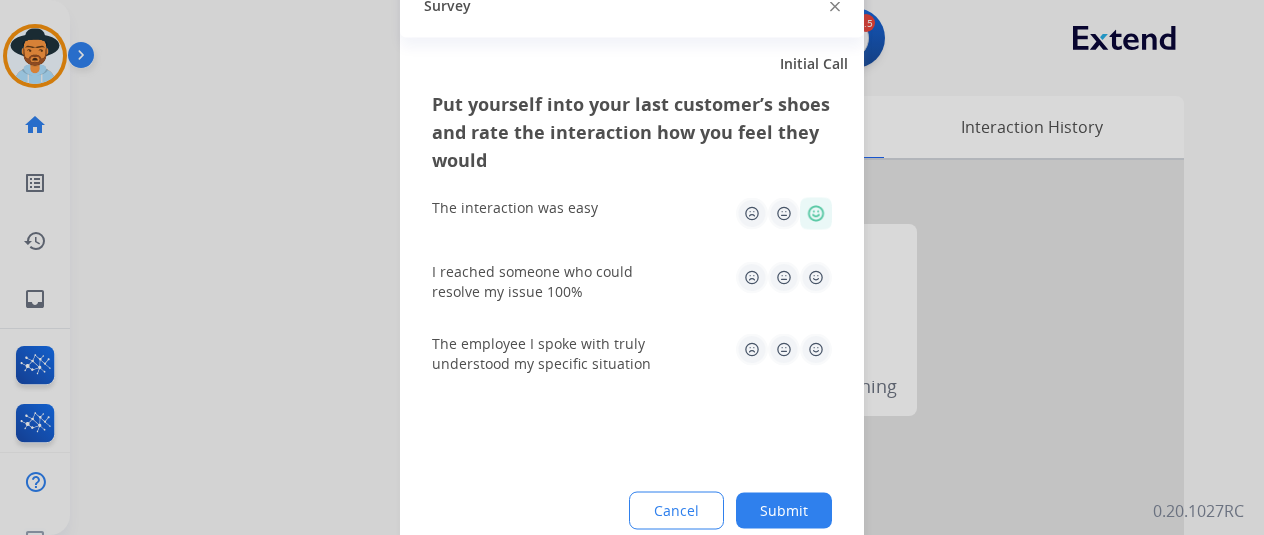 click 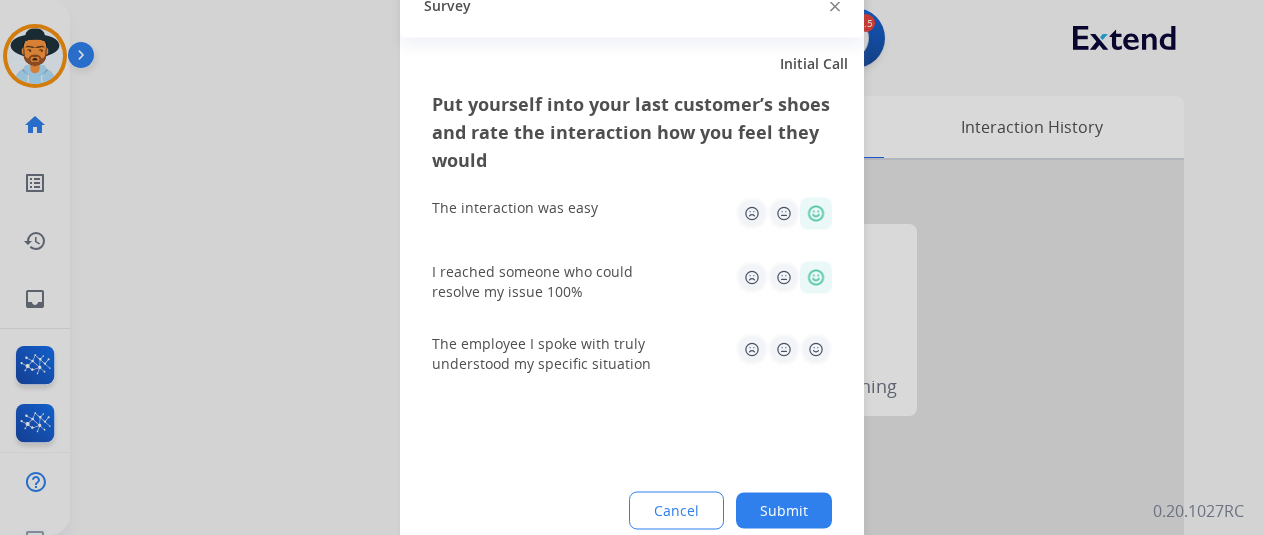 click 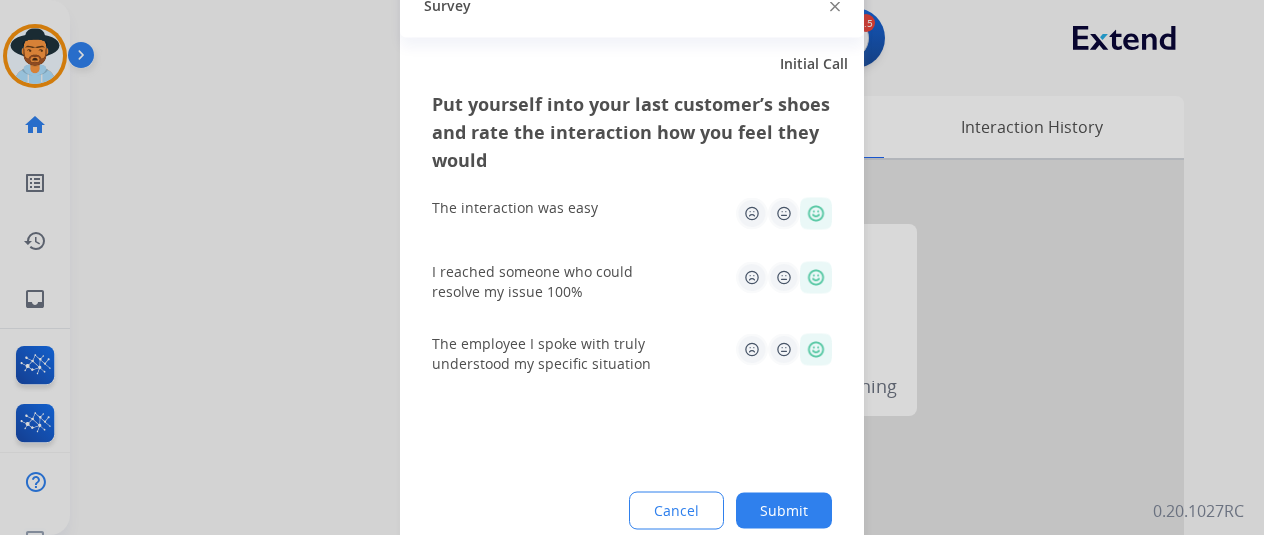 click on "Put yourself into your last customer’s shoes and rate the interaction how you feel they would  The interaction was easy   I reached someone who could resolve my issue 100%   The employee I spoke with truly understood my specific situation  Cancel Submit" 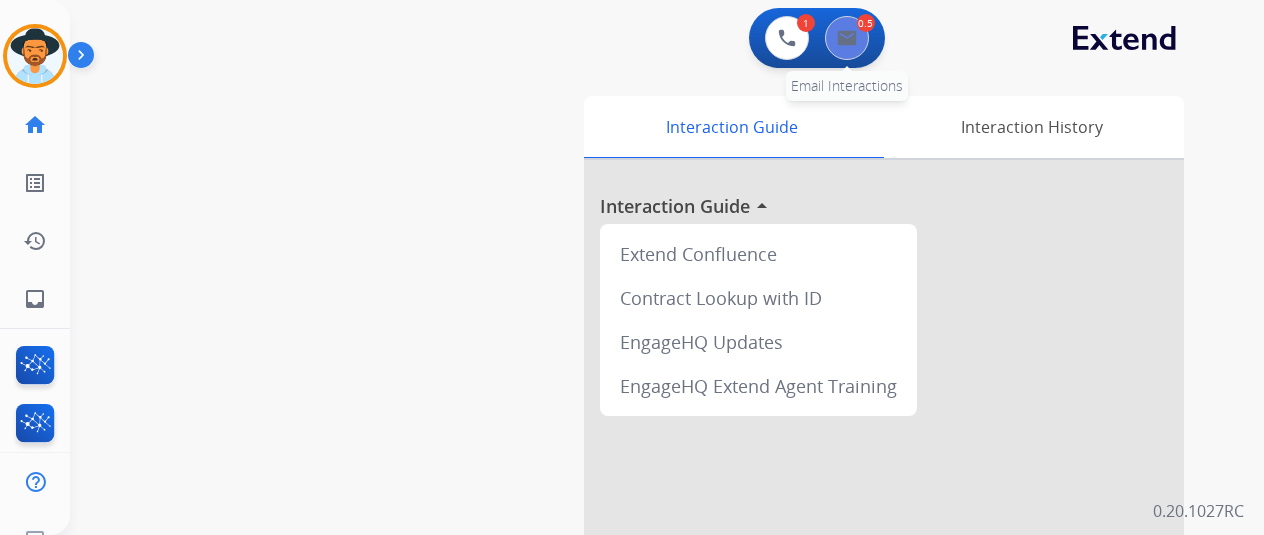 click at bounding box center [847, 38] 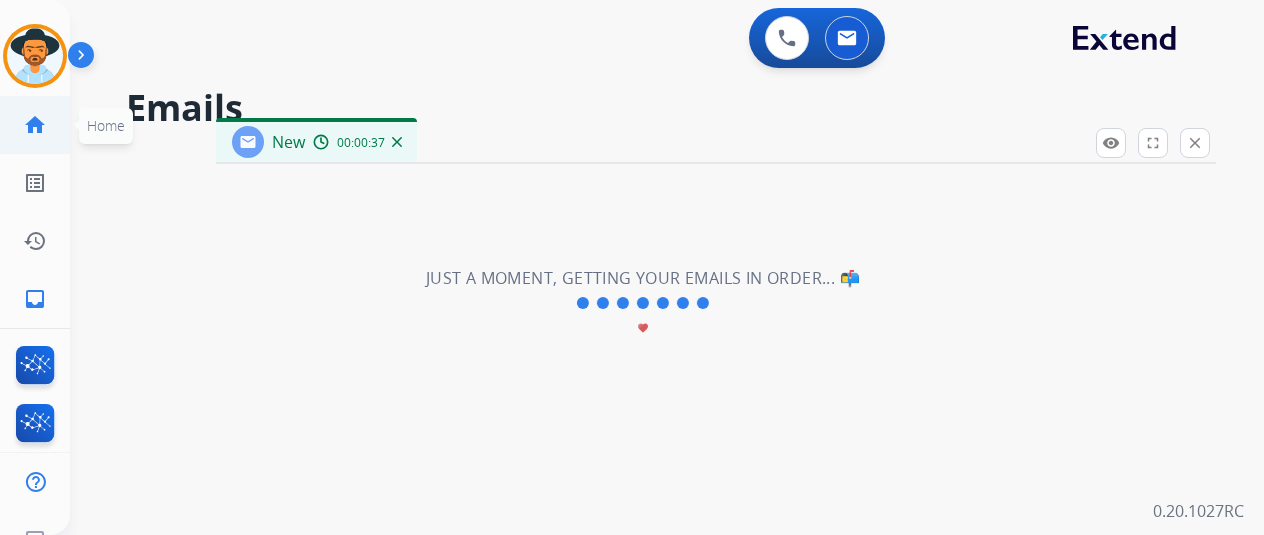 click on "home  Home" 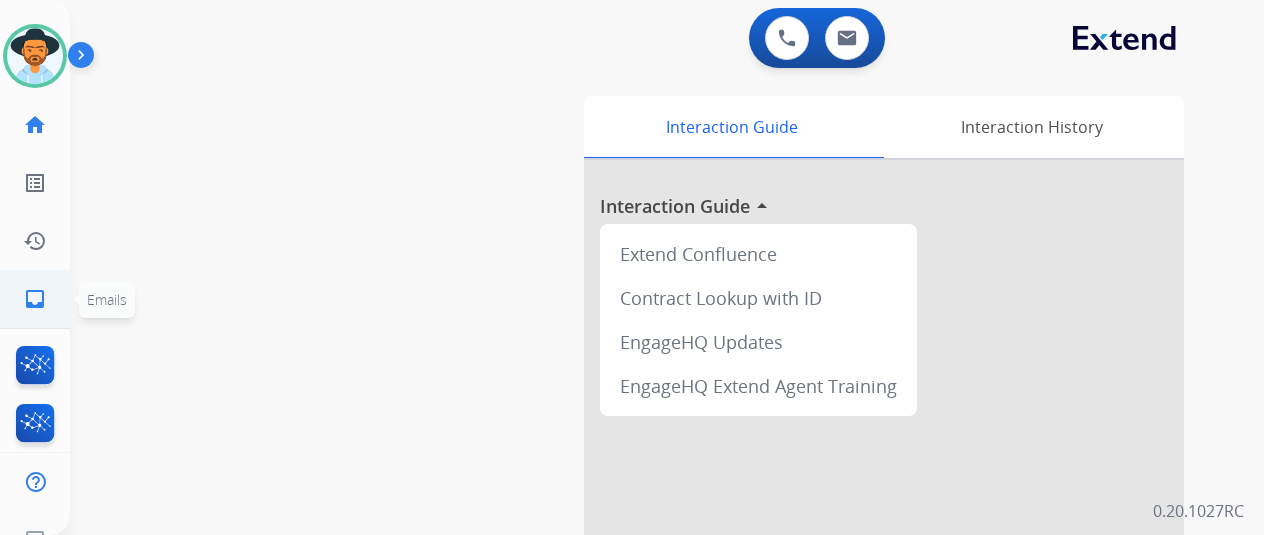 click on "inbox  Emails  Emails" 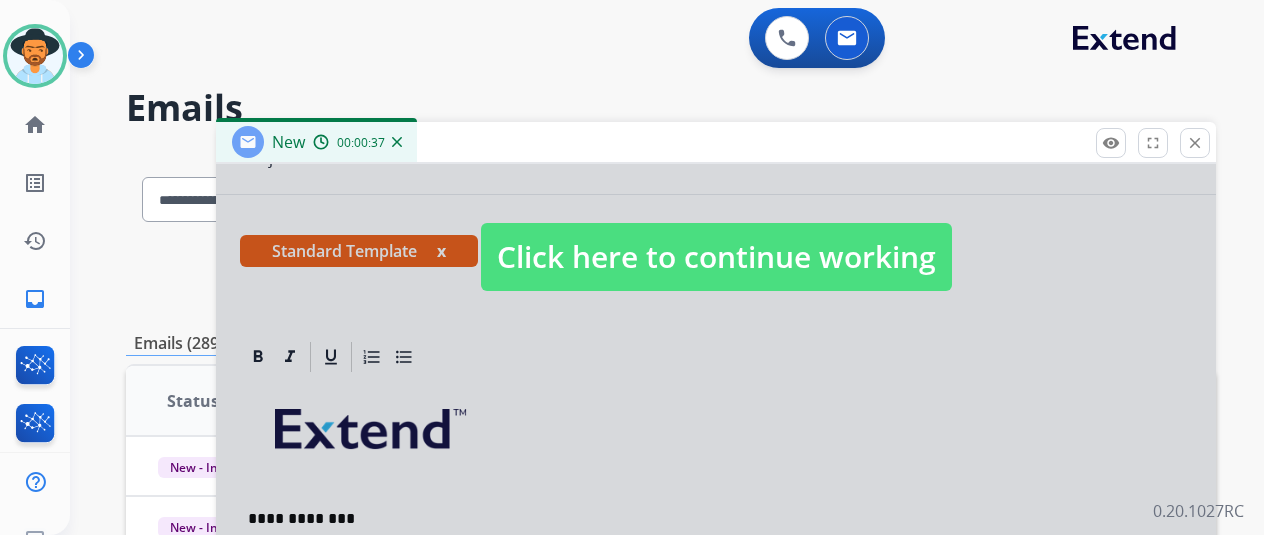 click on "Click here to continue working" at bounding box center (716, 257) 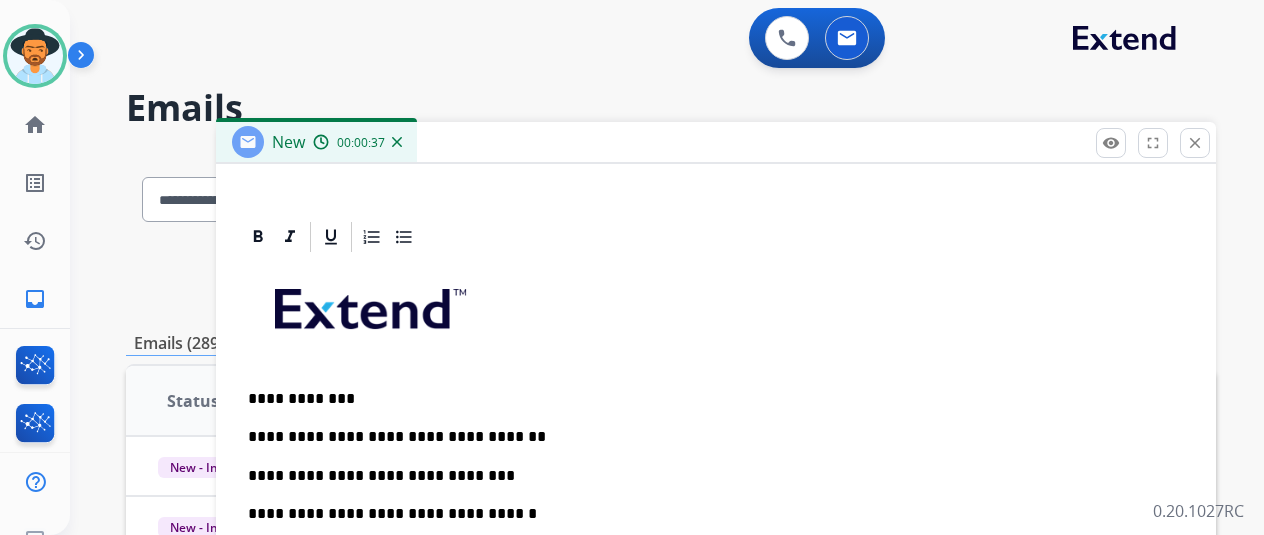 scroll, scrollTop: 422, scrollLeft: 0, axis: vertical 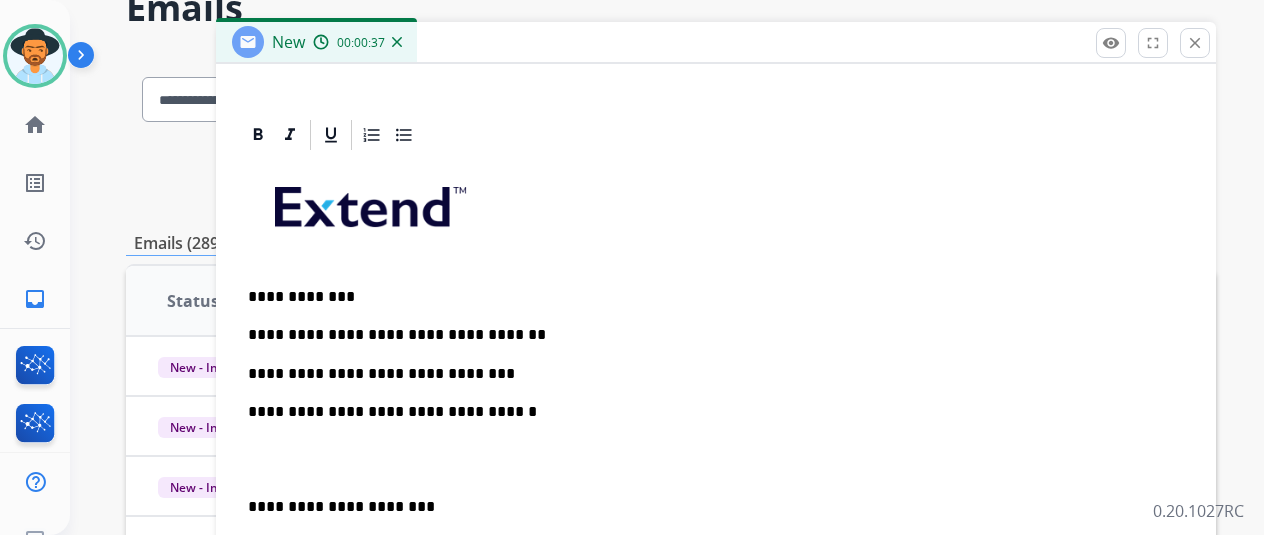 click on "**********" at bounding box center (708, 374) 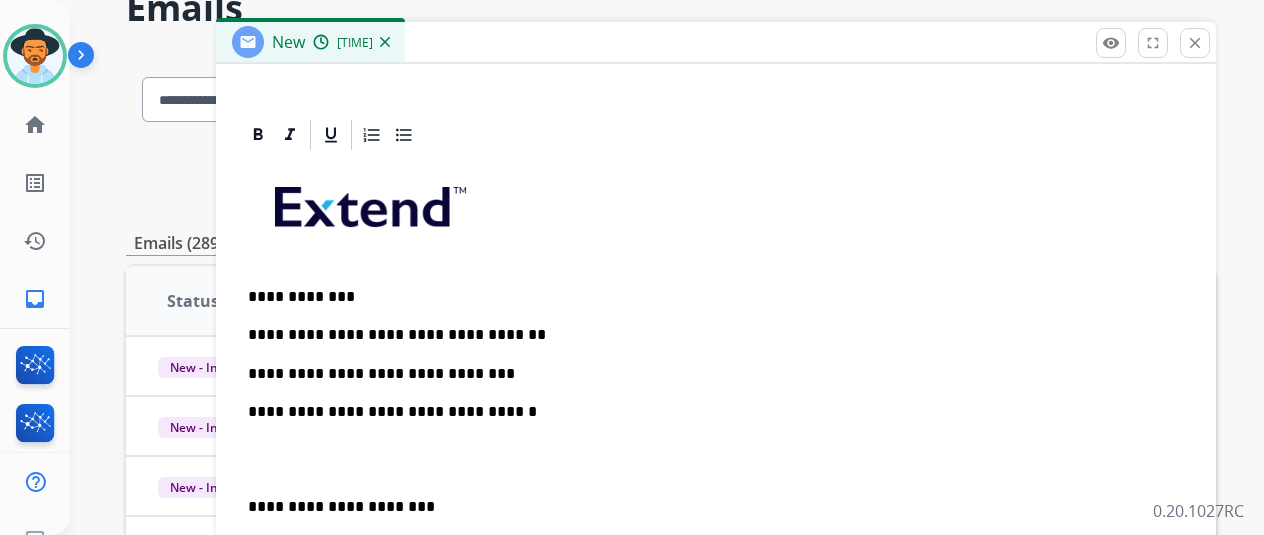 type 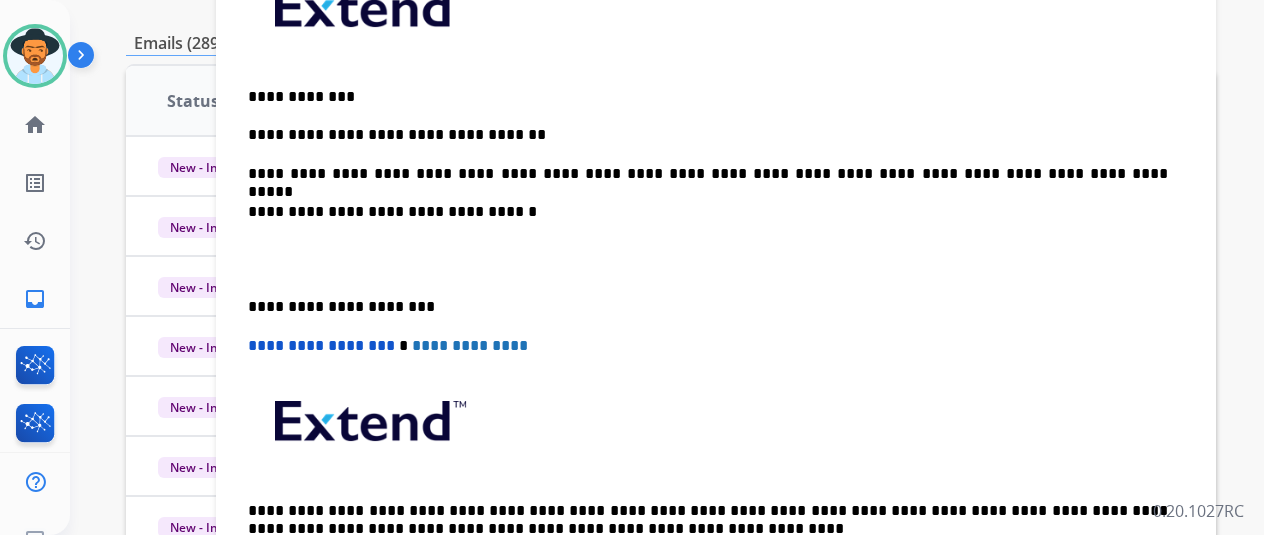 scroll, scrollTop: 0, scrollLeft: 0, axis: both 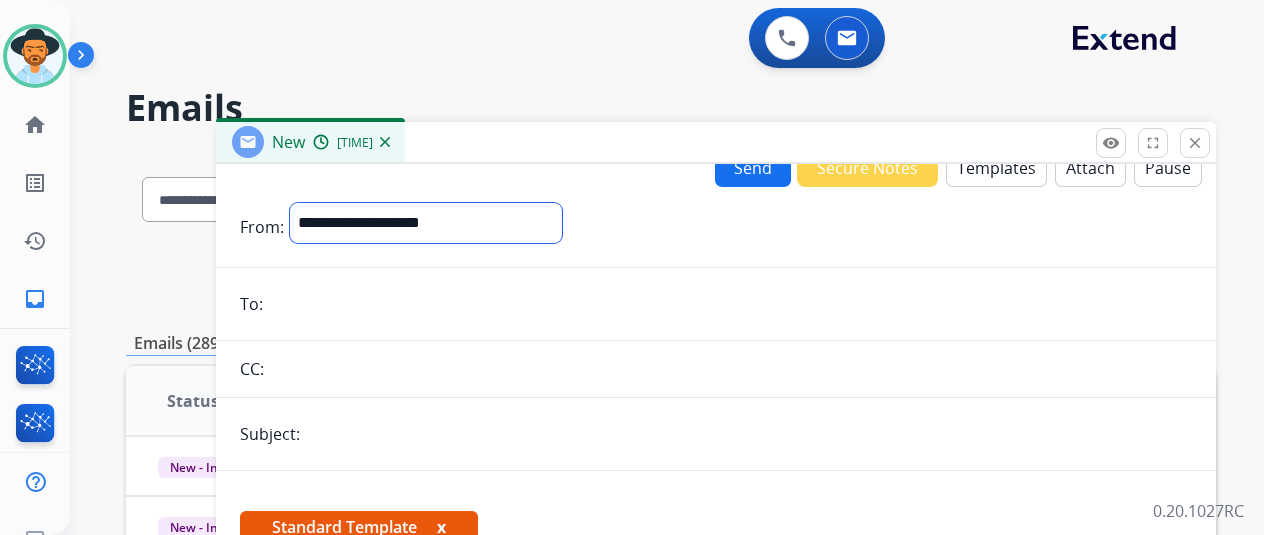 click on "**********" at bounding box center [426, 223] 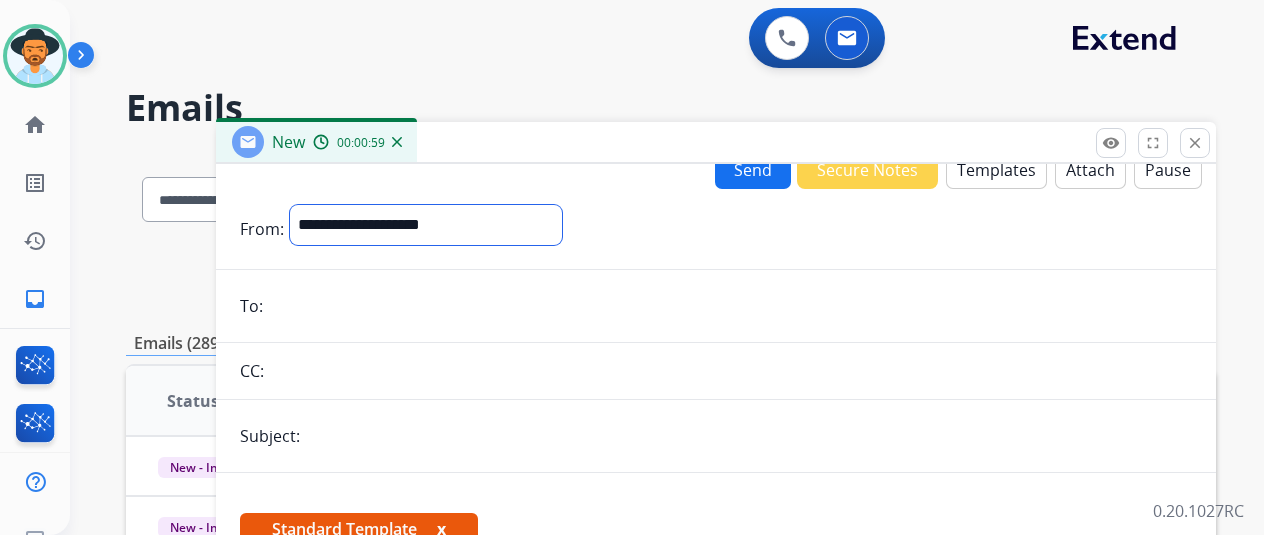 select on "**********" 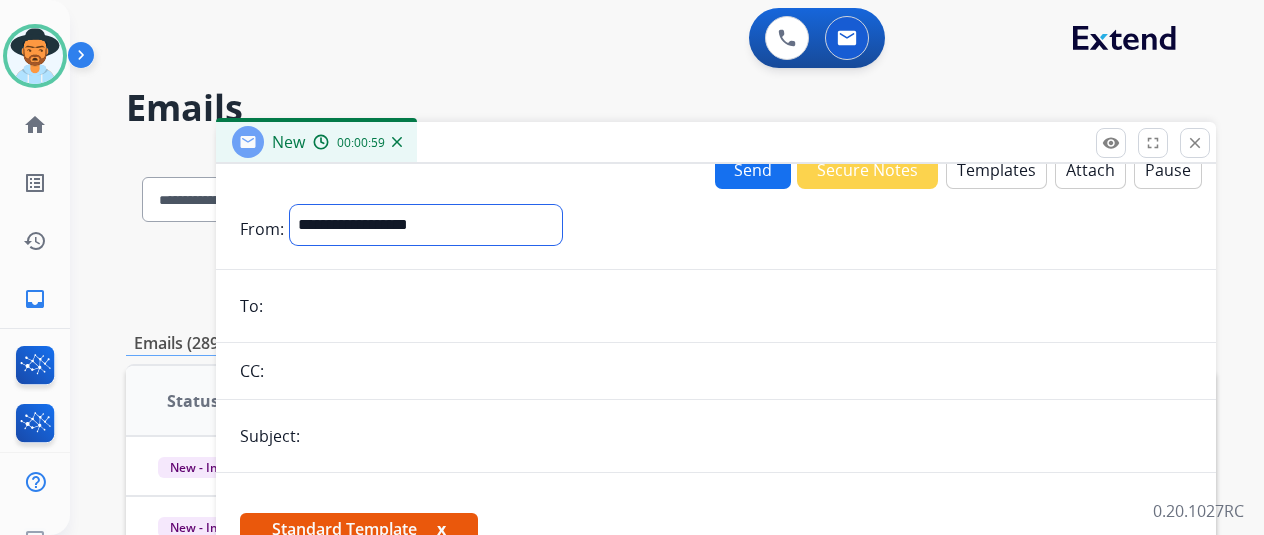 click on "**********" at bounding box center [426, 225] 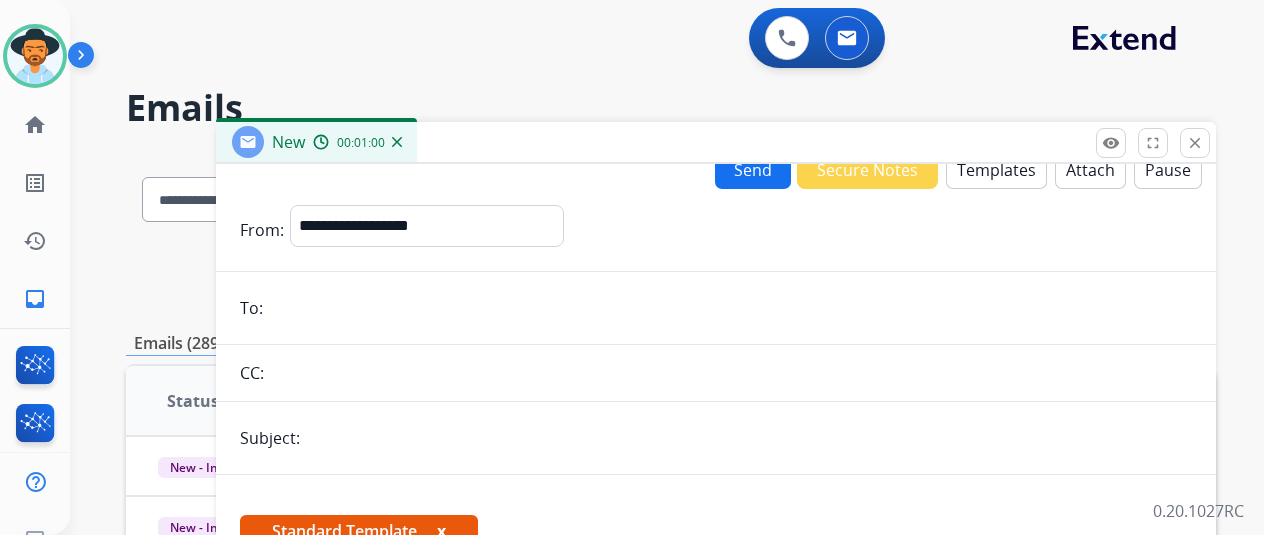 click at bounding box center (730, 308) 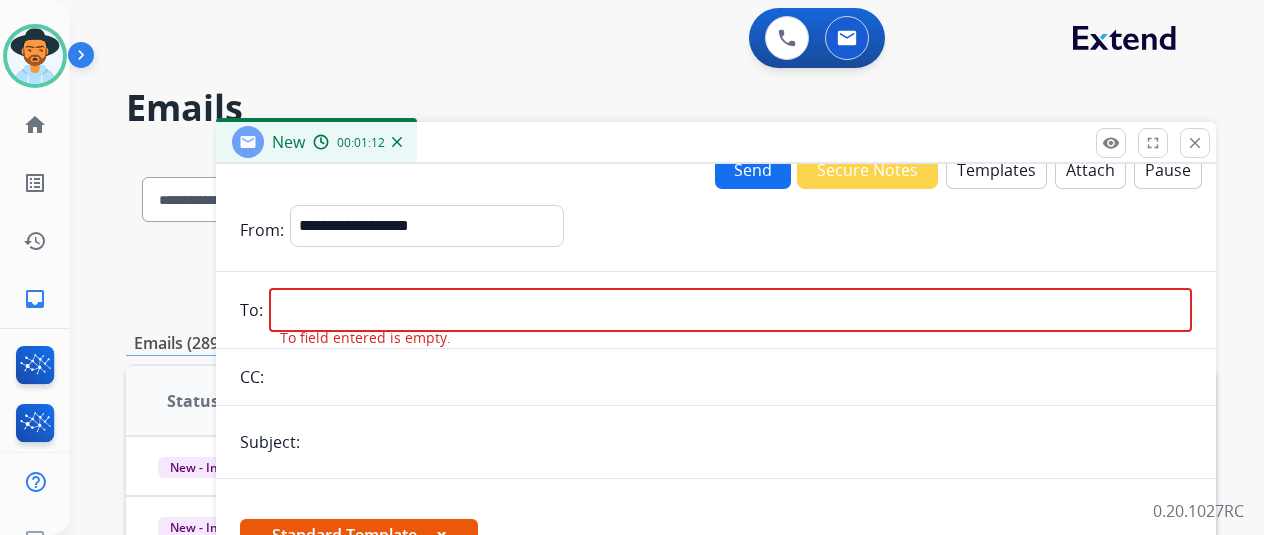 click at bounding box center [730, 310] 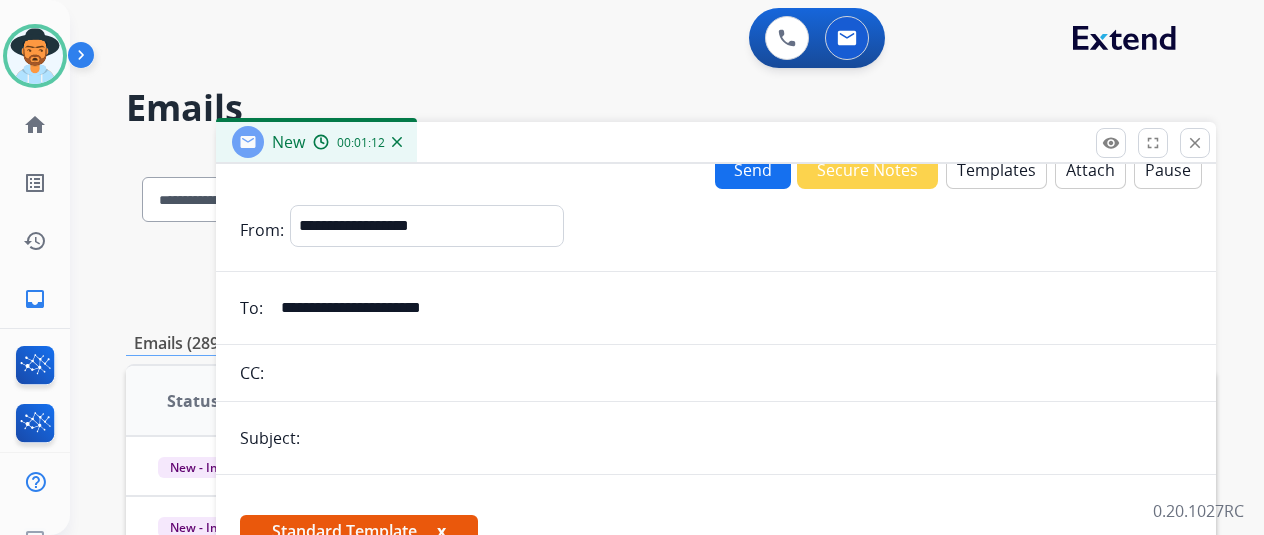 type on "**********" 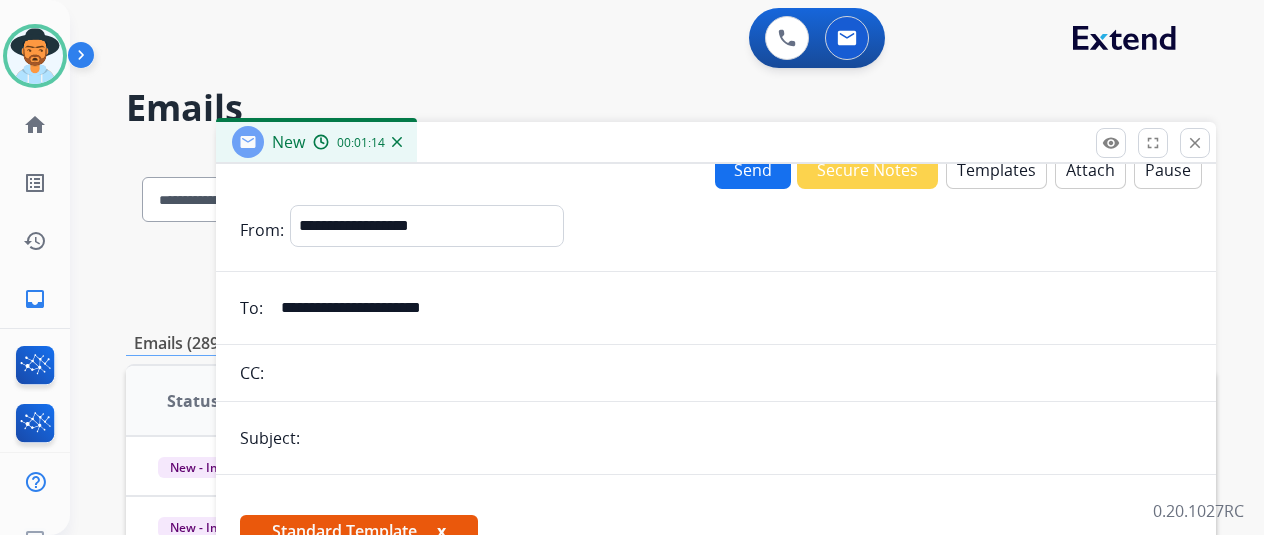type on "**********" 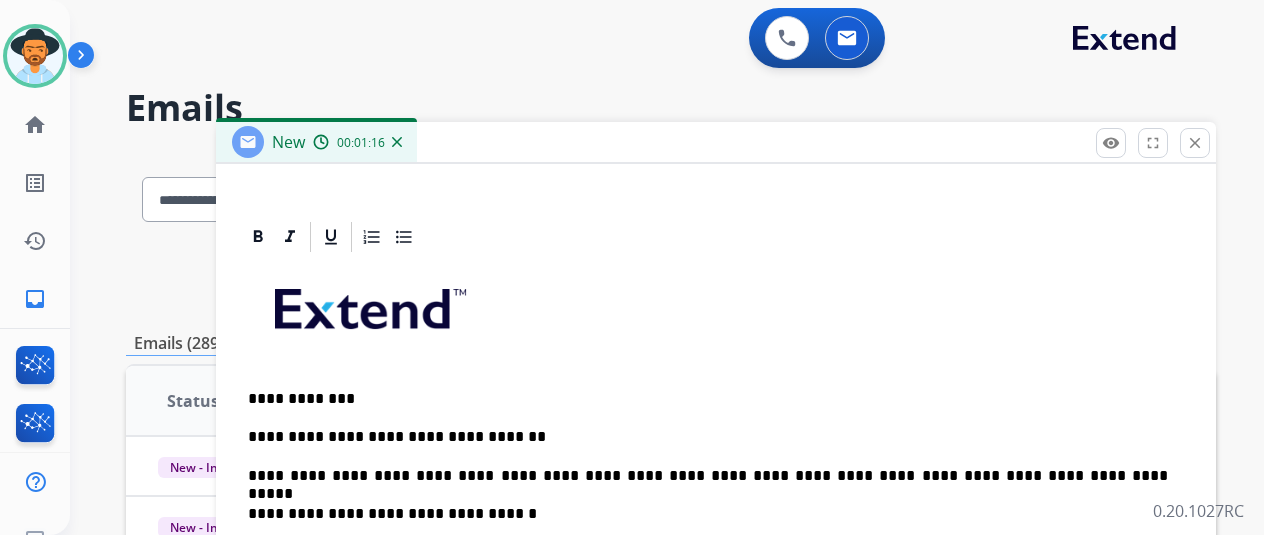 scroll, scrollTop: 422, scrollLeft: 0, axis: vertical 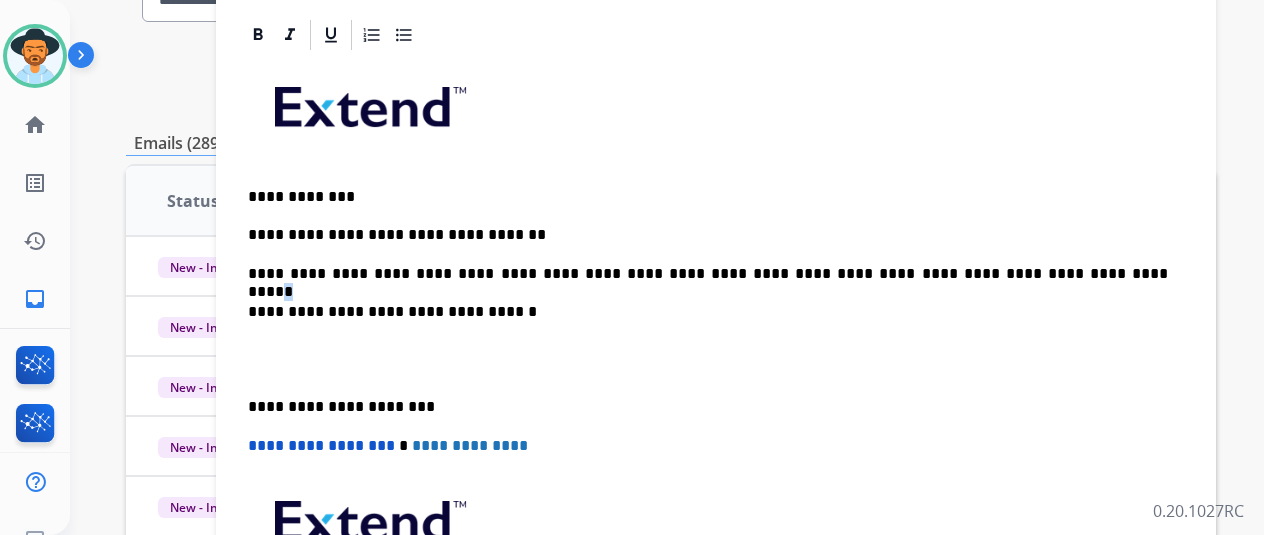click on "**********" at bounding box center (708, 274) 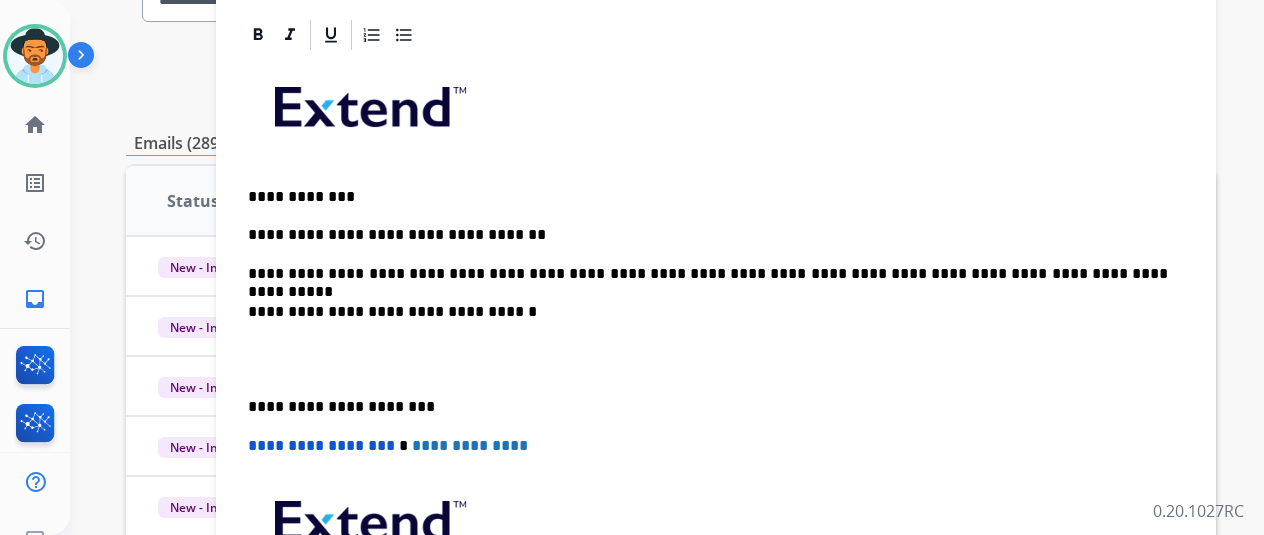 click on "**********" at bounding box center [708, 274] 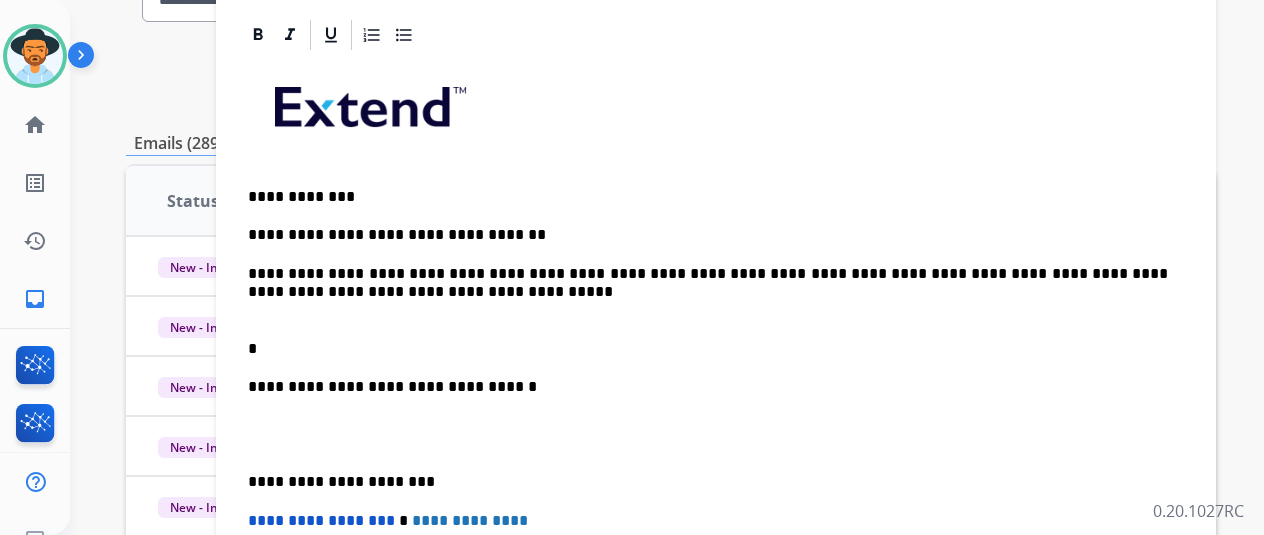 click on "*" at bounding box center (708, 339) 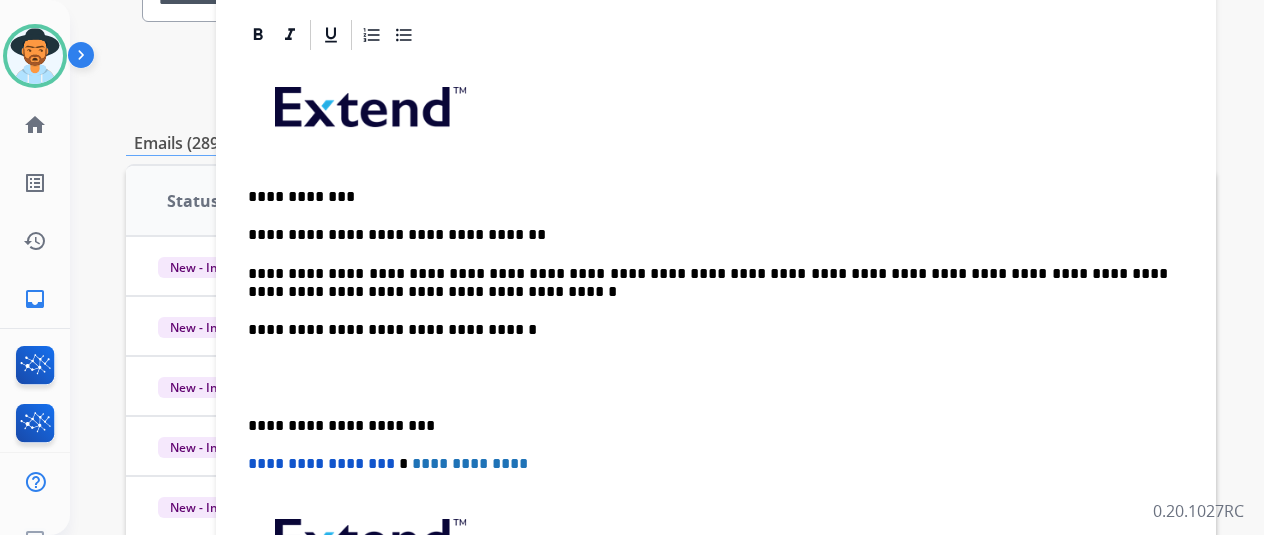 click on "**********" at bounding box center [708, 283] 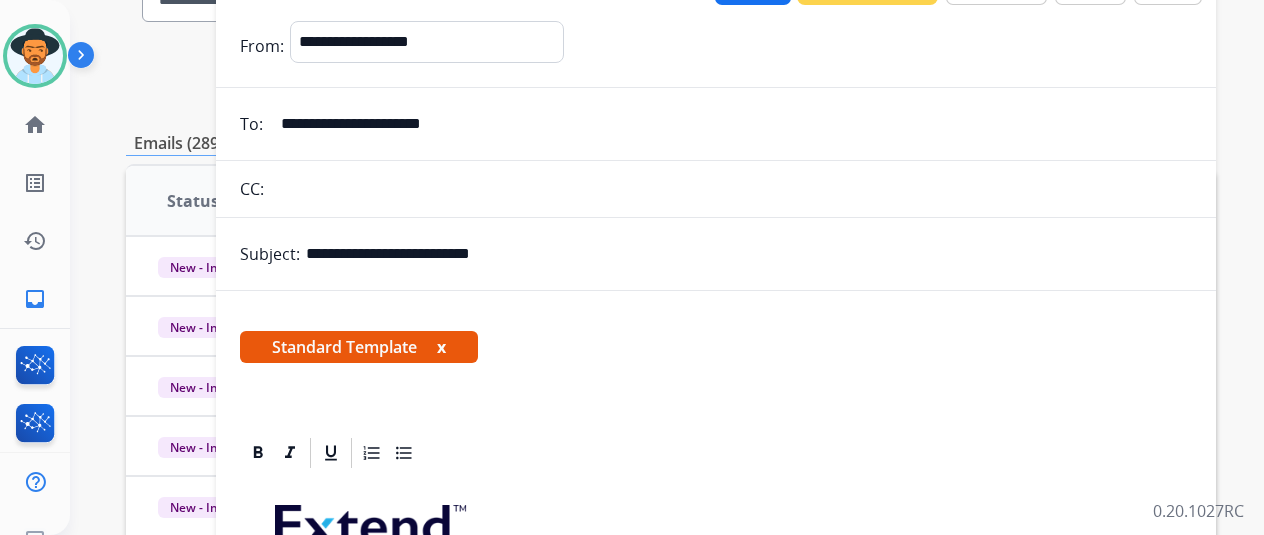 scroll, scrollTop: 0, scrollLeft: 0, axis: both 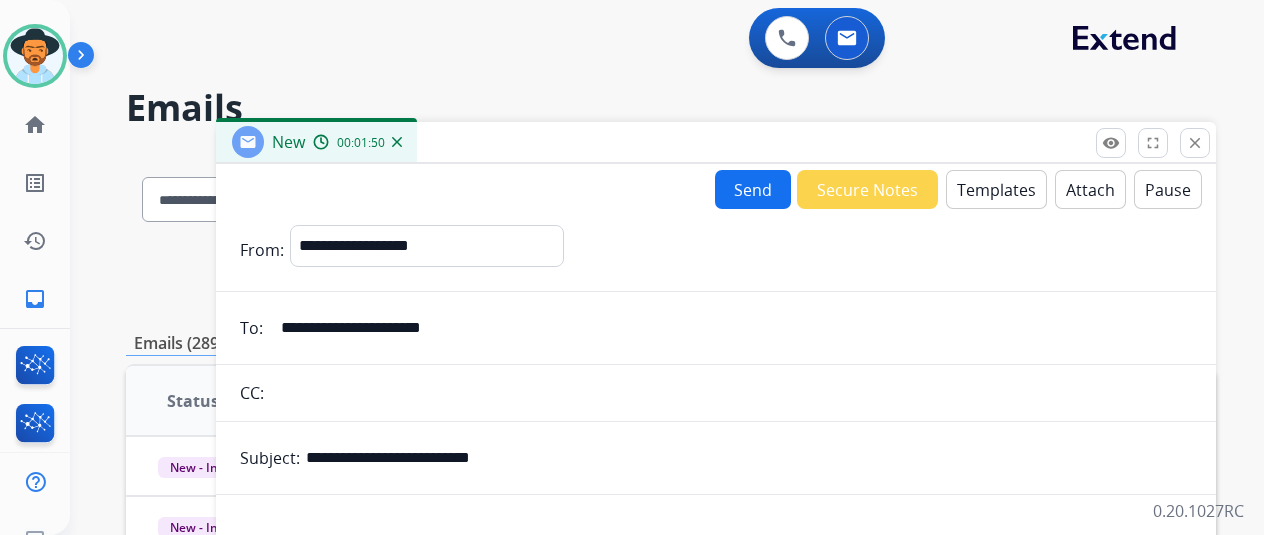 click on "Send" at bounding box center [753, 189] 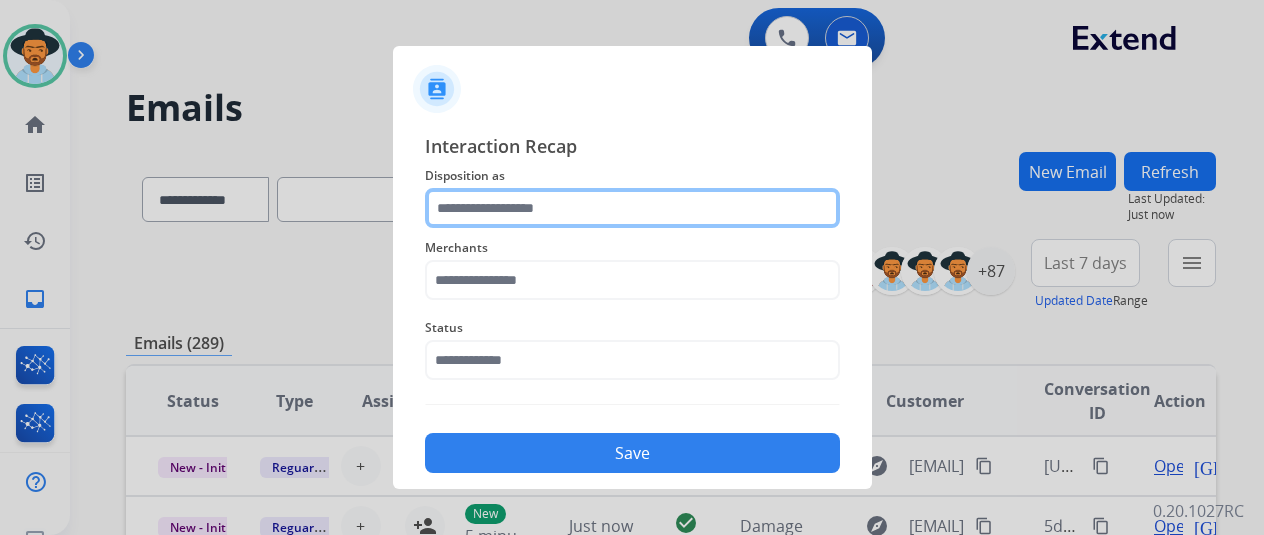 click 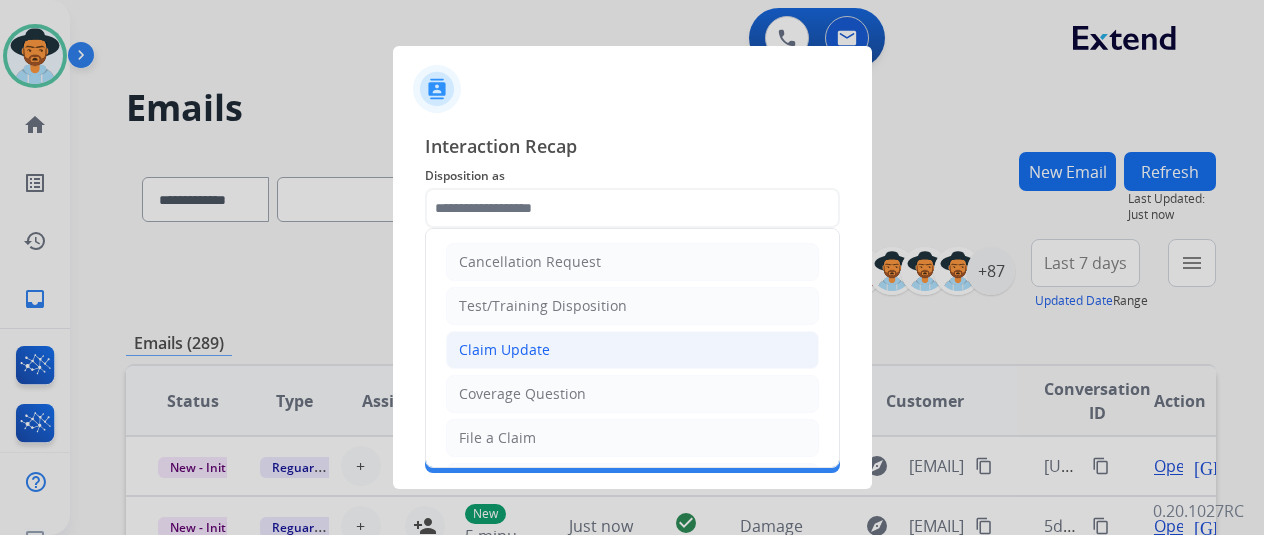 click on "Claim Update" 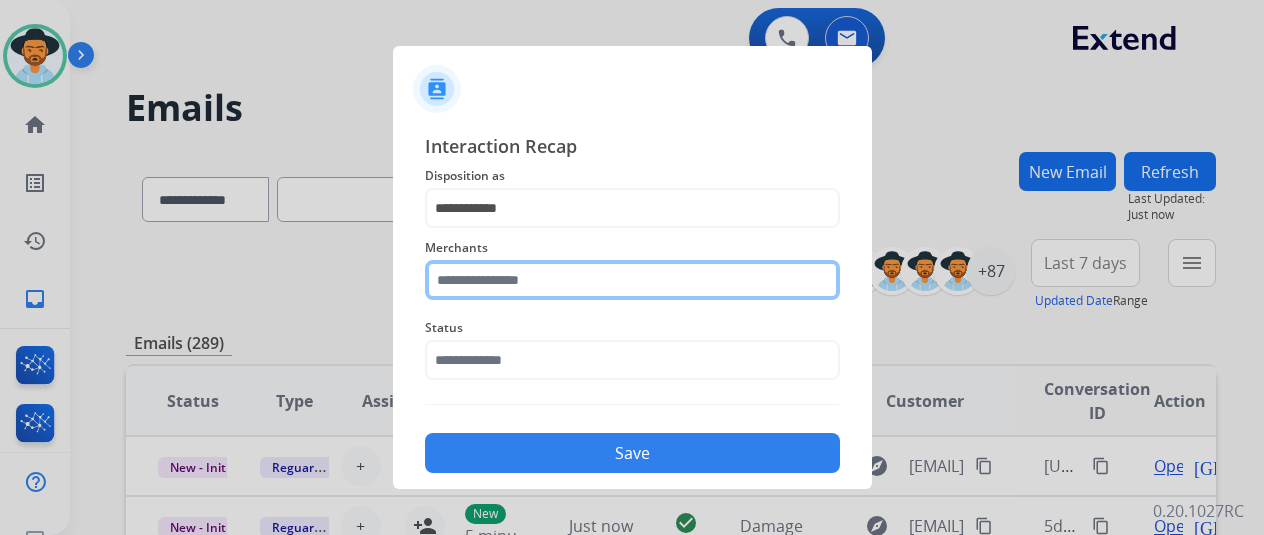 click 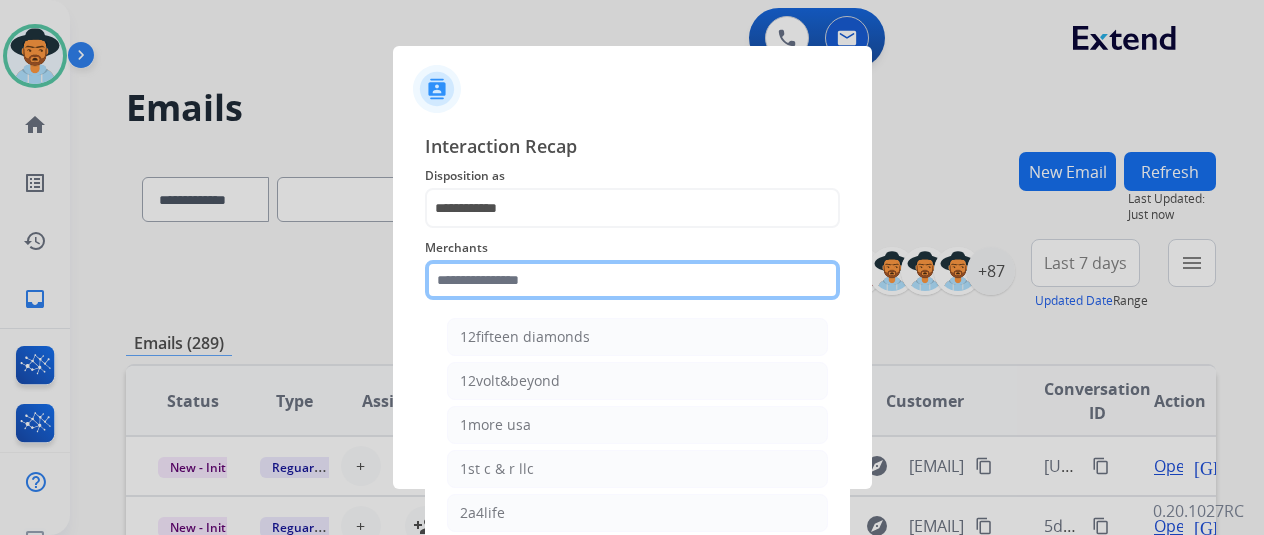 click 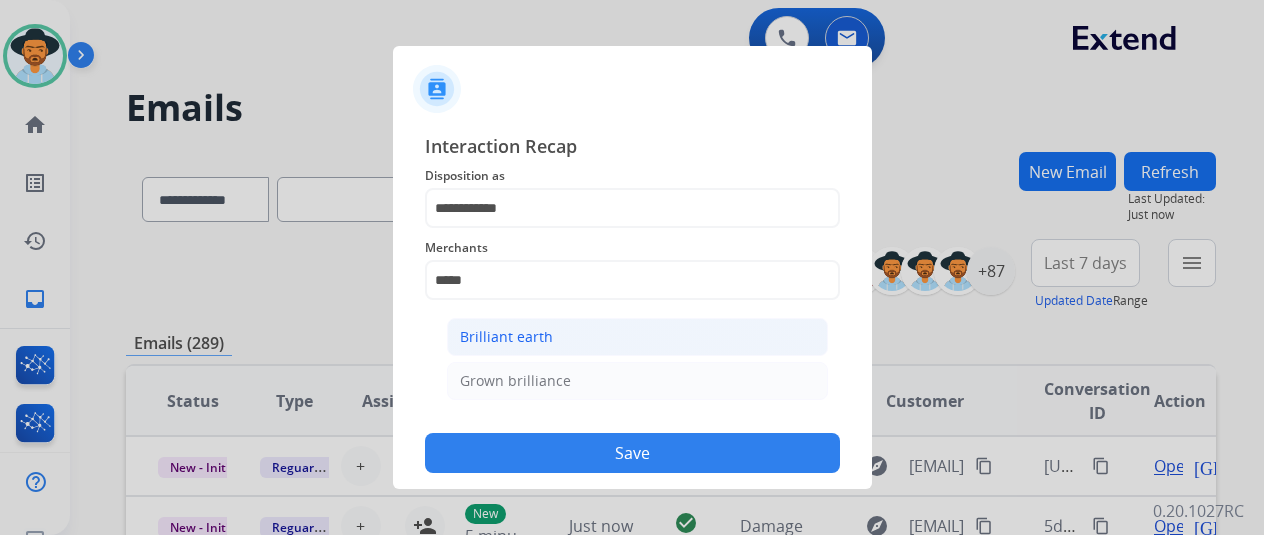 click on "Brilliant earth" 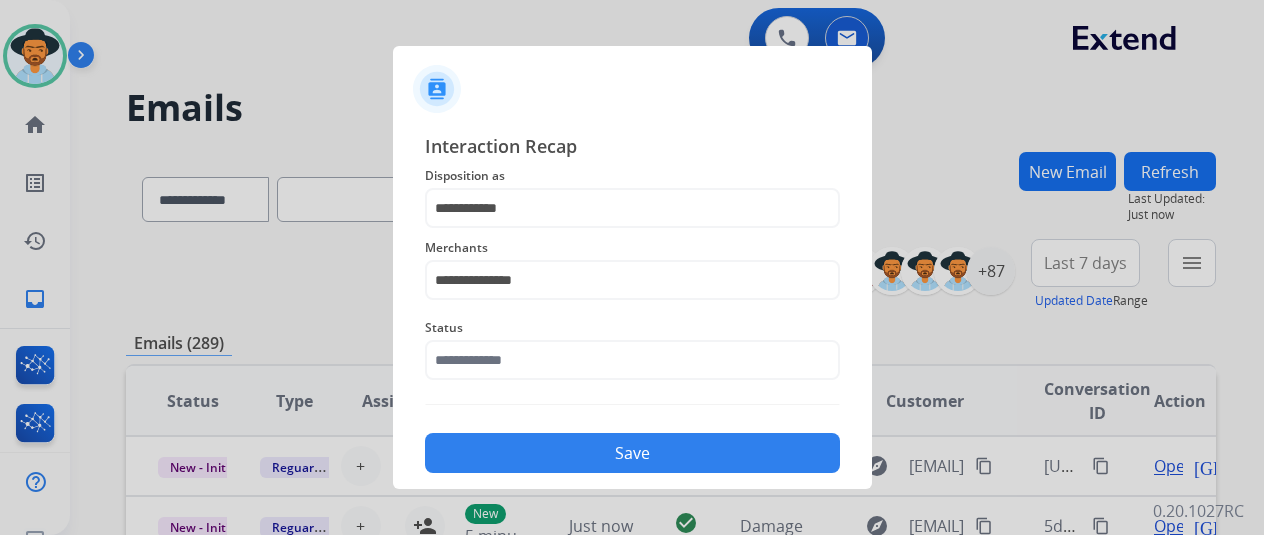 click on "**********" 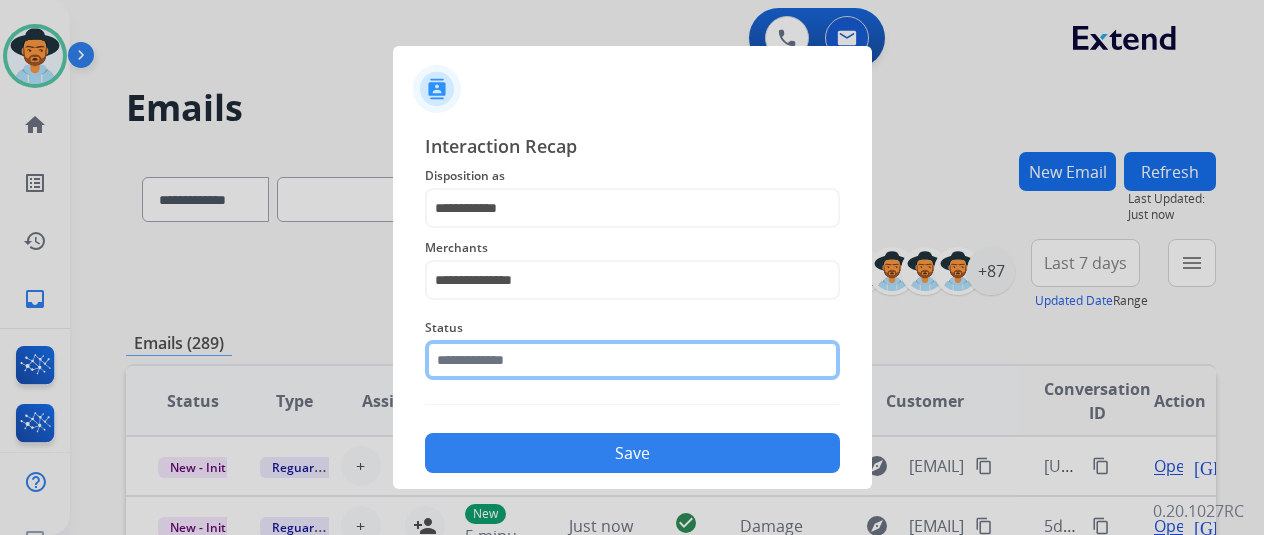 click 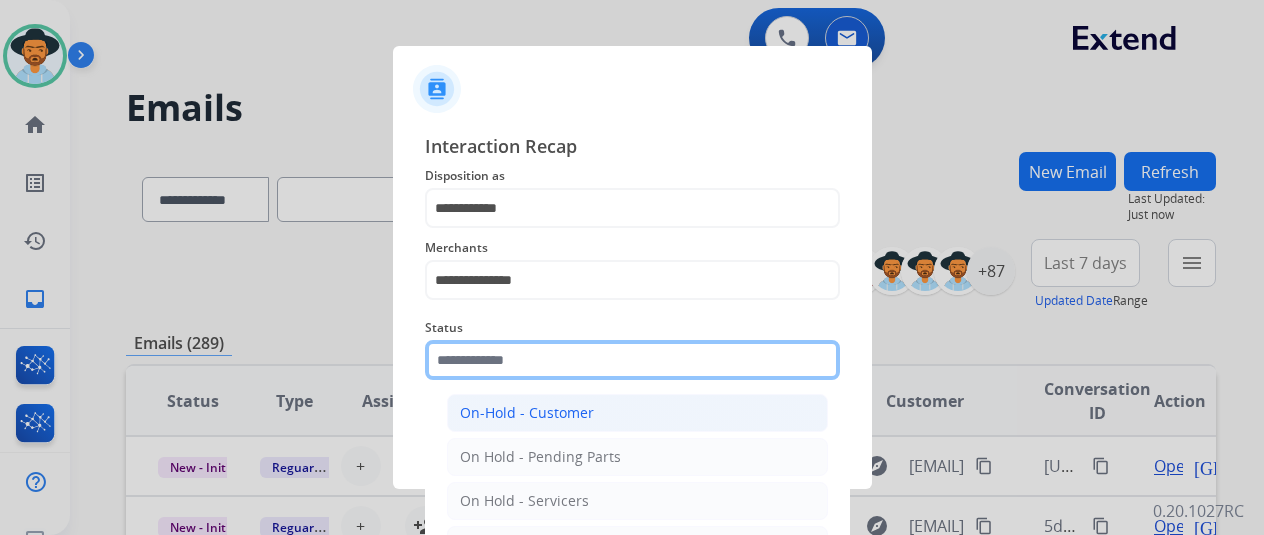 scroll, scrollTop: 114, scrollLeft: 0, axis: vertical 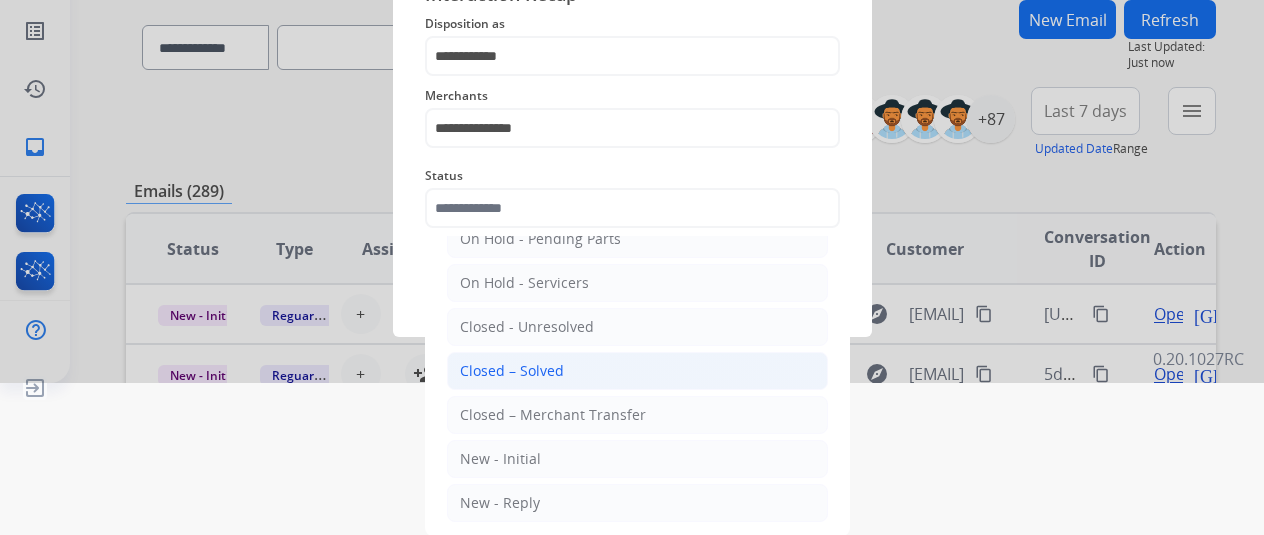 click on "Closed – Solved" 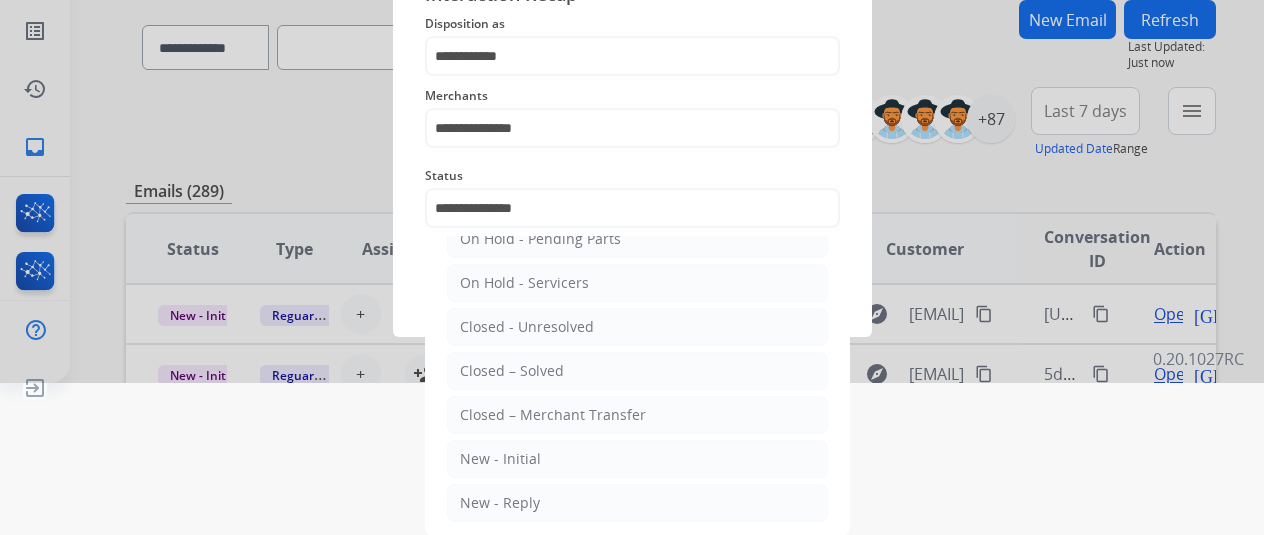 scroll, scrollTop: 24, scrollLeft: 0, axis: vertical 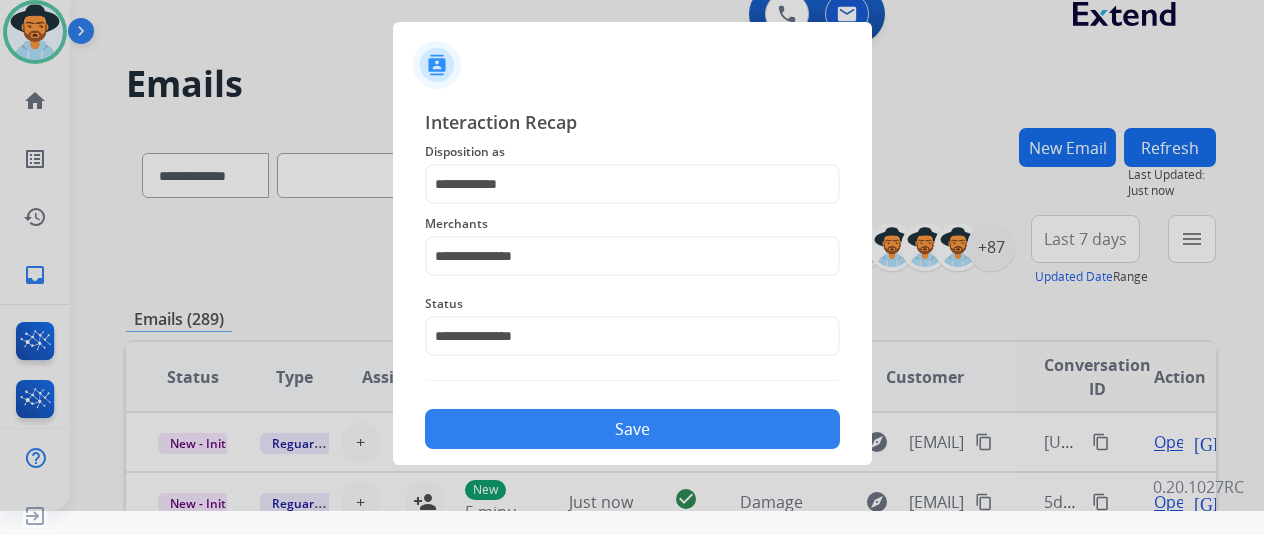 click on "Save" 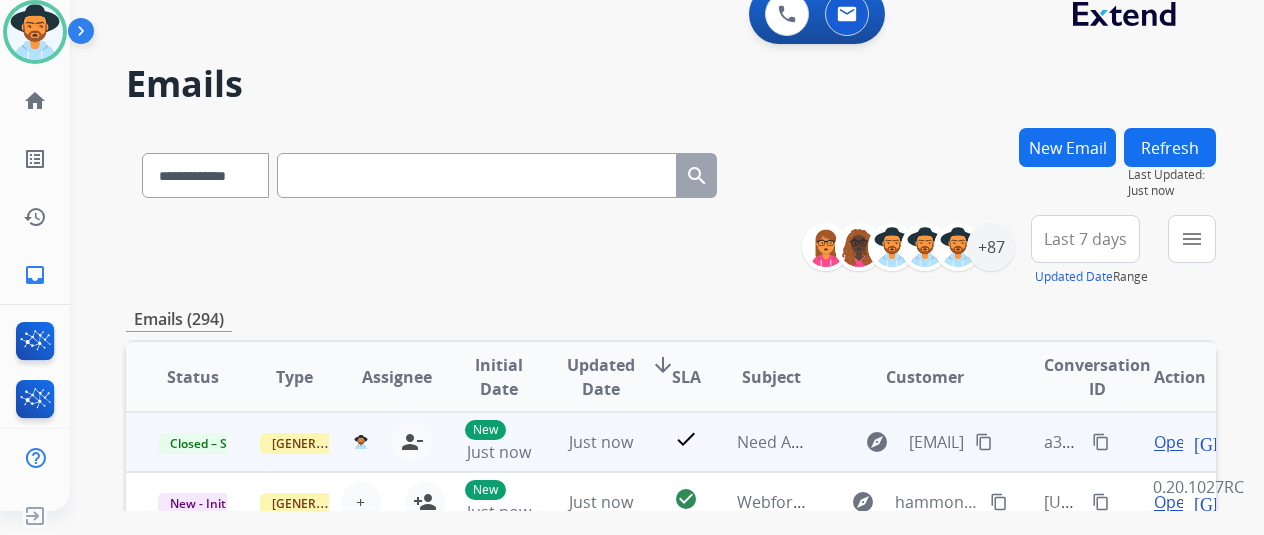 click on "content_copy" at bounding box center [1101, 442] 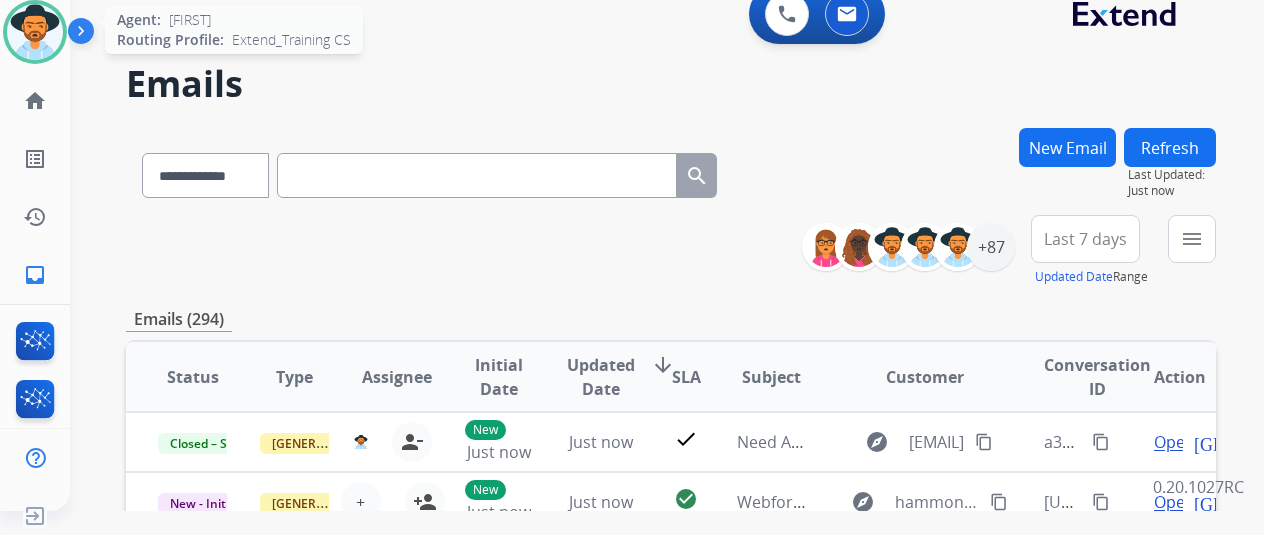 click on "Agent: [FIRST] Routing Profile: Extend_Training CS" 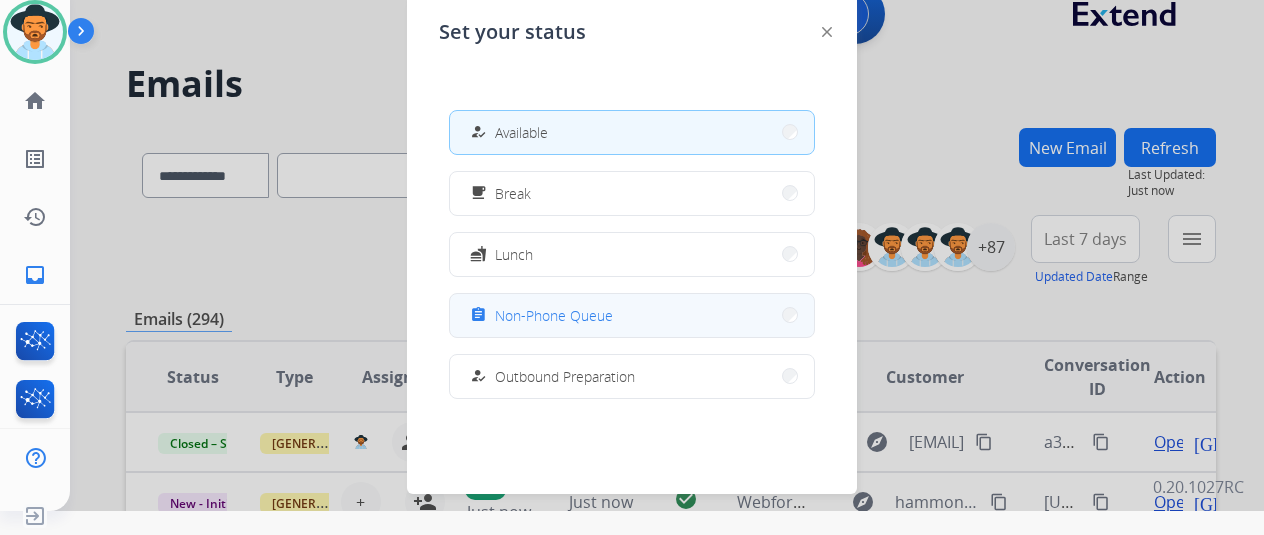 scroll, scrollTop: 200, scrollLeft: 0, axis: vertical 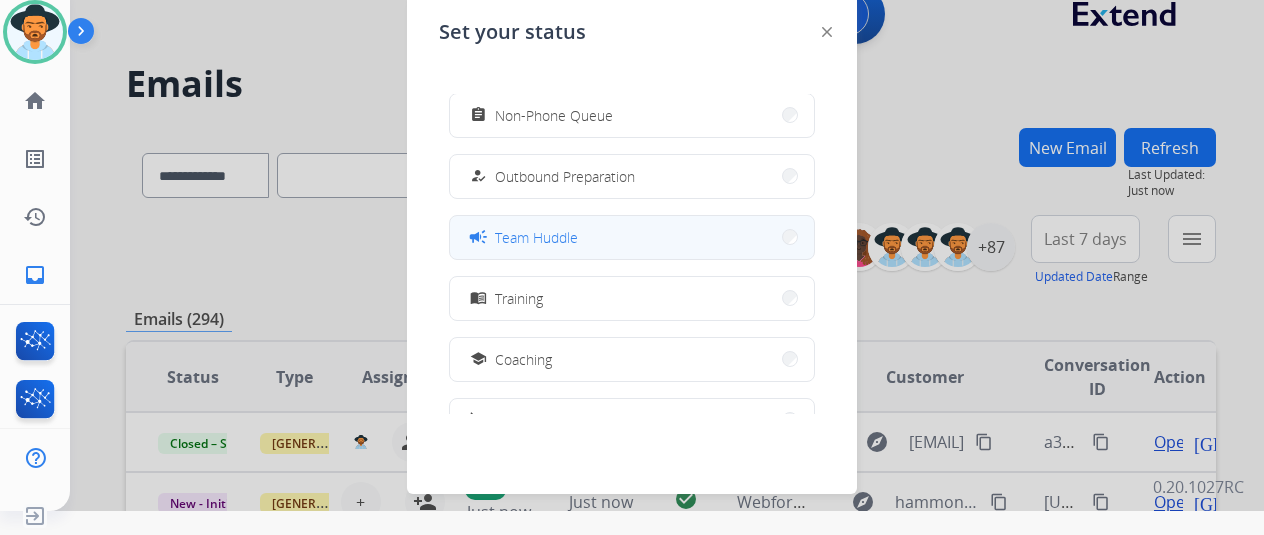 click on "campaign Team Huddle" at bounding box center (632, 237) 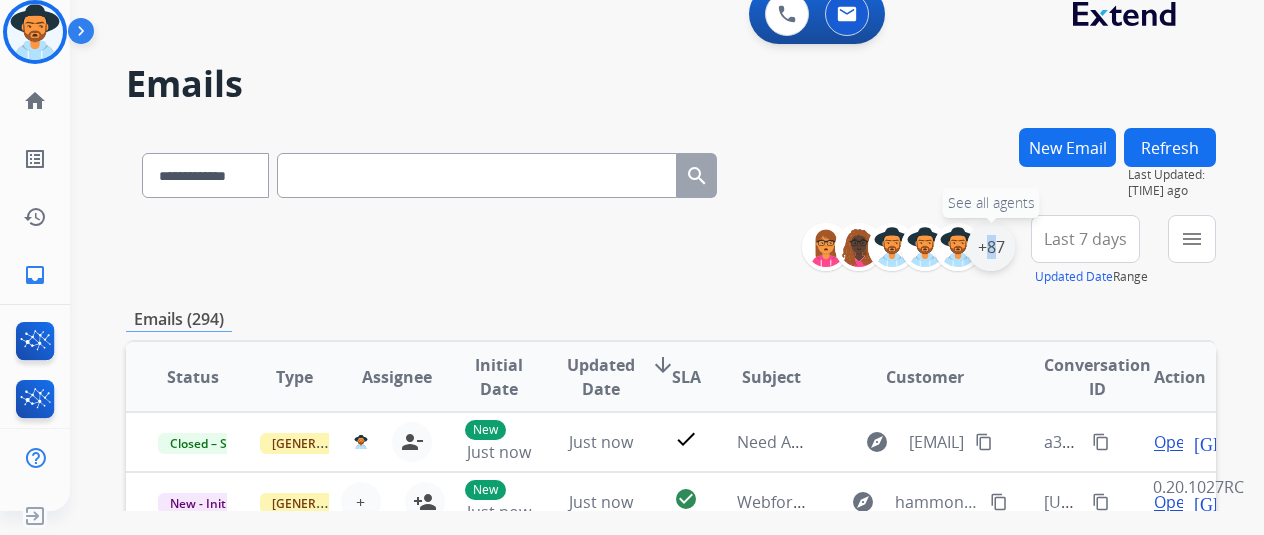 click on "+87" at bounding box center (991, 247) 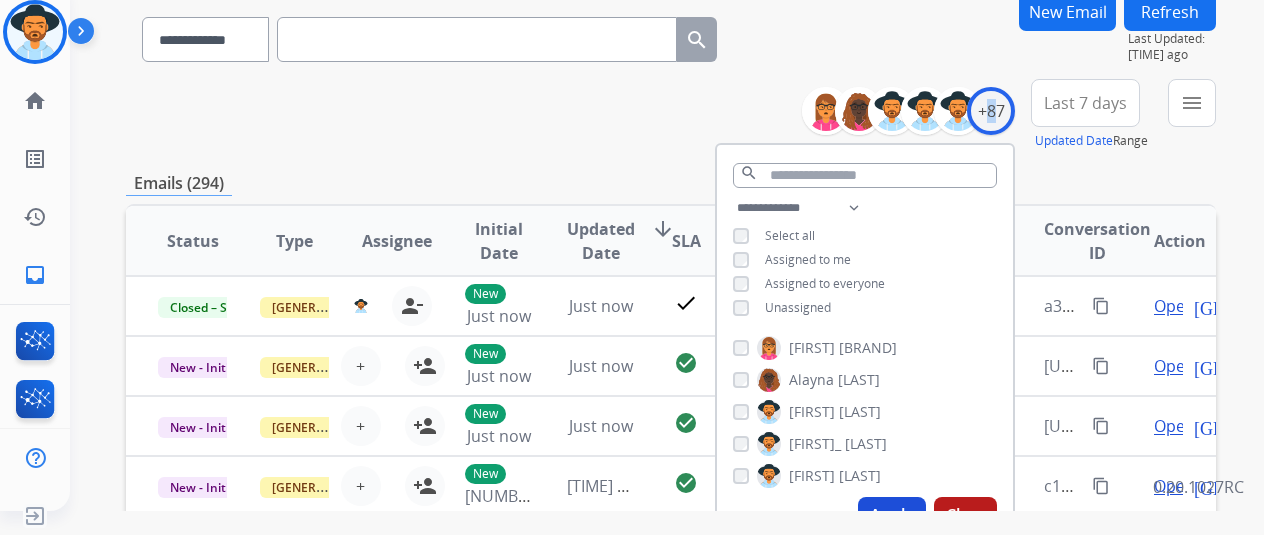 scroll, scrollTop: 200, scrollLeft: 0, axis: vertical 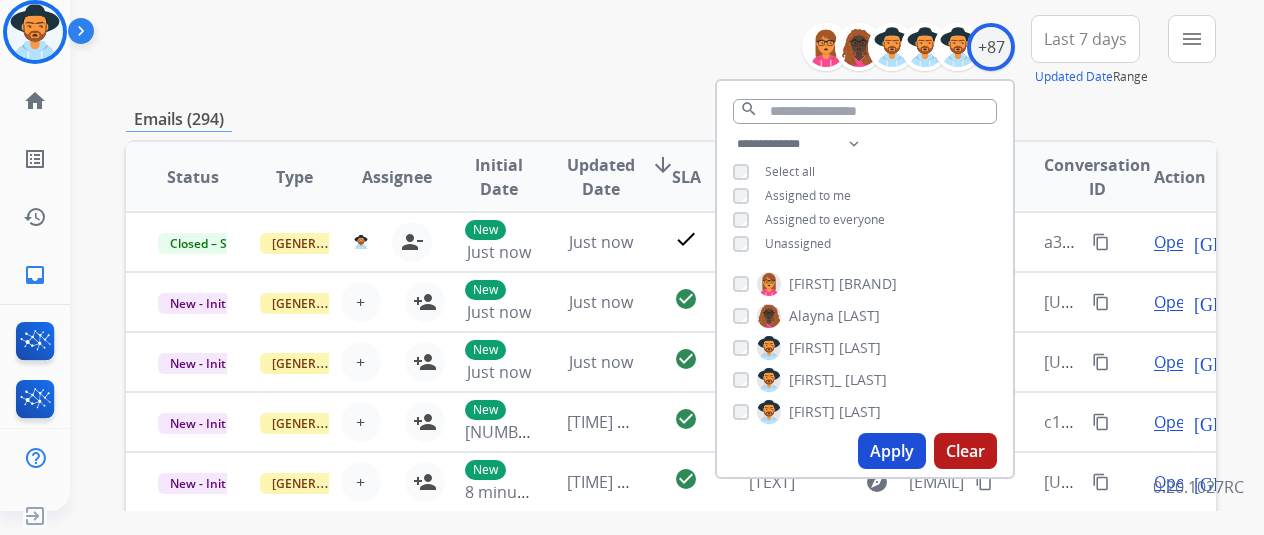 click on "Unassigned" at bounding box center [798, 243] 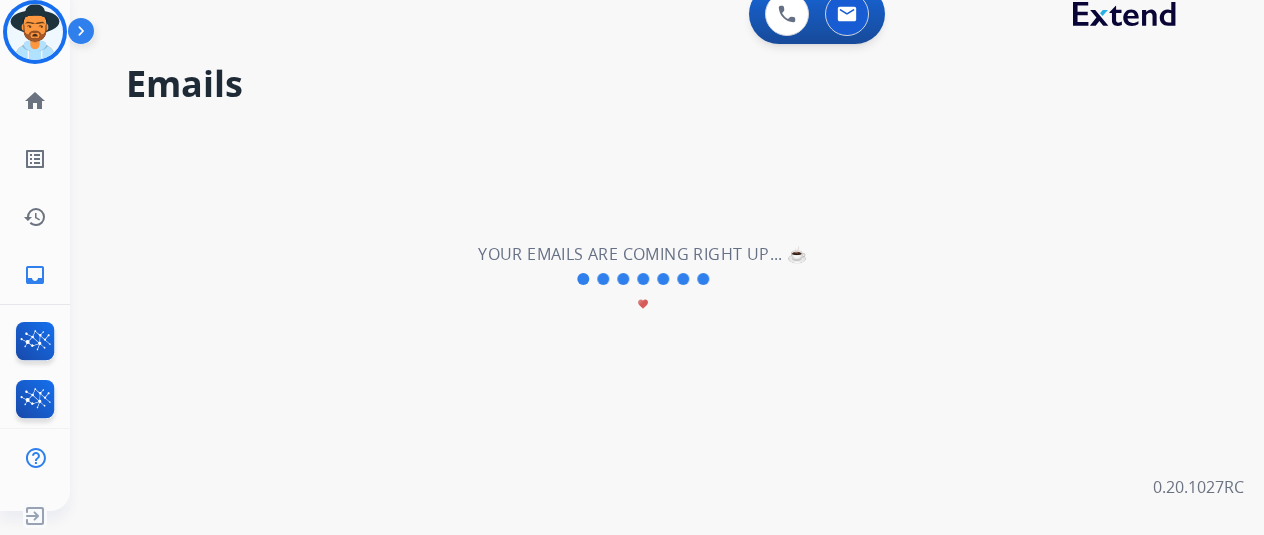 scroll, scrollTop: 0, scrollLeft: 0, axis: both 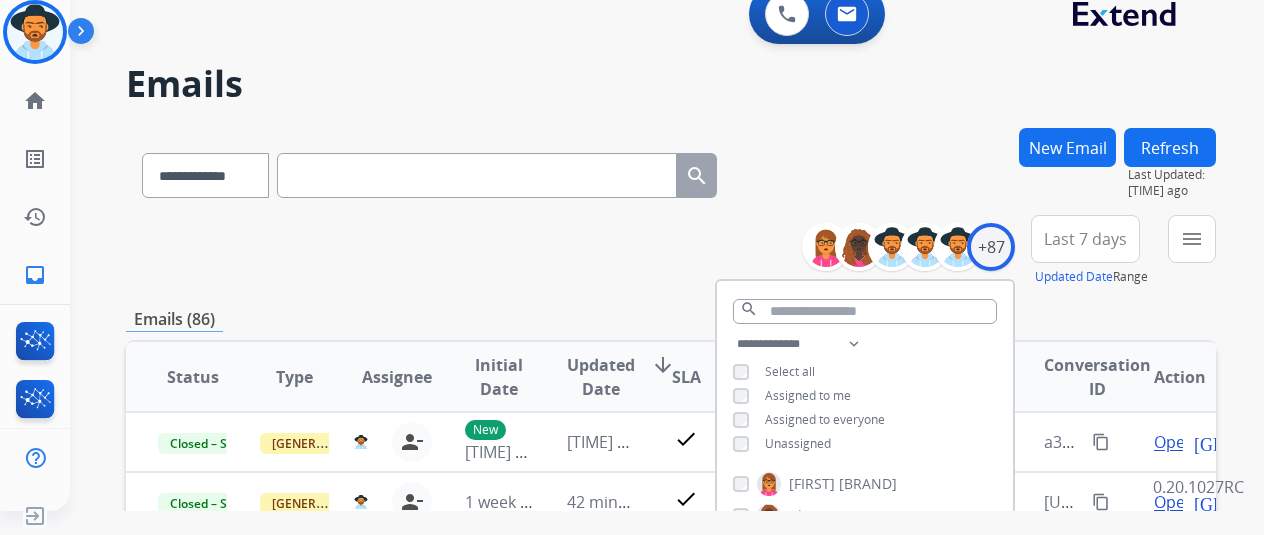 click on "**********" at bounding box center (671, 251) 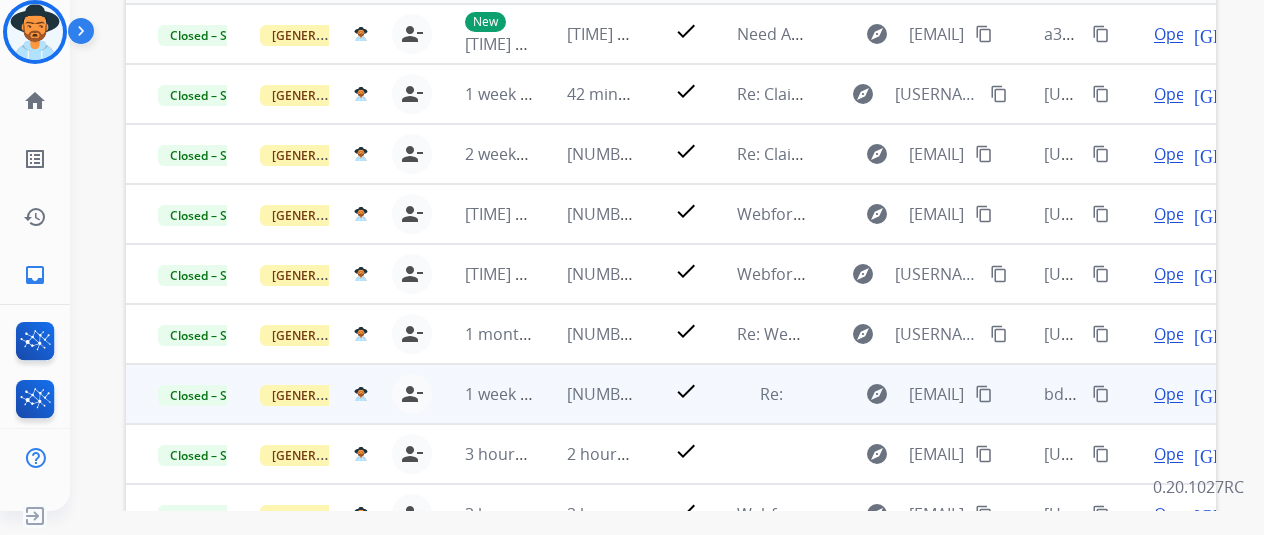 scroll, scrollTop: 586, scrollLeft: 0, axis: vertical 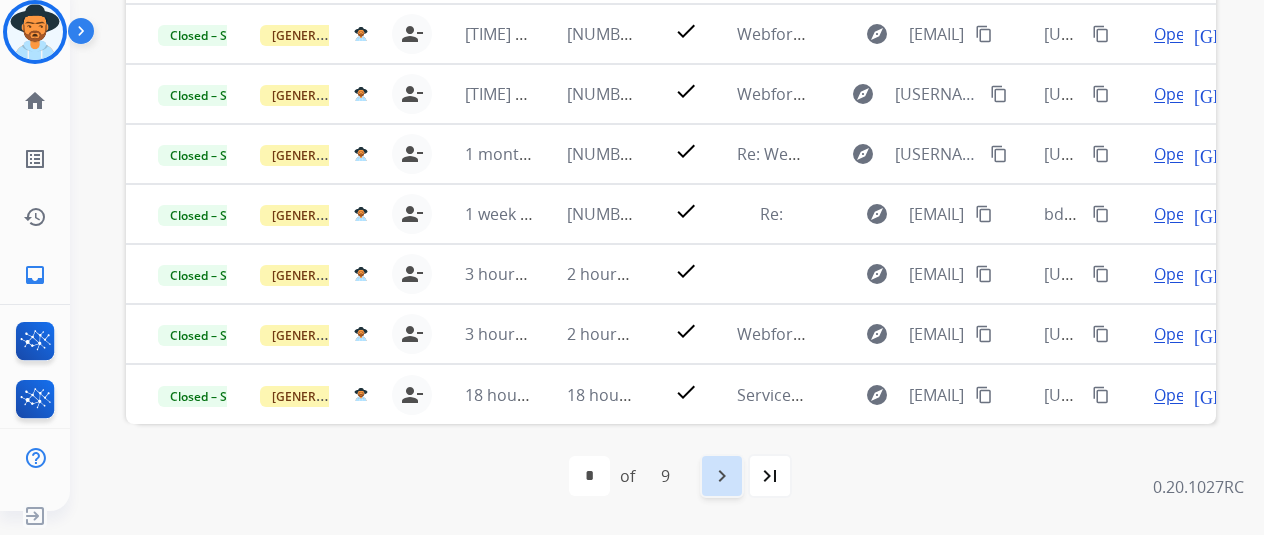 click on "navigate_next" at bounding box center [722, 476] 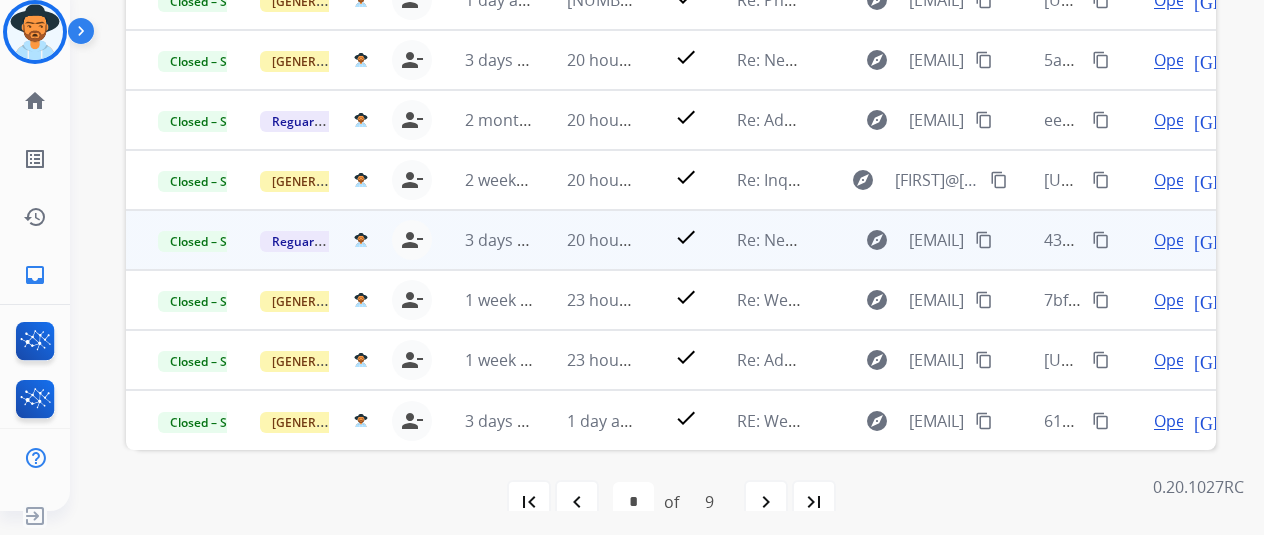 scroll, scrollTop: 586, scrollLeft: 0, axis: vertical 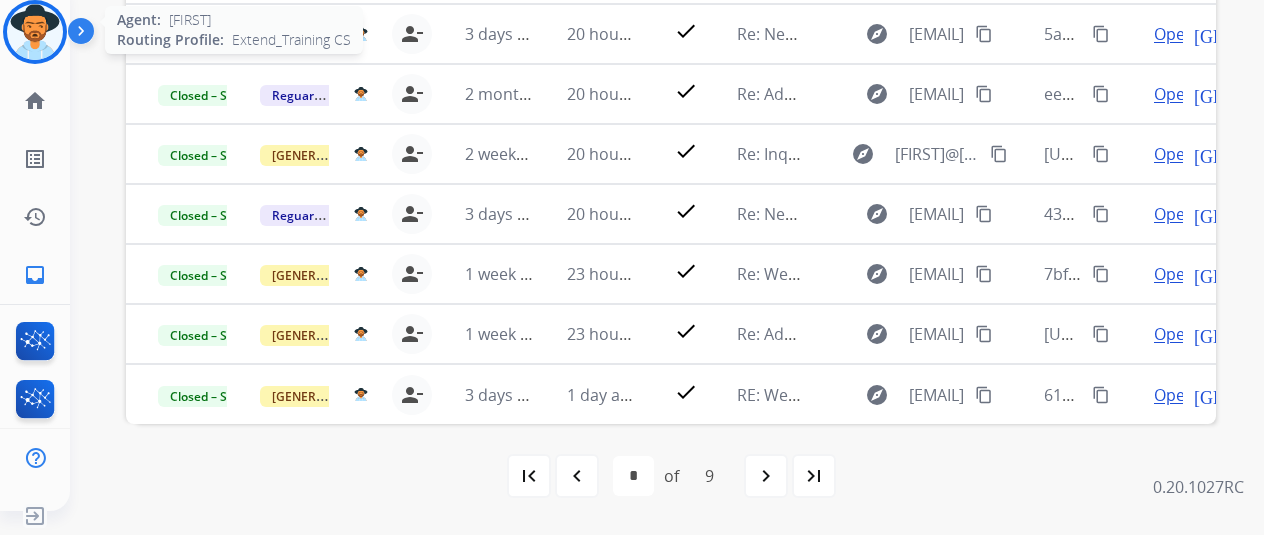 click at bounding box center (35, 32) 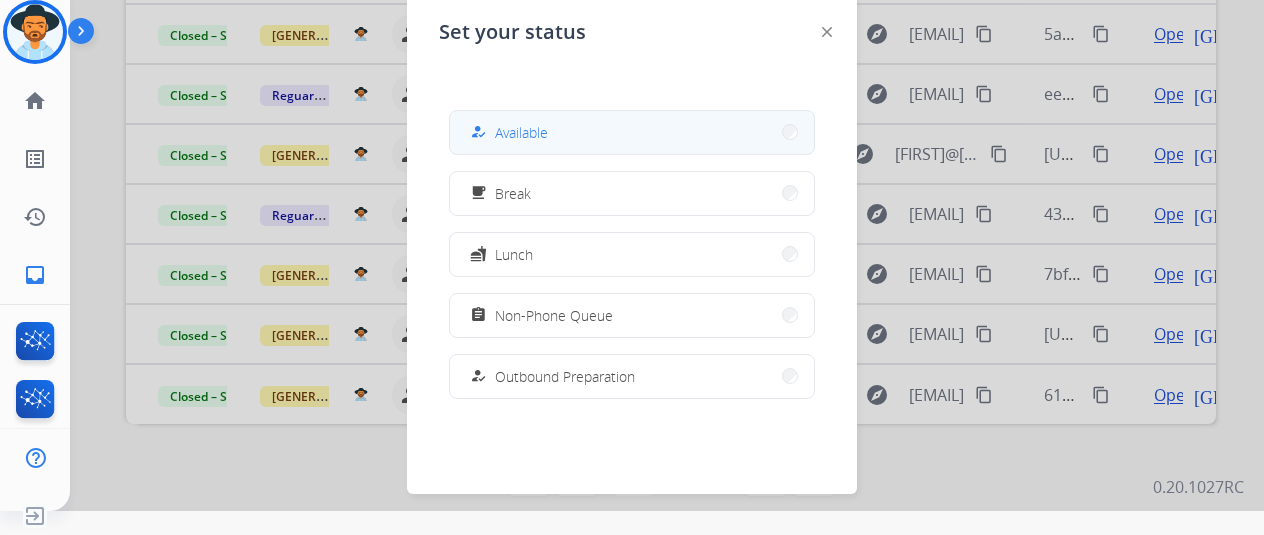 click on "how_to_reg Available" at bounding box center [632, 132] 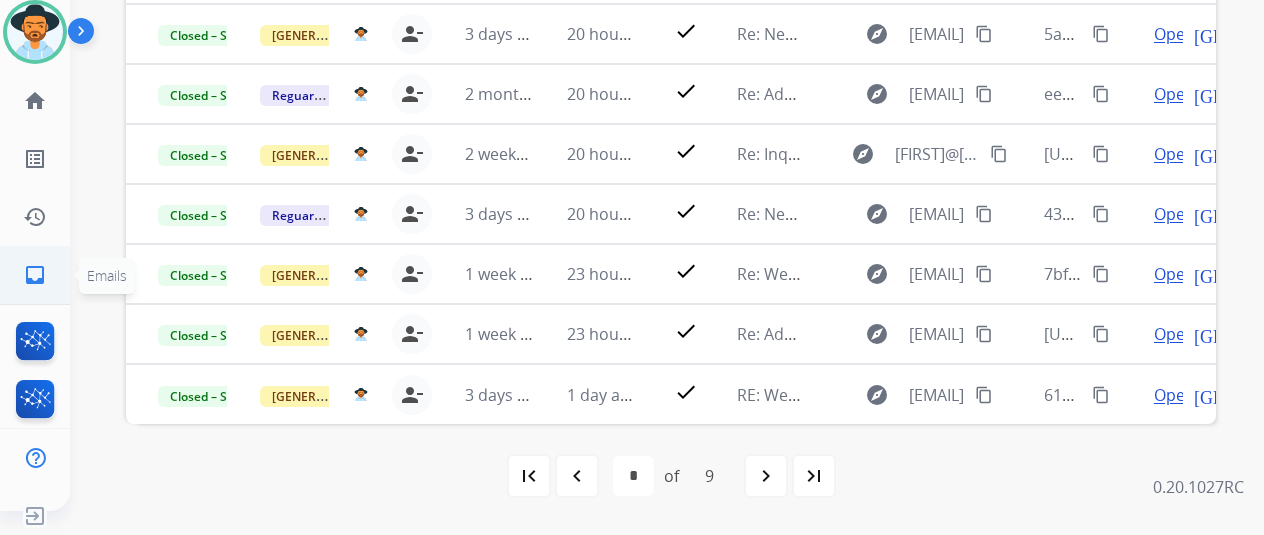click on "inbox  Emails  Emails" 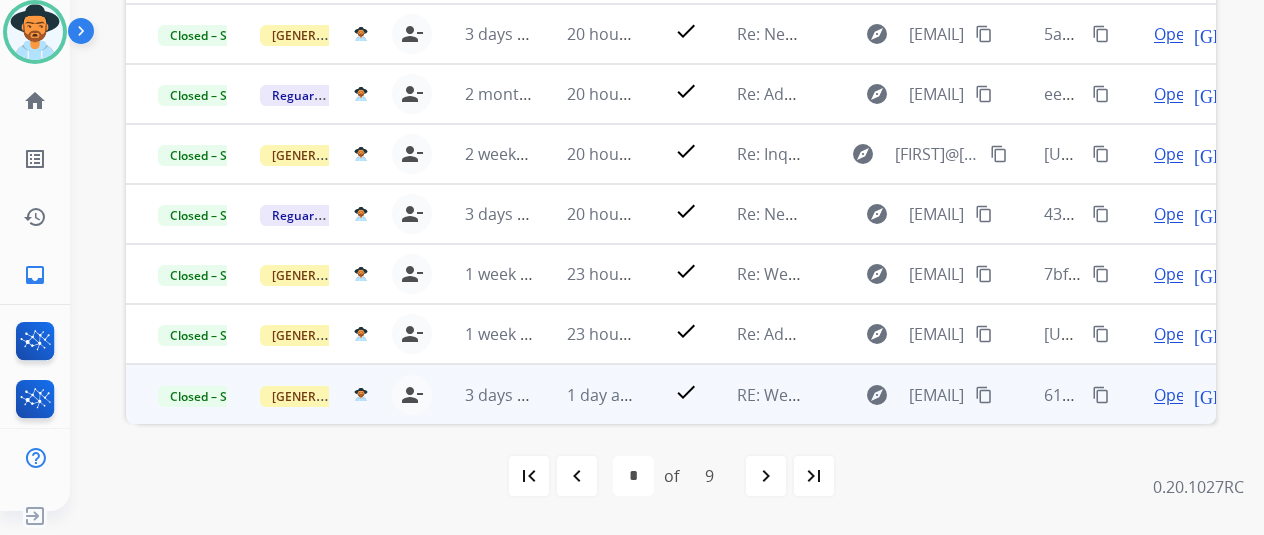 scroll, scrollTop: 0, scrollLeft: 0, axis: both 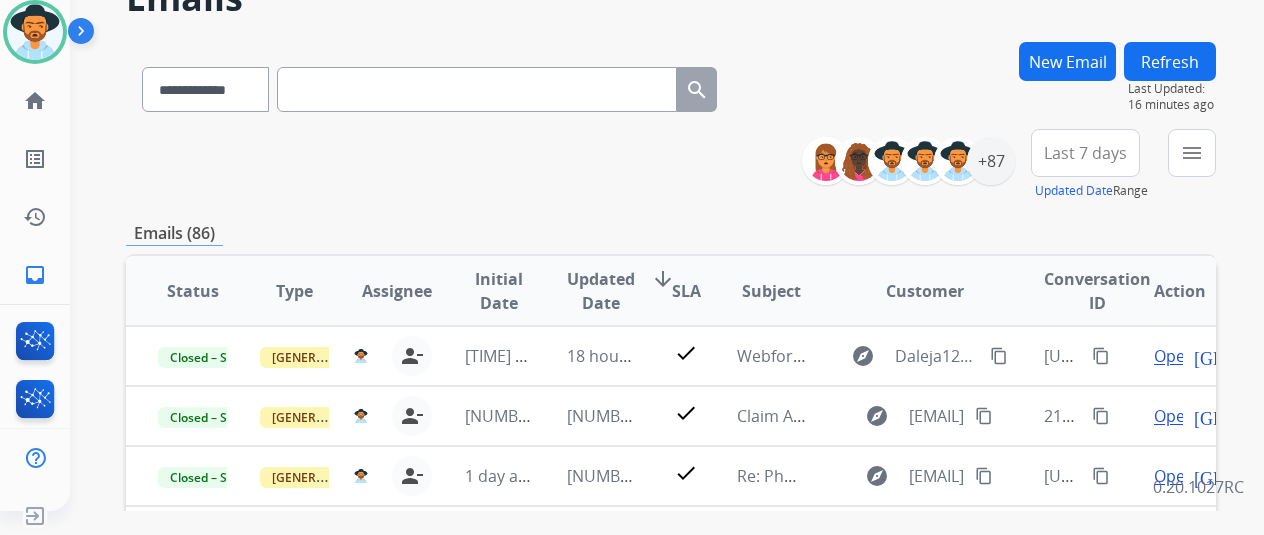 click on "Refresh" at bounding box center [1170, 61] 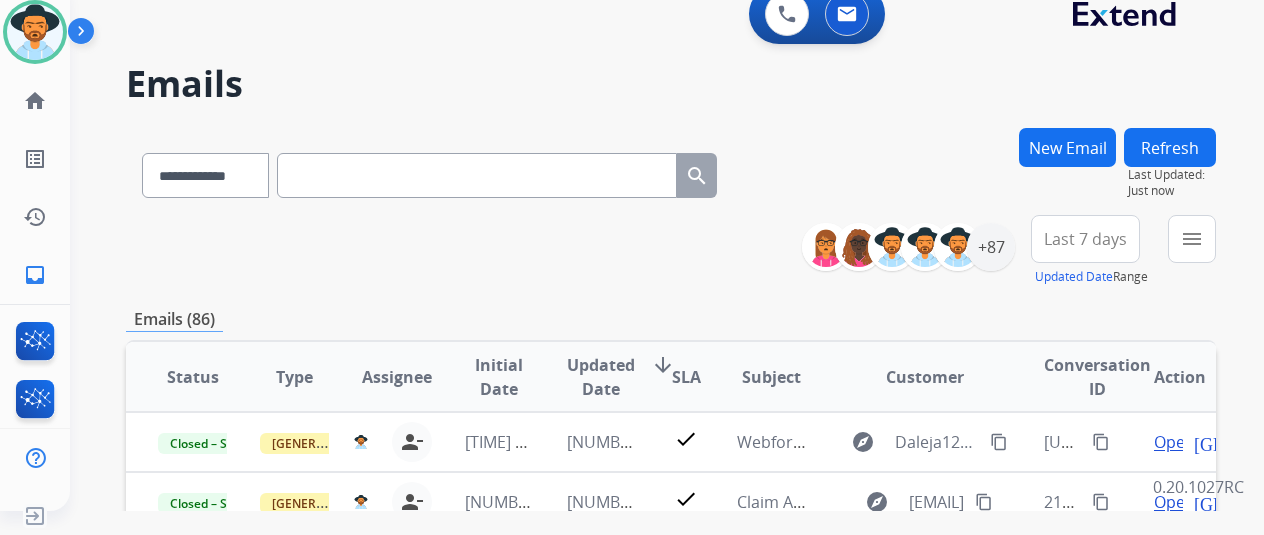 scroll, scrollTop: 300, scrollLeft: 0, axis: vertical 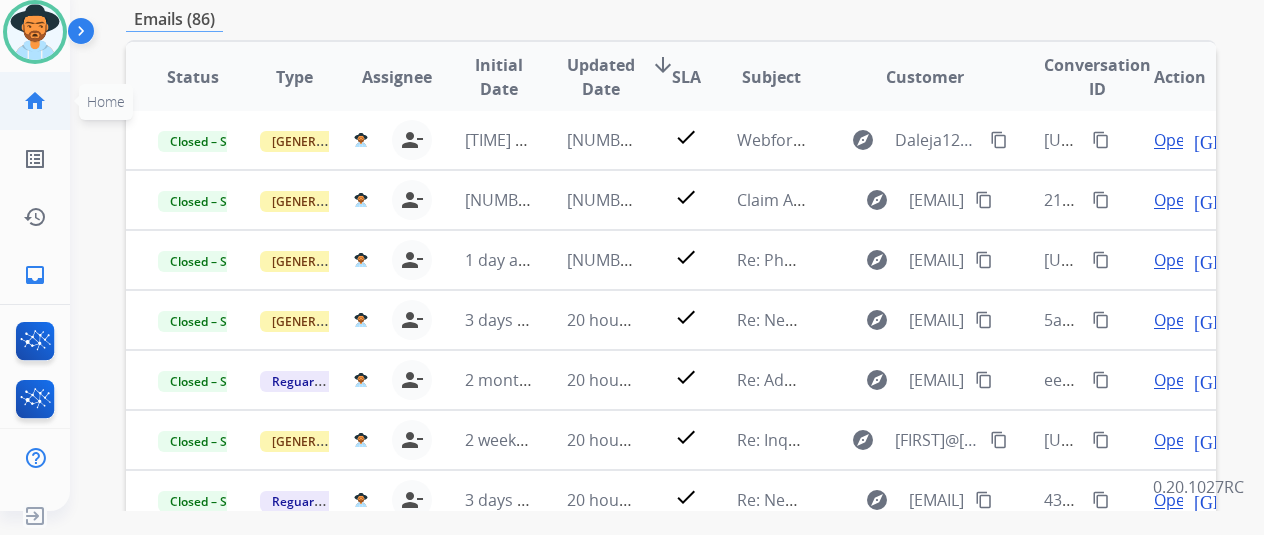 click on "home  Home" 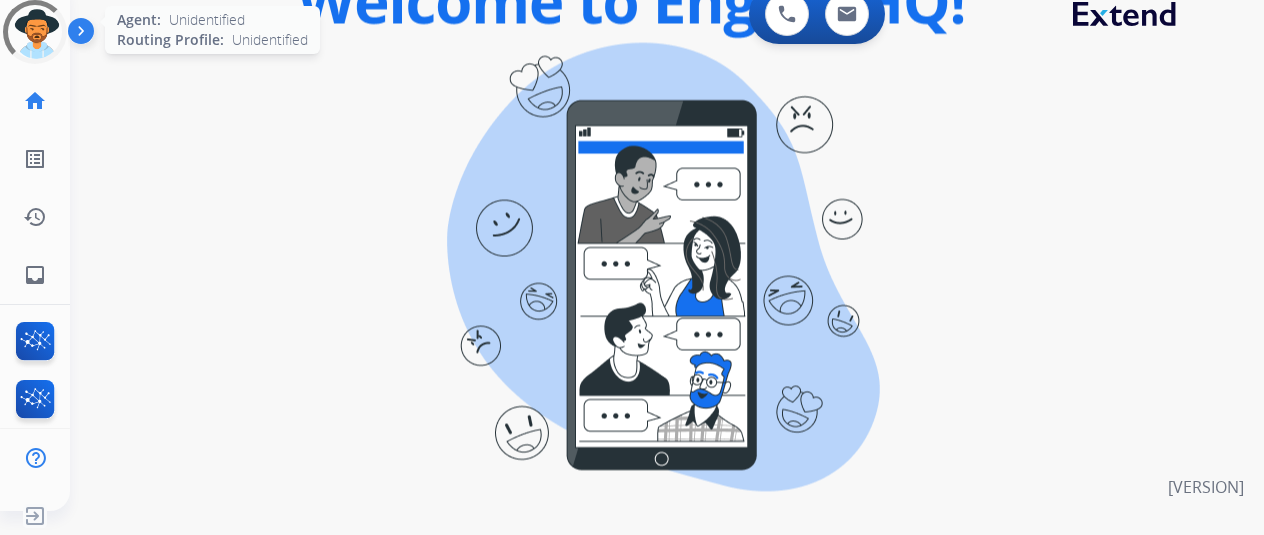 scroll, scrollTop: 0, scrollLeft: 0, axis: both 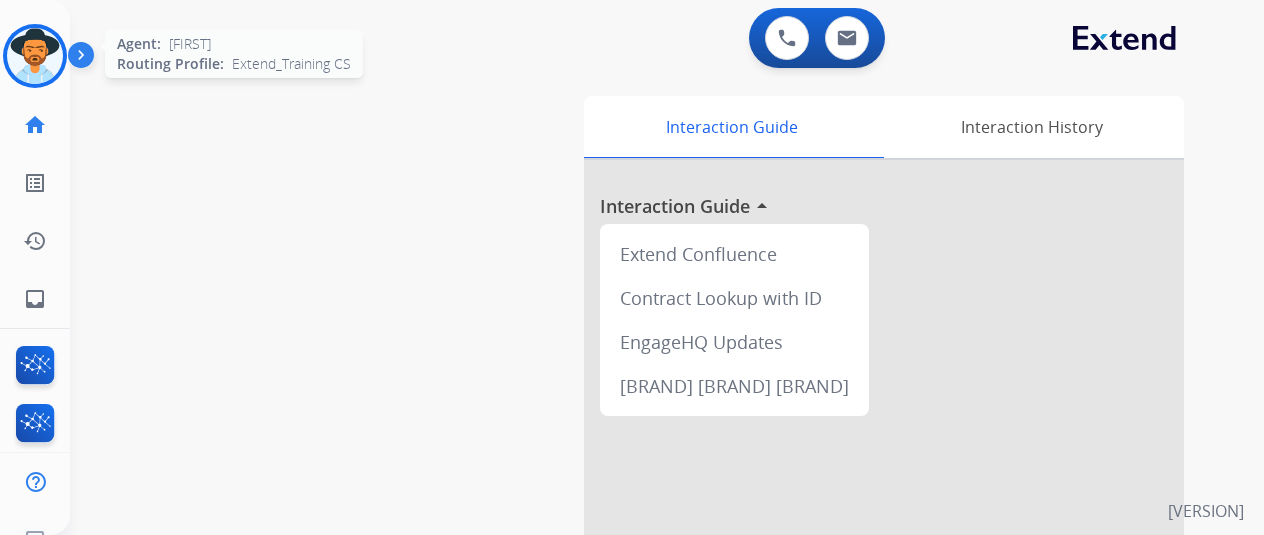 click at bounding box center (35, 56) 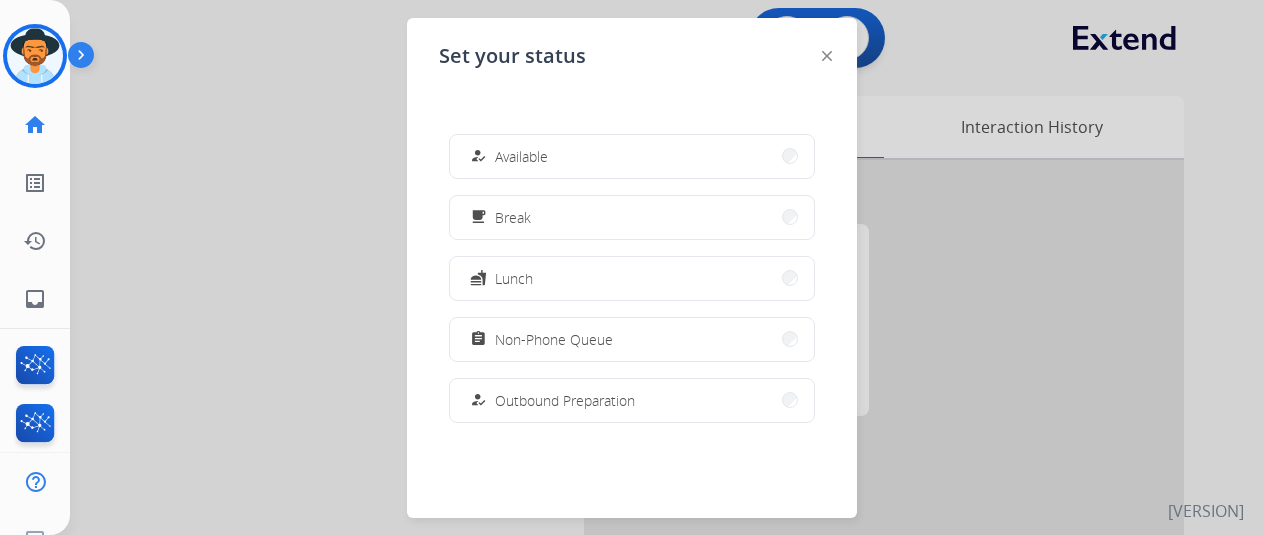 click on "how_to_reg Available free_breakfast Break fastfood Lunch assignment Non-Phone Queue how_to_reg Outbound Preparation campaign Team Huddle menu_book Training school Coaching phonelink_off System Issue login Logged In work_off Offline" at bounding box center [632, 278] 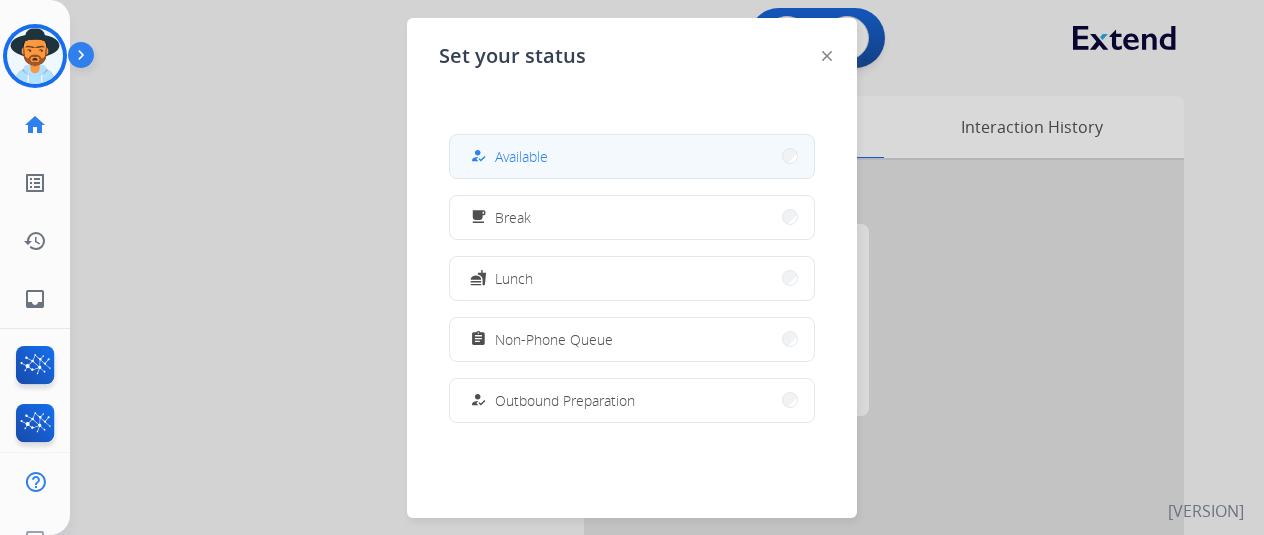 click on "how_to_reg Available" at bounding box center [632, 156] 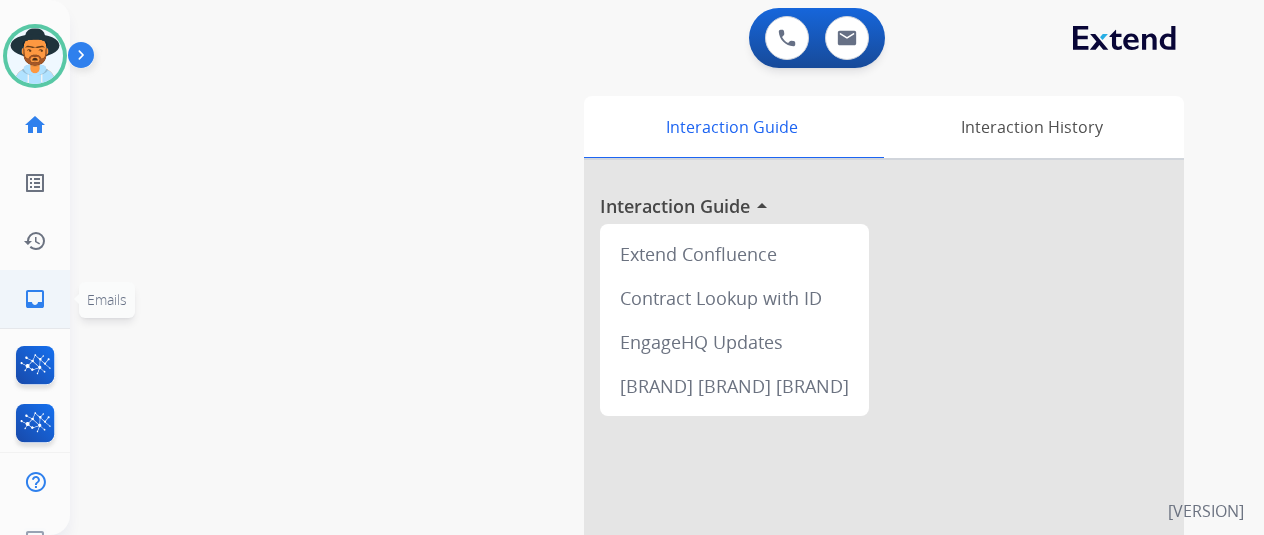 click on "inbox  Emails  Emails" 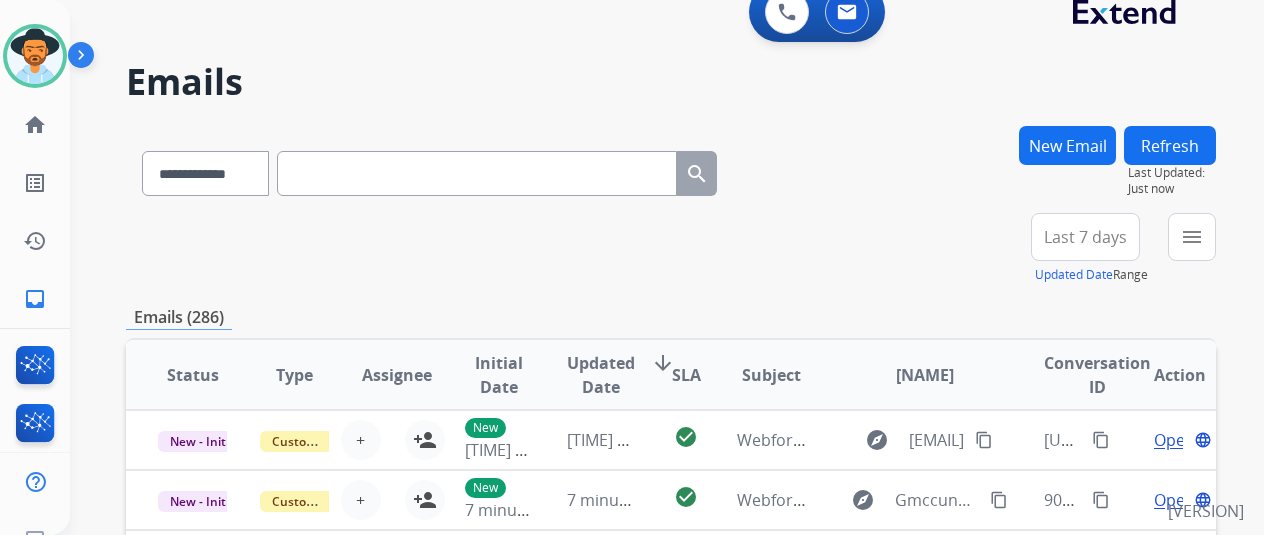 scroll, scrollTop: 100, scrollLeft: 0, axis: vertical 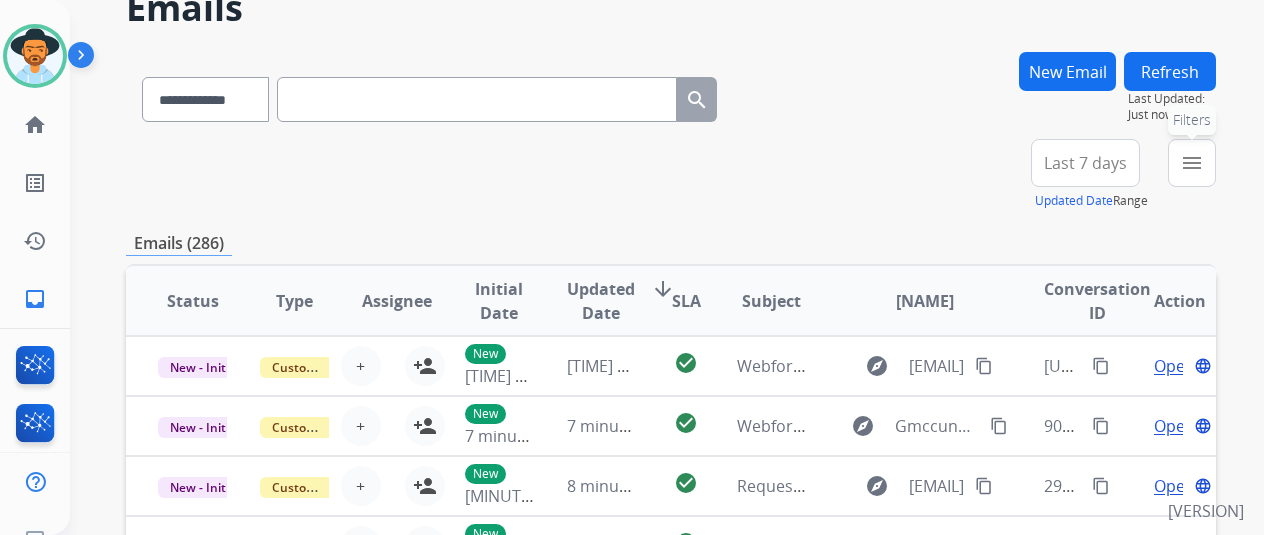 click on "menu  Filters" at bounding box center (1192, 163) 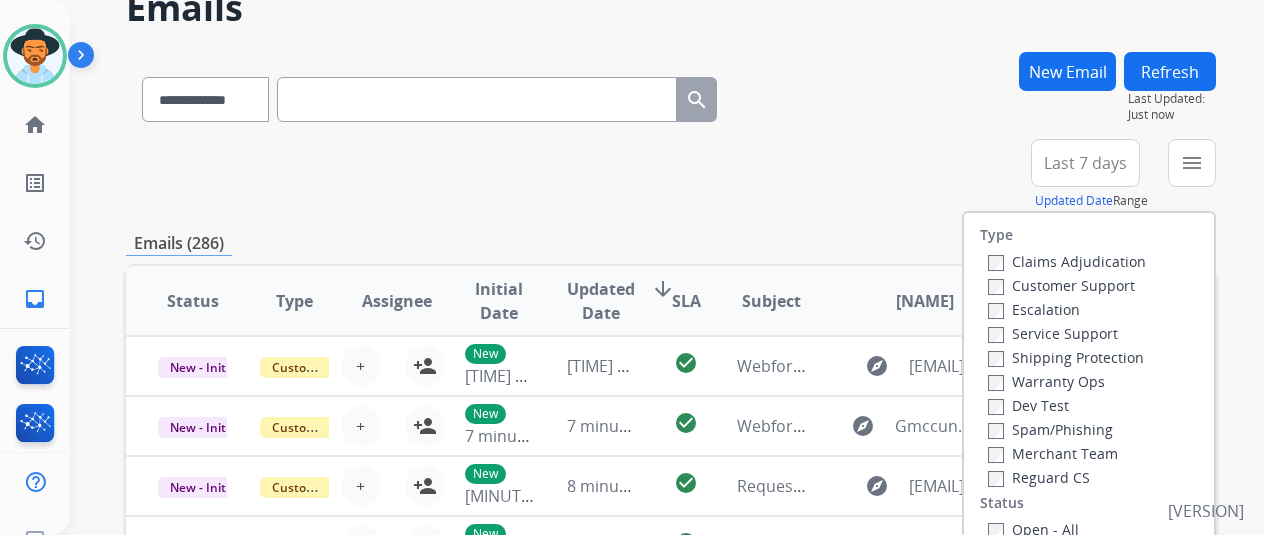 click on "**********" at bounding box center (671, 175) 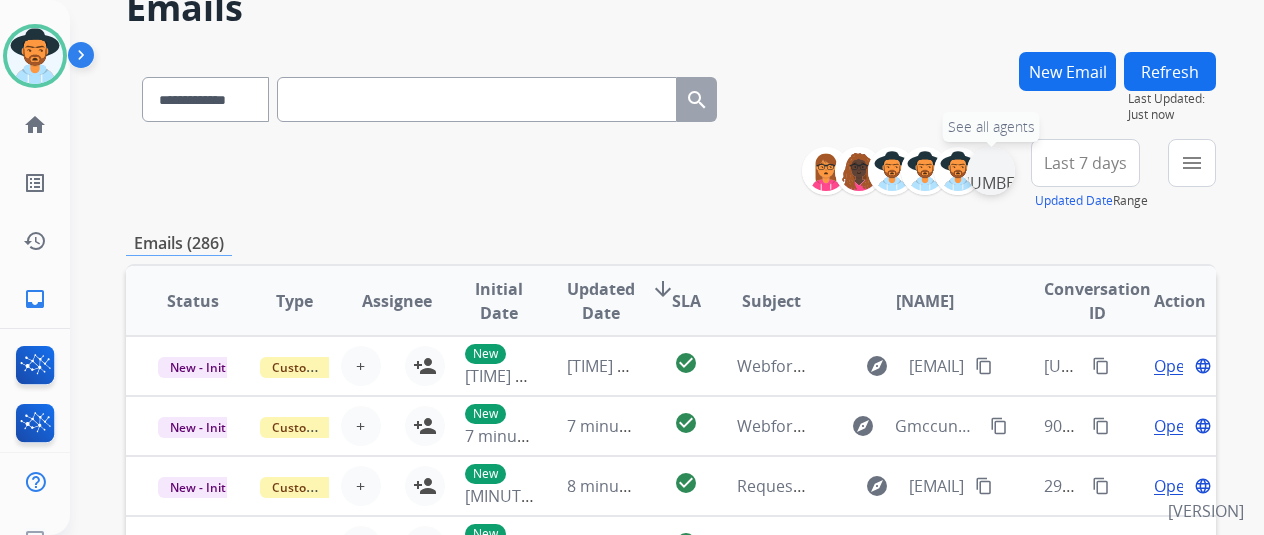 click on "+[NUMBER]" at bounding box center [991, 171] 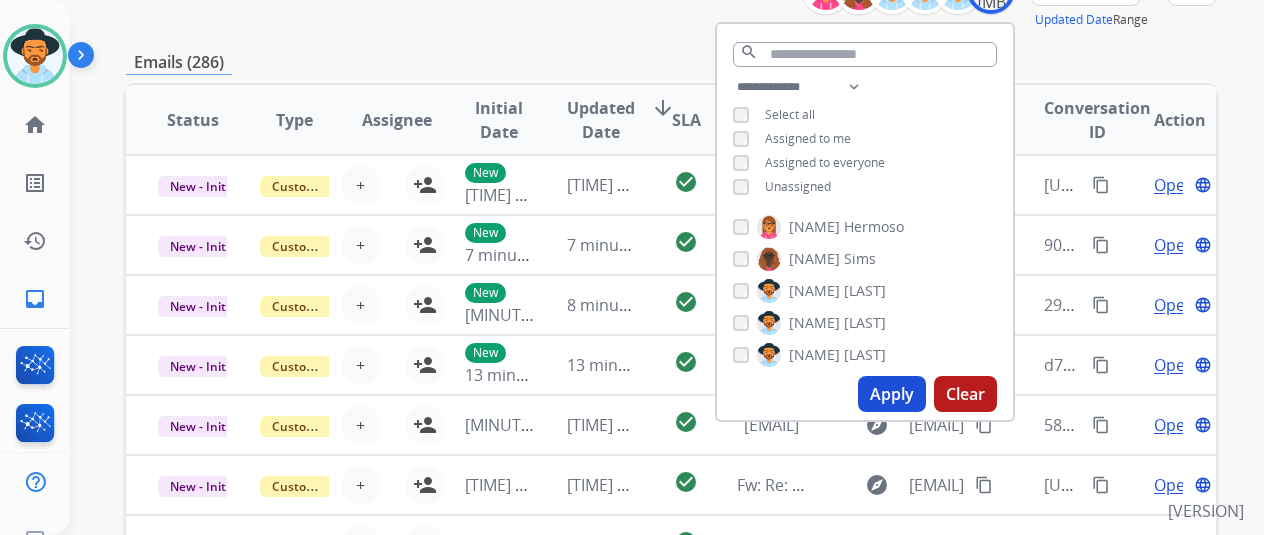 scroll, scrollTop: 300, scrollLeft: 0, axis: vertical 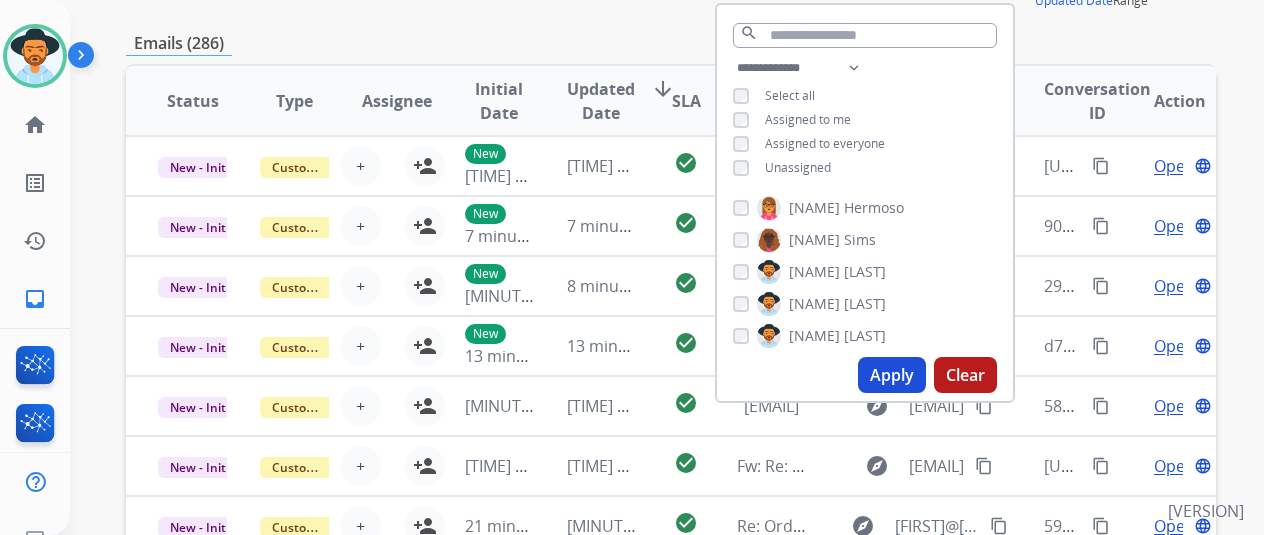 click on "Apply" at bounding box center [892, 375] 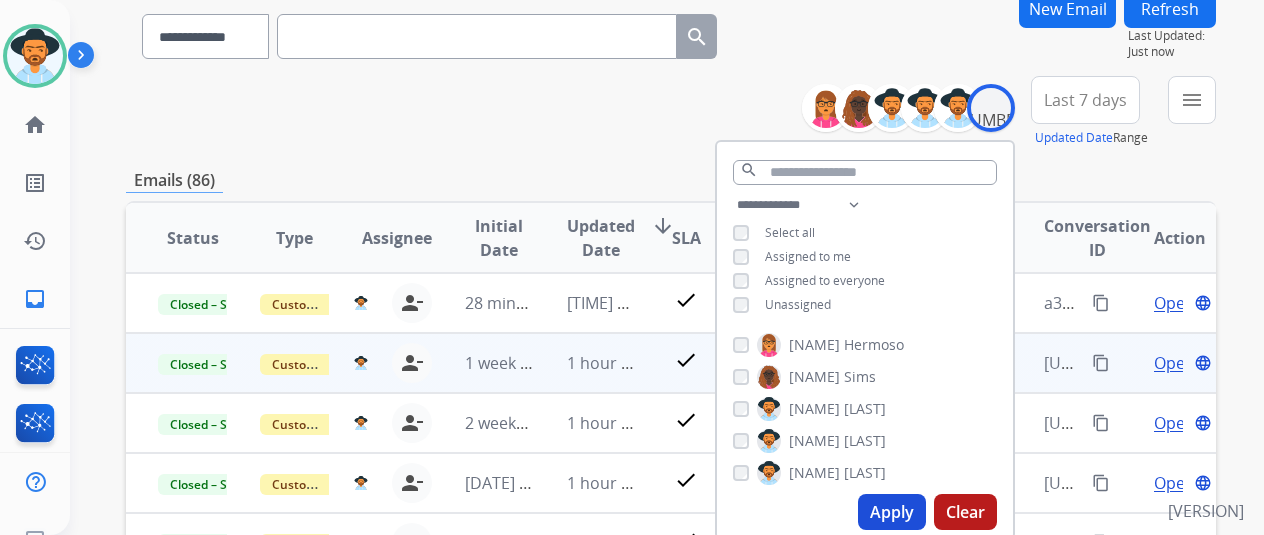 scroll, scrollTop: 300, scrollLeft: 0, axis: vertical 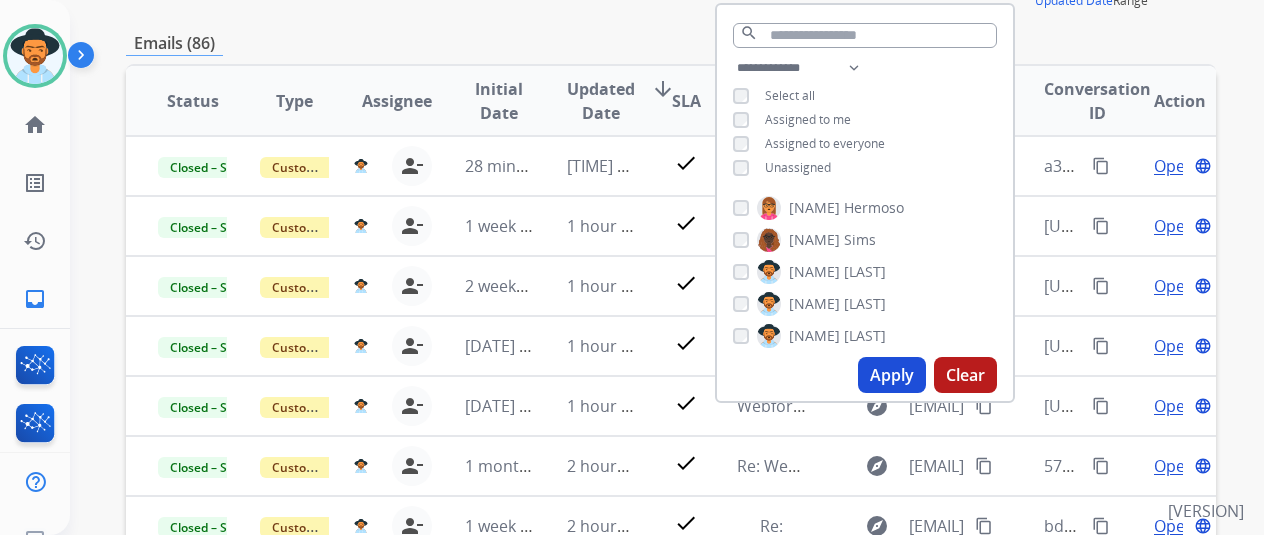 click on "Emails (86)" at bounding box center (671, 43) 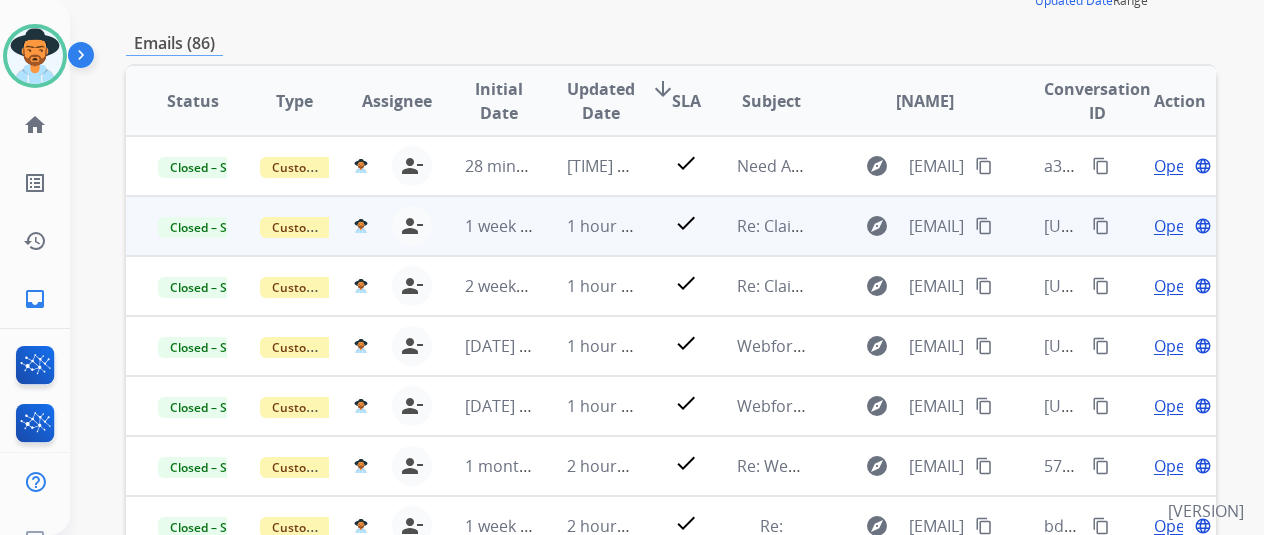 click on "Open" at bounding box center (1174, 226) 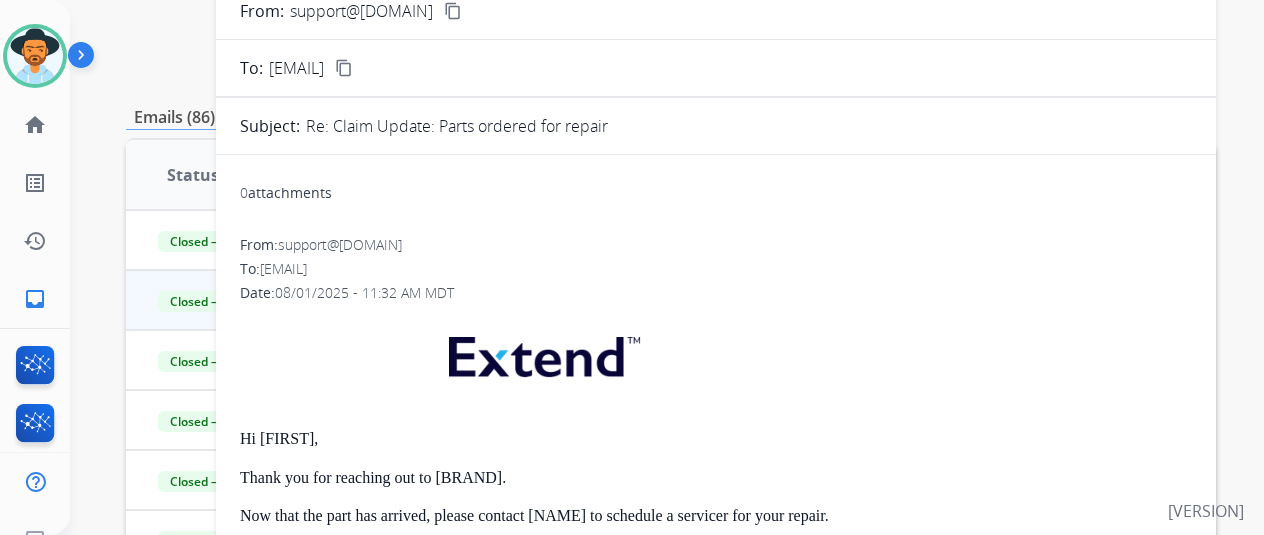 scroll, scrollTop: 200, scrollLeft: 0, axis: vertical 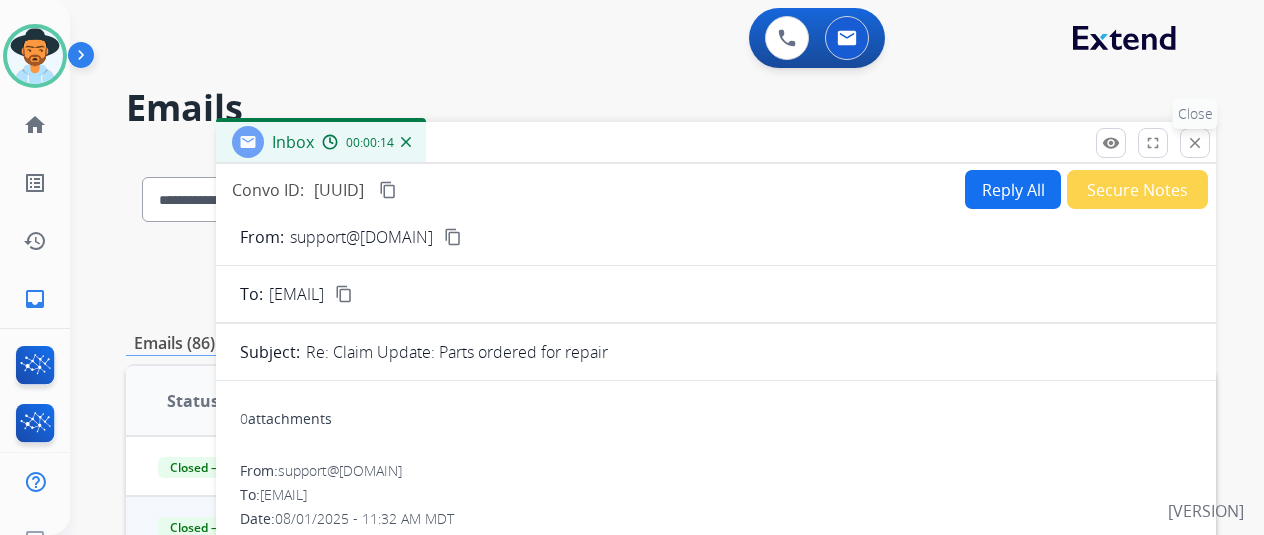 click on "close Close" at bounding box center [1195, 143] 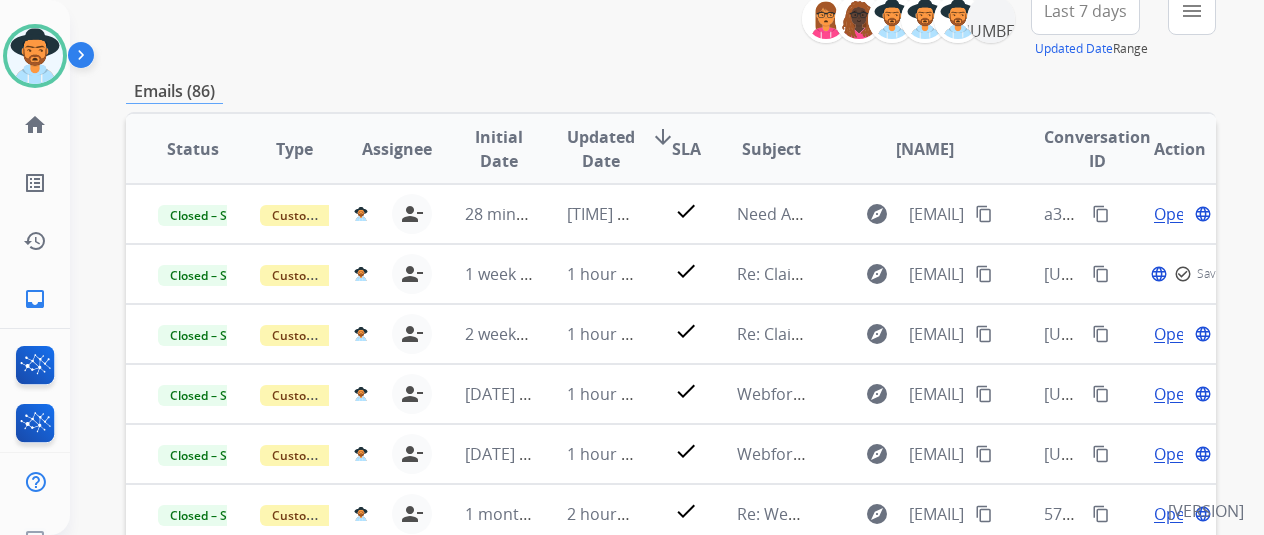 scroll, scrollTop: 500, scrollLeft: 0, axis: vertical 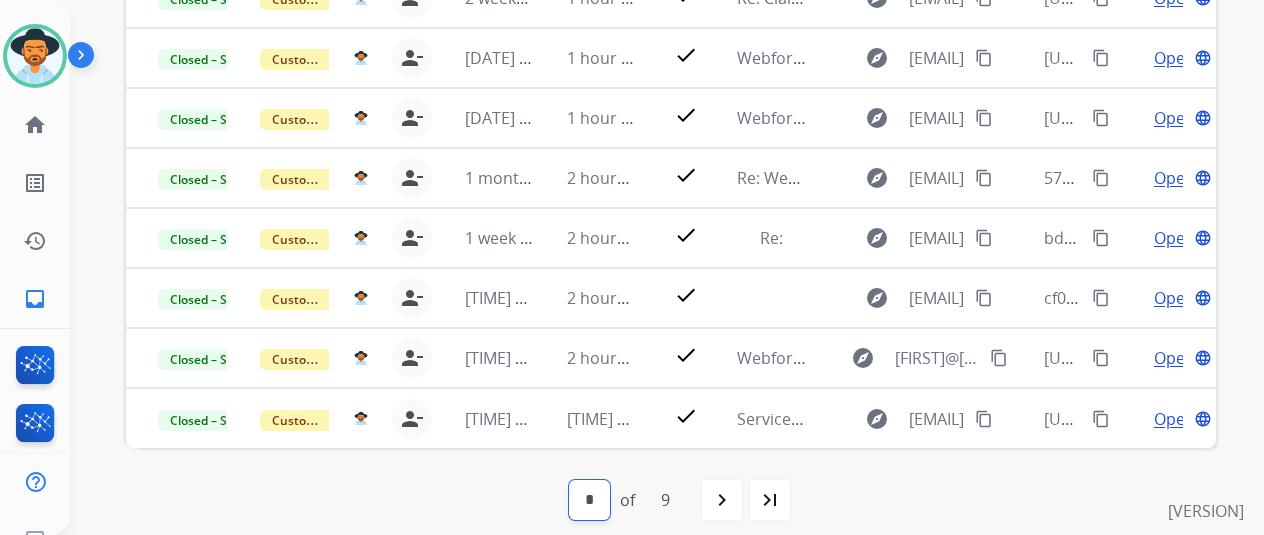click on "* * * * * * * * *" at bounding box center (589, 500) 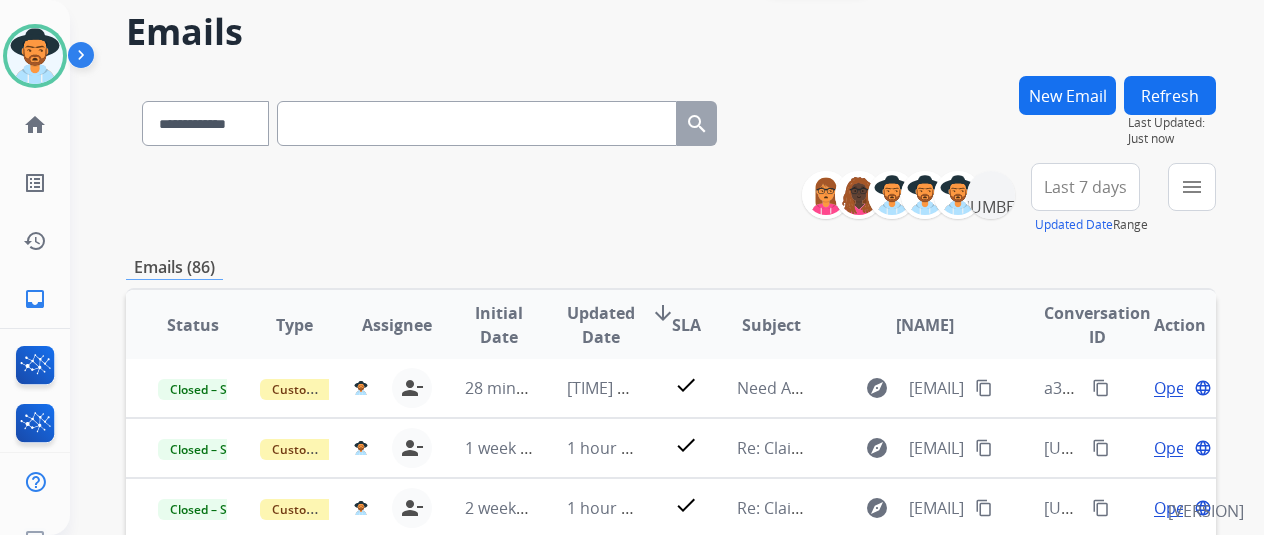 scroll, scrollTop: 0, scrollLeft: 0, axis: both 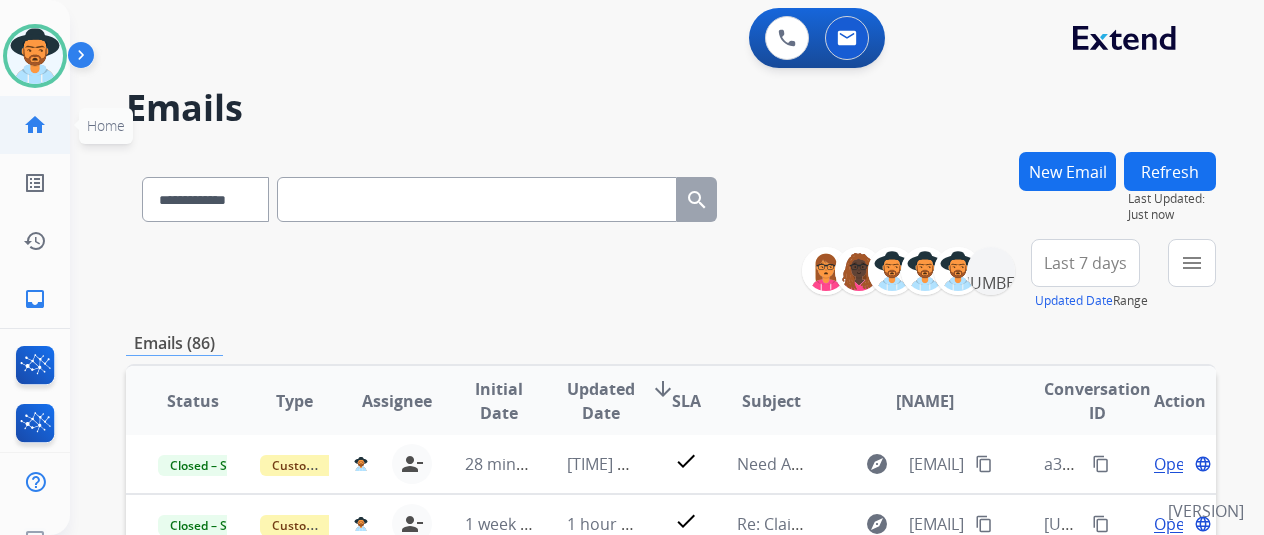 click on "home" 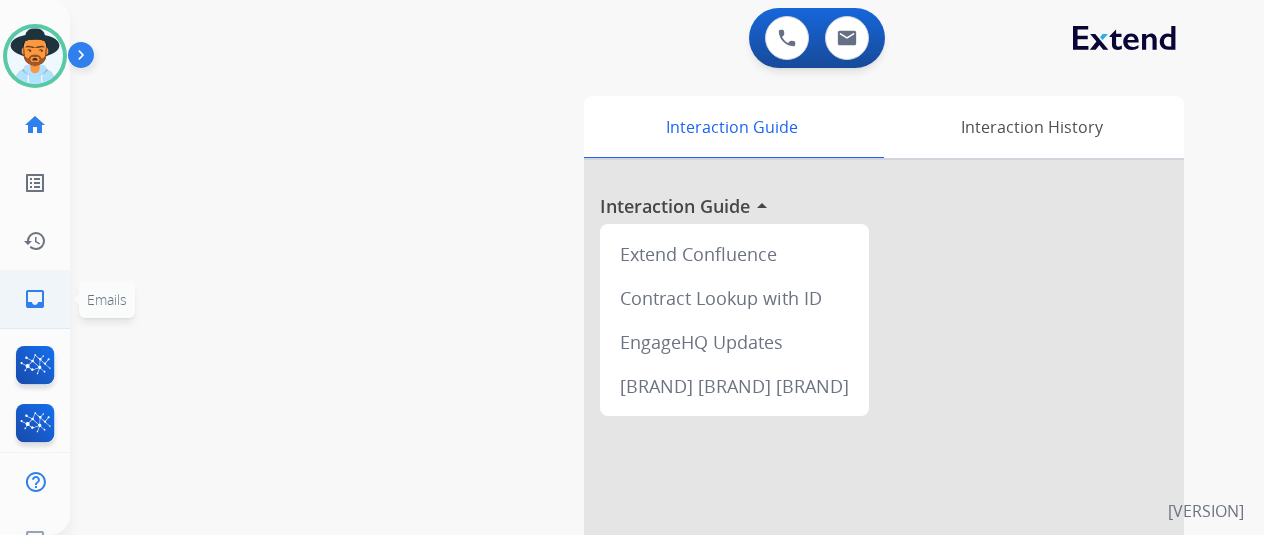 click on "inbox  Emails" 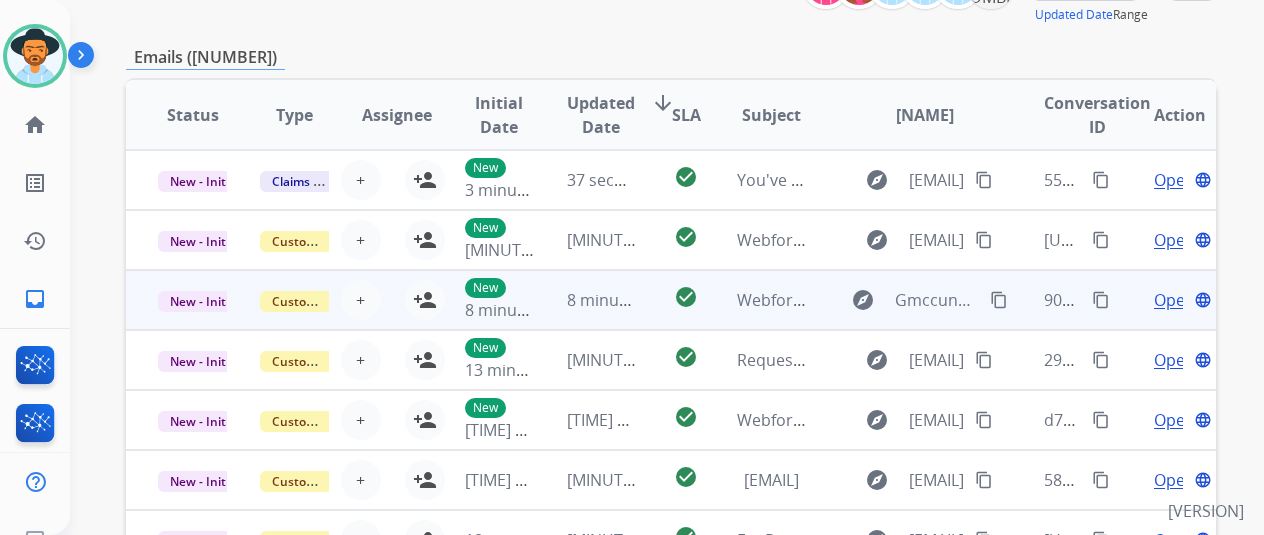 scroll, scrollTop: 0, scrollLeft: 0, axis: both 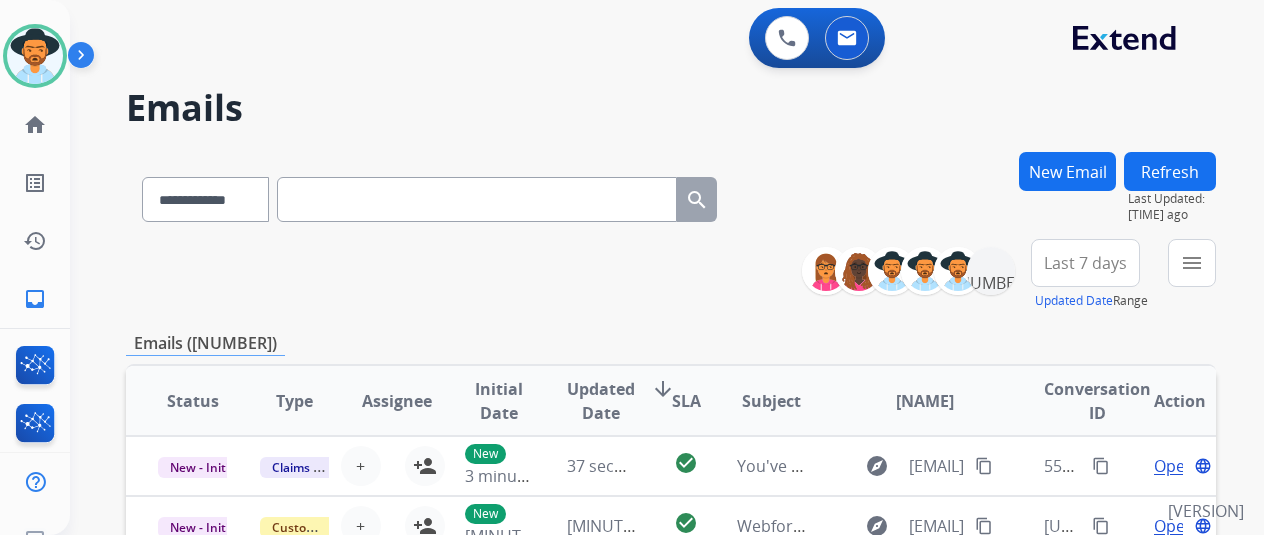 click on "**********" at bounding box center [429, 195] 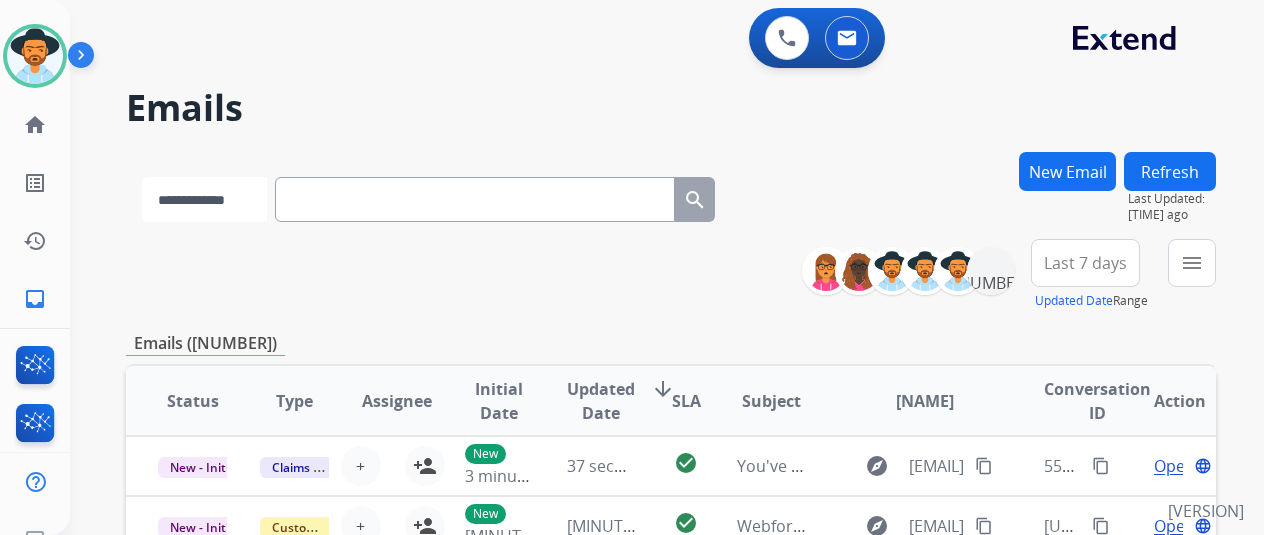 click on "**********" at bounding box center (204, 199) 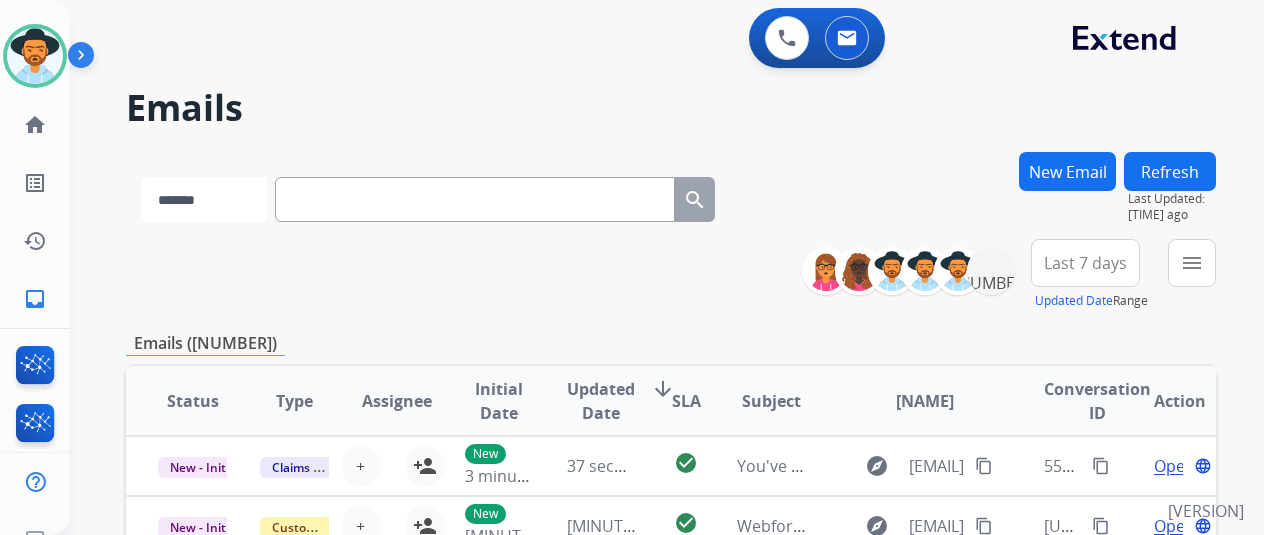 click on "**********" at bounding box center [204, 199] 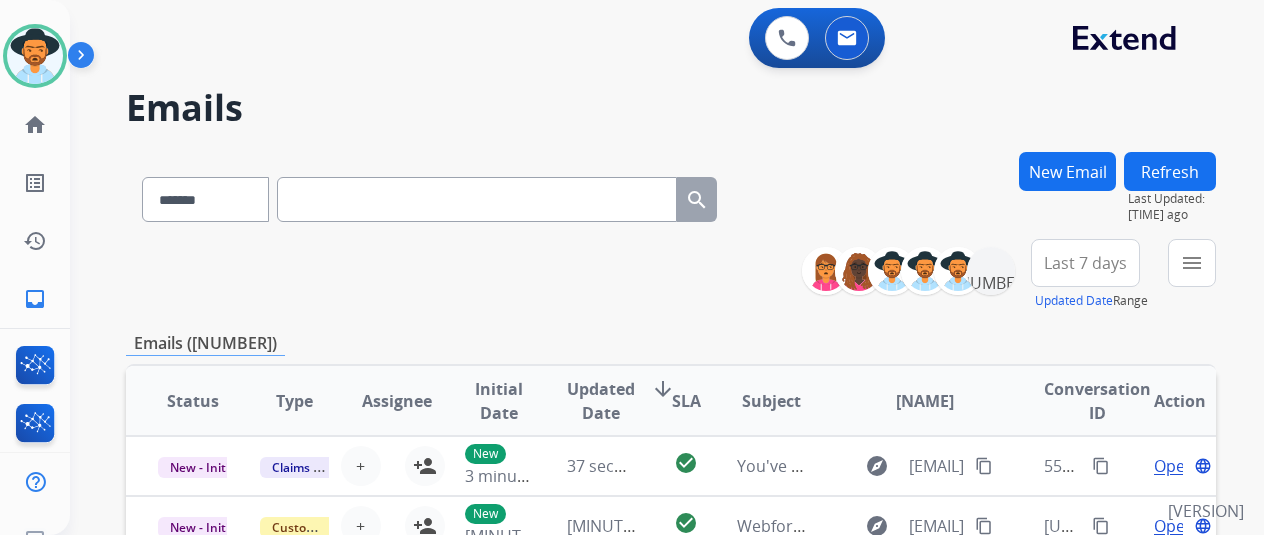 click at bounding box center [477, 199] 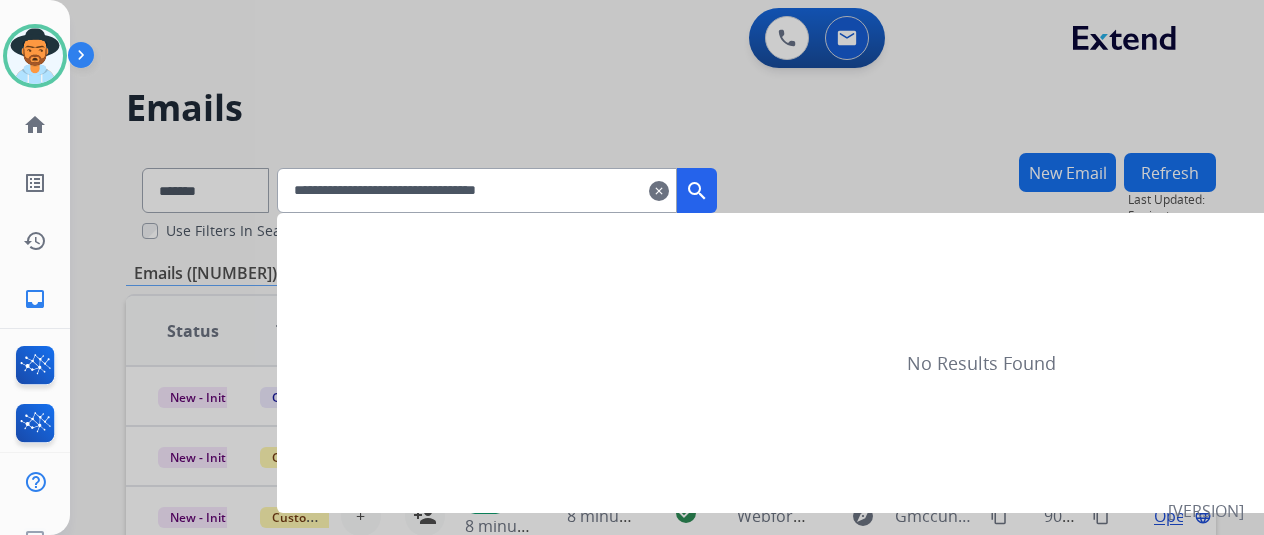 type on "**********" 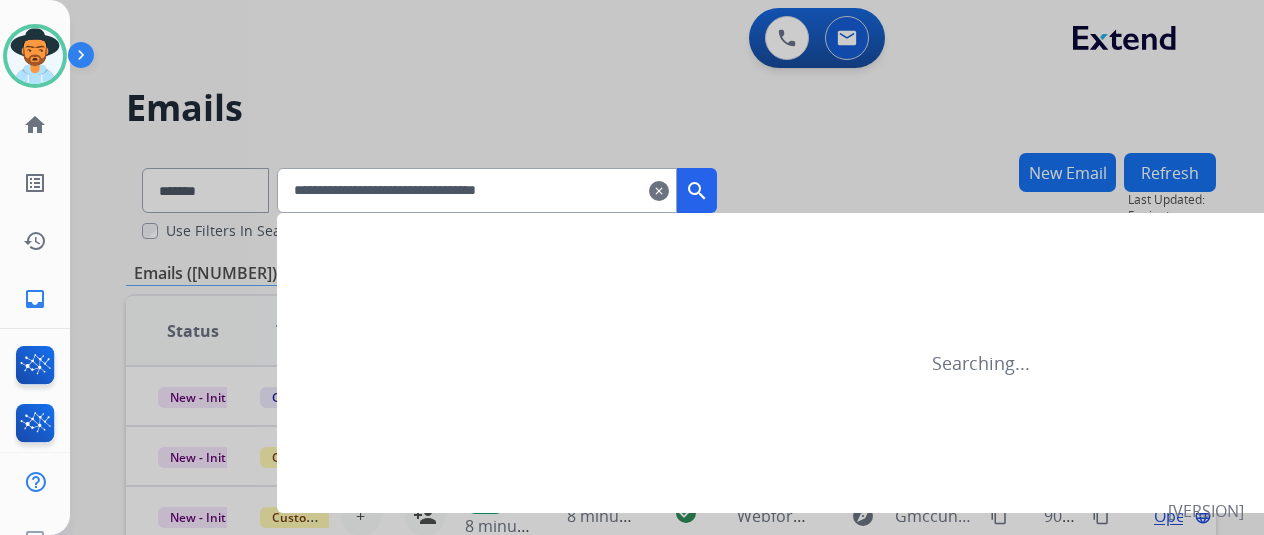 click 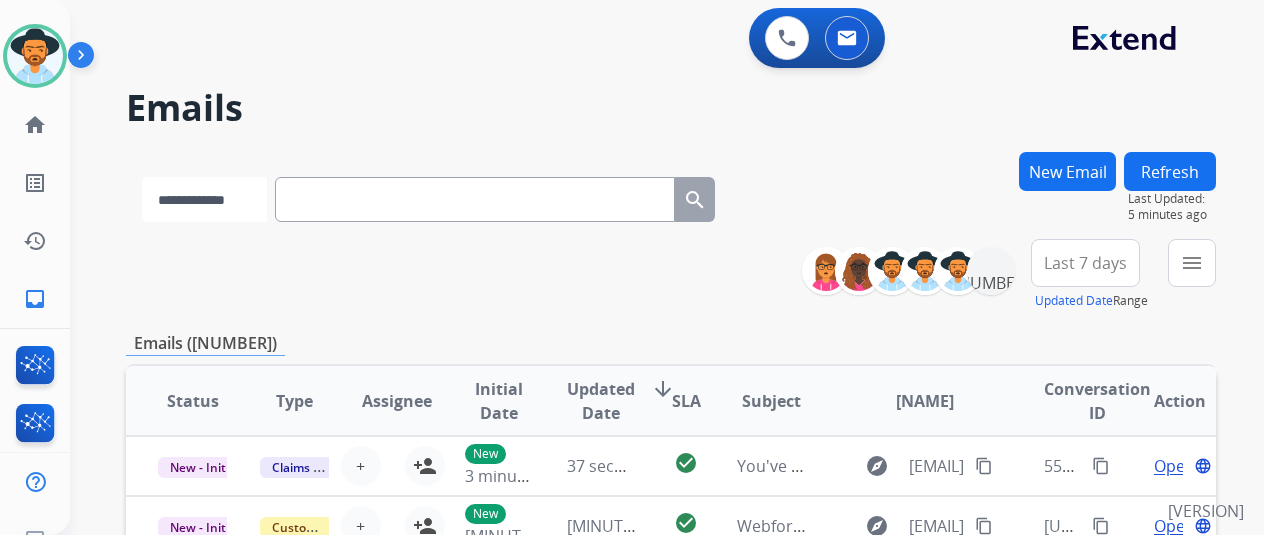 click on "**********" at bounding box center (204, 199) 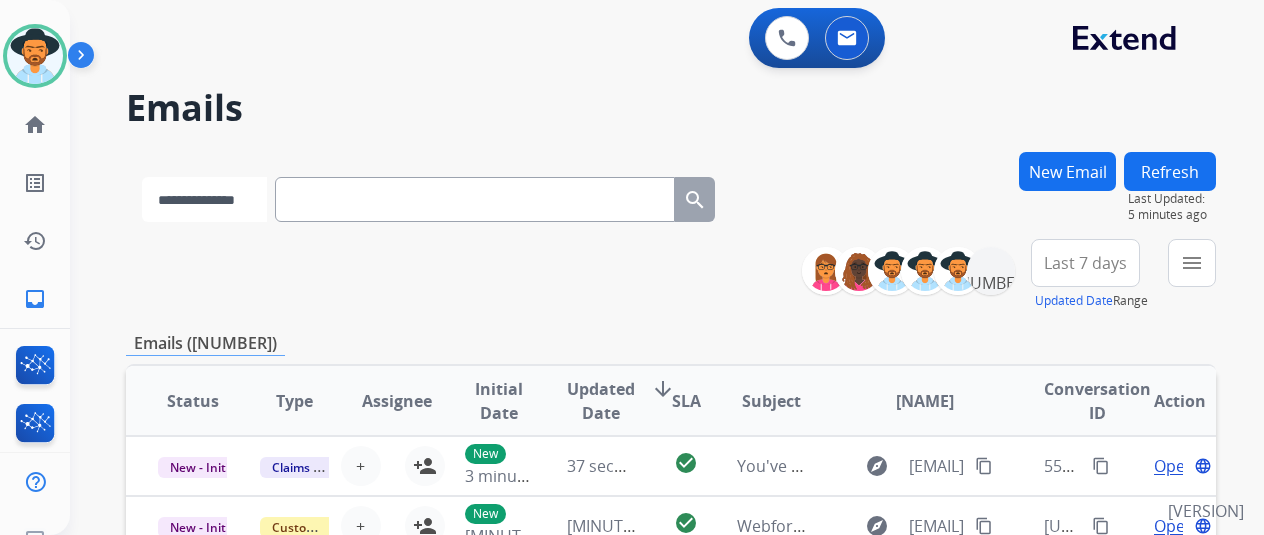 click on "**********" at bounding box center [204, 199] 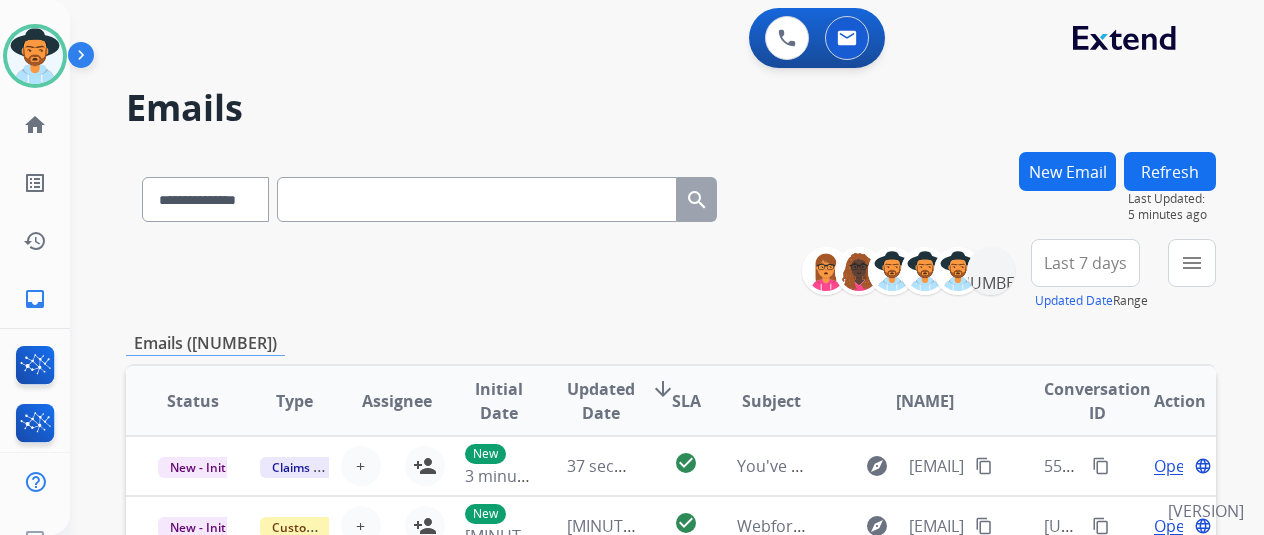 click on "**********" at bounding box center [429, 195] 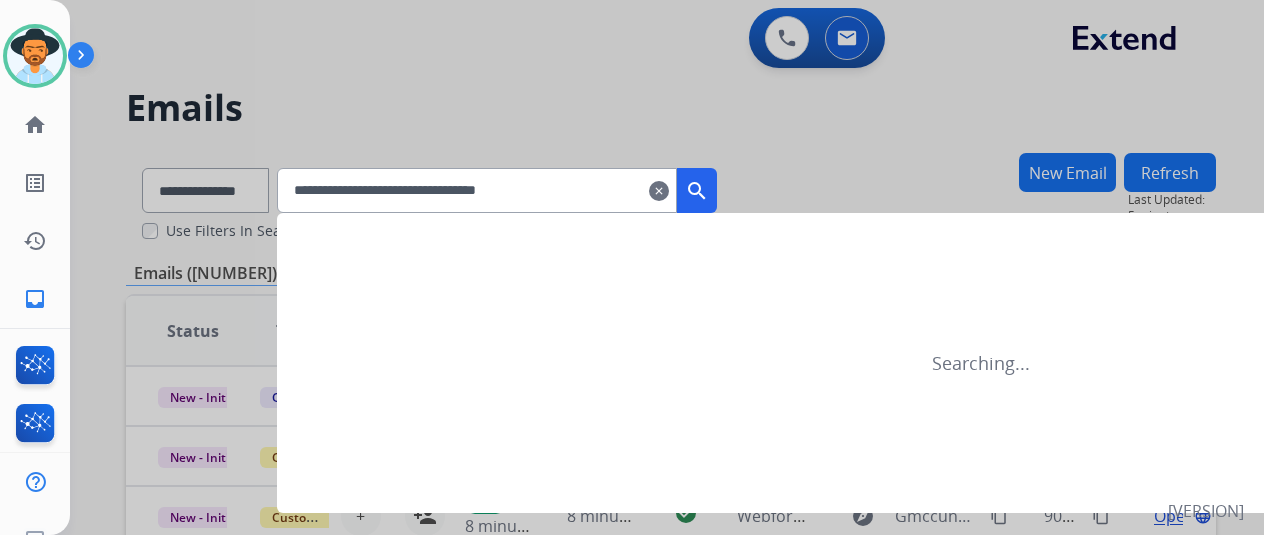 type on "**********" 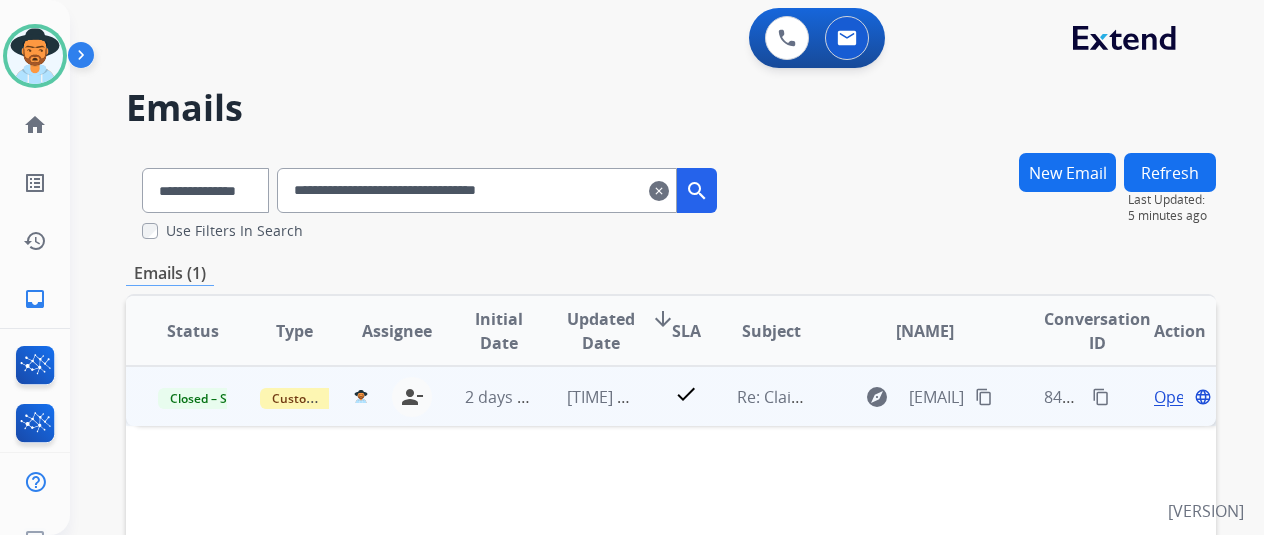 click on "Open" at bounding box center (1174, 397) 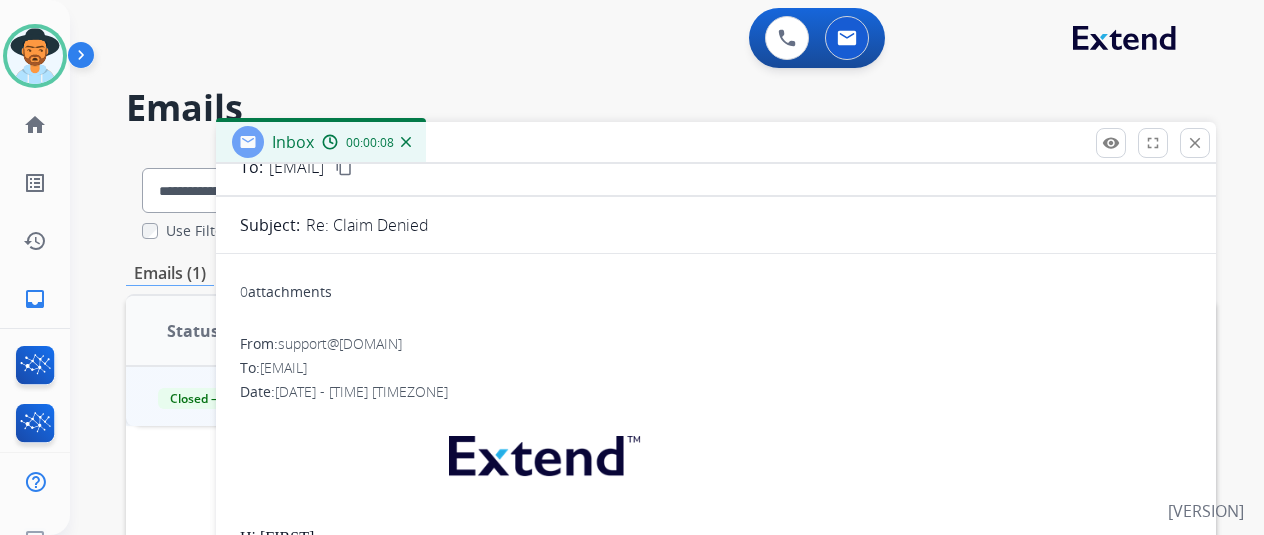 scroll, scrollTop: 0, scrollLeft: 0, axis: both 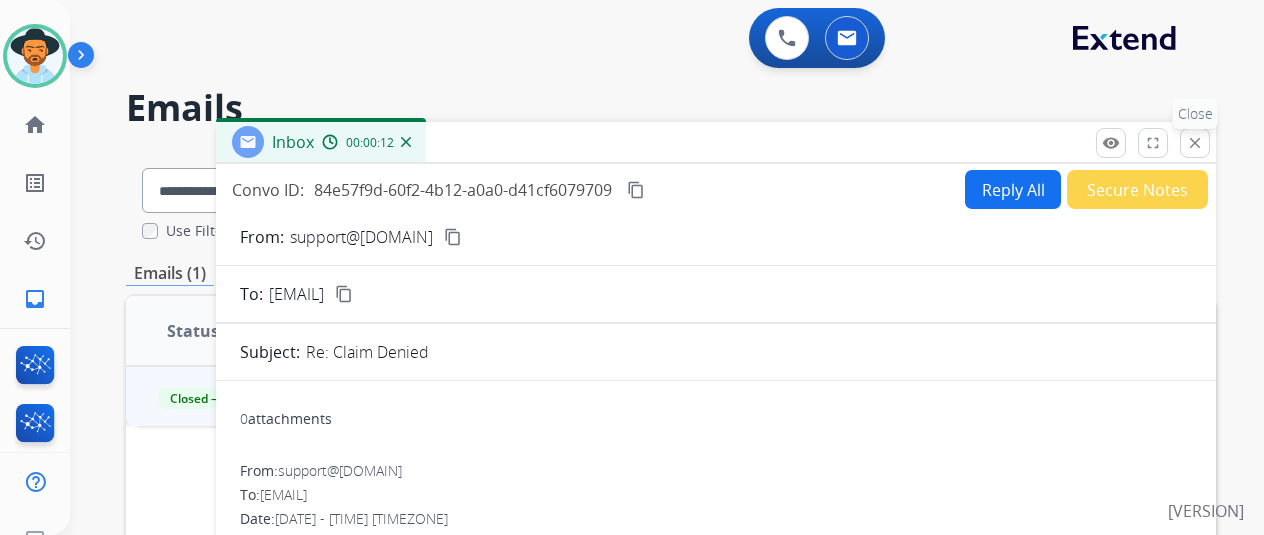 click on "close Close" at bounding box center [1195, 143] 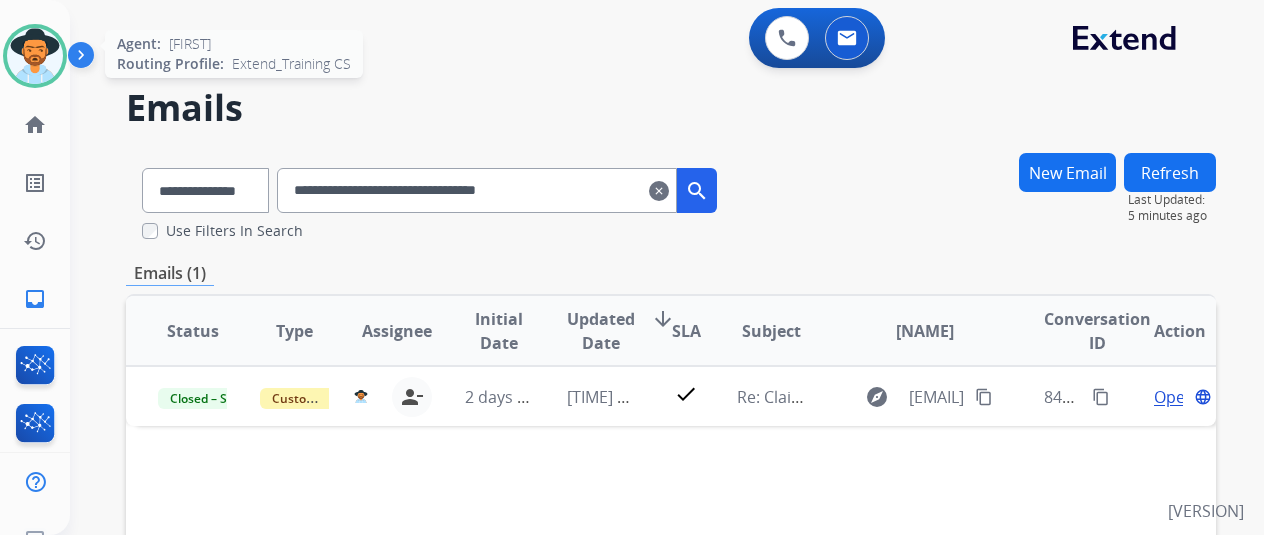 click at bounding box center [35, 56] 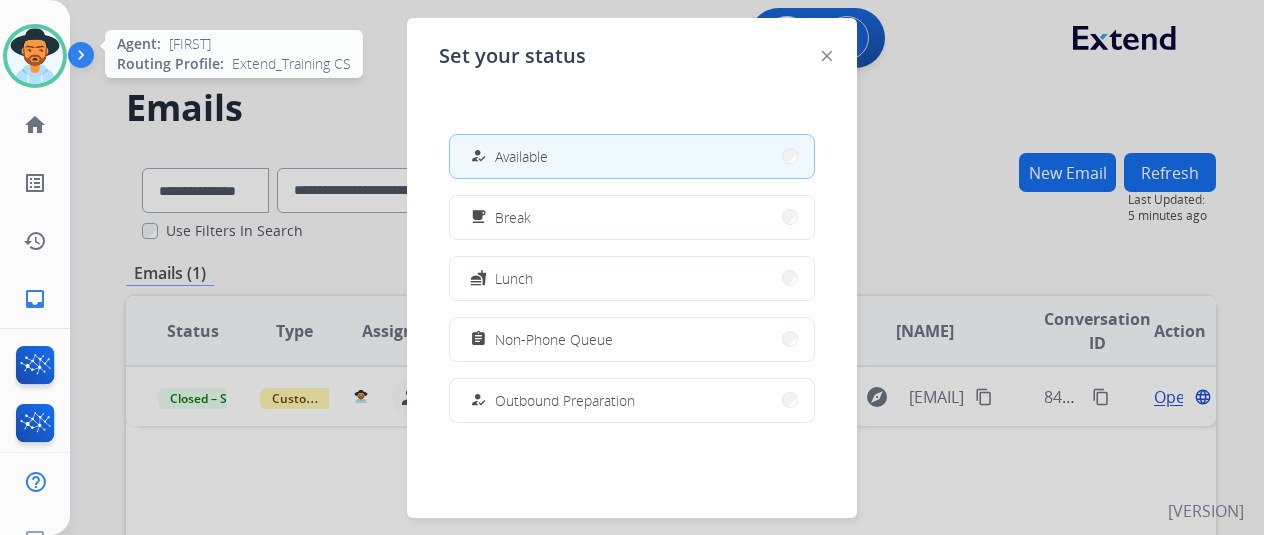 click at bounding box center (35, 56) 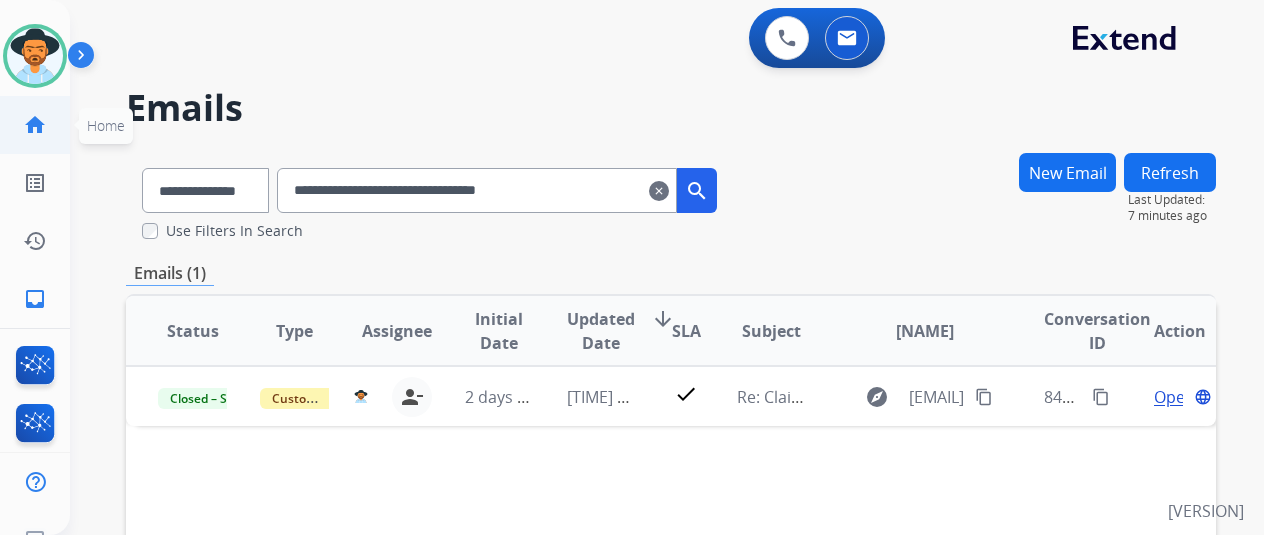 click on "home  Home" 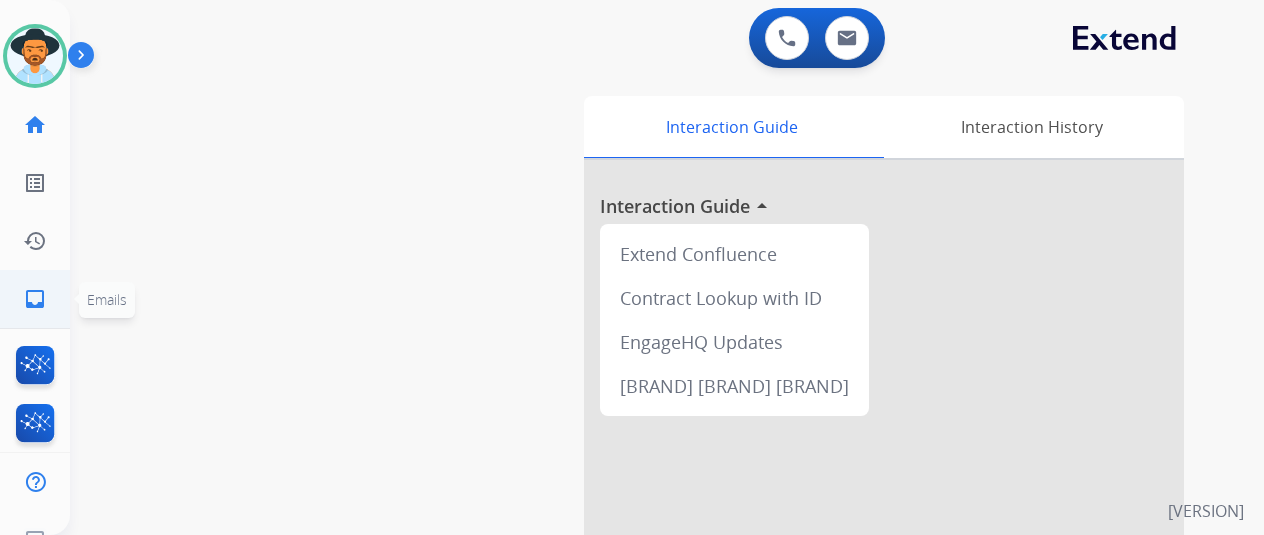 click on "inbox  Emails" 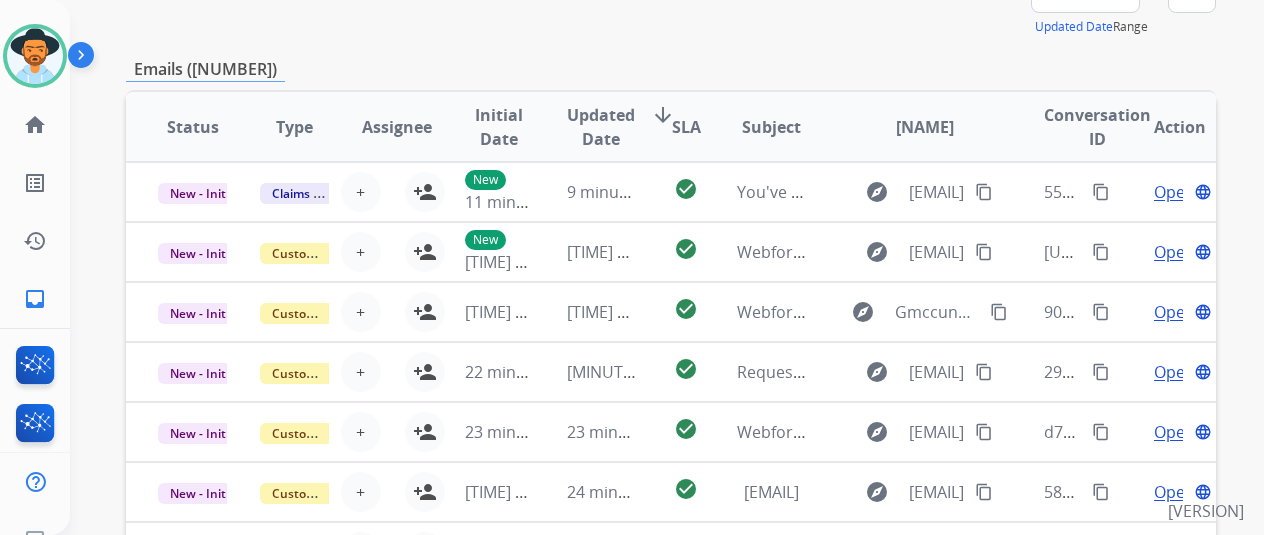 scroll, scrollTop: 300, scrollLeft: 0, axis: vertical 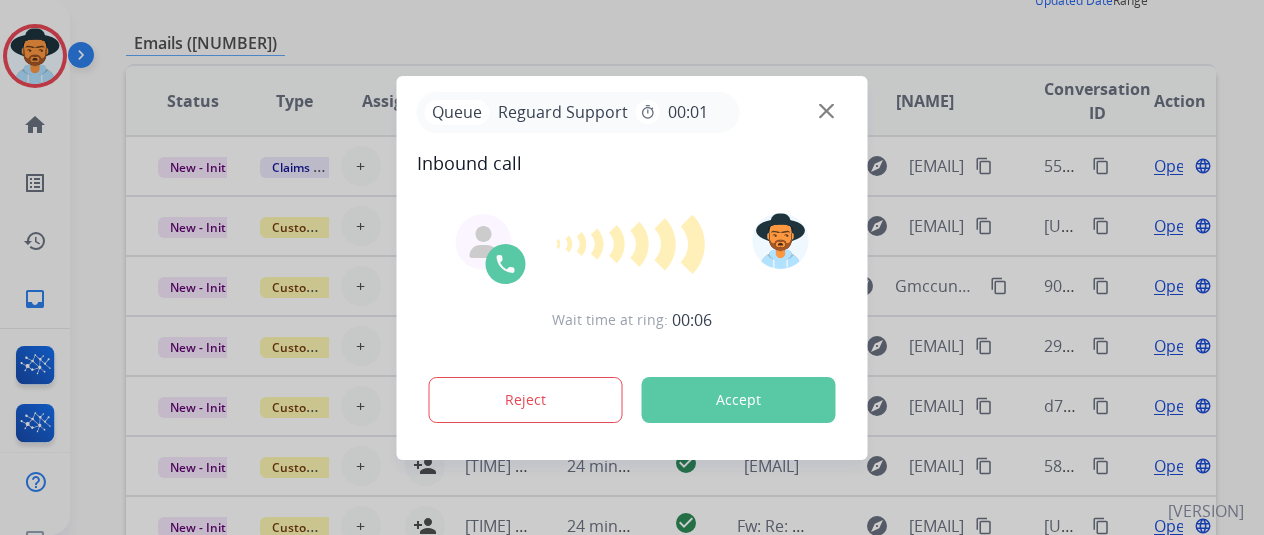 click on "Wait time at ring:  00:06 Reject Accept" at bounding box center [632, 320] 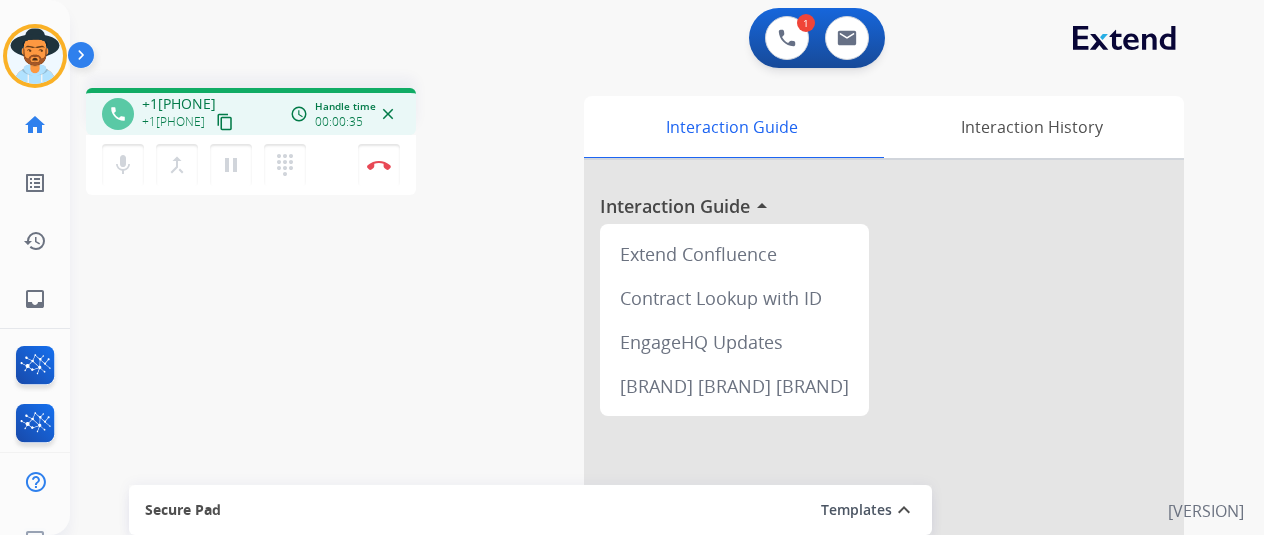 click on "content_copy" at bounding box center [225, 122] 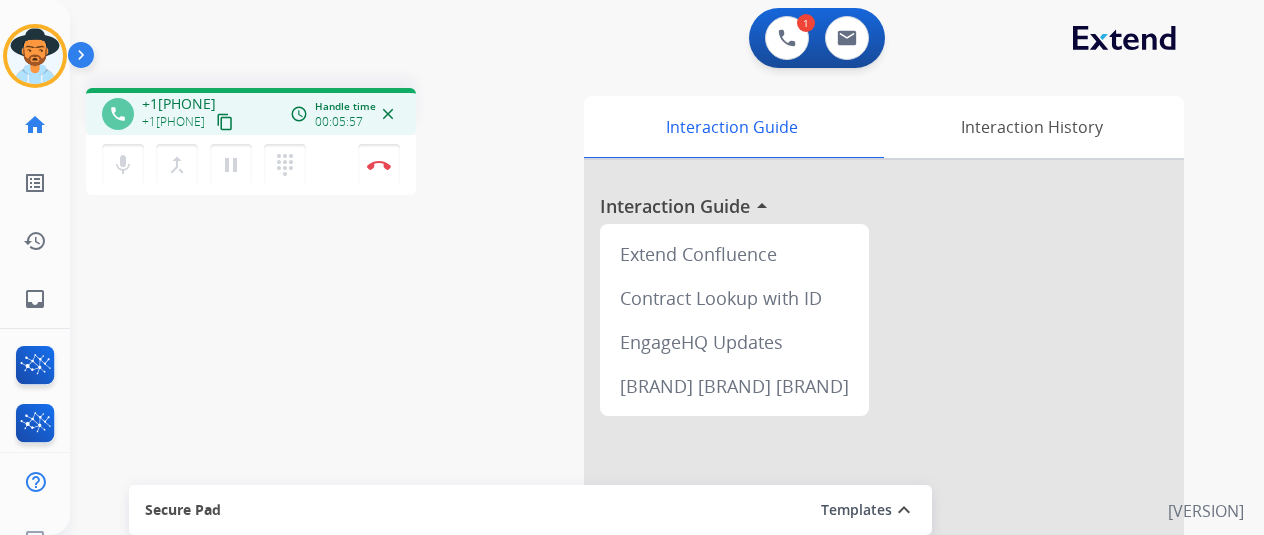 click on "mic Mute merge_type Bridge pause Hold dialpad Dialpad Disconnect" at bounding box center [251, 165] 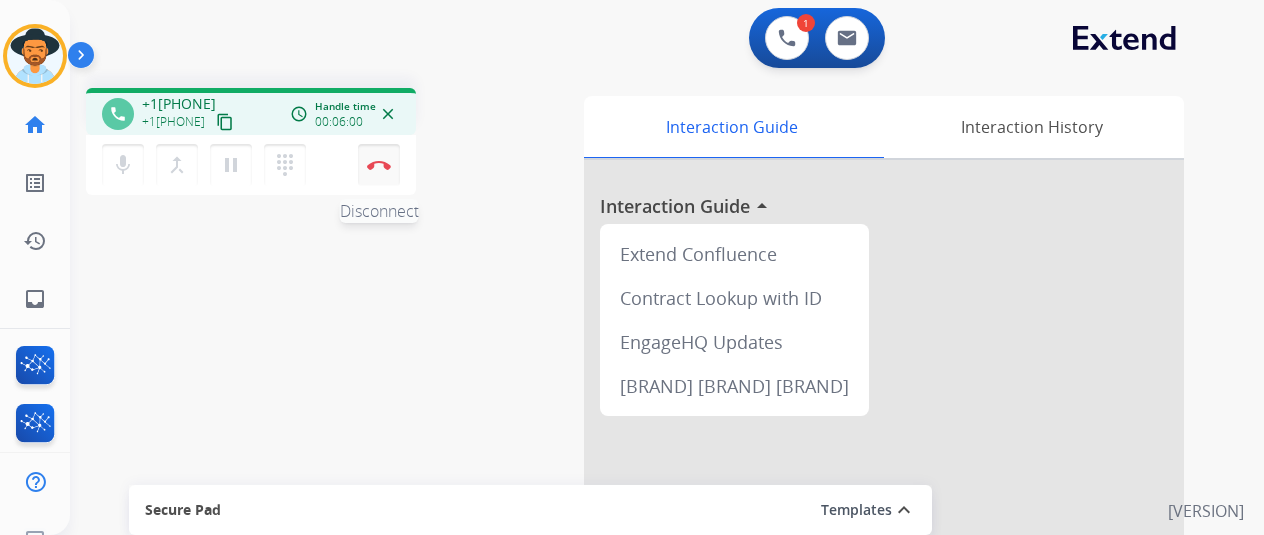 click on "Disconnect" at bounding box center (379, 165) 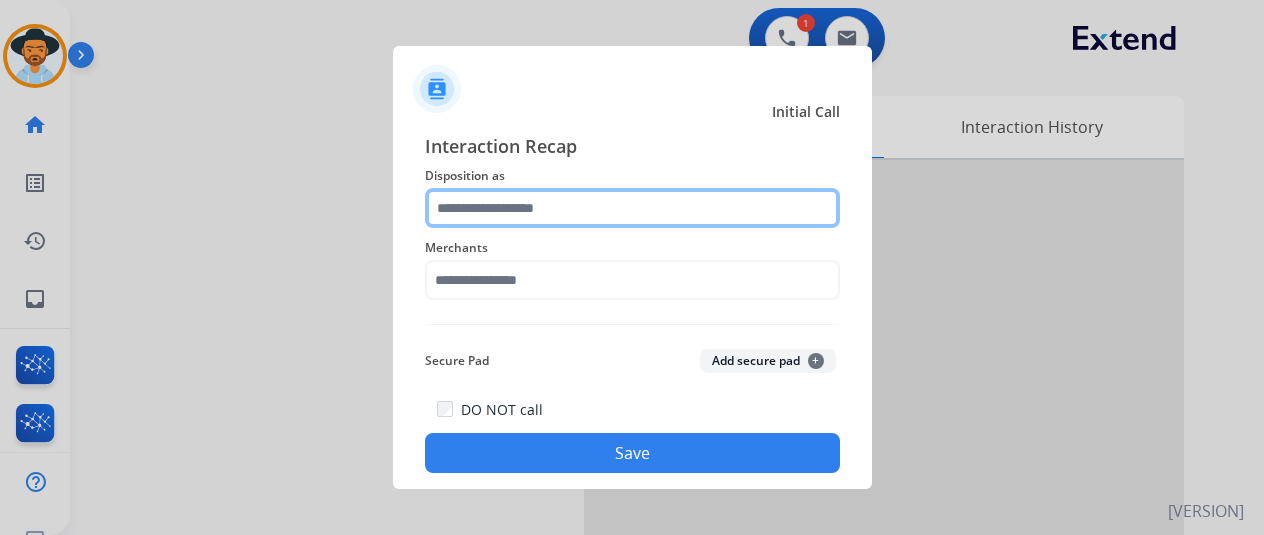 click 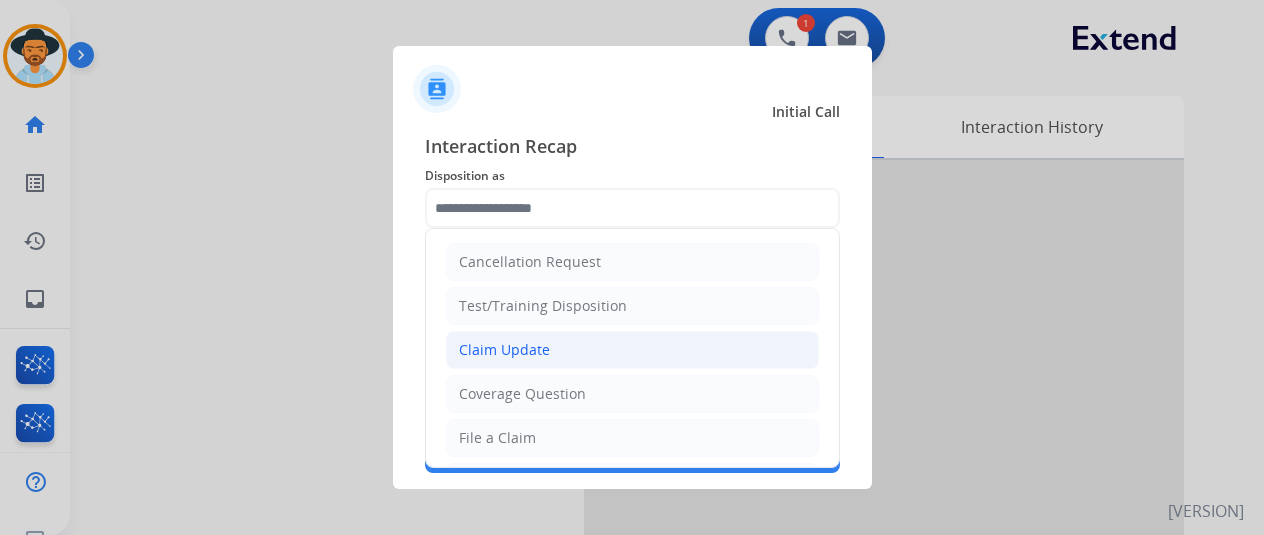 click on "Claim Update" 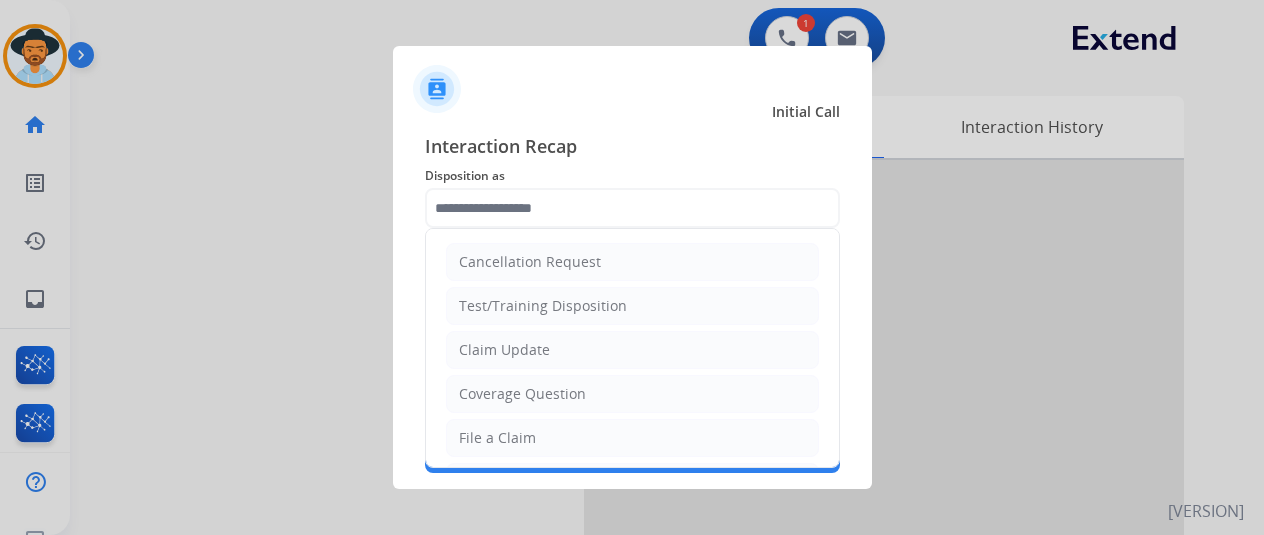type on "**********" 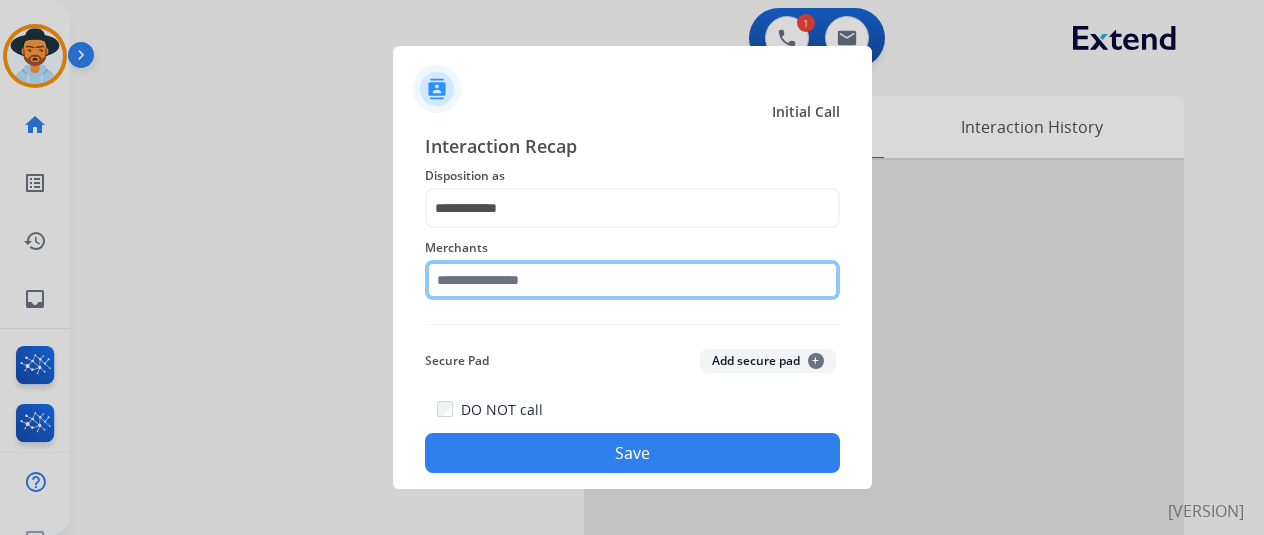 click 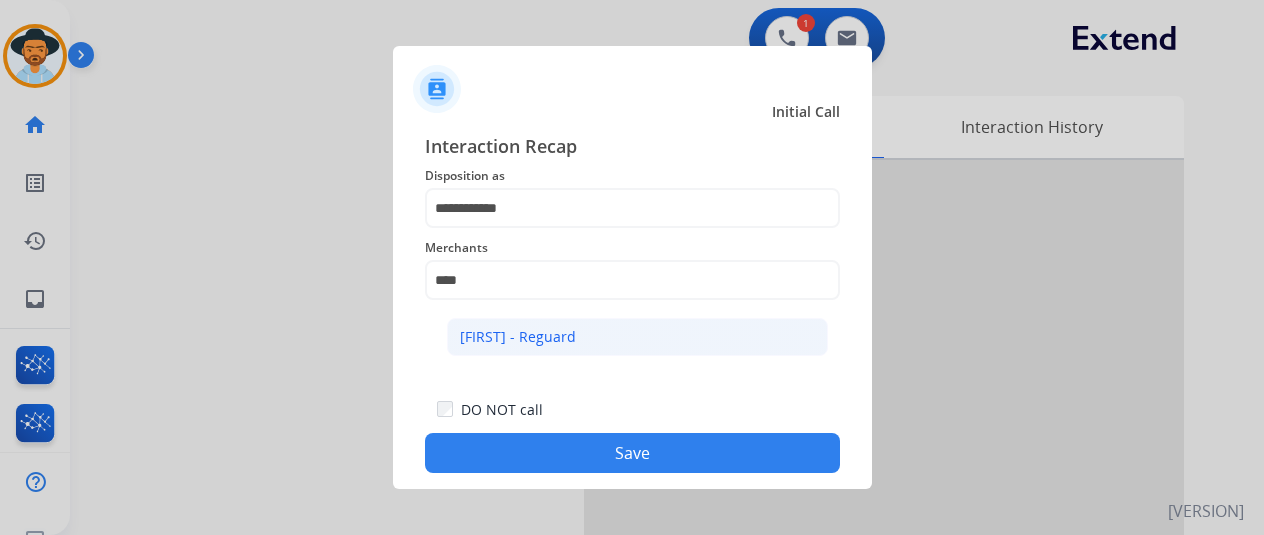 click on "[FIRST] - [LAST]" 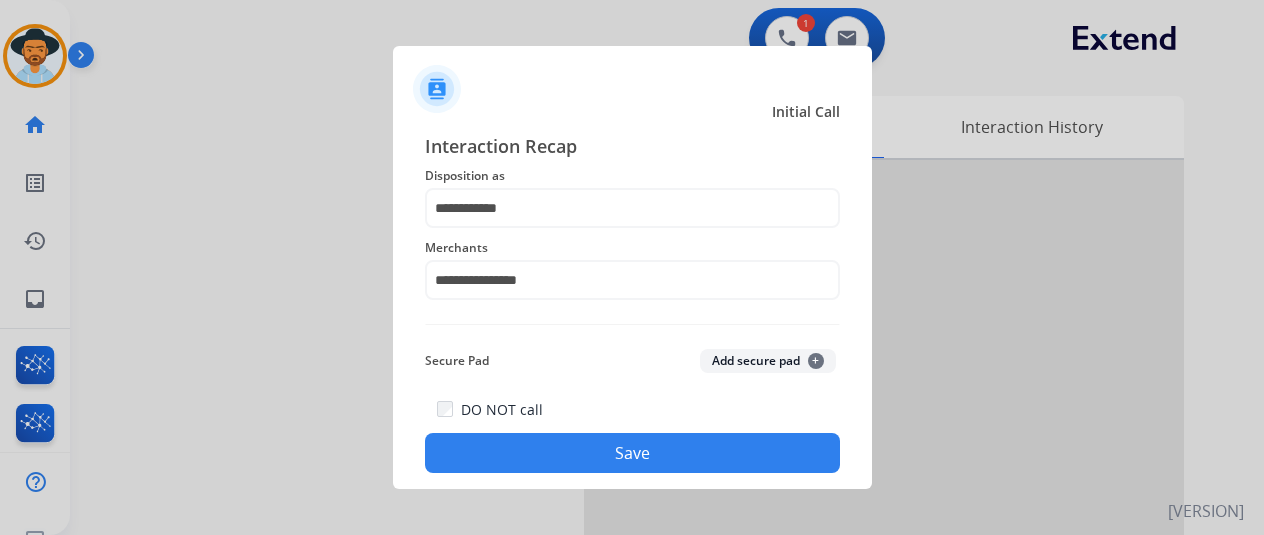 click on "Save" 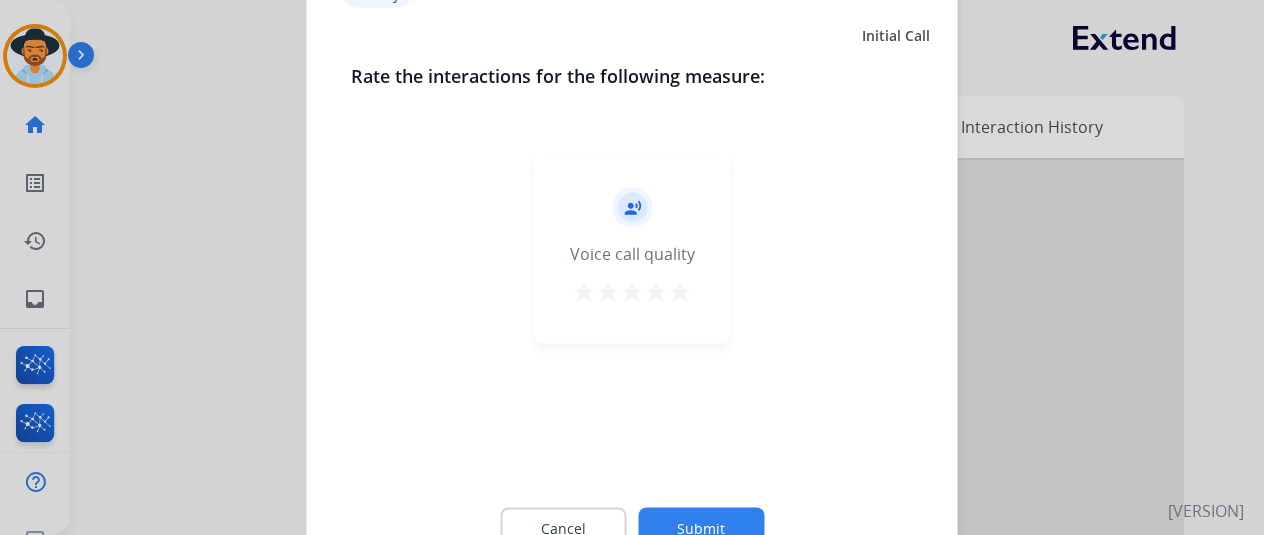 click on "[TEXT]" at bounding box center (680, 291) 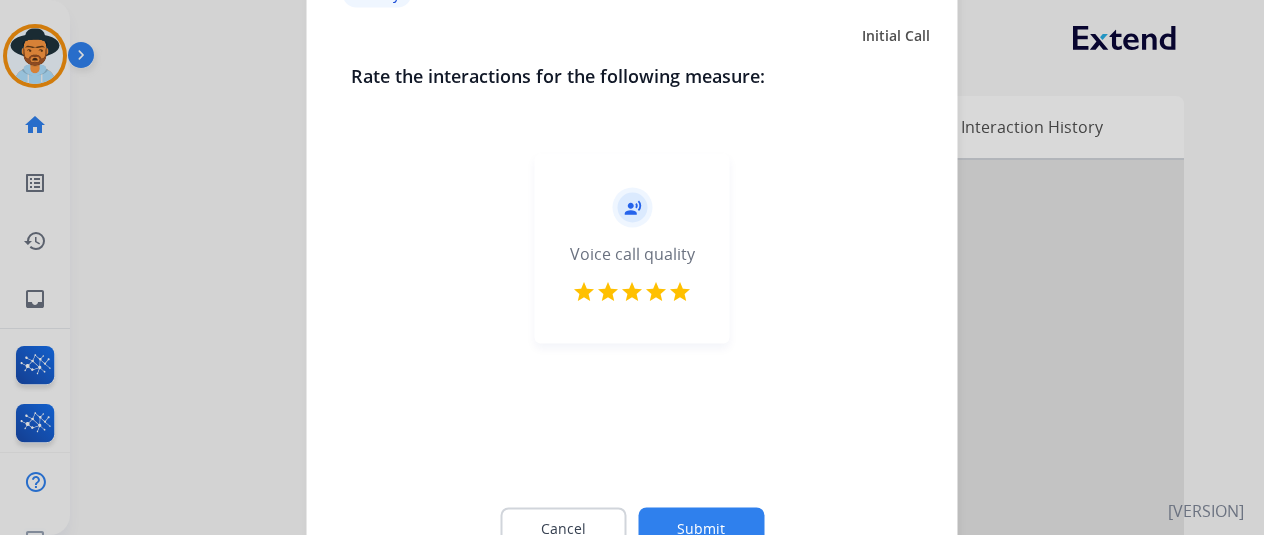 click on "Submit" 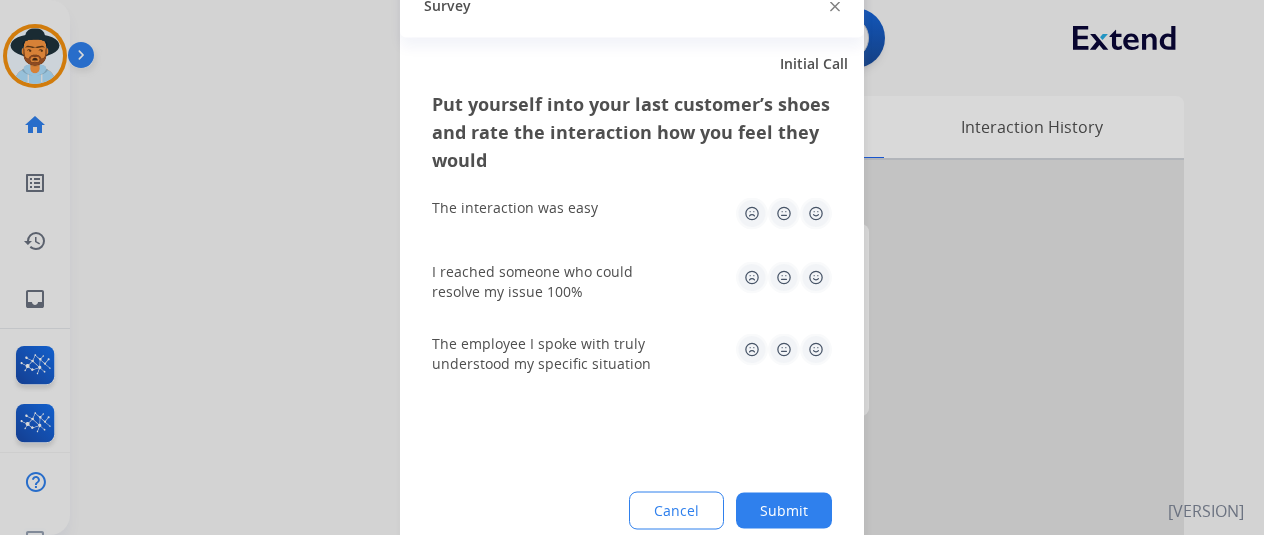 click 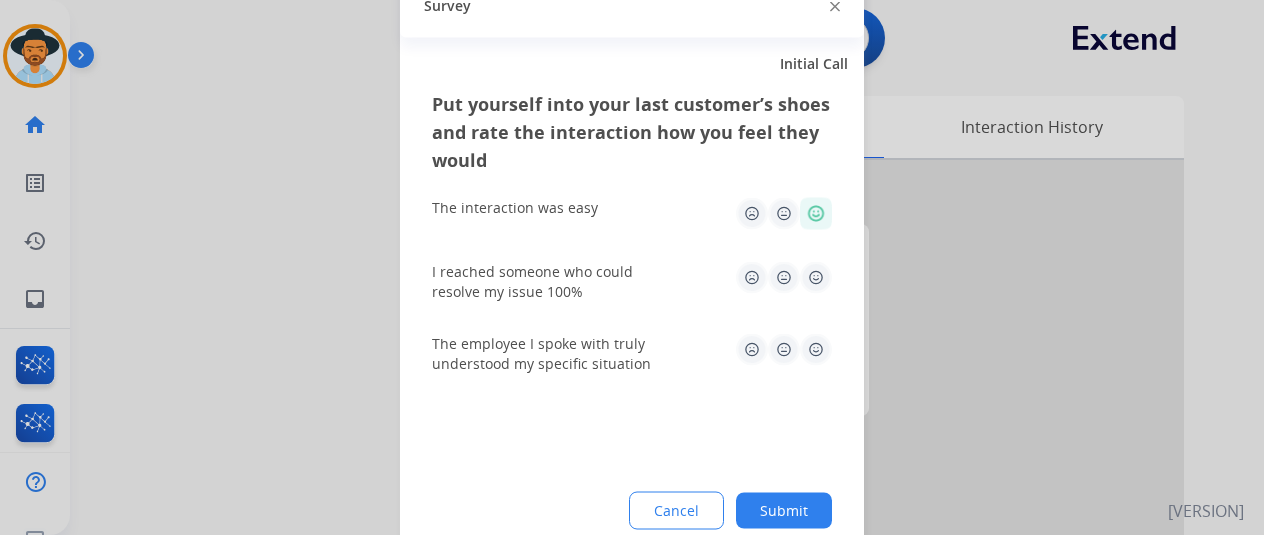 click 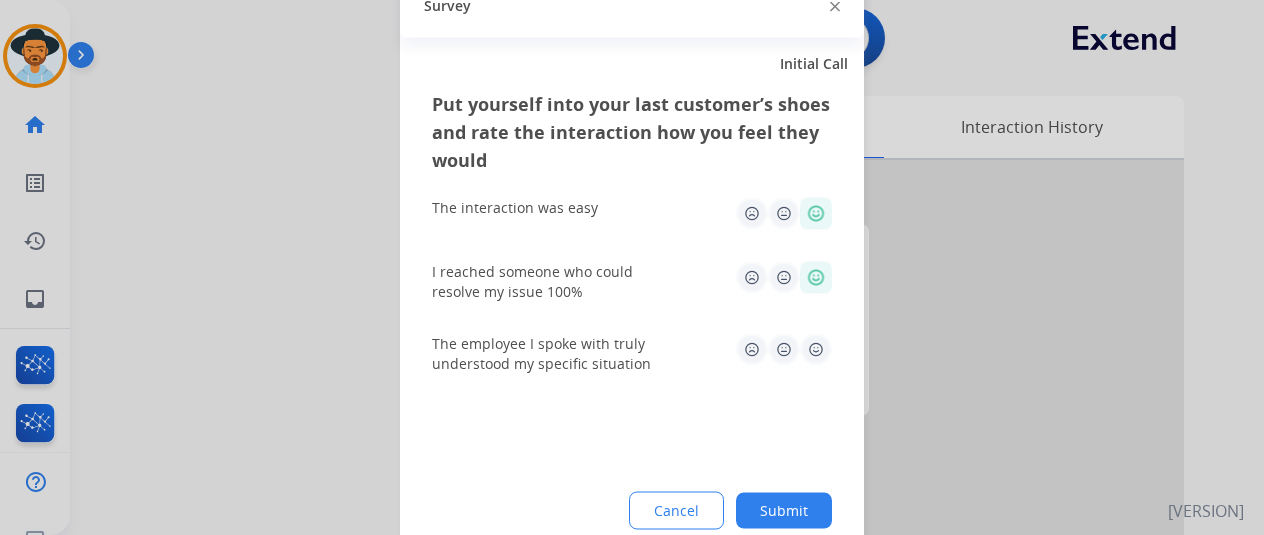 click 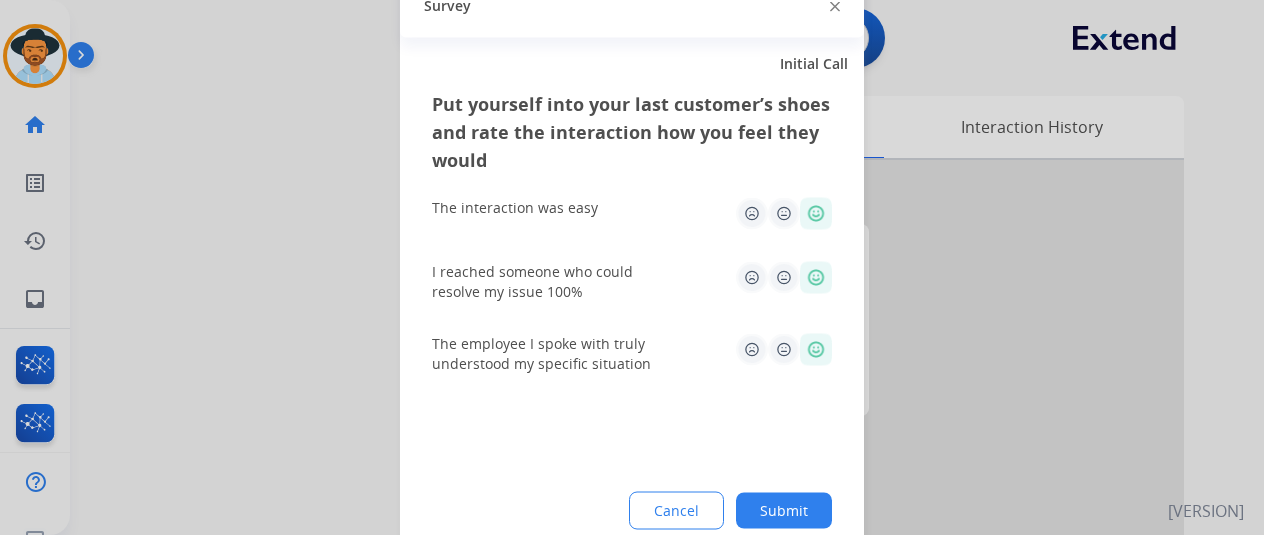 drag, startPoint x: 816, startPoint y: 480, endPoint x: 816, endPoint y: 495, distance: 15 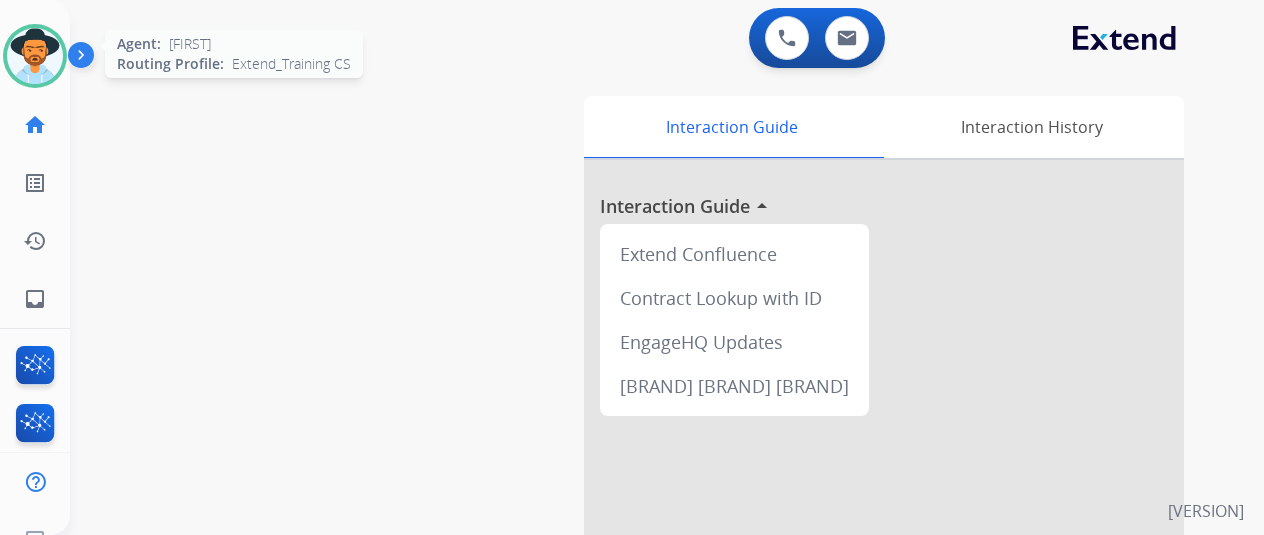 click at bounding box center [35, 56] 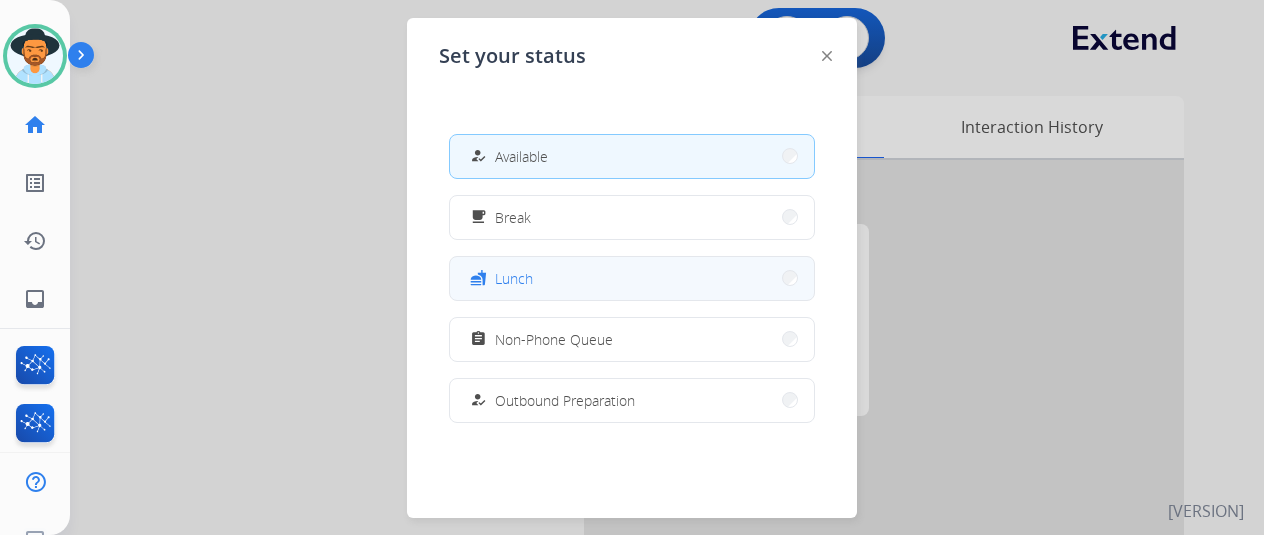 click on "fastfood Lunch" at bounding box center [632, 278] 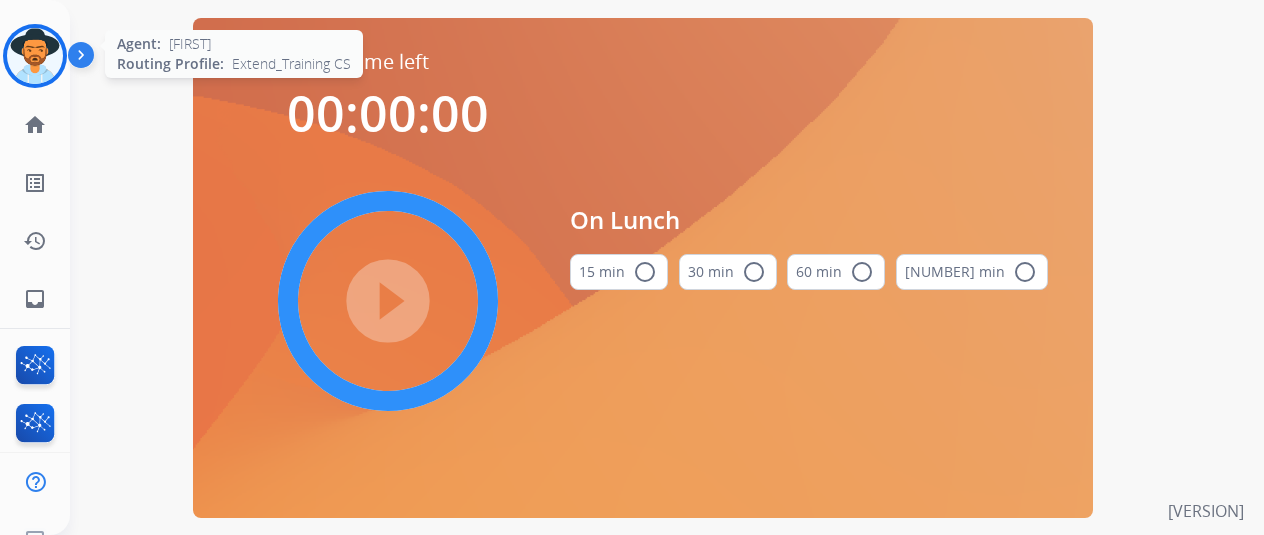 click at bounding box center (35, 56) 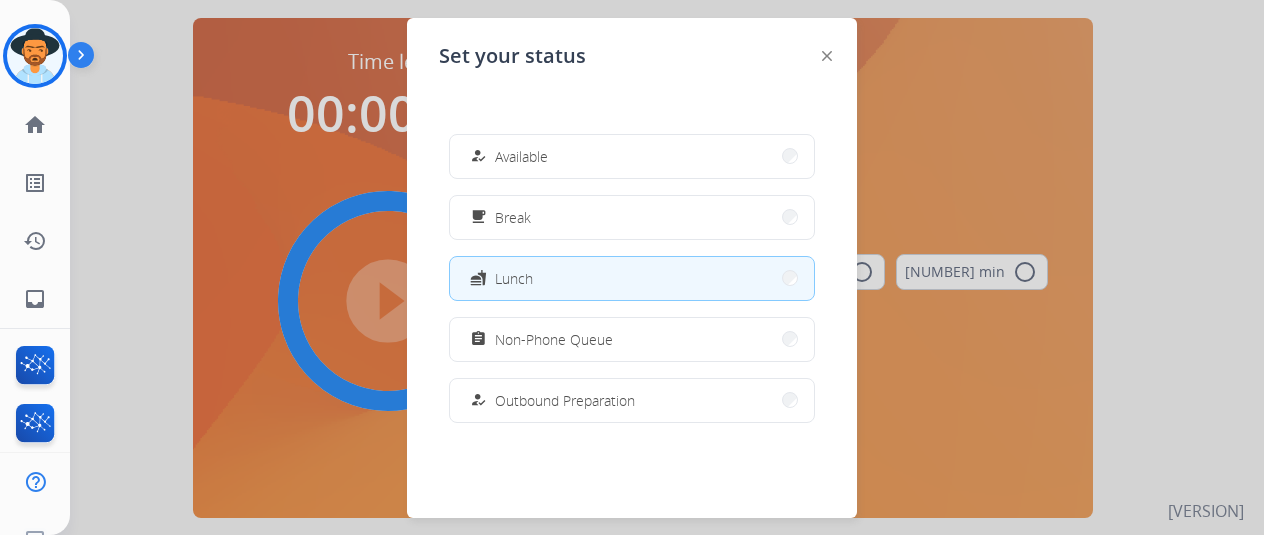 click on "fastfood Lunch" at bounding box center [632, 278] 